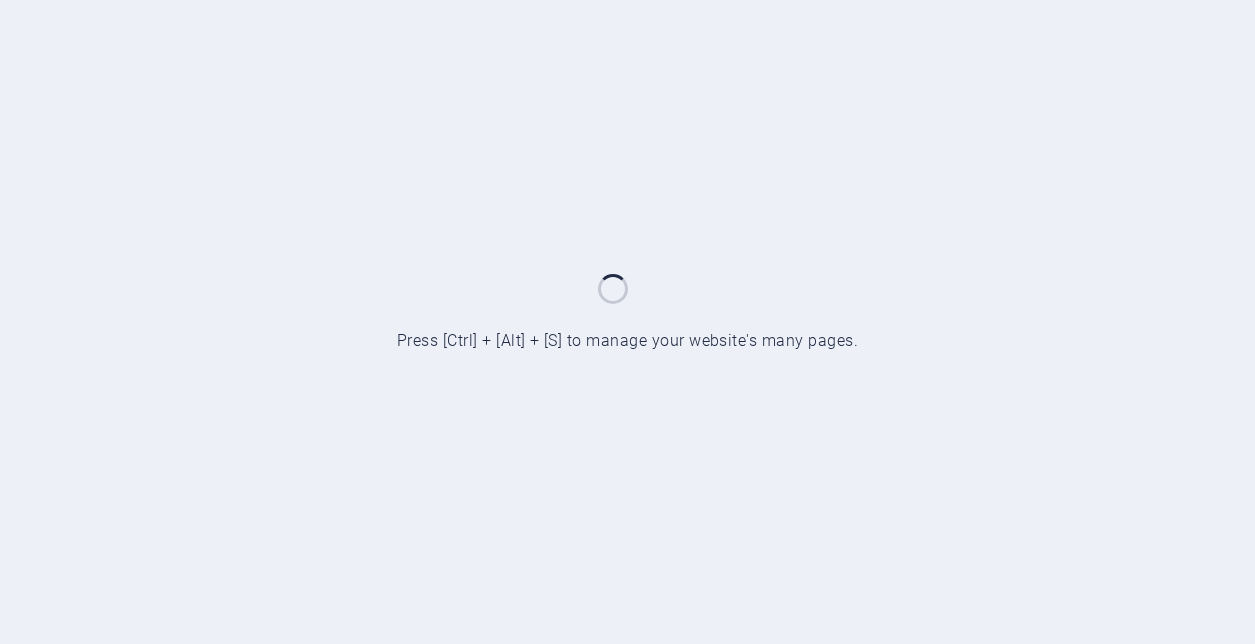 scroll, scrollTop: 0, scrollLeft: 0, axis: both 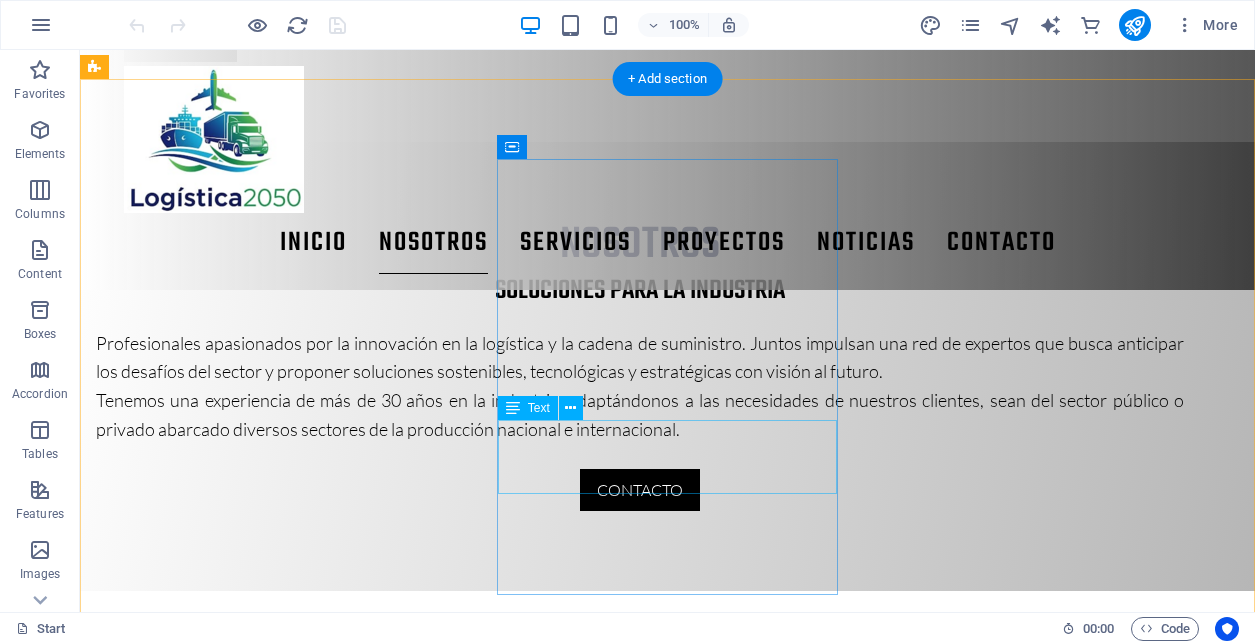 click on "Ingeniero experto en logística y gestión de la cadena de suministro." at bounding box center (266, 1427) 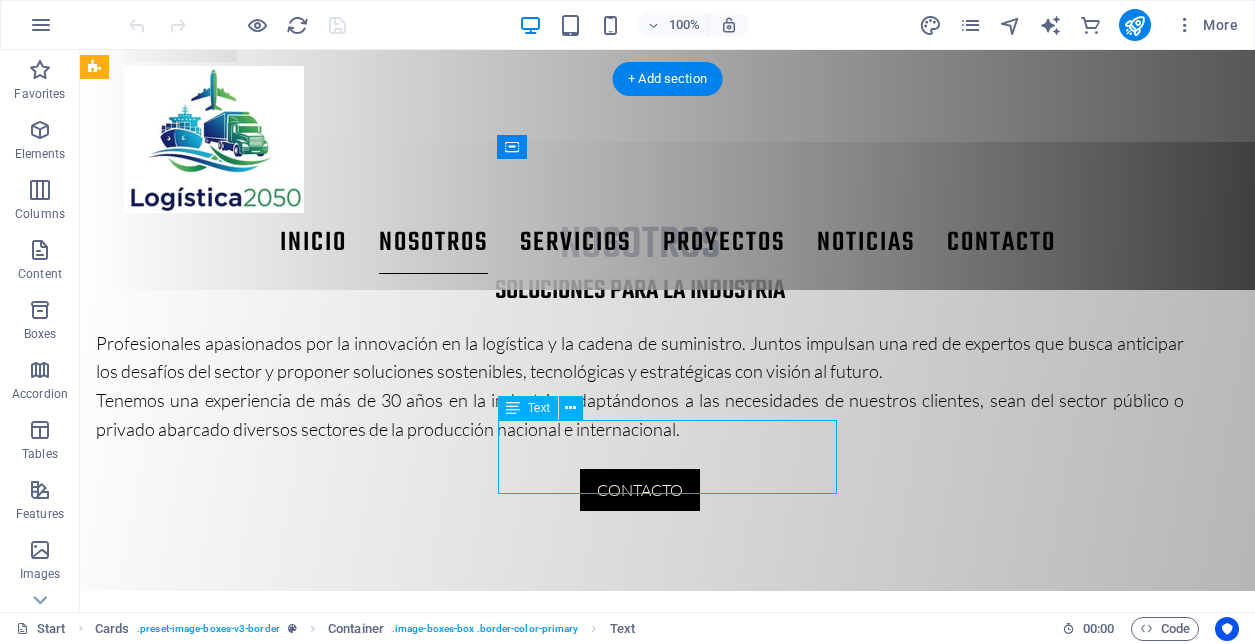 click on "Ingeniero experto en logística y gestión de la cadena de suministro." at bounding box center [266, 1427] 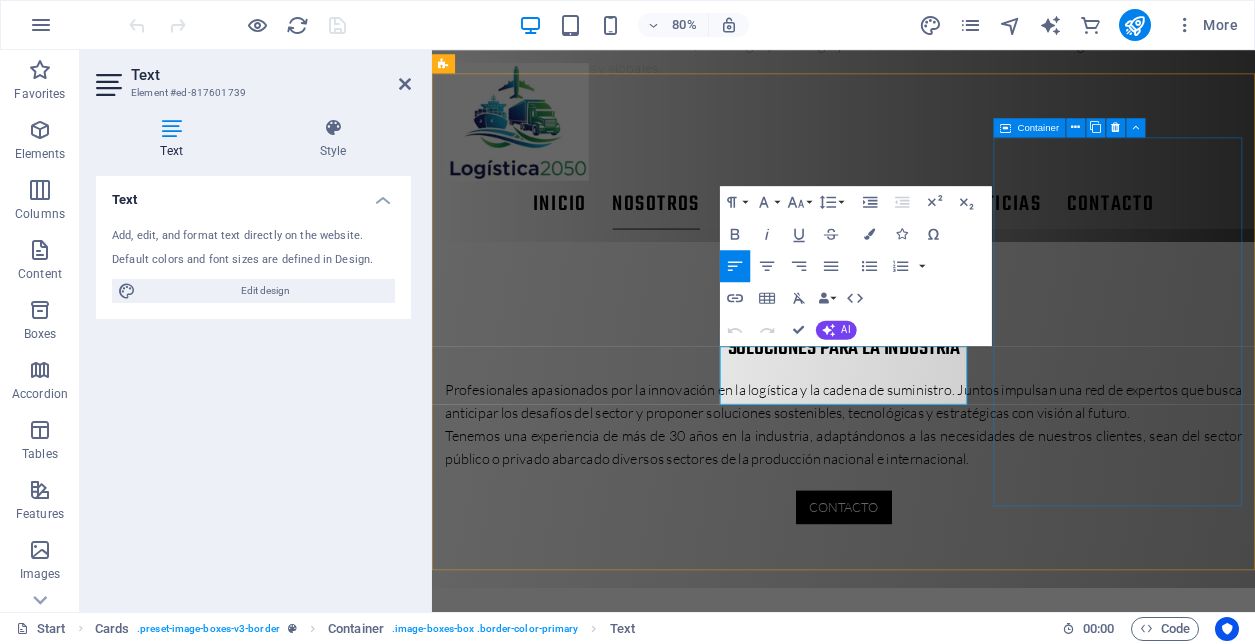 scroll, scrollTop: 1018, scrollLeft: 0, axis: vertical 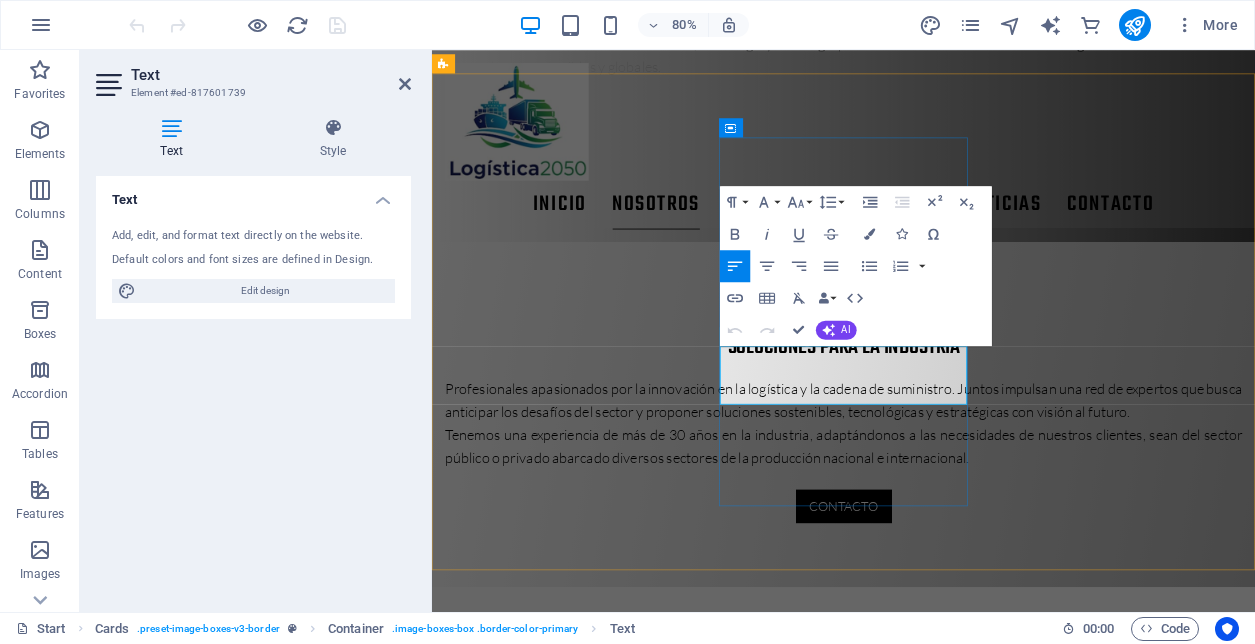 drag, startPoint x: 1075, startPoint y: 463, endPoint x: 810, endPoint y: 465, distance: 265.00754 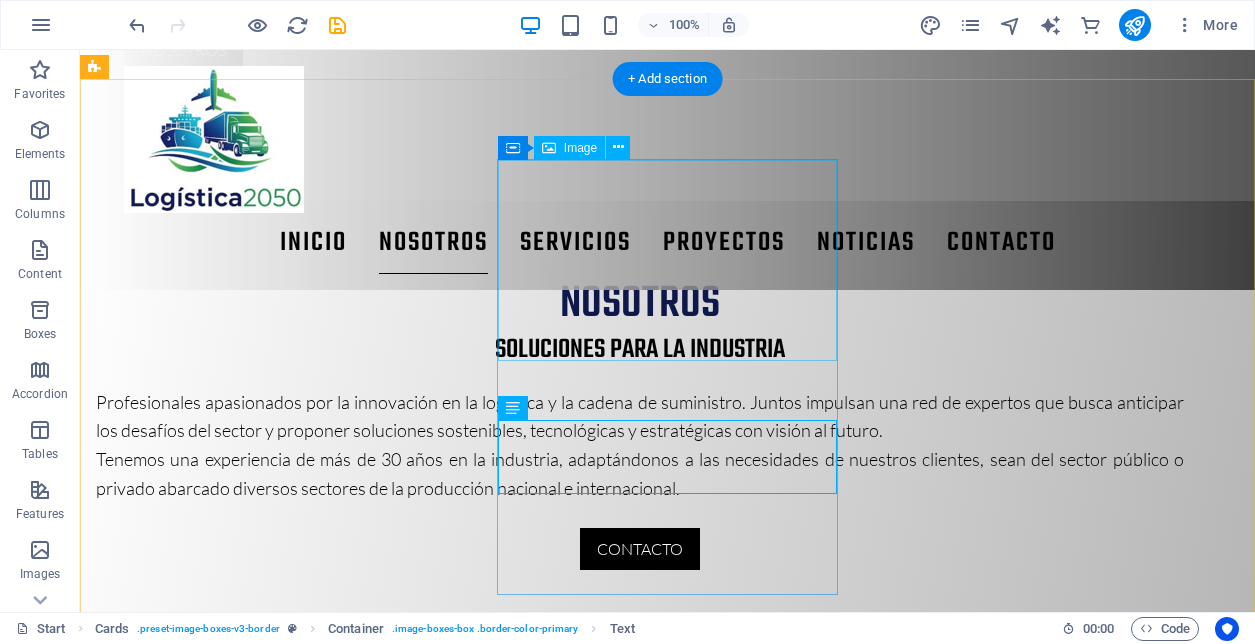 scroll, scrollTop: 1017, scrollLeft: 0, axis: vertical 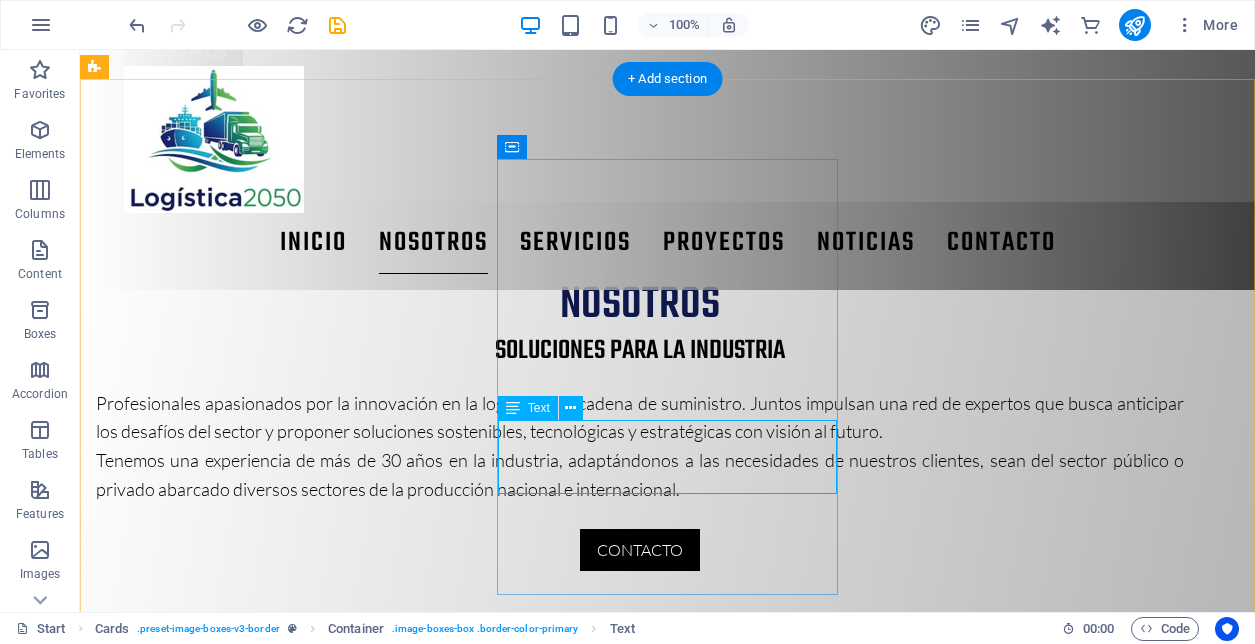 click on "Ingeniero experto en logística y SUPPLY CHAIN MANAGEMENT" at bounding box center (266, 1487) 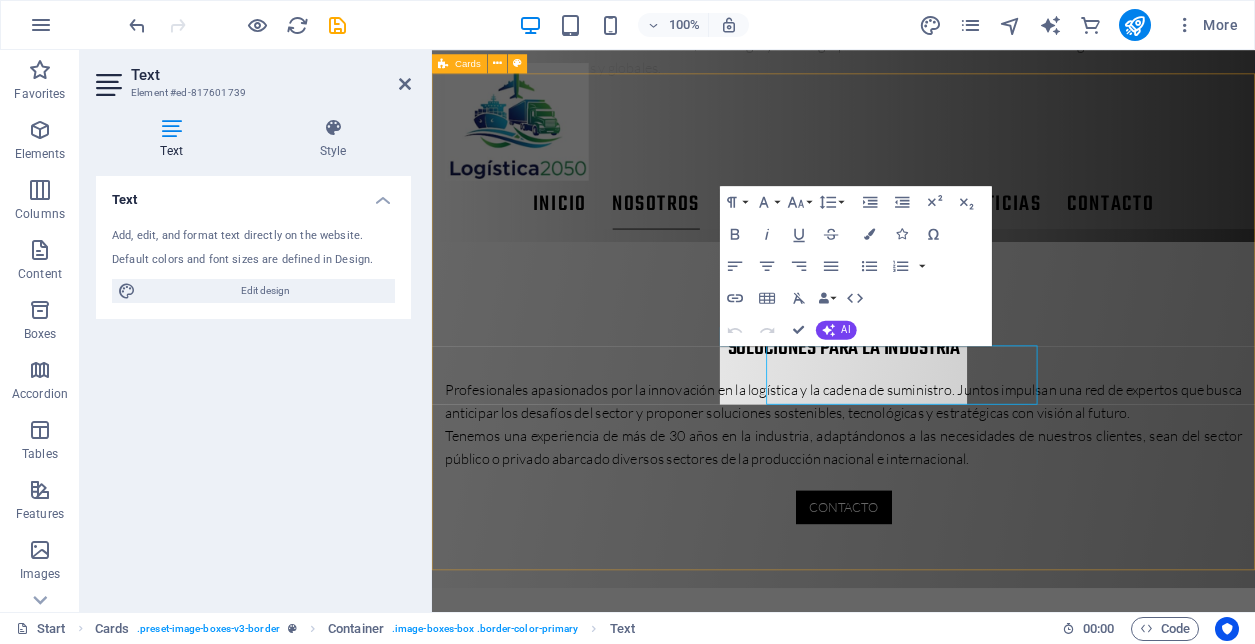 scroll, scrollTop: 1018, scrollLeft: 0, axis: vertical 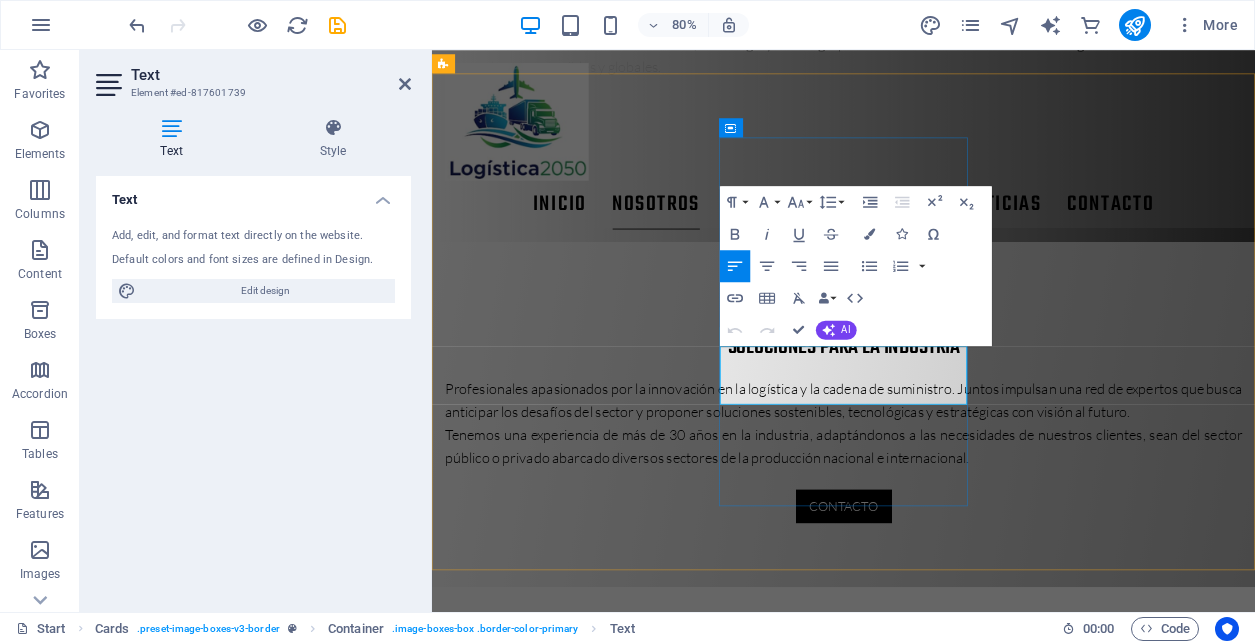 drag, startPoint x: 1067, startPoint y: 459, endPoint x: 807, endPoint y: 462, distance: 260.0173 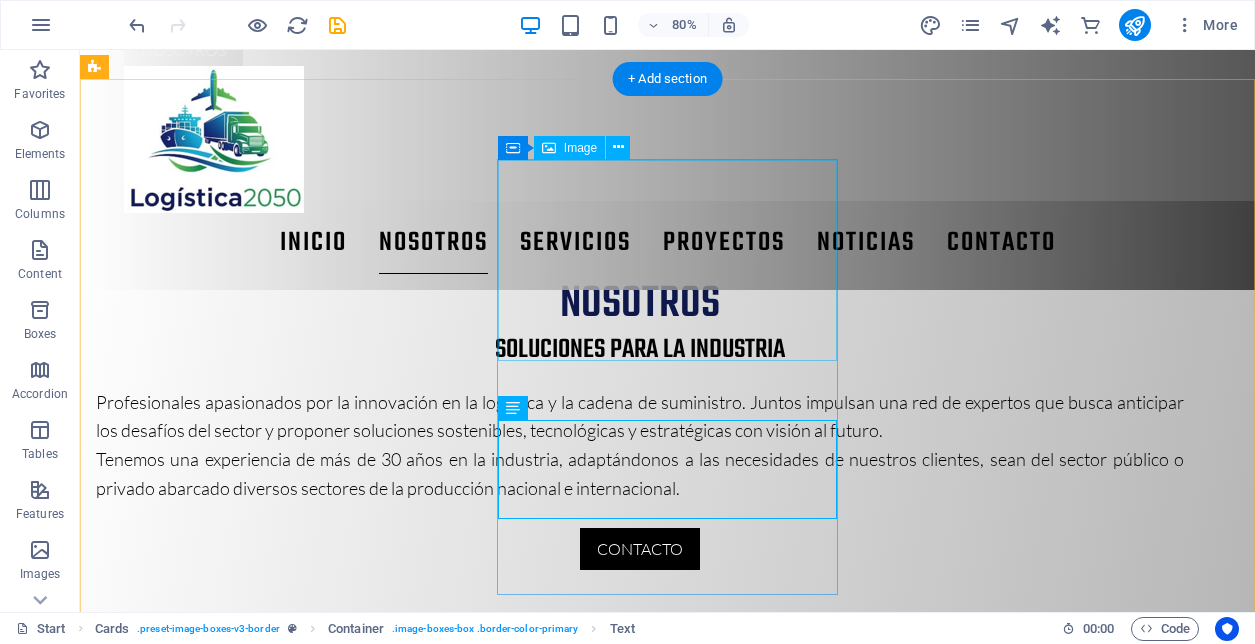 scroll, scrollTop: 1017, scrollLeft: 0, axis: vertical 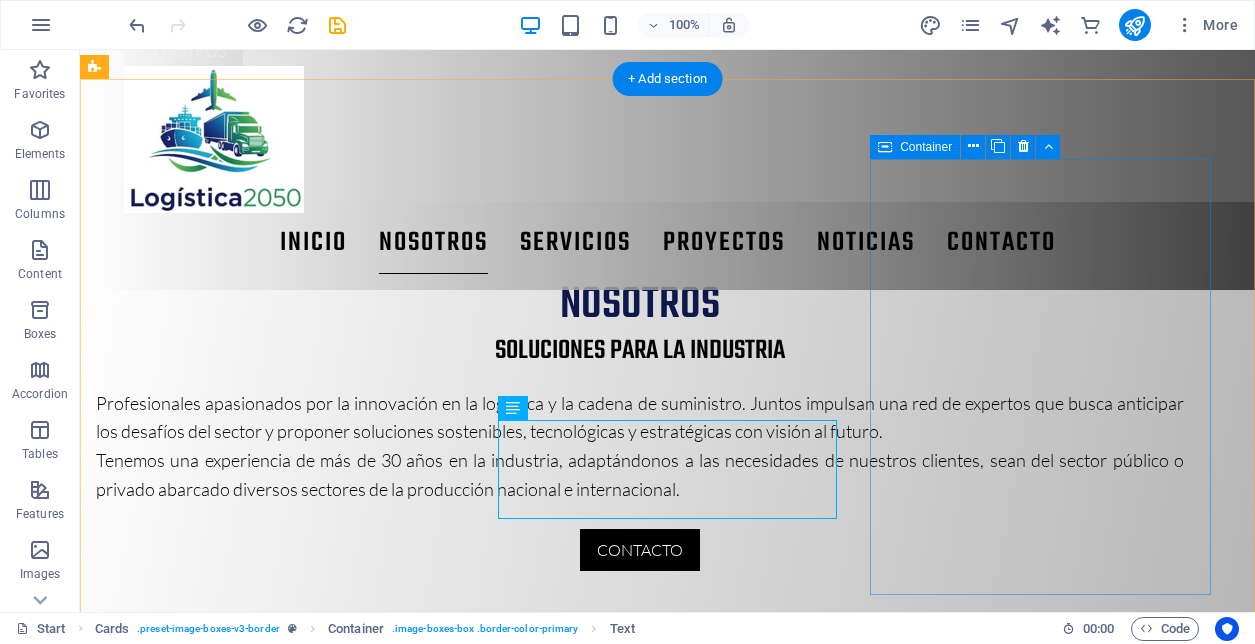 click on "Denitt Farías Próximamente...." at bounding box center [266, 1721] 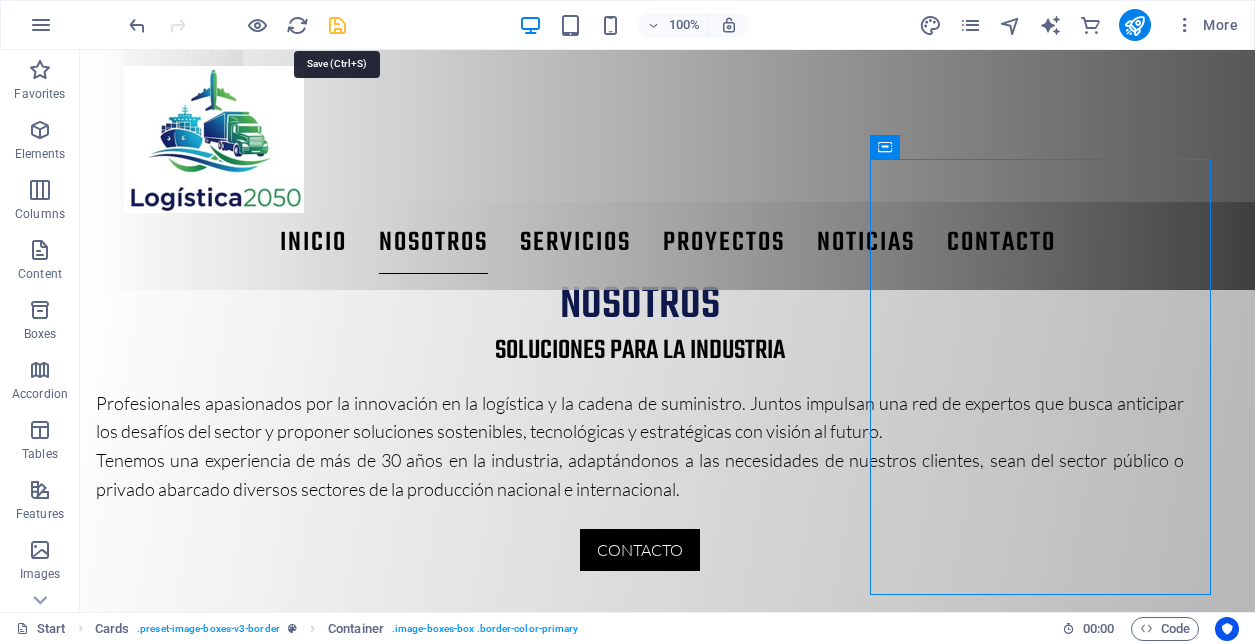 click at bounding box center (337, 25) 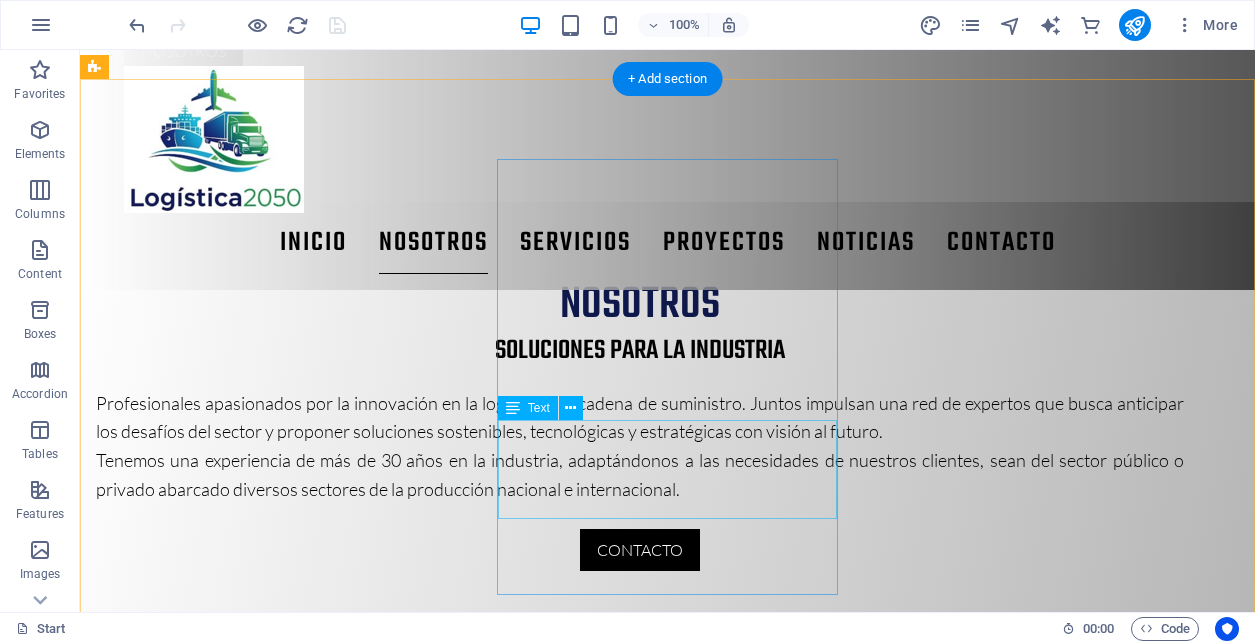 click on "Ingeniero experto en logística y supply chian management (SCM)." at bounding box center [266, 1499] 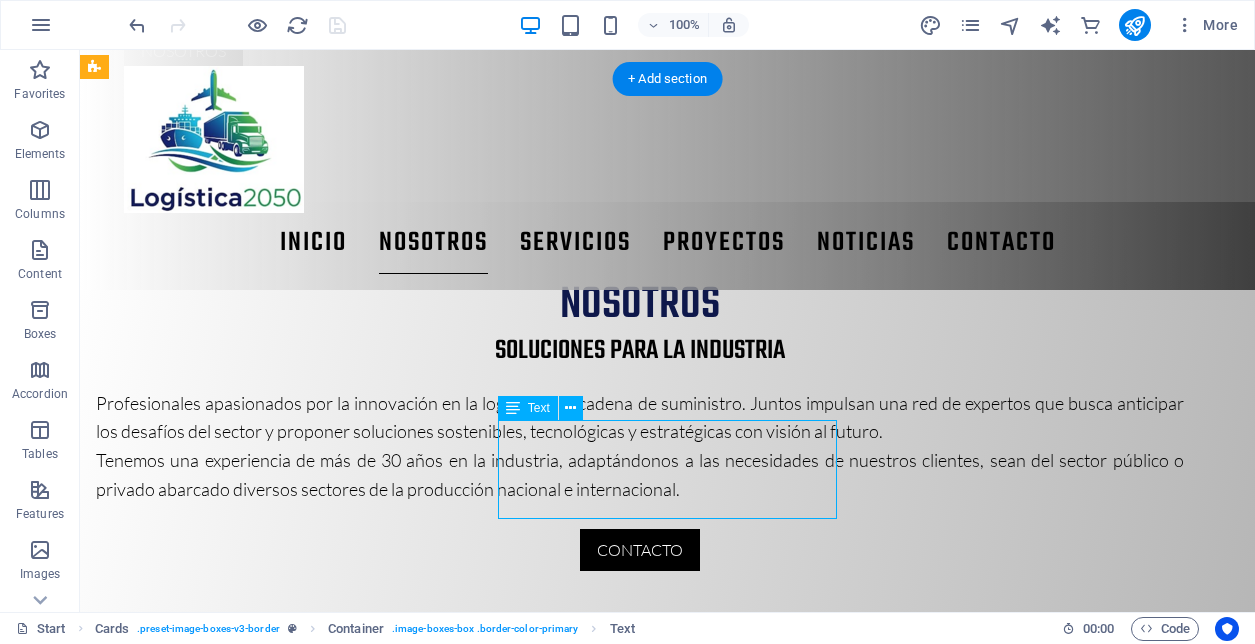 click on "Ingeniero experto en logística y supply chian management (SCM)." at bounding box center (266, 1499) 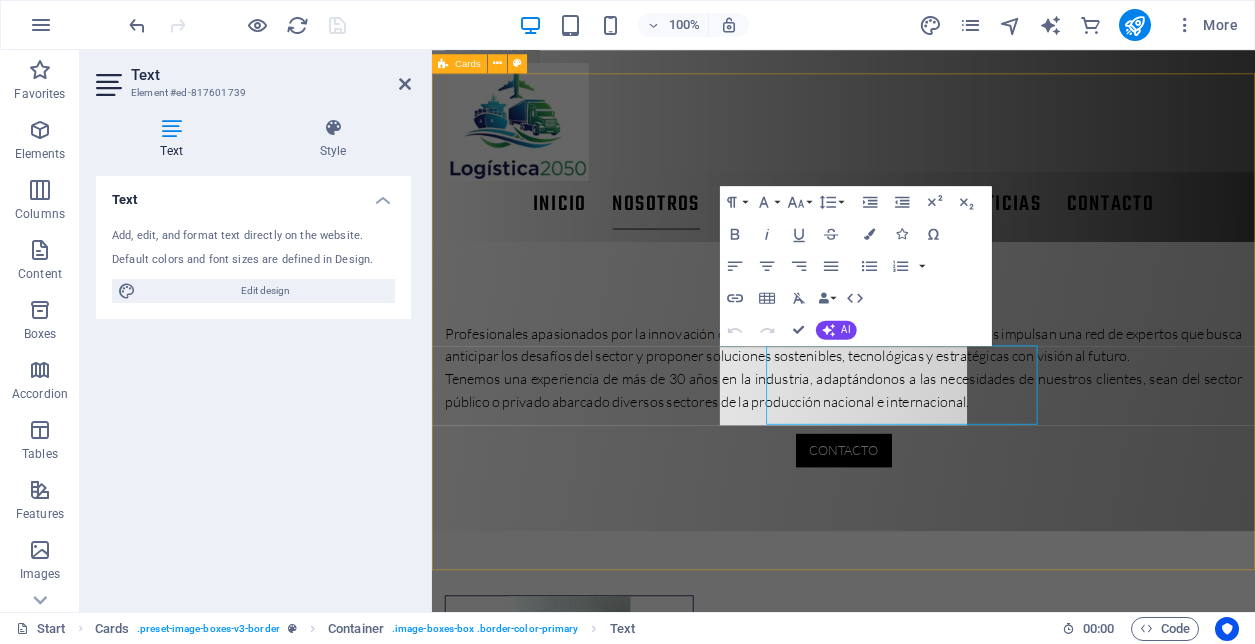 scroll, scrollTop: 1018, scrollLeft: 0, axis: vertical 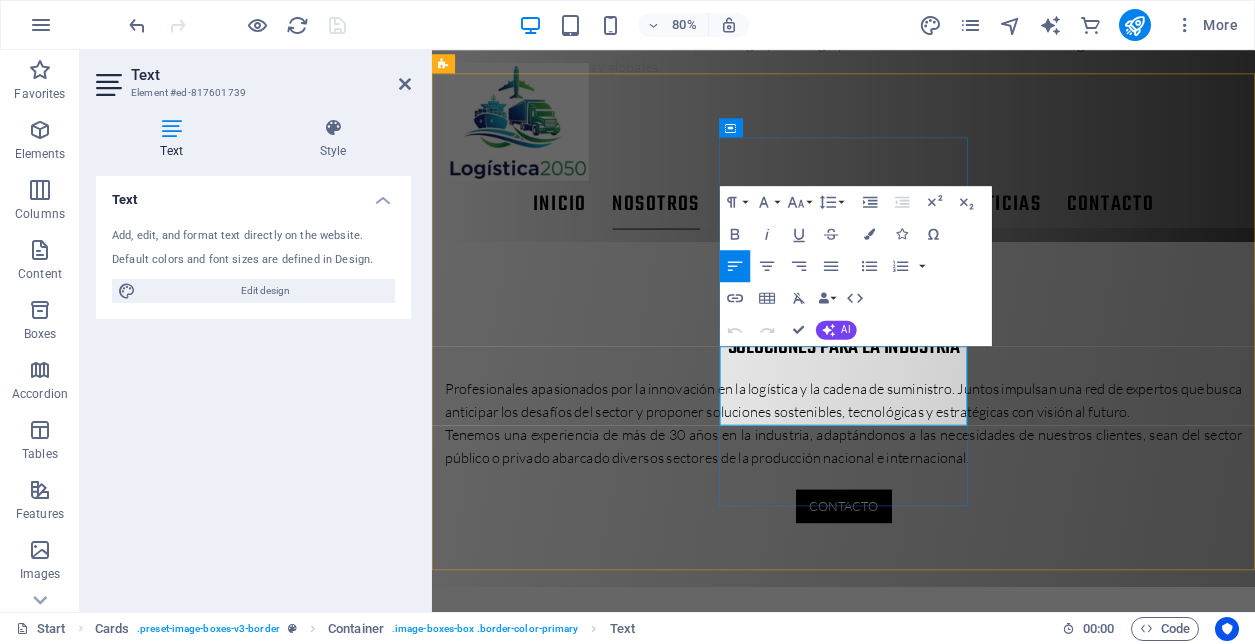 click on "Ingeniero experto en logística y supply chian management (SCM)." at bounding box center [603, 1576] 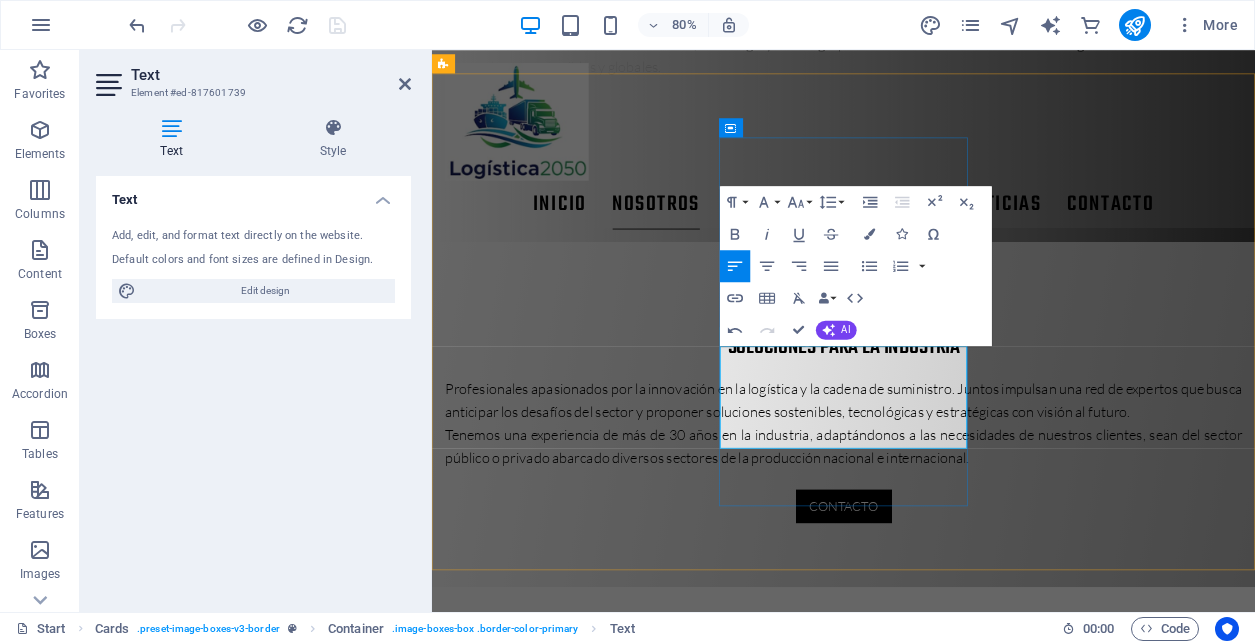 type 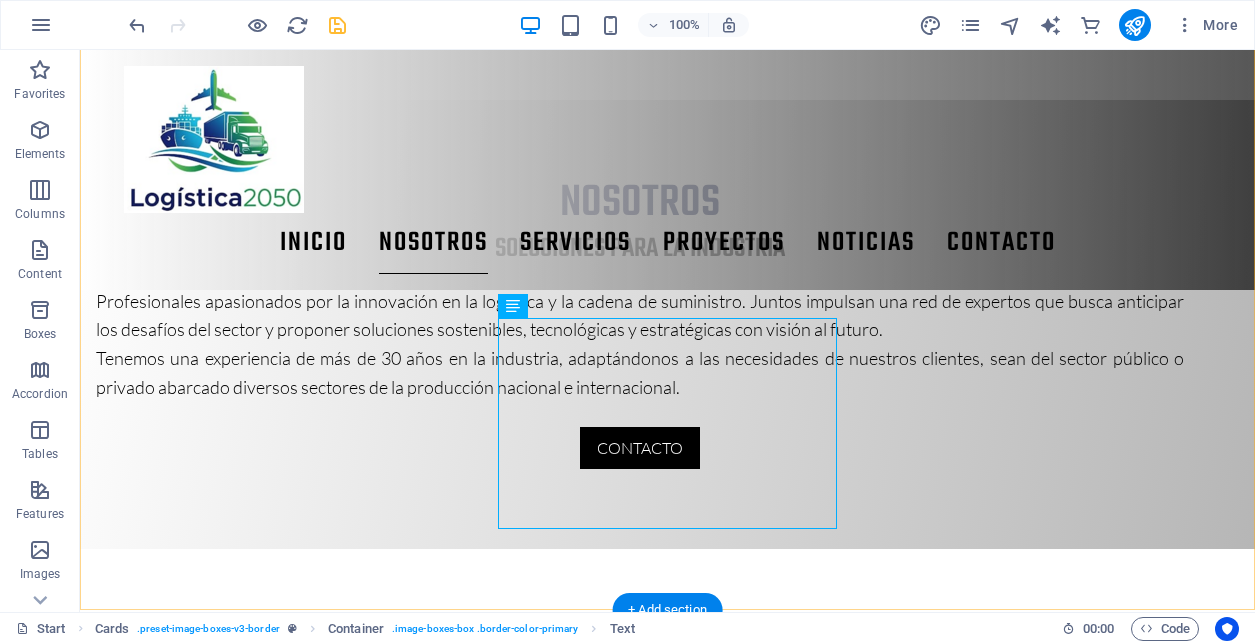 scroll, scrollTop: 1126, scrollLeft: 0, axis: vertical 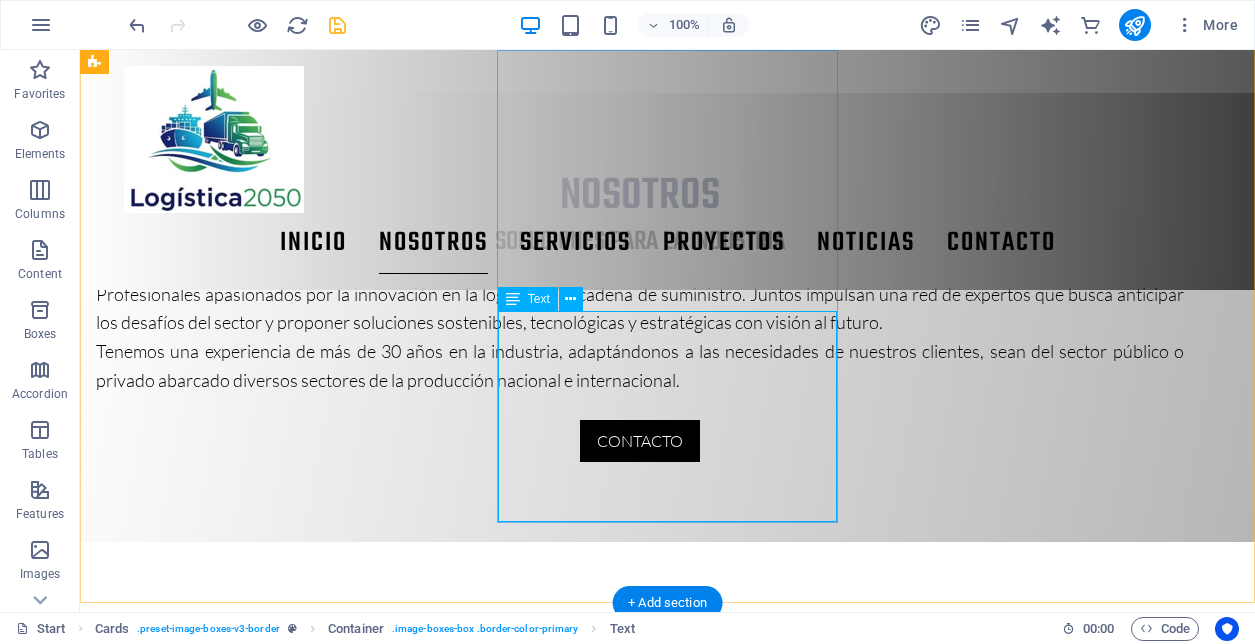 click on "Ingeniero experto en logística y supply chian management (SCM). Consultor y capacitador externo para la industria de logística y comercio exterior." at bounding box center [266, 1432] 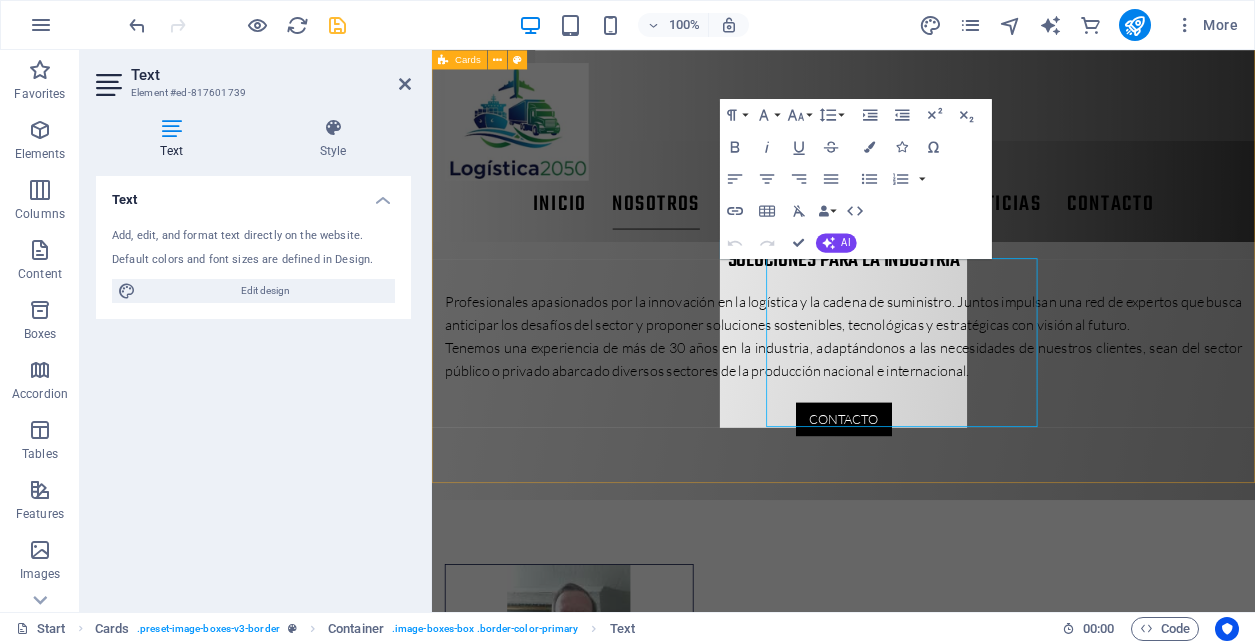 scroll, scrollTop: 1127, scrollLeft: 0, axis: vertical 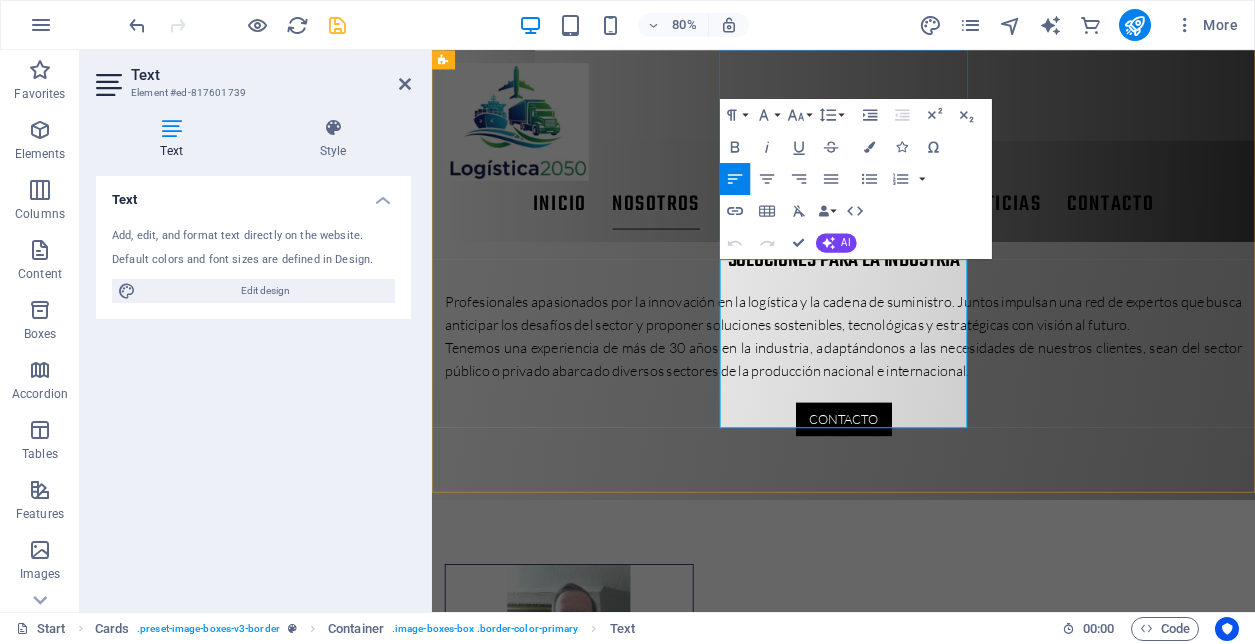 click on "Consultor y capacitador externo para la industria de logística y comercio exterior." at bounding box center [603, 1538] 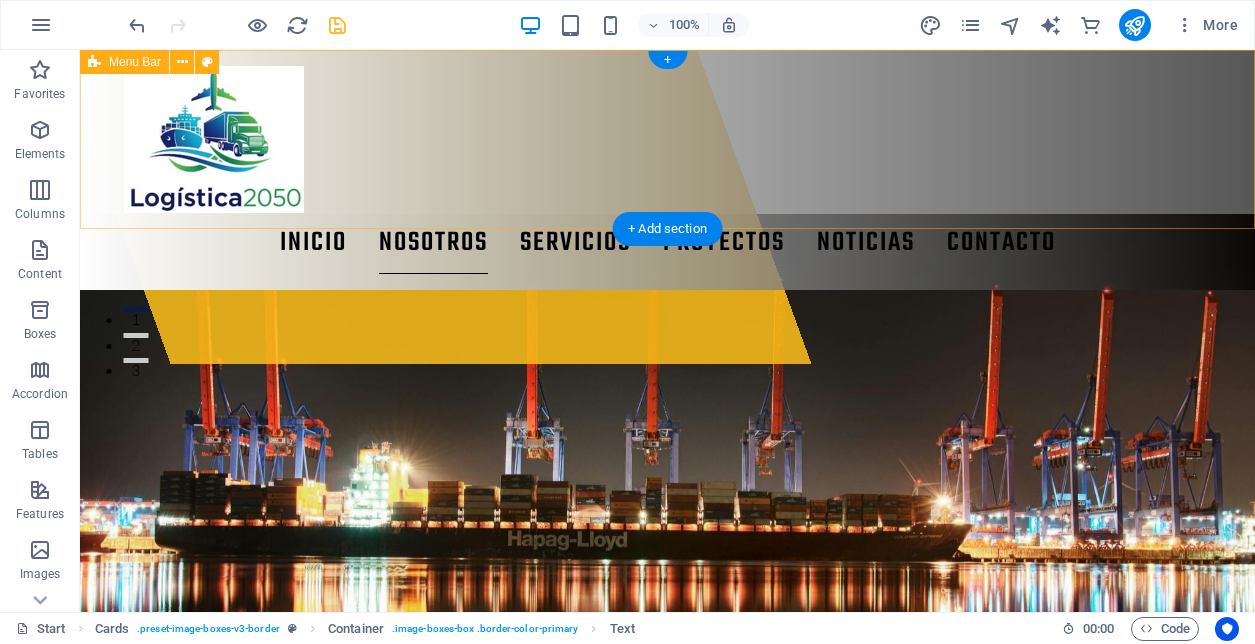 scroll, scrollTop: 0, scrollLeft: 0, axis: both 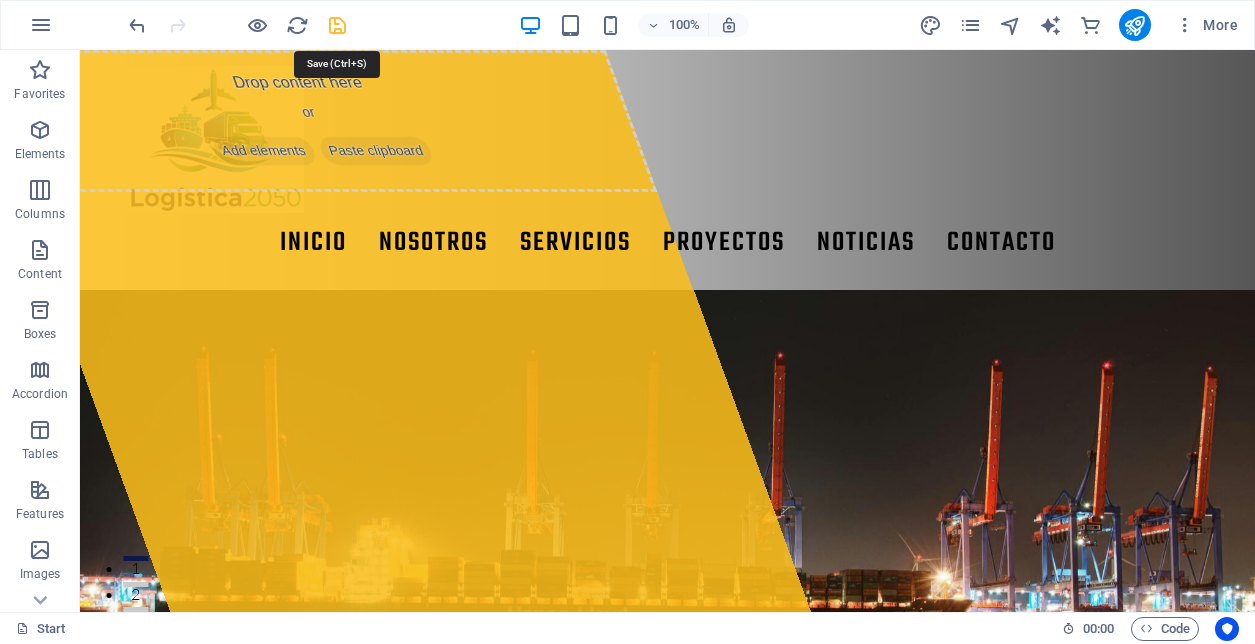 click at bounding box center (337, 25) 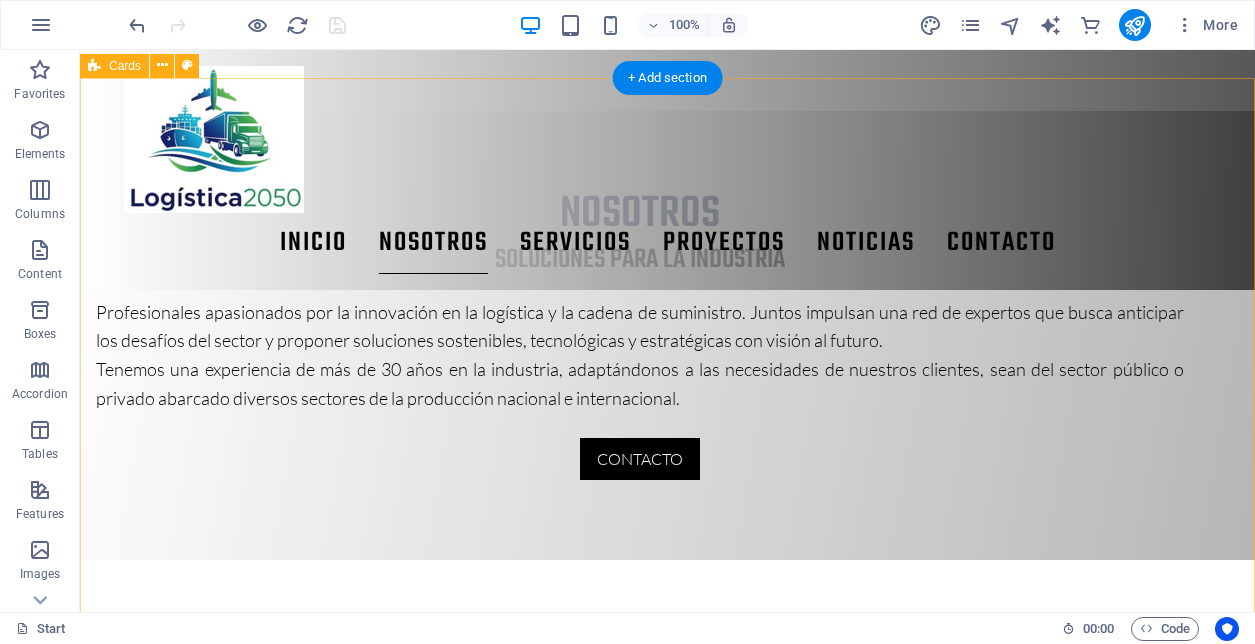 scroll, scrollTop: 1054, scrollLeft: 0, axis: vertical 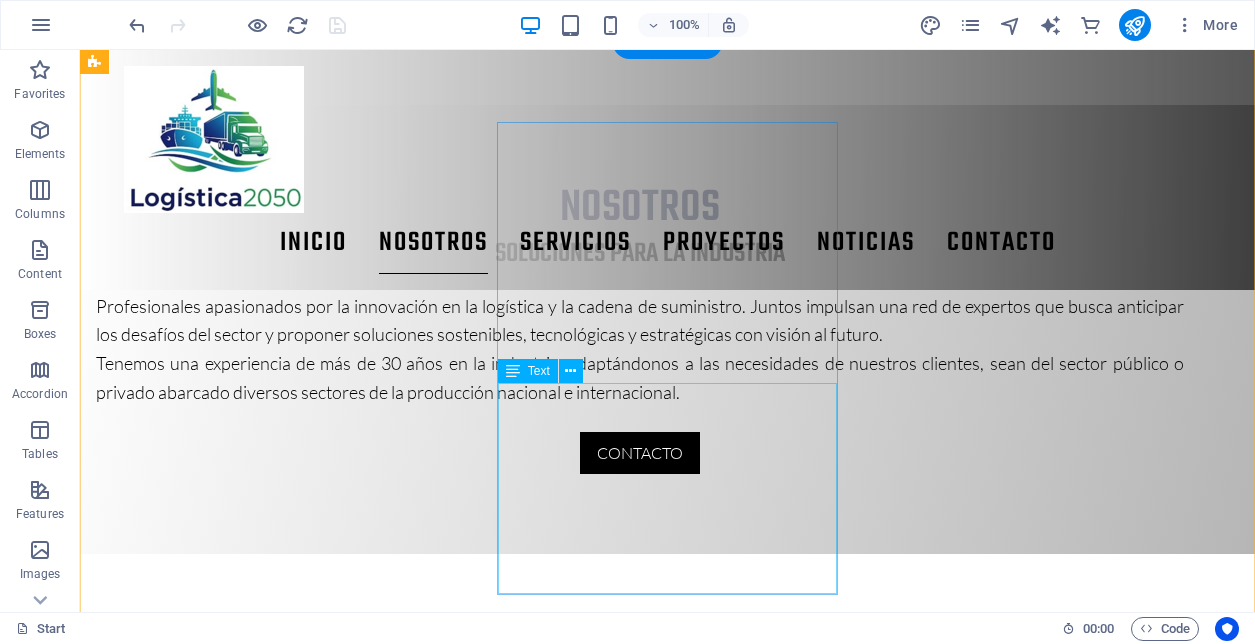 click on "Ingeniero experto en logística y supply chian management (SCM). Consultor y capacitador externo para la industria de logística y comercio exterior." at bounding box center [266, 1444] 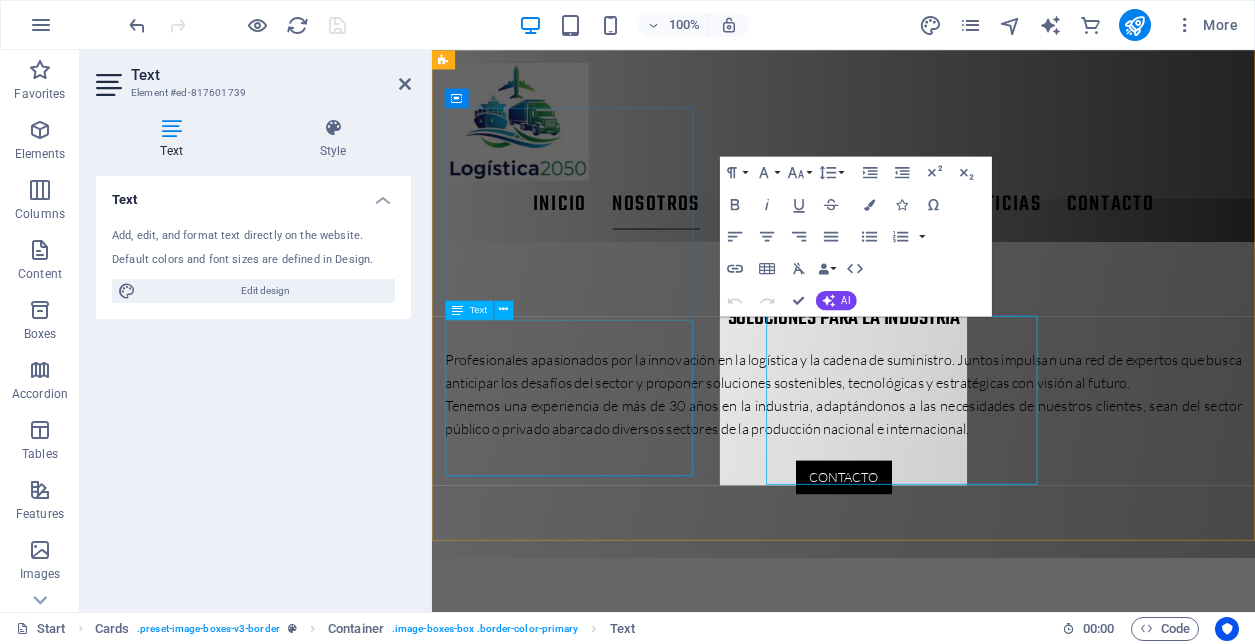 scroll, scrollTop: 1055, scrollLeft: 0, axis: vertical 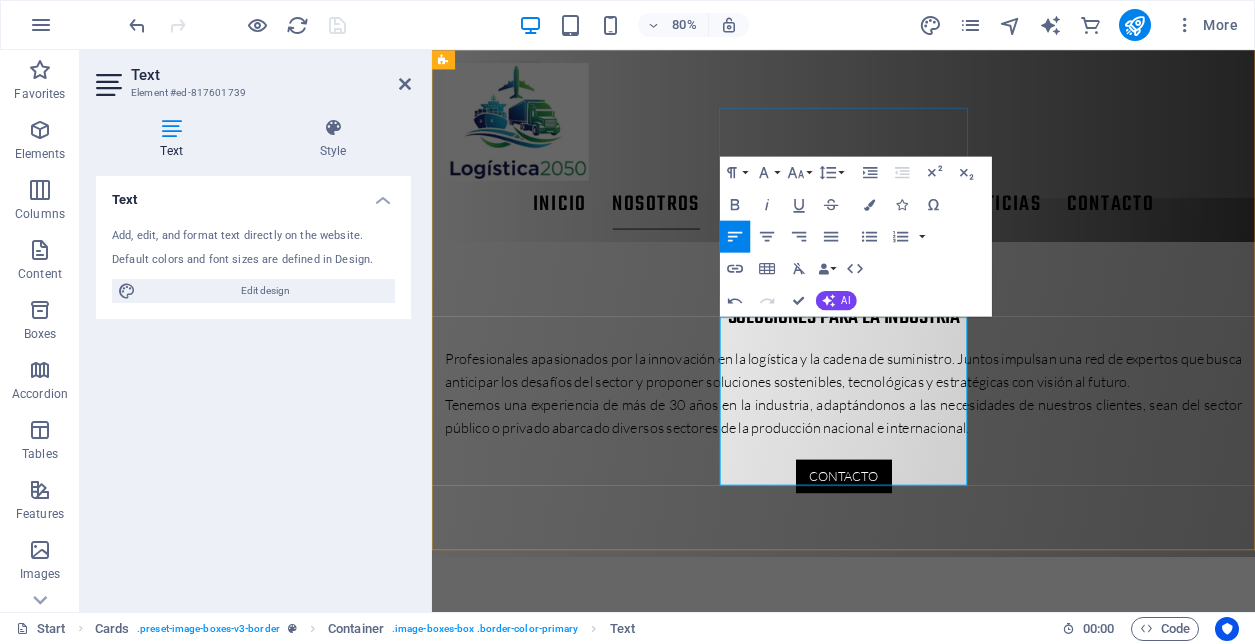 type 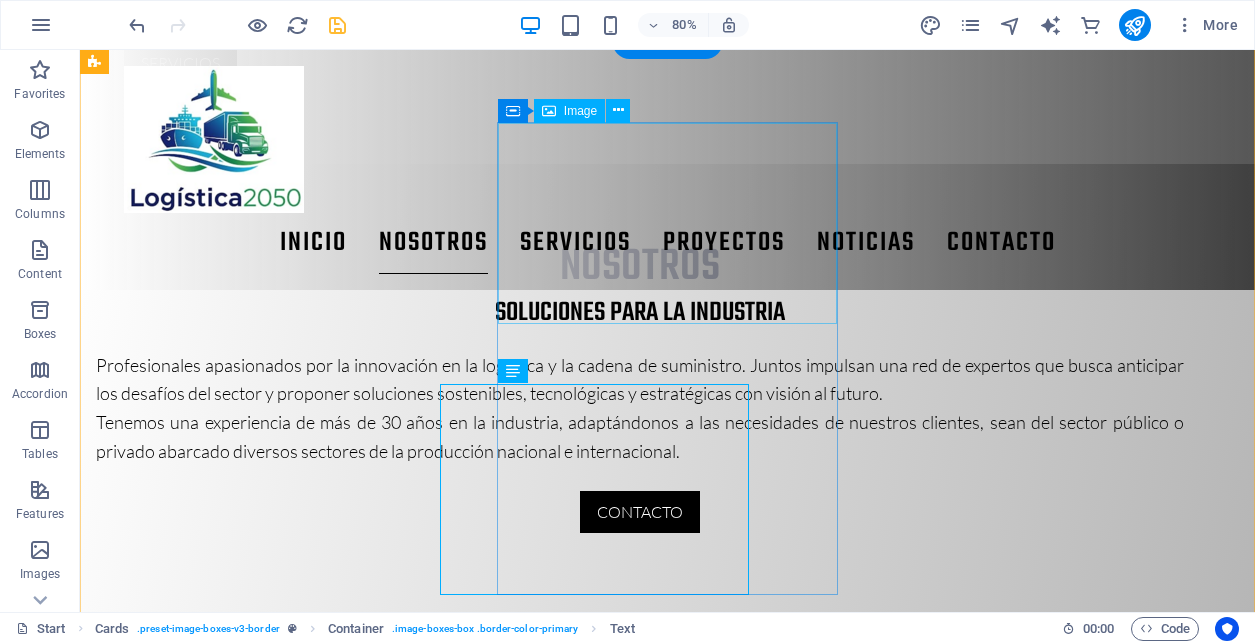 scroll, scrollTop: 1054, scrollLeft: 0, axis: vertical 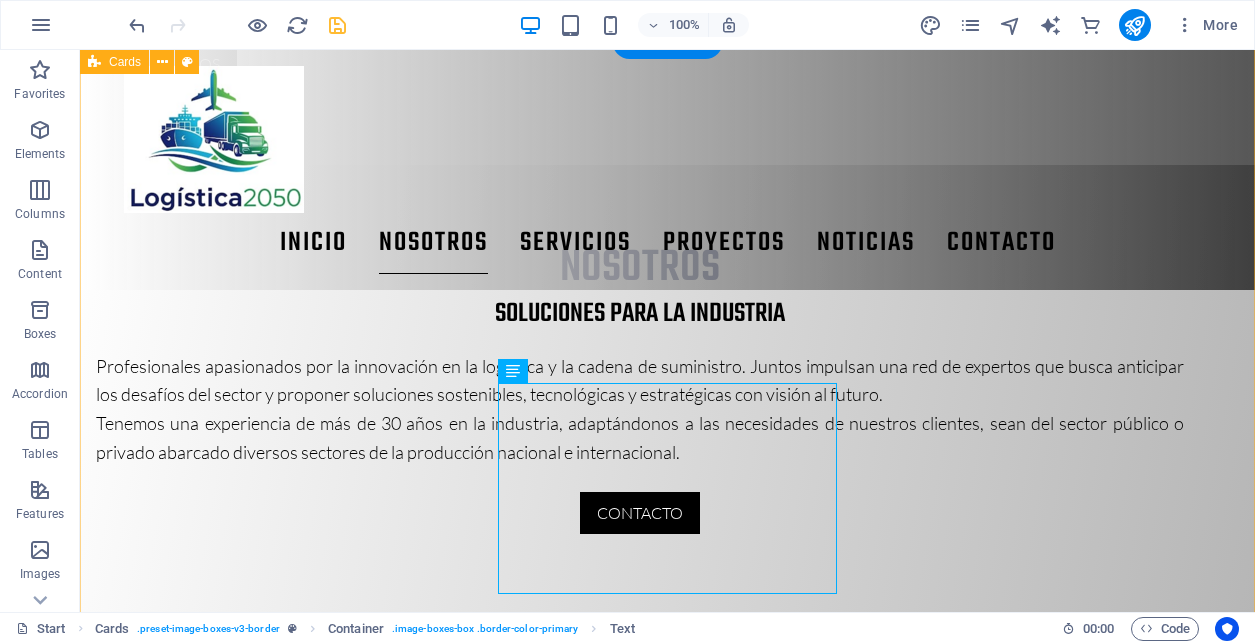 click on "Gino Bocca Administrador  Senior para logística y área de abastecimiento, experto en compras públicas, dominio en la gestión de abastecimiento y Supply Chain.           Generar y controlar indicadores de gestión.                                               Carlos Muñoz Ingeniero experto en logística y supply chain management (SCM). Consultor y capacitador externo para la industria de logística y comercio exterior. Denitt Farías Próximamente...." at bounding box center (667, 1308) 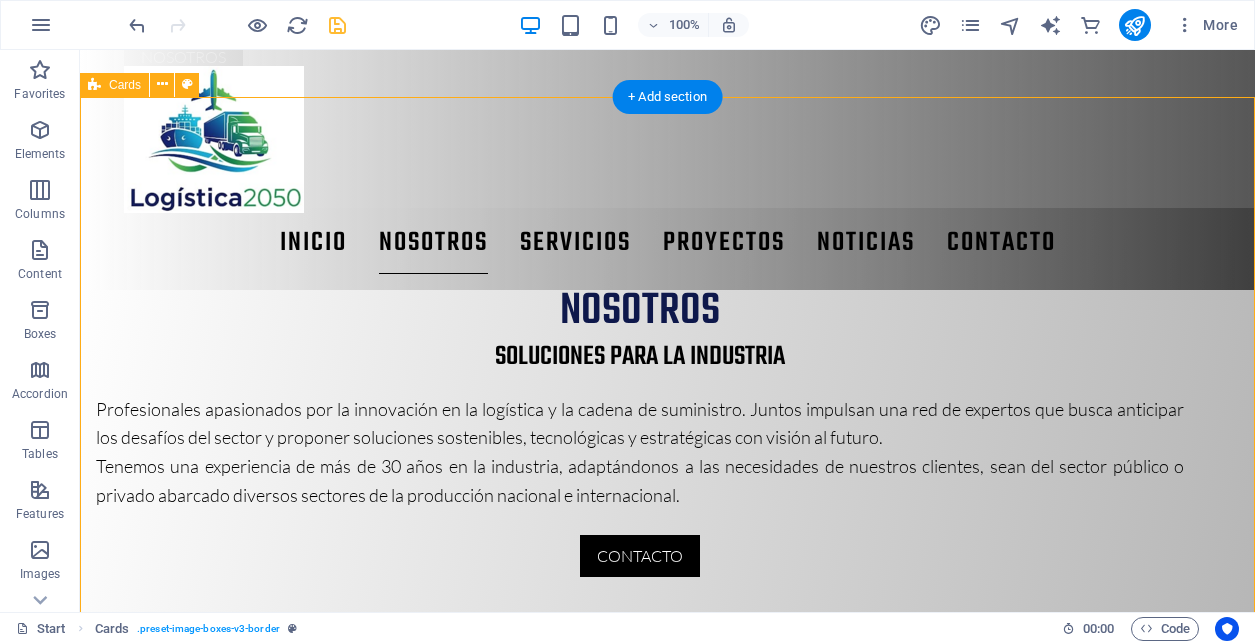 scroll, scrollTop: 999, scrollLeft: 0, axis: vertical 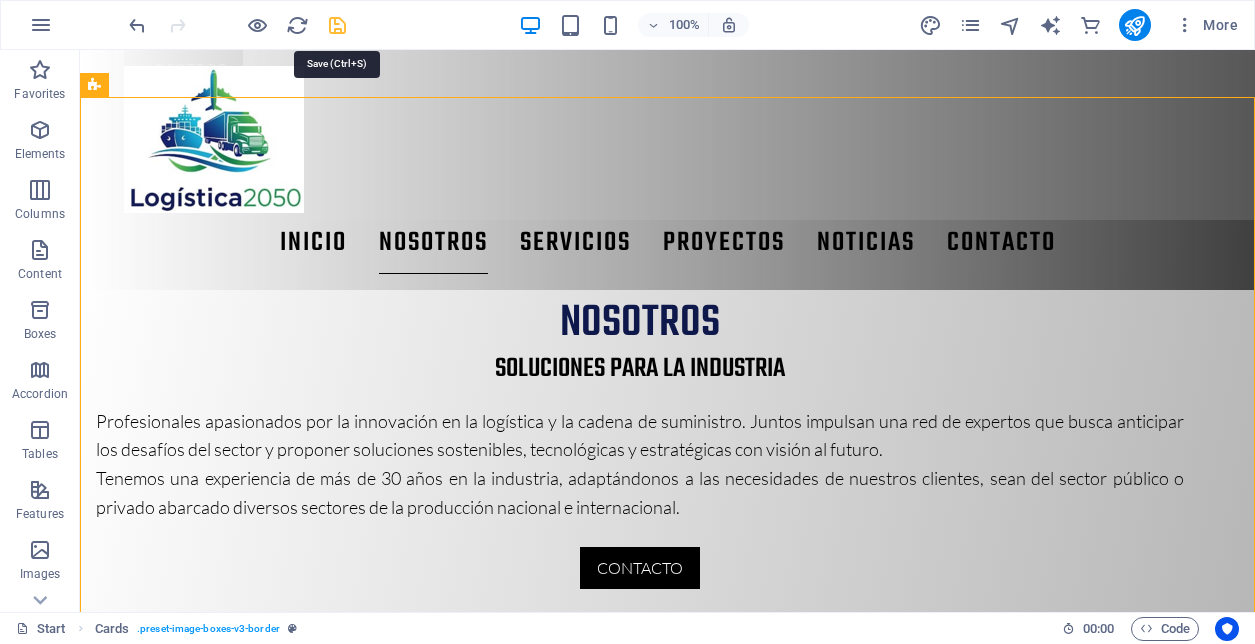 click at bounding box center [337, 25] 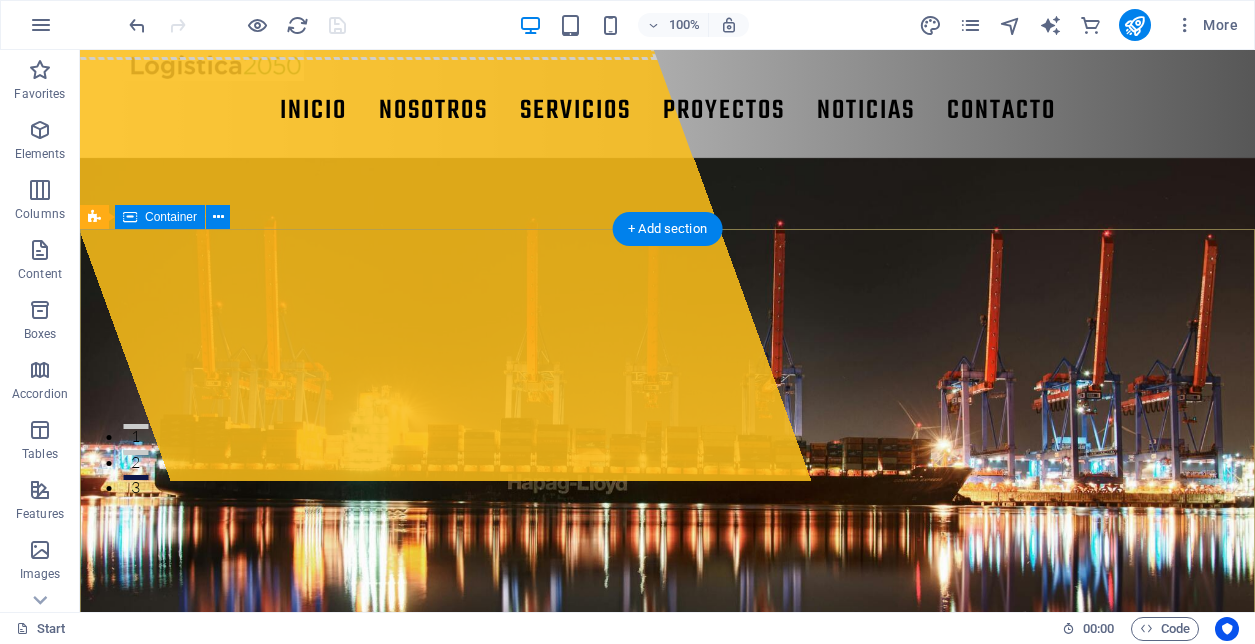 scroll, scrollTop: 0, scrollLeft: 0, axis: both 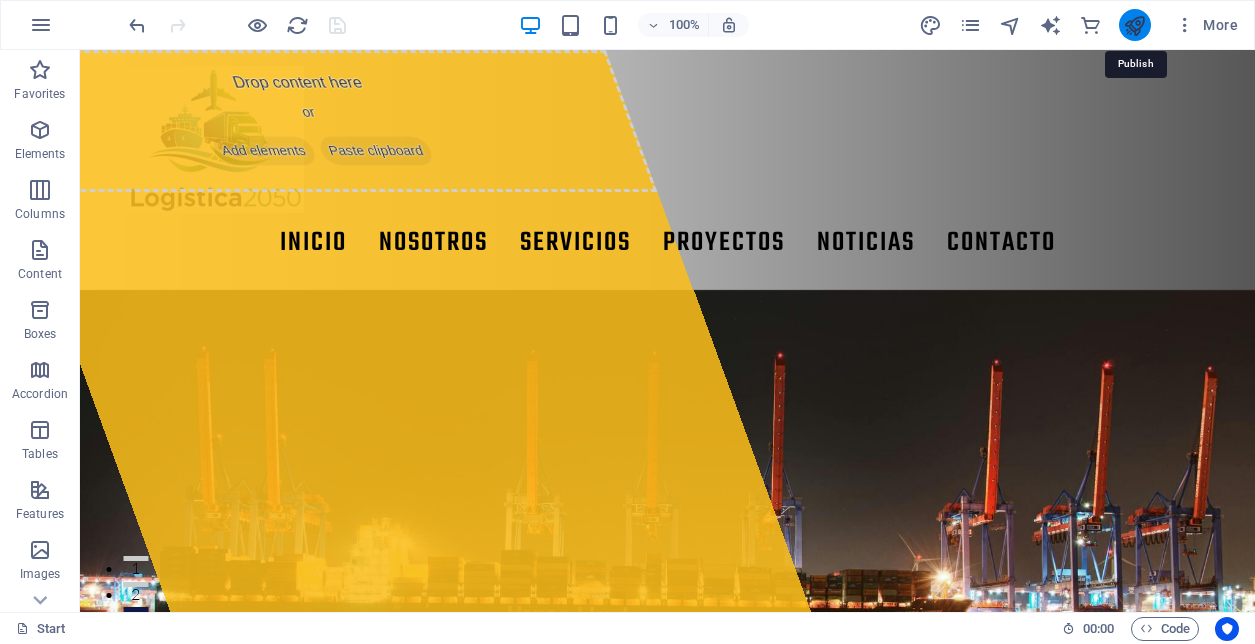 click at bounding box center (1134, 25) 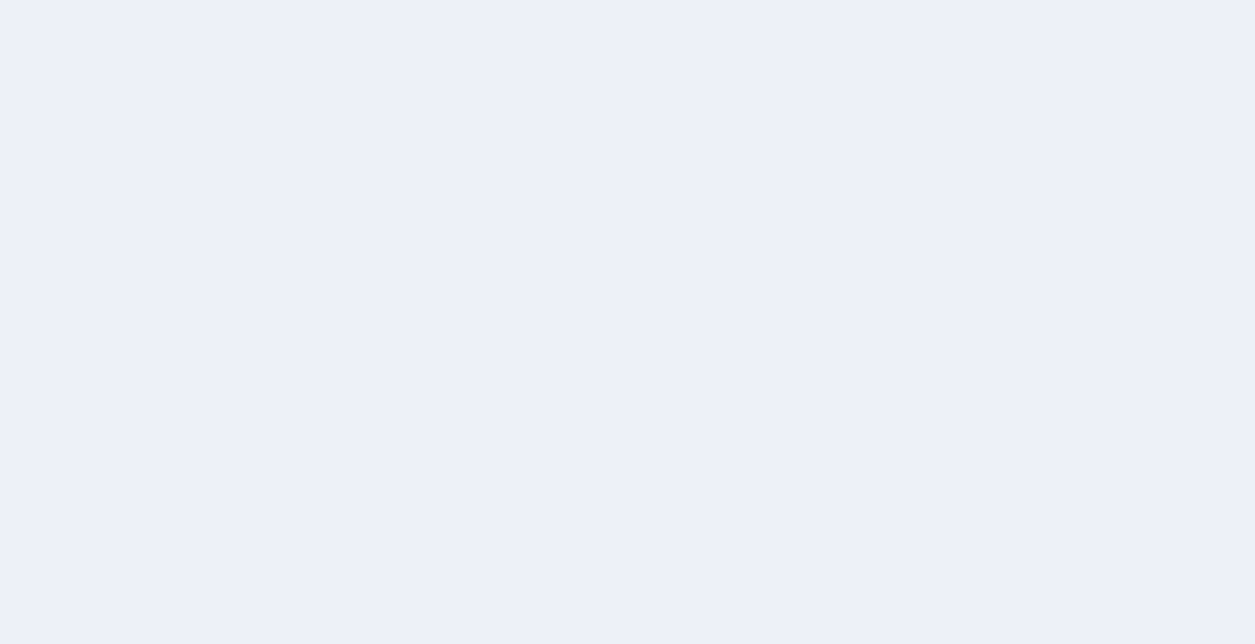 scroll, scrollTop: 0, scrollLeft: 0, axis: both 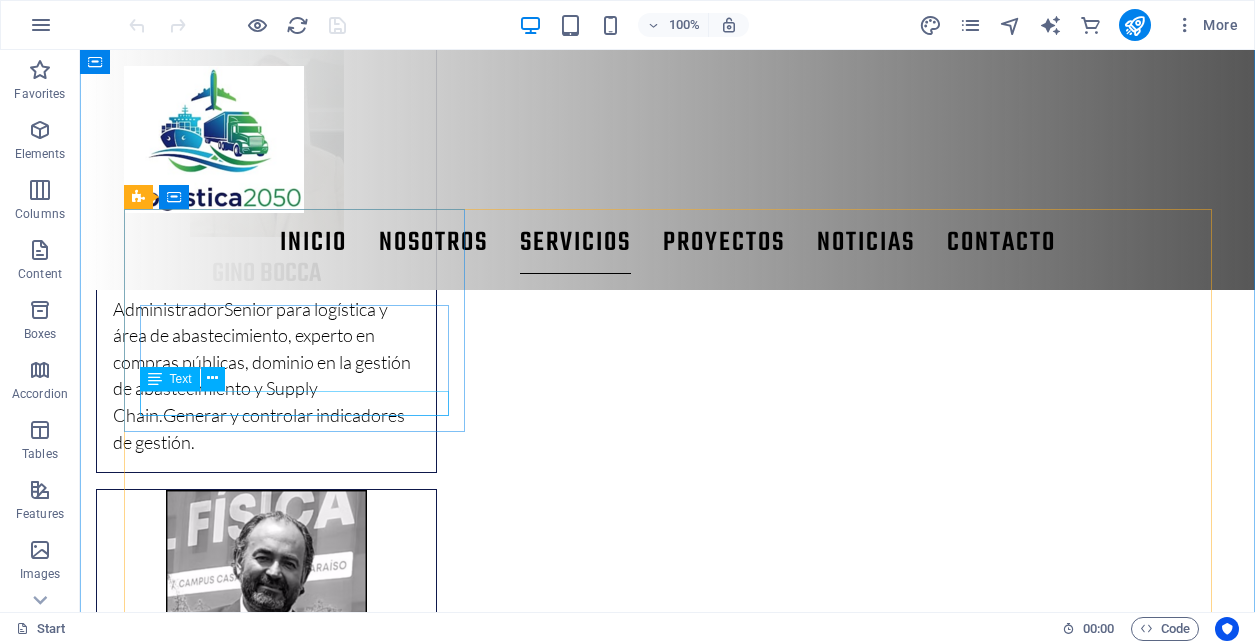 click on "Próximamente.... seckdgvdvnjnviudv" at bounding box center [294, 1731] 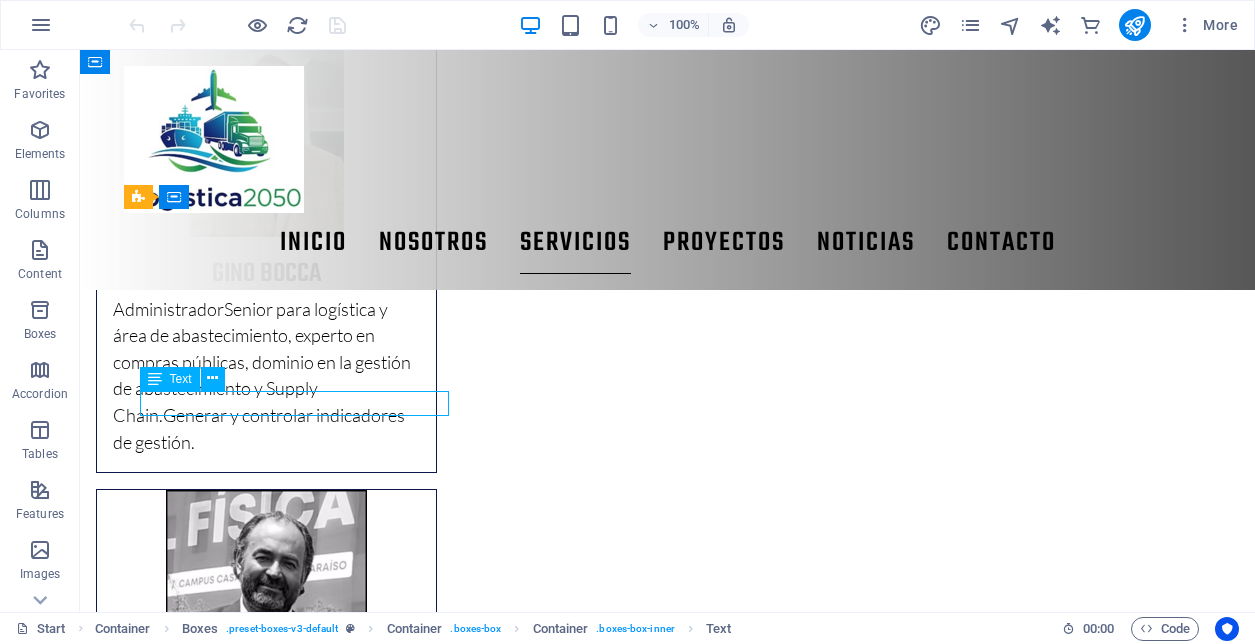 click on "Próximamente.... seckdgvdvnjnviudv" at bounding box center (294, 1731) 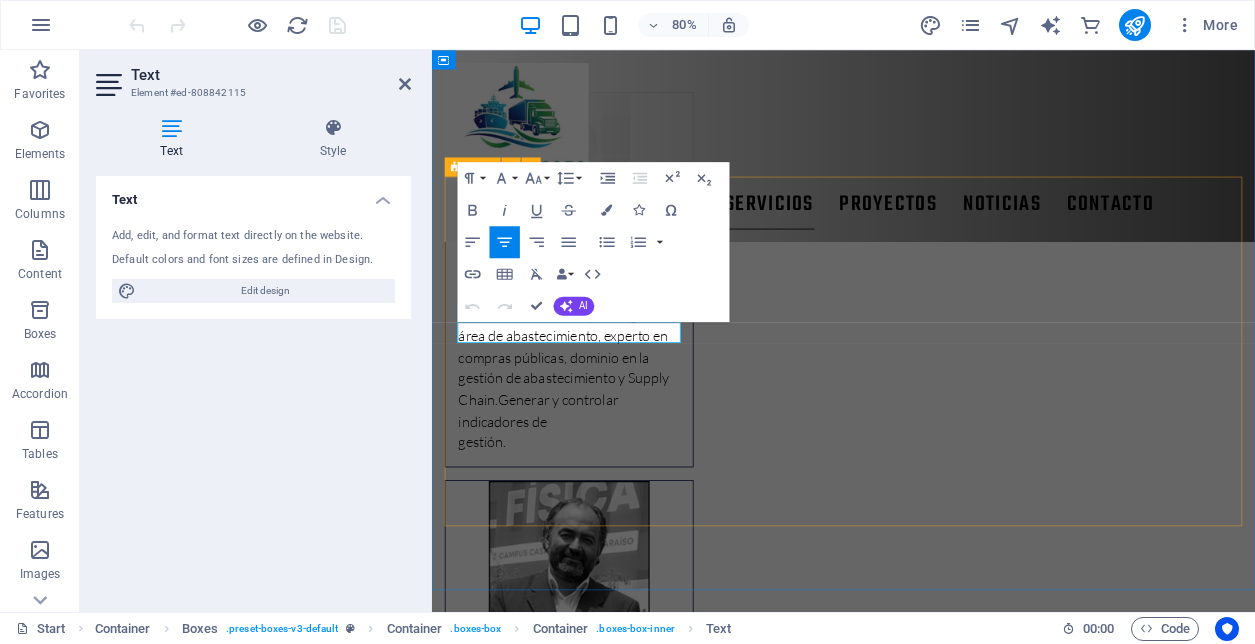 scroll, scrollTop: 1718, scrollLeft: 0, axis: vertical 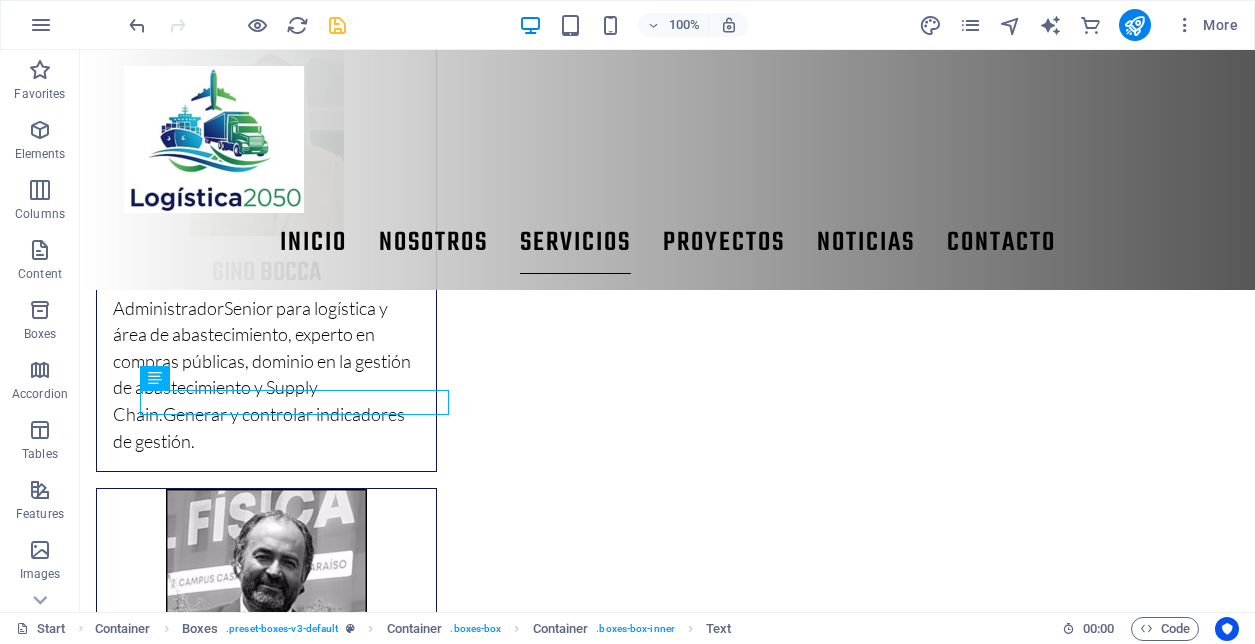 click at bounding box center (337, 25) 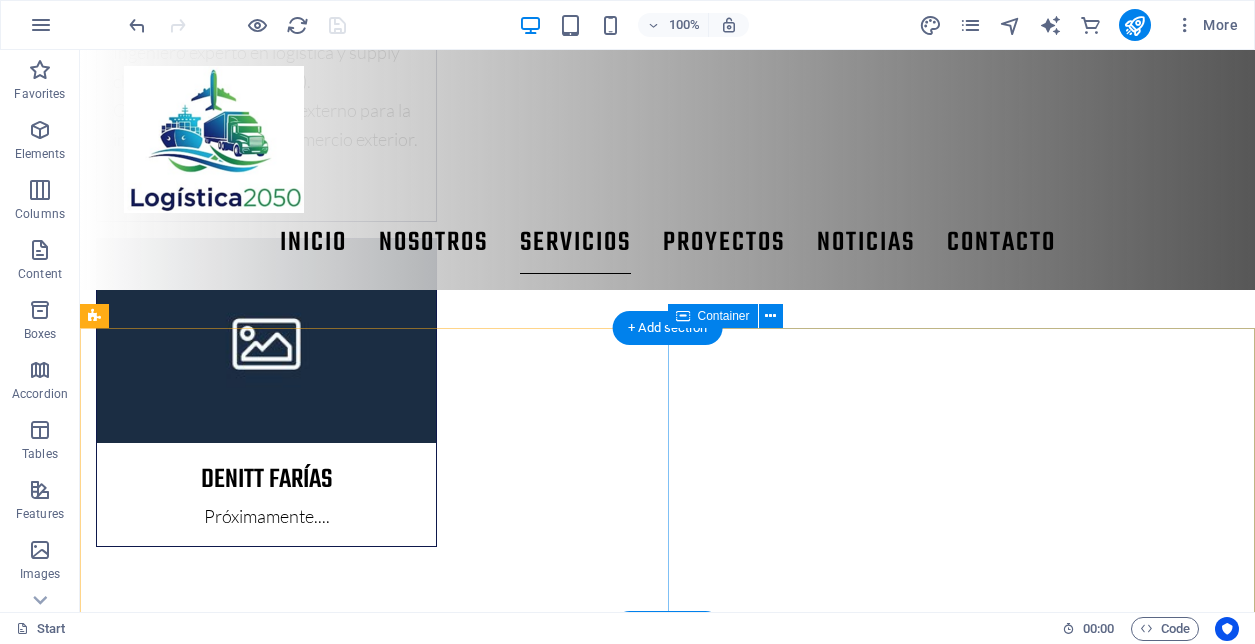 scroll, scrollTop: 2448, scrollLeft: 0, axis: vertical 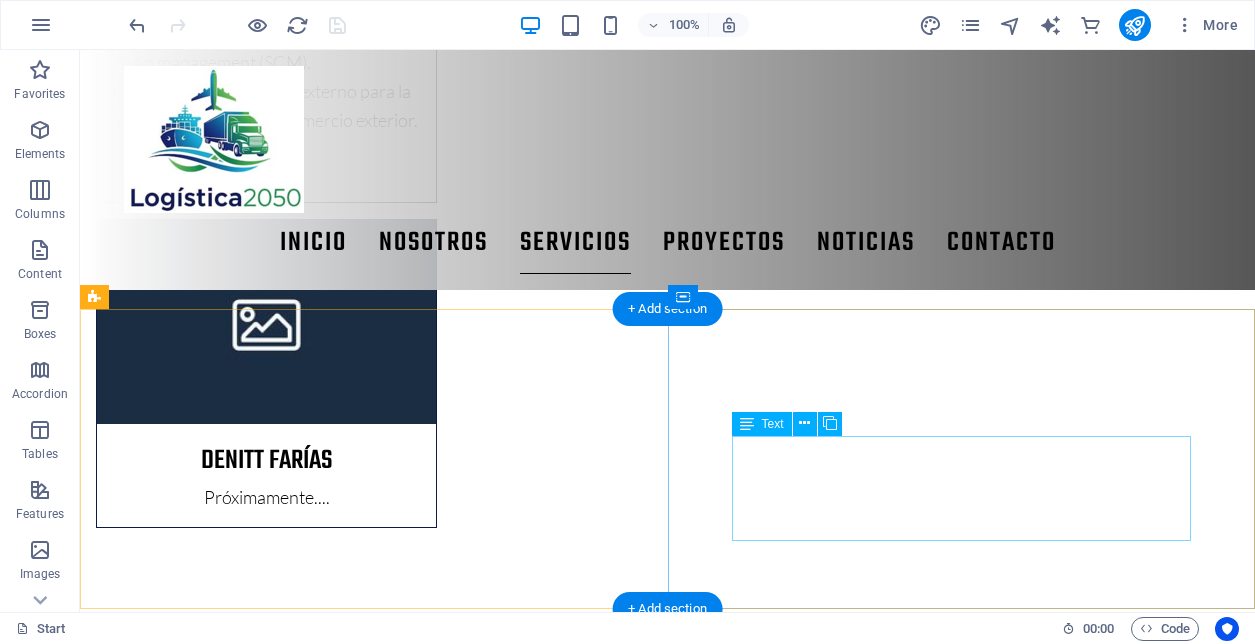 click on "LOGÍSTICA DE ALMACENAMIENTO" at bounding box center [668, 3824] 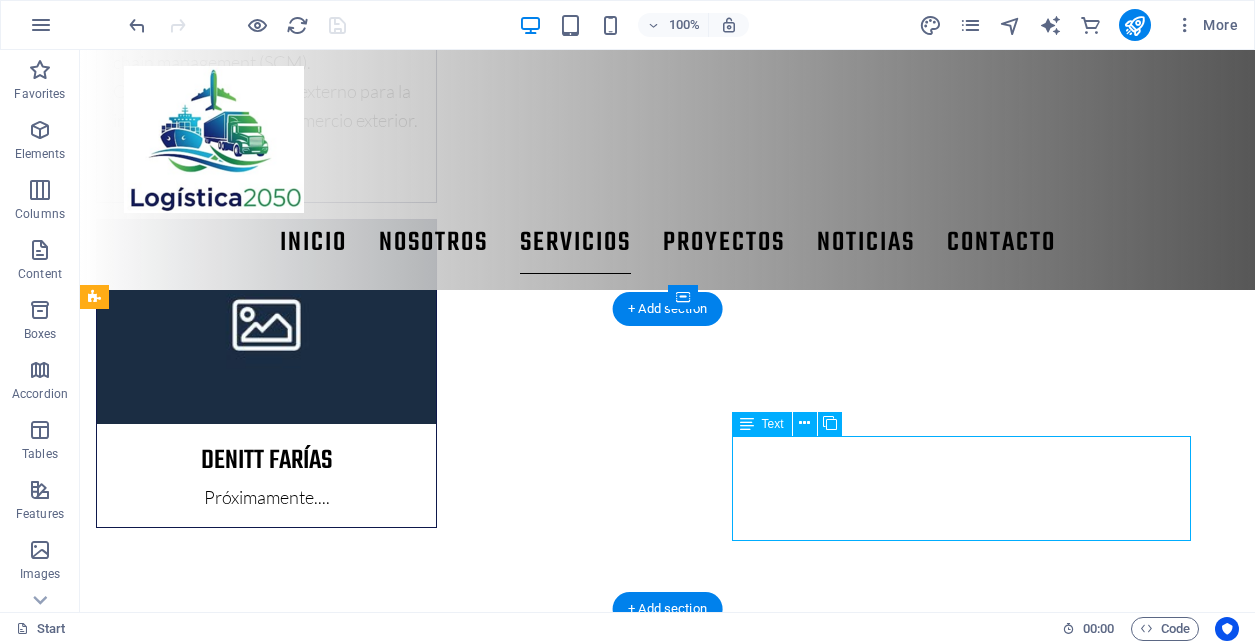 click on "LOGÍSTICA DE ALMACENAMIENTO" at bounding box center [668, 3824] 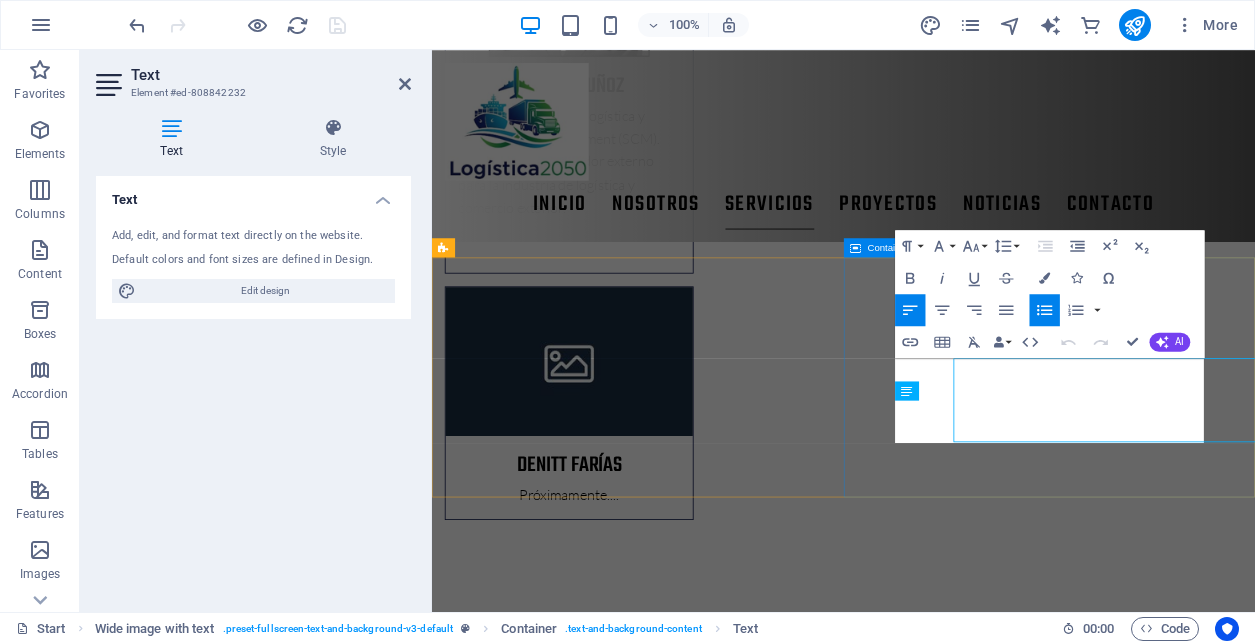 scroll, scrollTop: 2449, scrollLeft: 0, axis: vertical 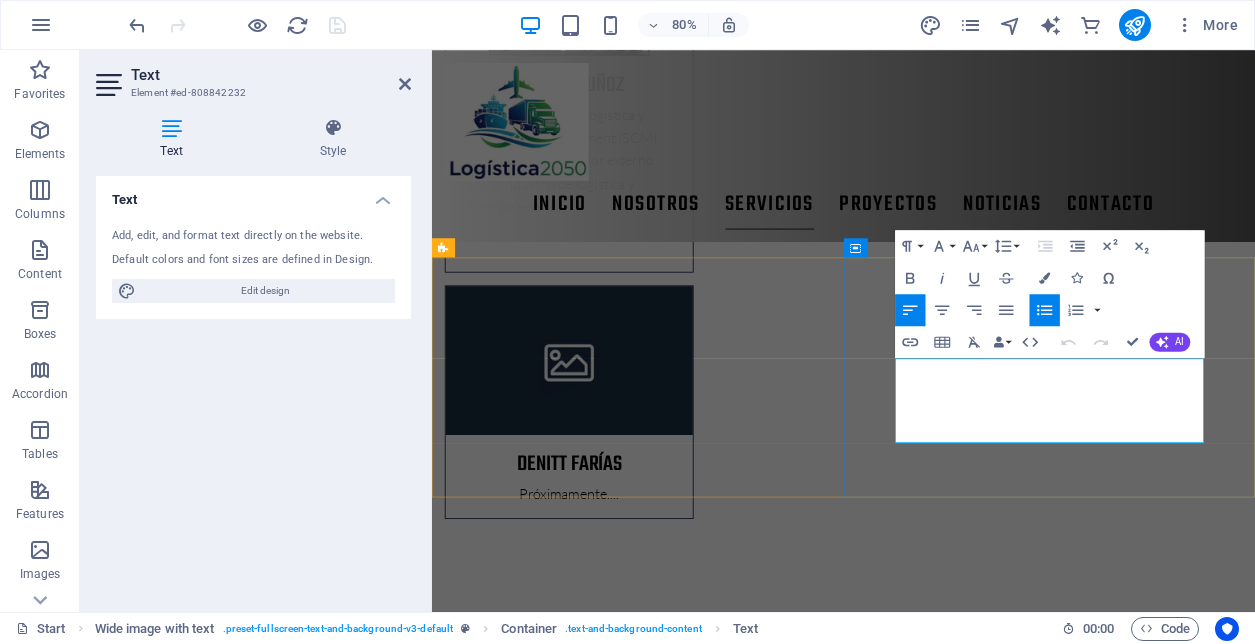 click at bounding box center [954, 4060] 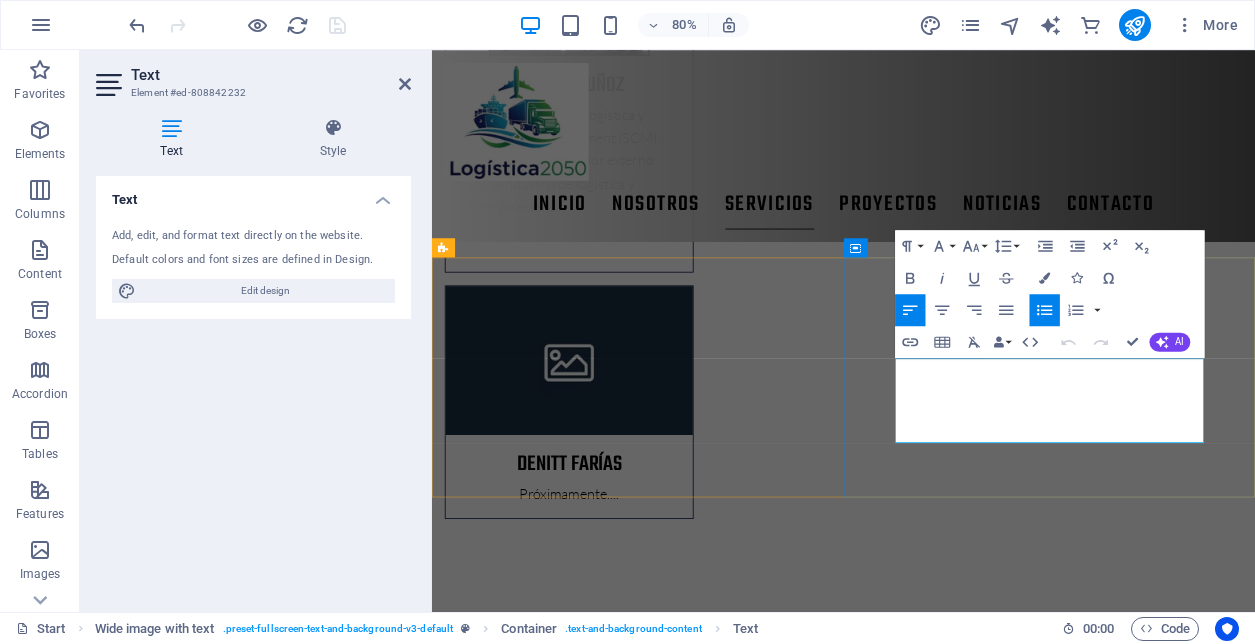type 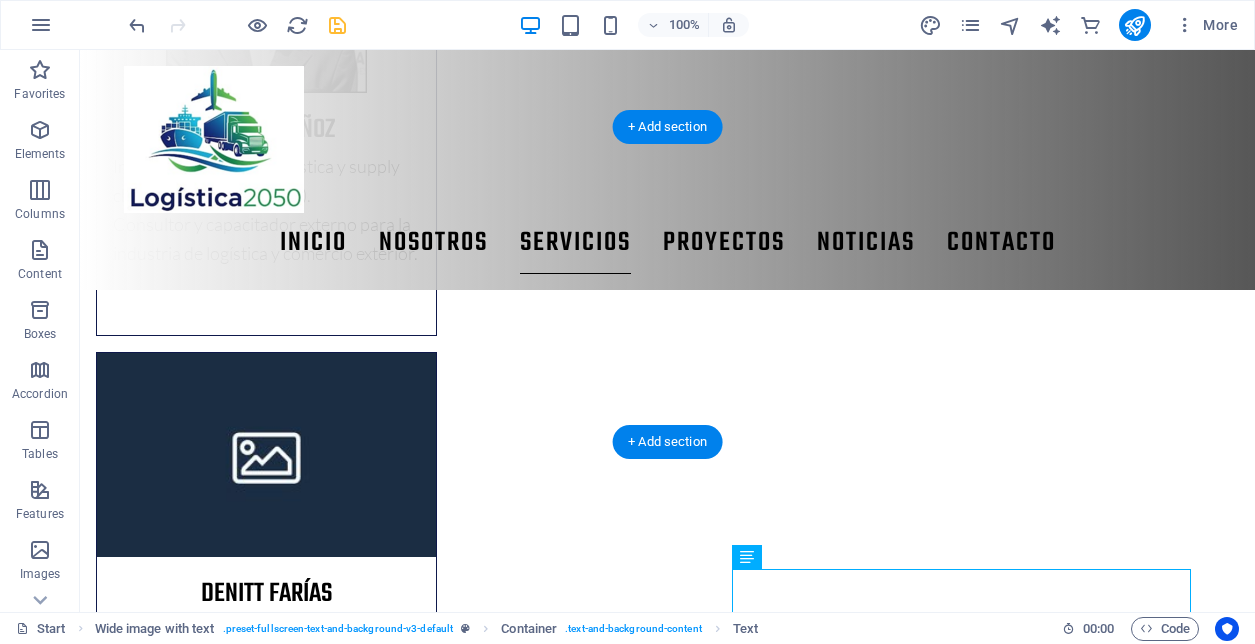 scroll, scrollTop: 2333, scrollLeft: 0, axis: vertical 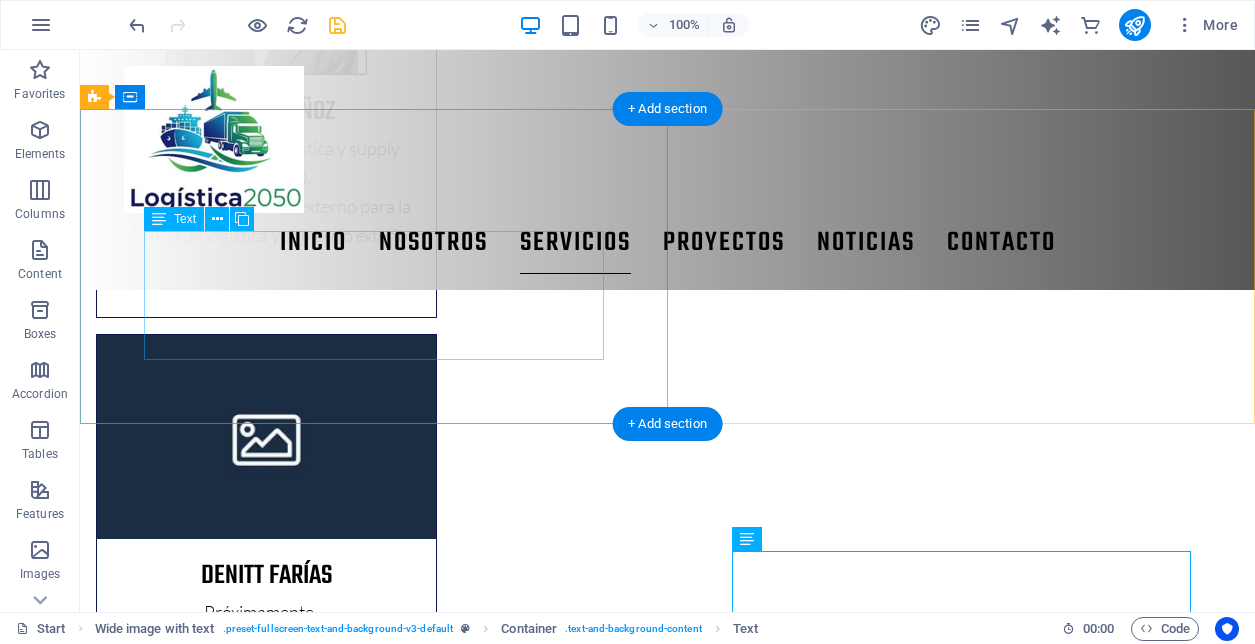 click on "CONTROL DE GESTIÓN KPI  LOGÍSTICA DE ABASTECIMIENTO CONTROL DE INVENTARIO KAIZEN EN PROCESOS LOGÍSTICOS" at bounding box center [668, 2482] 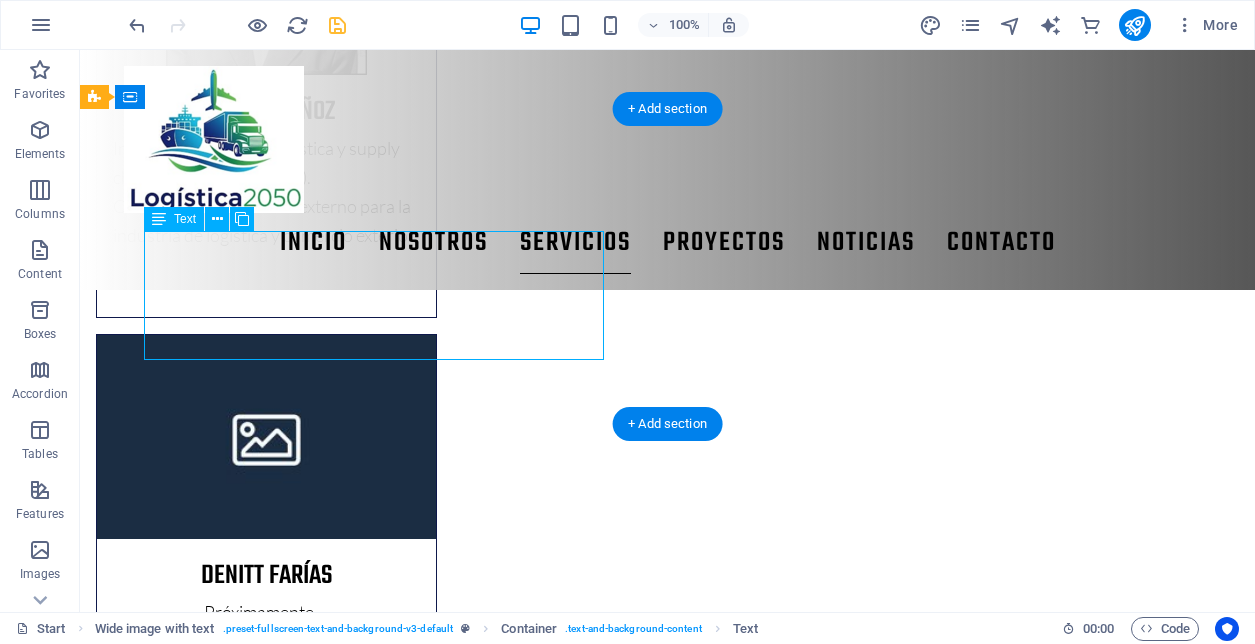 click on "CONTROL DE GESTIÓN KPI  LOGÍSTICA DE ABASTECIMIENTO CONTROL DE INVENTARIO KAIZEN EN PROCESOS LOGÍSTICOS" at bounding box center (668, 2482) 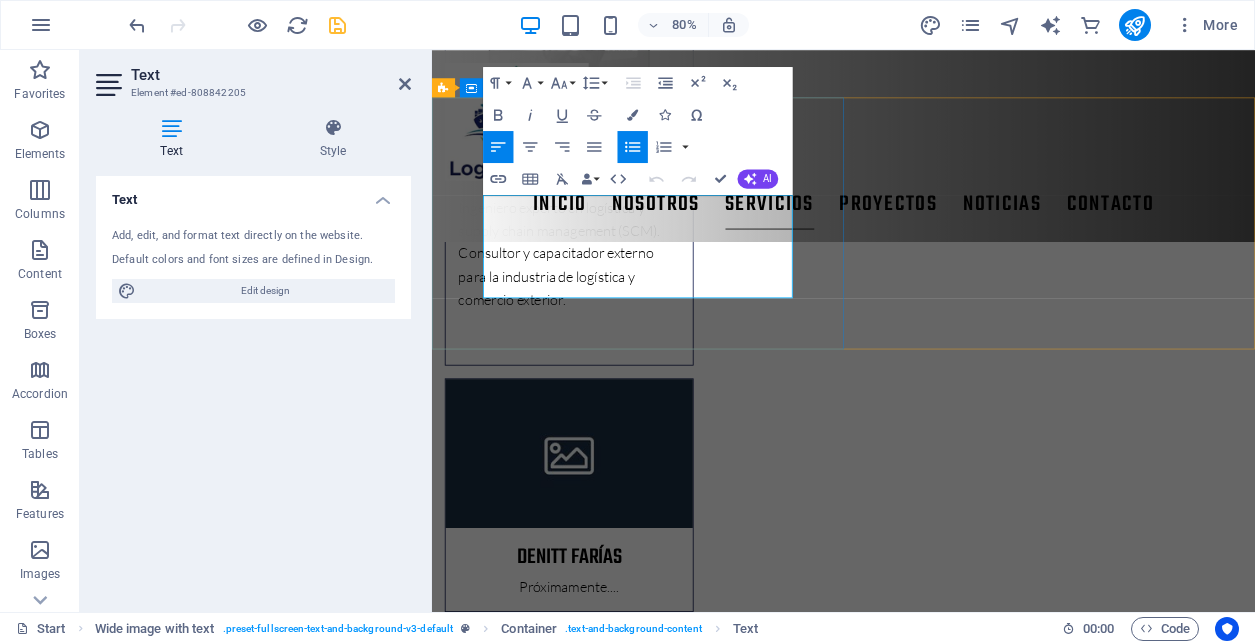scroll, scrollTop: 2334, scrollLeft: 0, axis: vertical 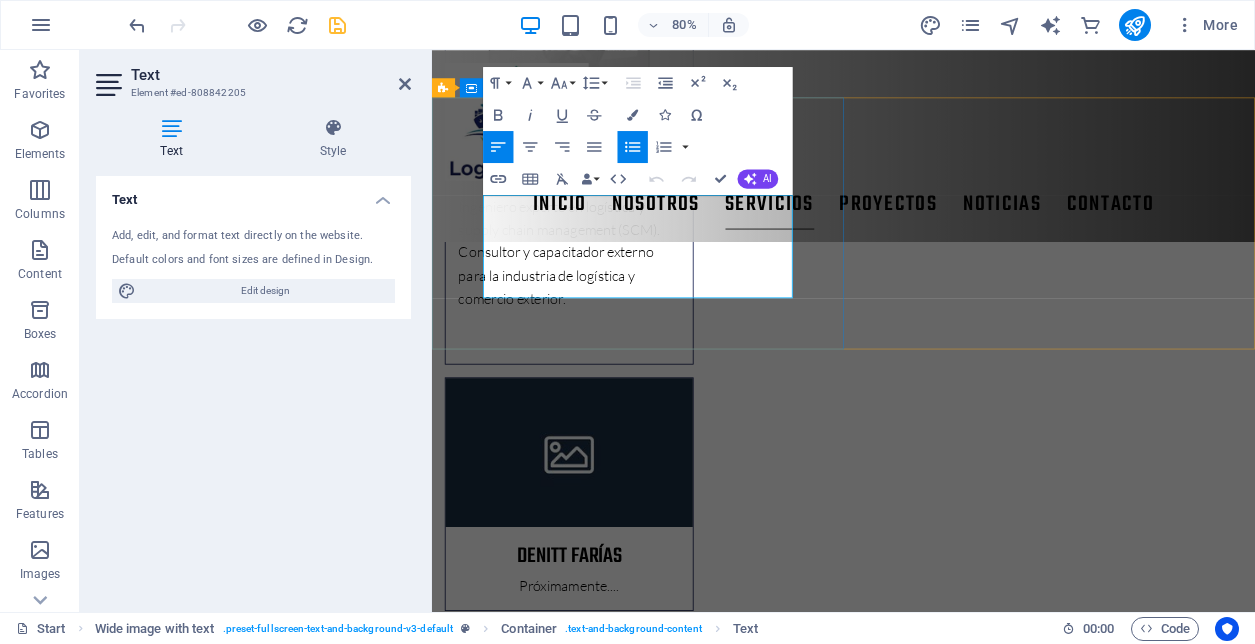 click on "KAIZEN EN PROCESOS LOGÍSTICOS" at bounding box center (954, 2619) 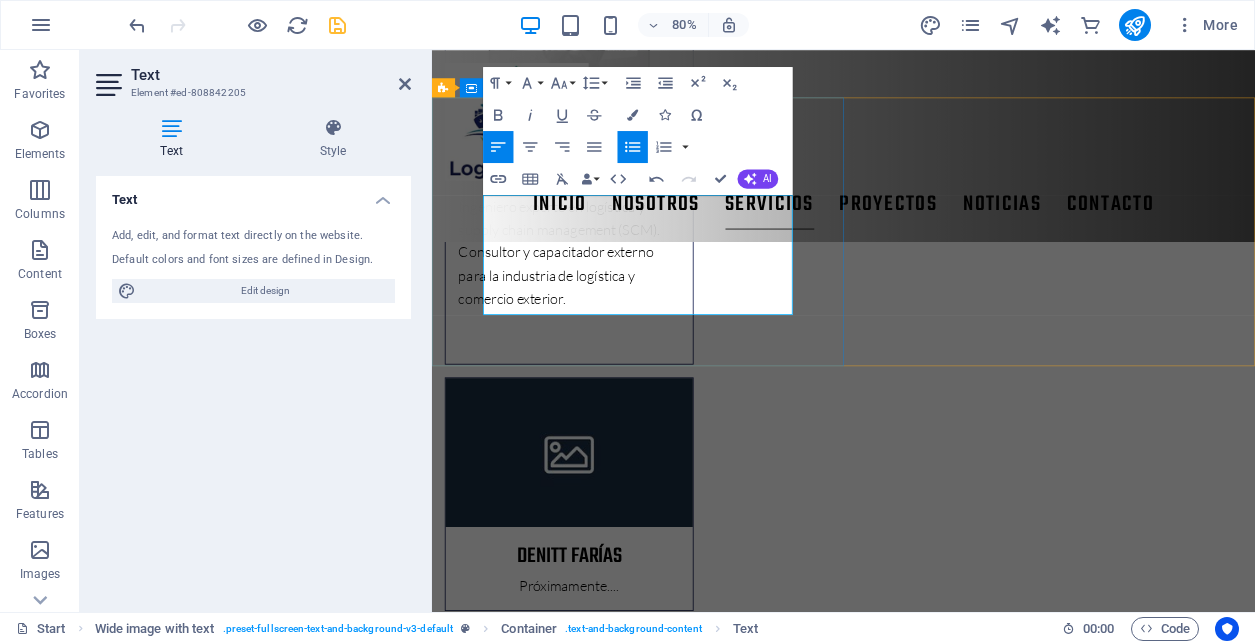 type 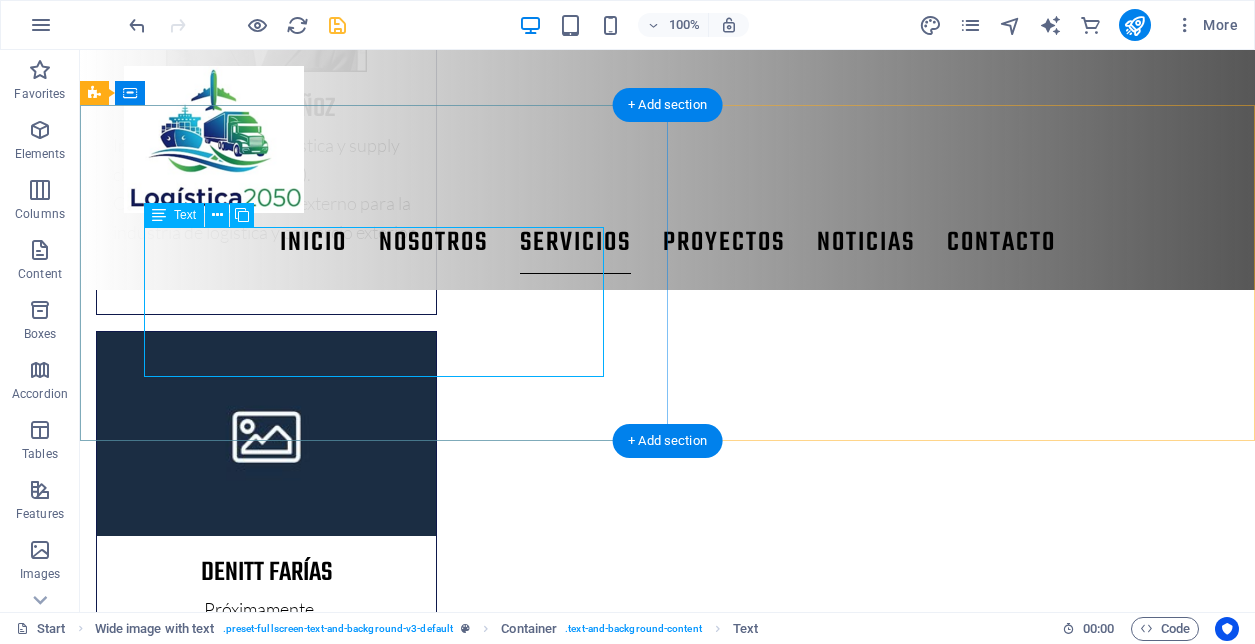scroll, scrollTop: 2337, scrollLeft: 0, axis: vertical 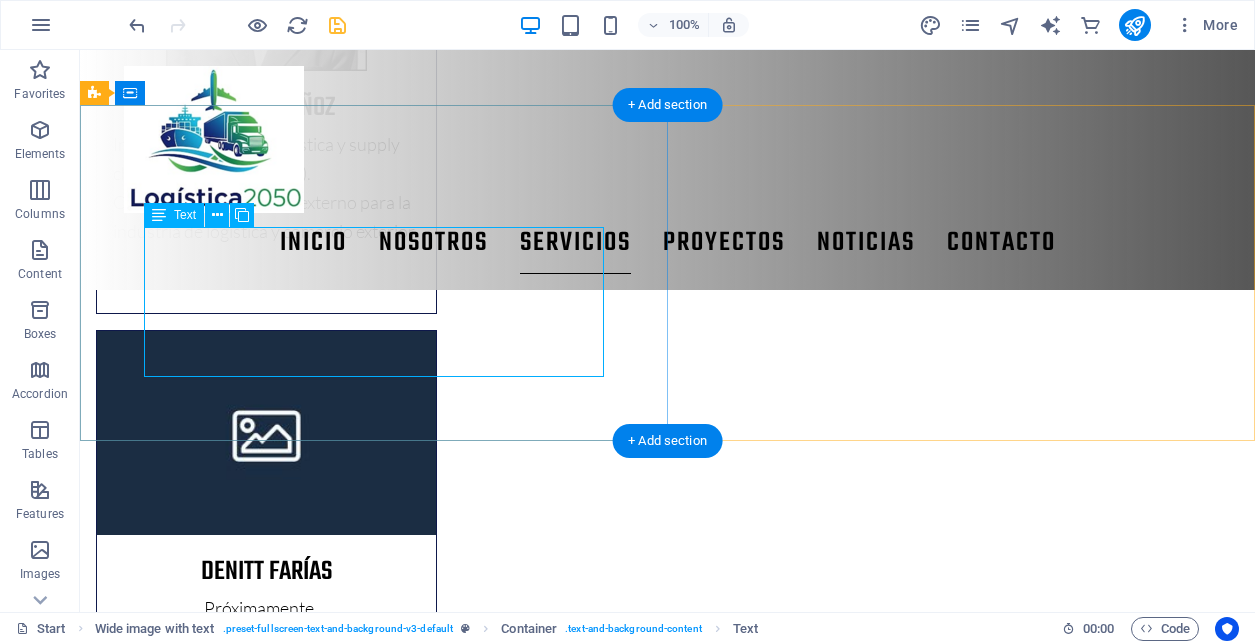 click on "CONTROL DE GESTIÓN KPI  LOGÍSTICA DE ABASTECIMIENTO CONTROL DE INVENTARIO KAIZEN EN PROCESOS LOGÍSTICOS LICITACIONES PÚBLICAS" at bounding box center (668, 2489) 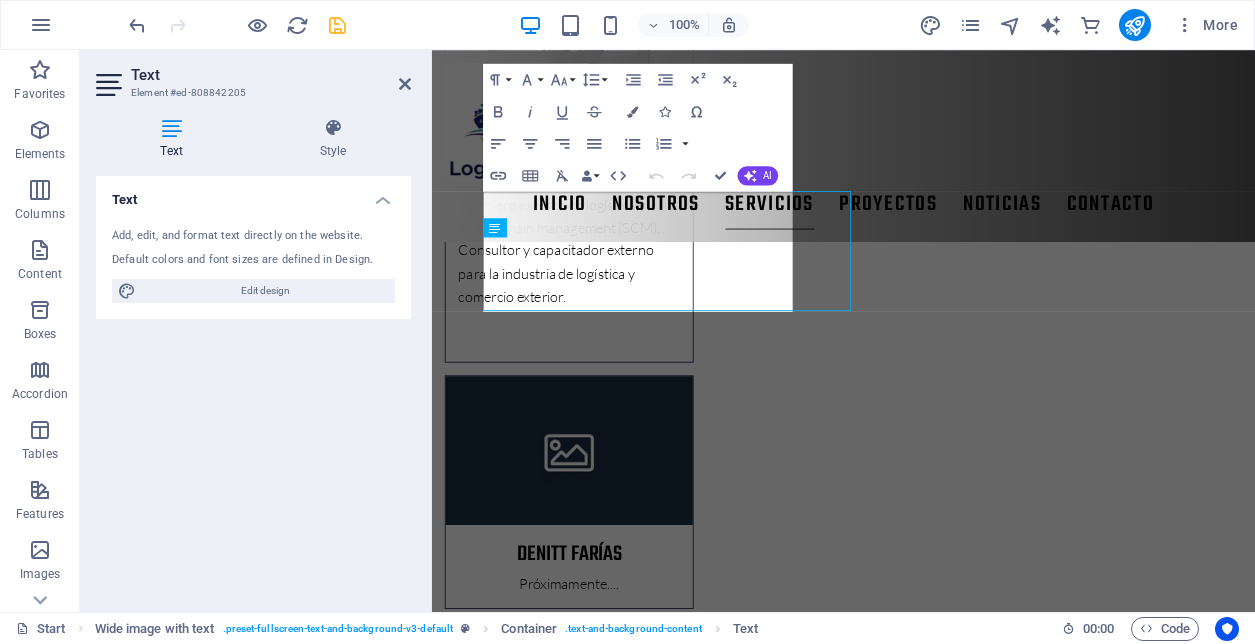 scroll, scrollTop: 2338, scrollLeft: 0, axis: vertical 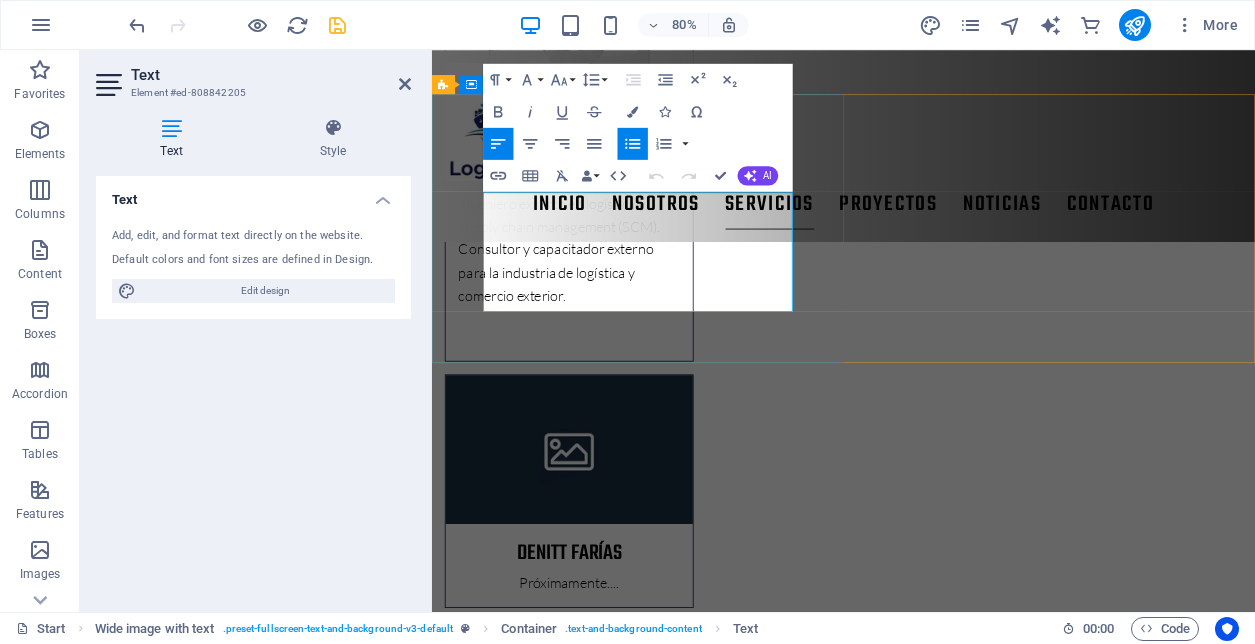 click on "LICITACIONES PÚBLICAS" at bounding box center (954, 2636) 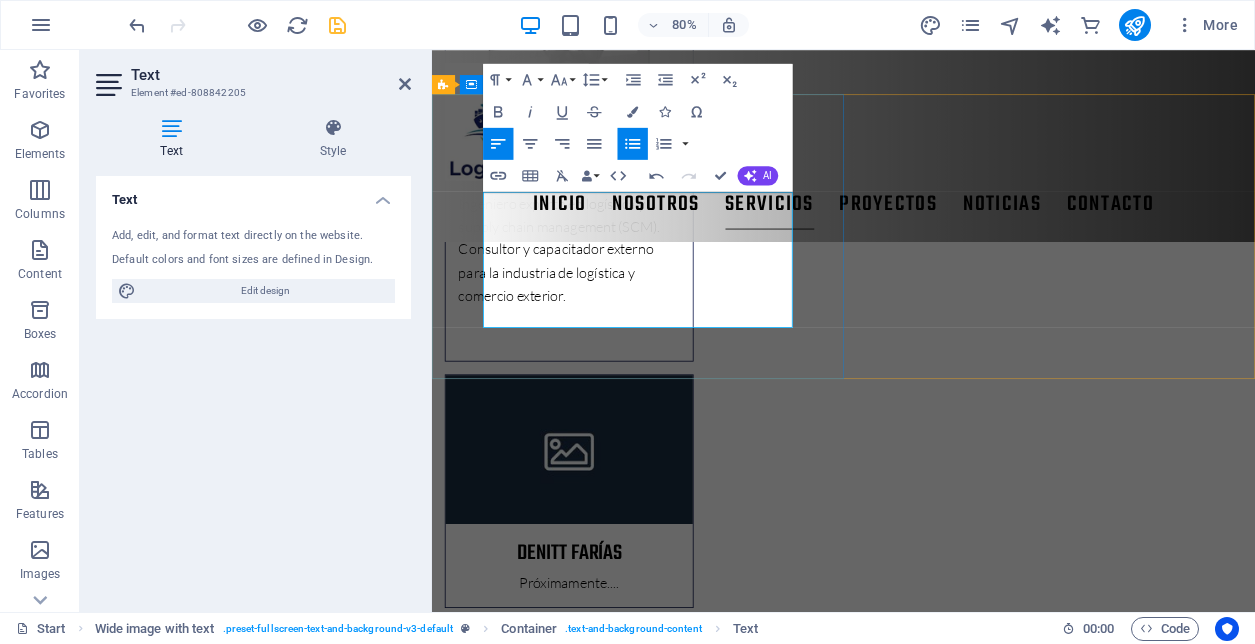 type 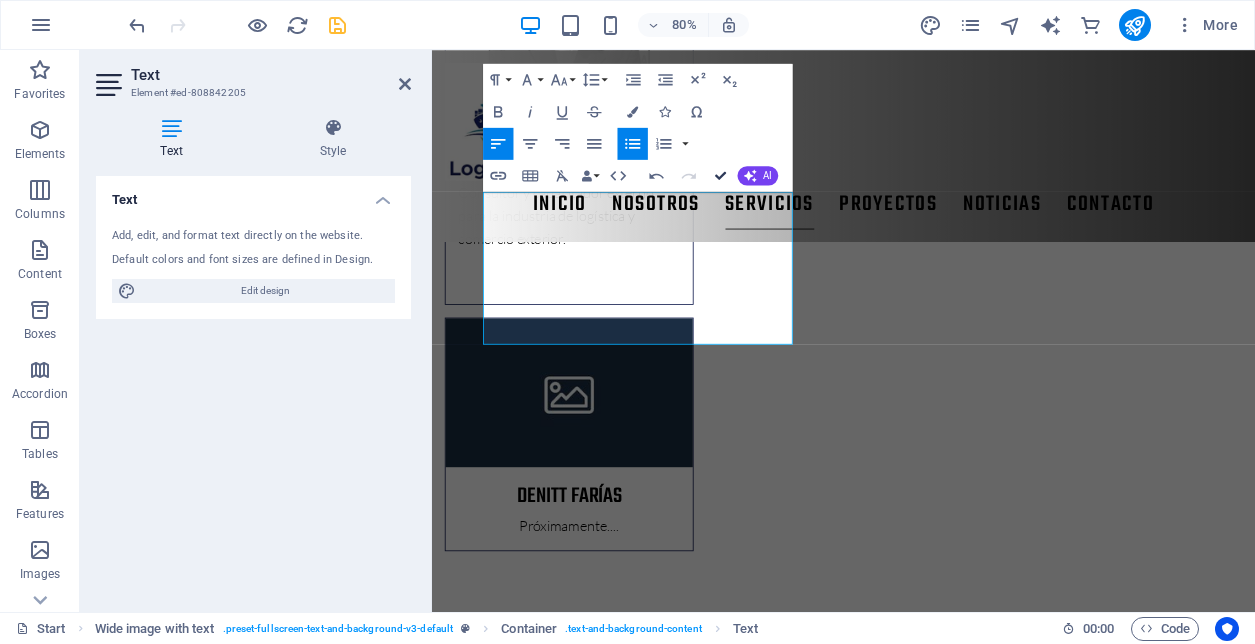 scroll, scrollTop: 2337, scrollLeft: 0, axis: vertical 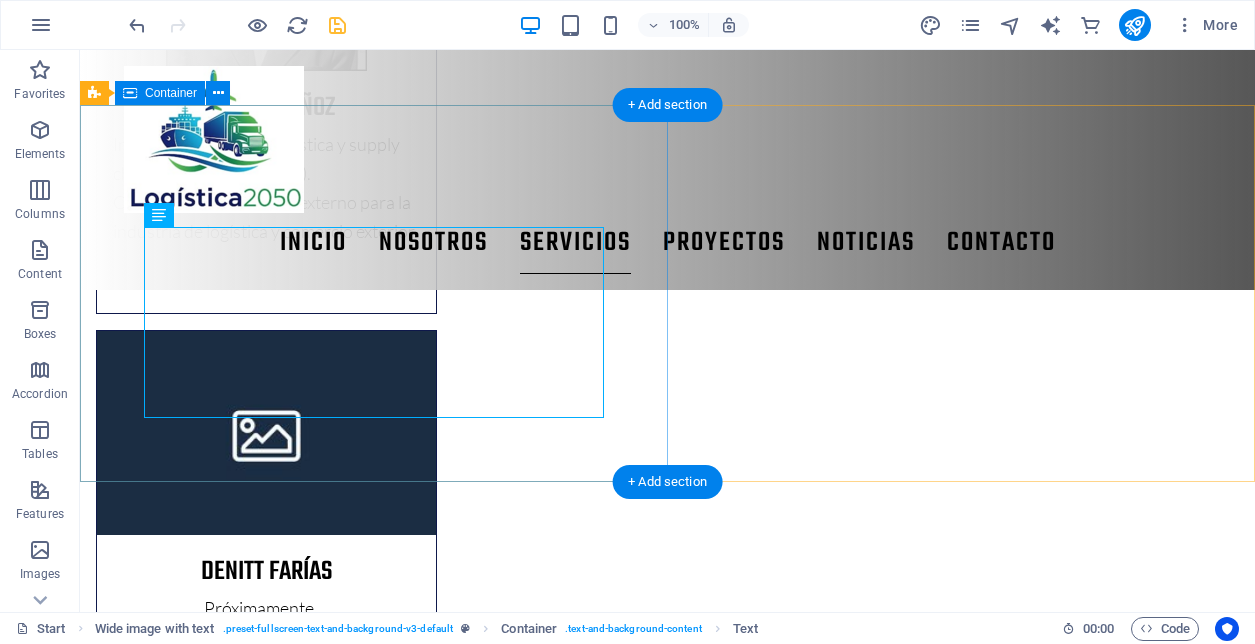 click on "SERVICIOS CONTROL DE GESTIÓN KPI  LOGÍSTICA DE ABASTECIMIENTO CONTROL DE INVENTARIO KAIZEN EN PROCESOS LOGÍSTICOS LICITACIONES PÚBLICAS TRANSPORTE Y DISTRIBUCIÓN COMERCIO EXTERIOR" at bounding box center (667, 2481) 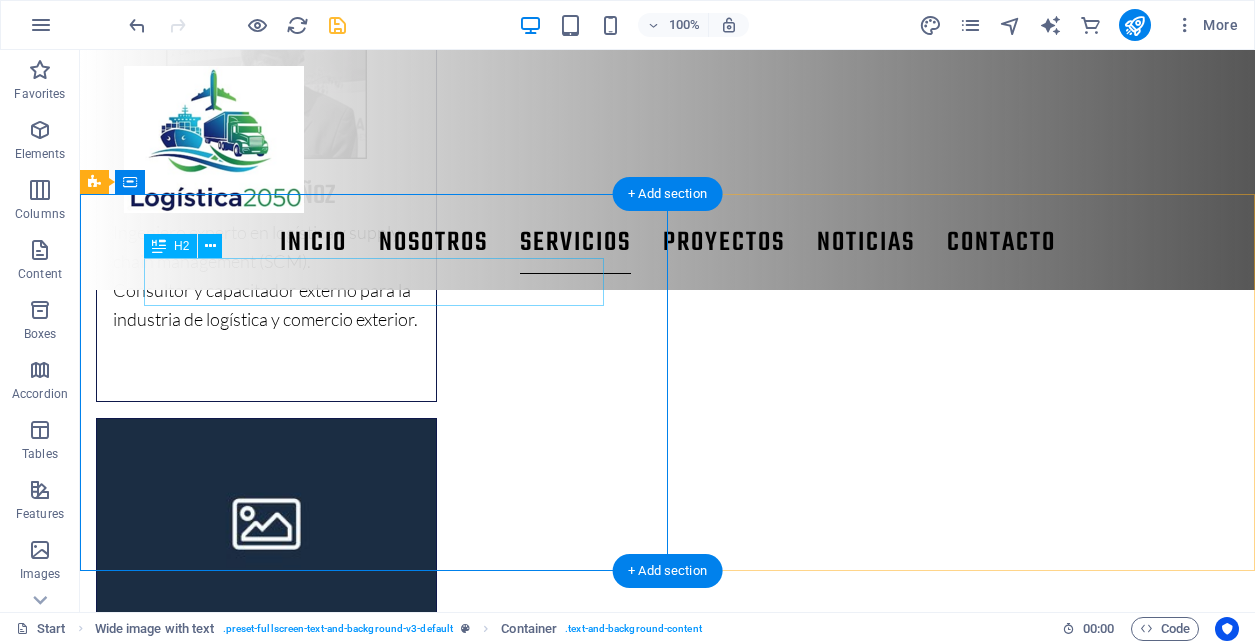 scroll, scrollTop: 2248, scrollLeft: 0, axis: vertical 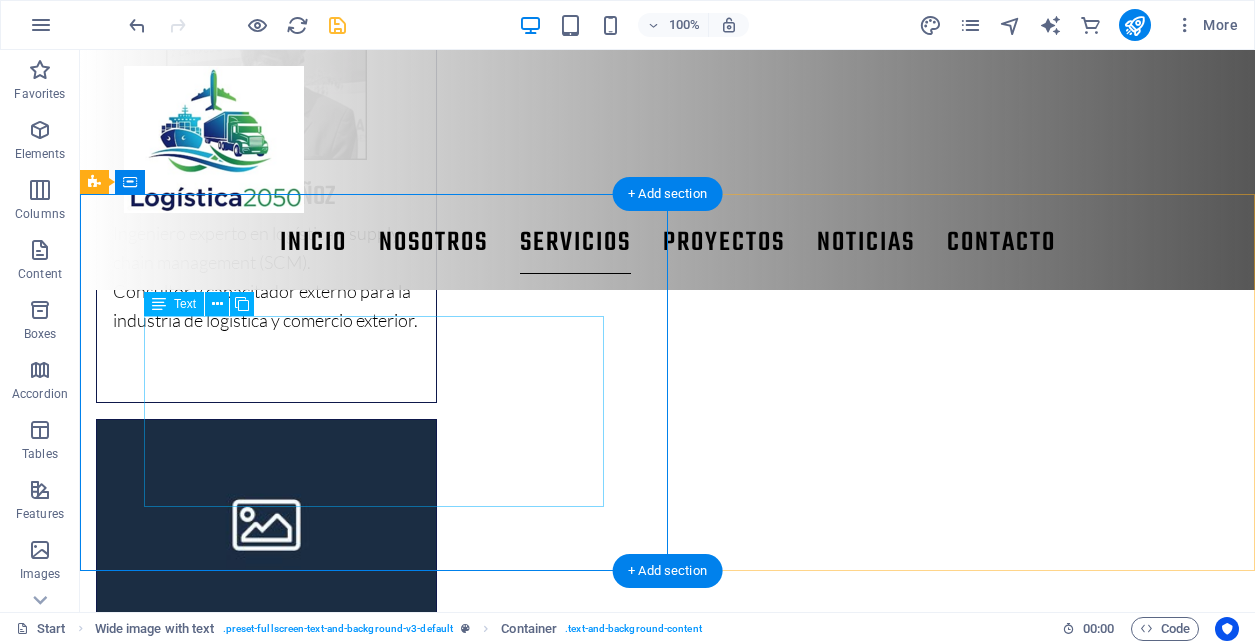 click on "CONTROL DE GESTIÓN KPI  LOGÍSTICA DE ABASTECIMIENTO CONTROL DE INVENTARIO KAIZEN EN PROCESOS LOGÍSTICOS LICITACIONES PÚBLICAS TRANSPORTE Y DISTRIBUCIÓN COMERCIO EXTERIOR" at bounding box center (668, 2599) 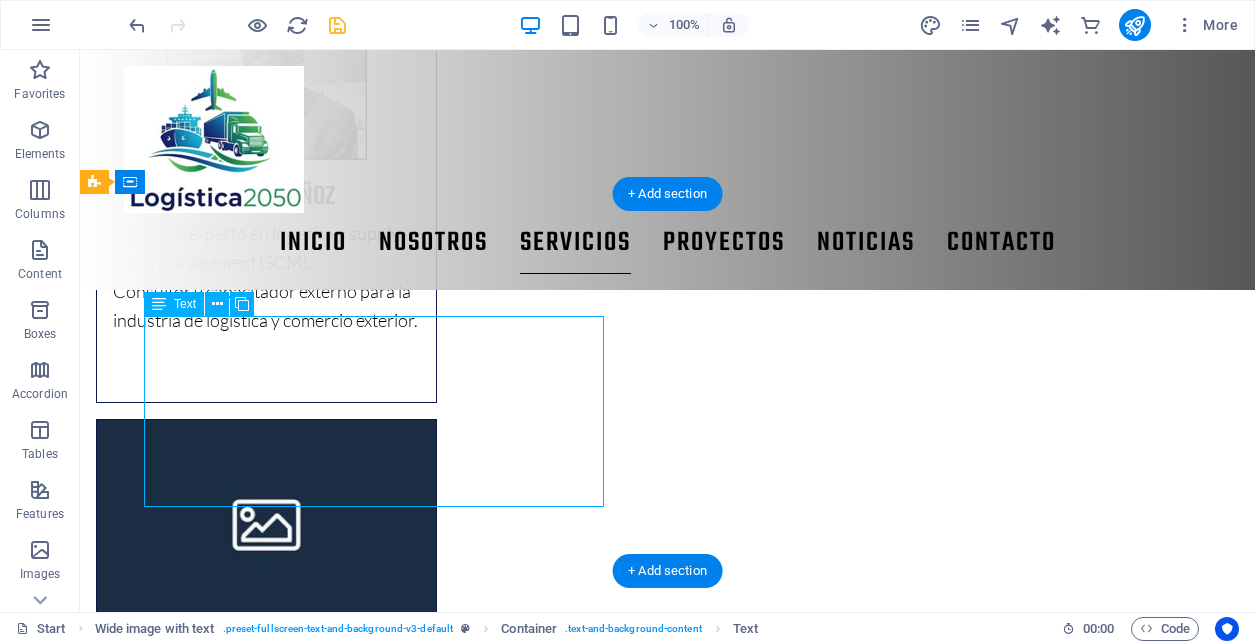 click on "CONTROL DE GESTIÓN KPI  LOGÍSTICA DE ABASTECIMIENTO CONTROL DE INVENTARIO KAIZEN EN PROCESOS LOGÍSTICOS LICITACIONES PÚBLICAS TRANSPORTE Y DISTRIBUCIÓN COMERCIO EXTERIOR" at bounding box center (668, 2599) 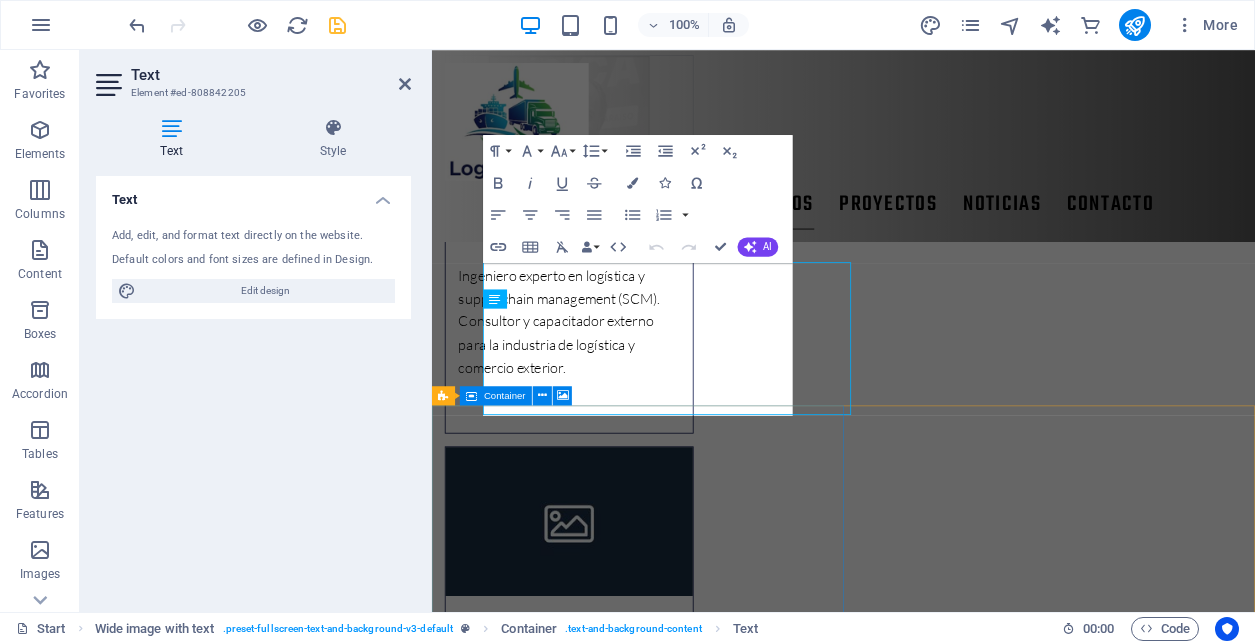 scroll, scrollTop: 2249, scrollLeft: 0, axis: vertical 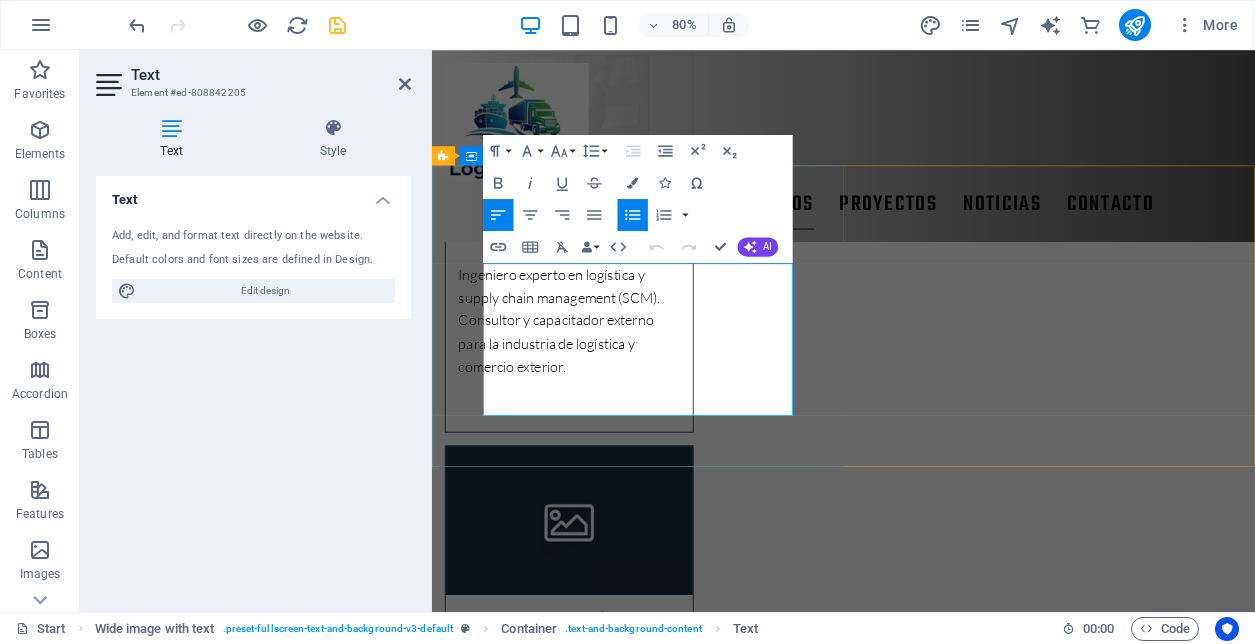 click on "KAIZEN EN PROCESOS LOGÍSTICOS" at bounding box center (954, 2704) 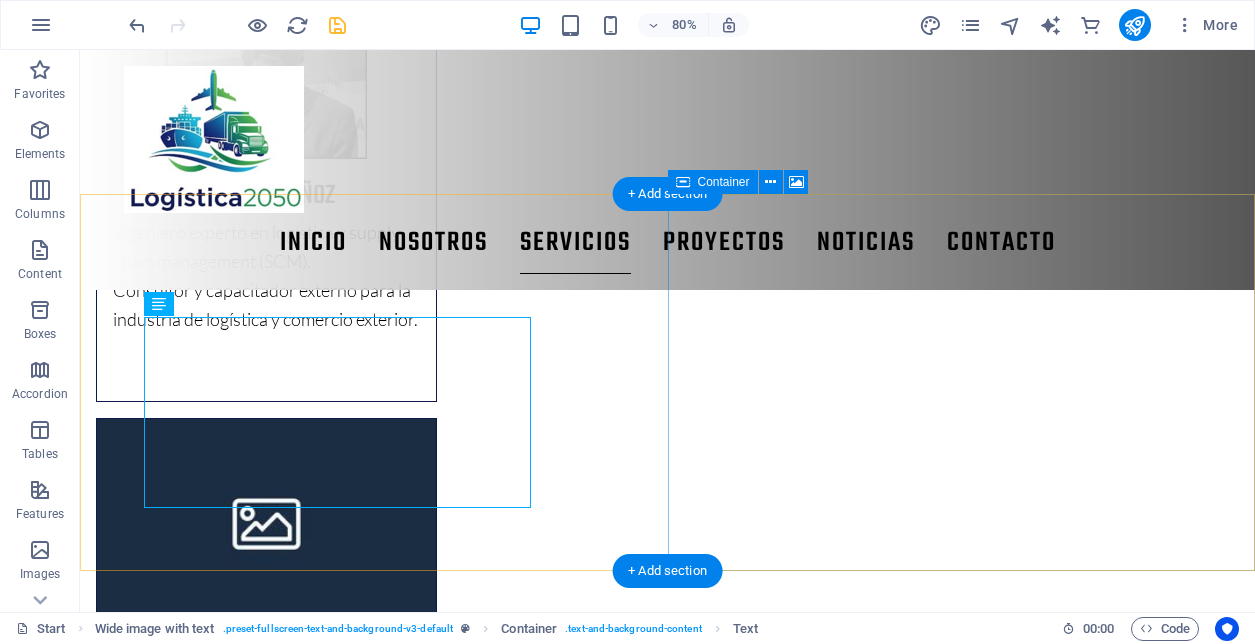 scroll, scrollTop: 2248, scrollLeft: 0, axis: vertical 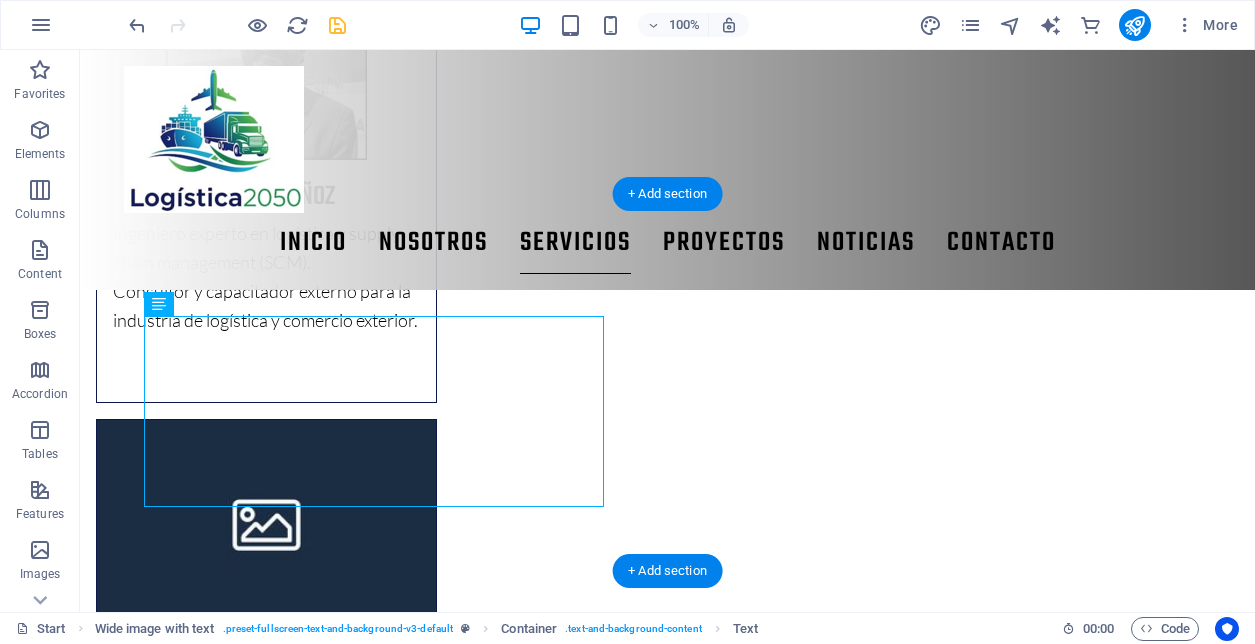 click at bounding box center (667, 2925) 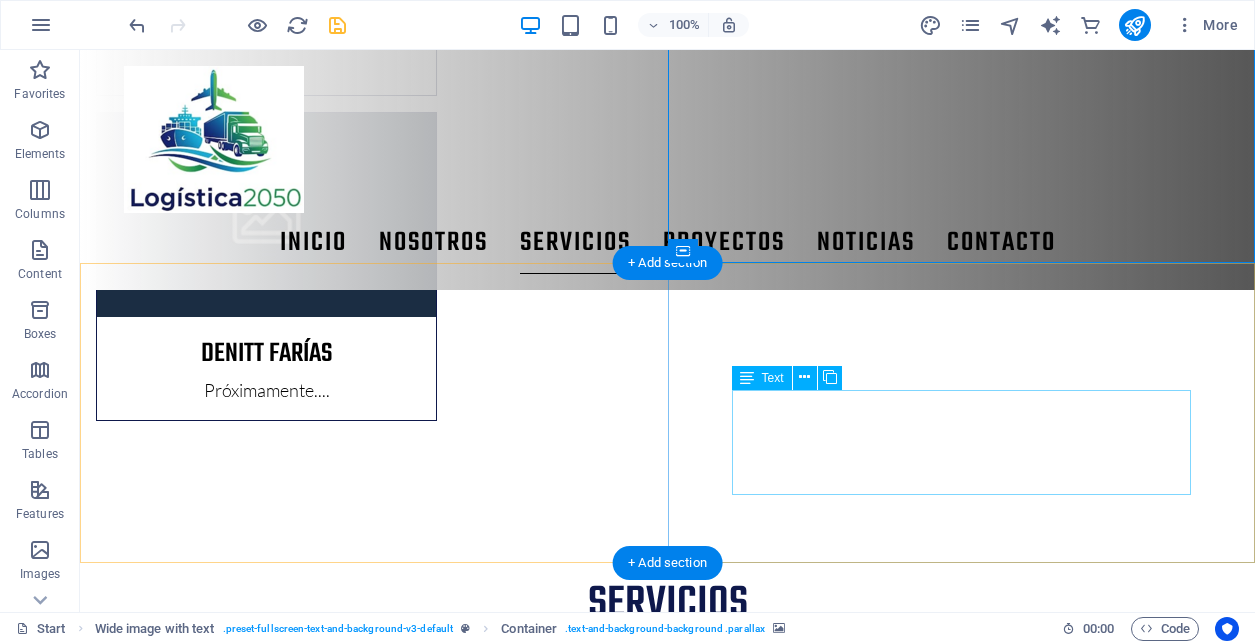 scroll, scrollTop: 2558, scrollLeft: 0, axis: vertical 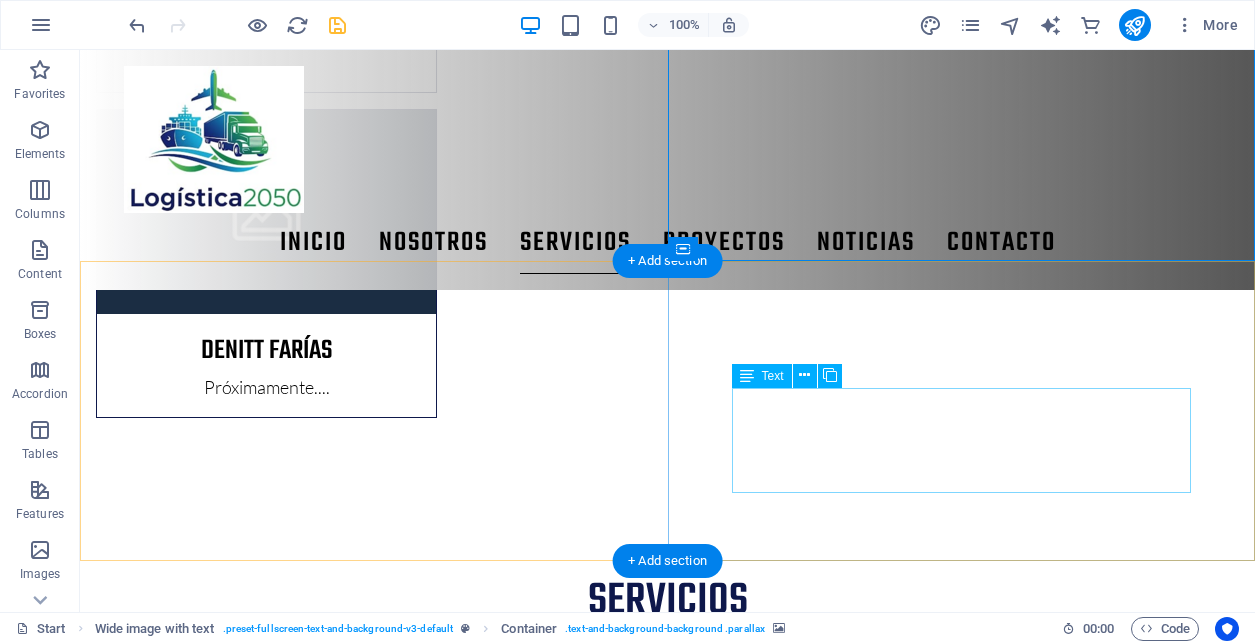 click on "LOGÍSTICA DE ALMACENAMIENTO LAYOUT Y REDISEÑO DE ALMACEN" at bounding box center (668, 3810) 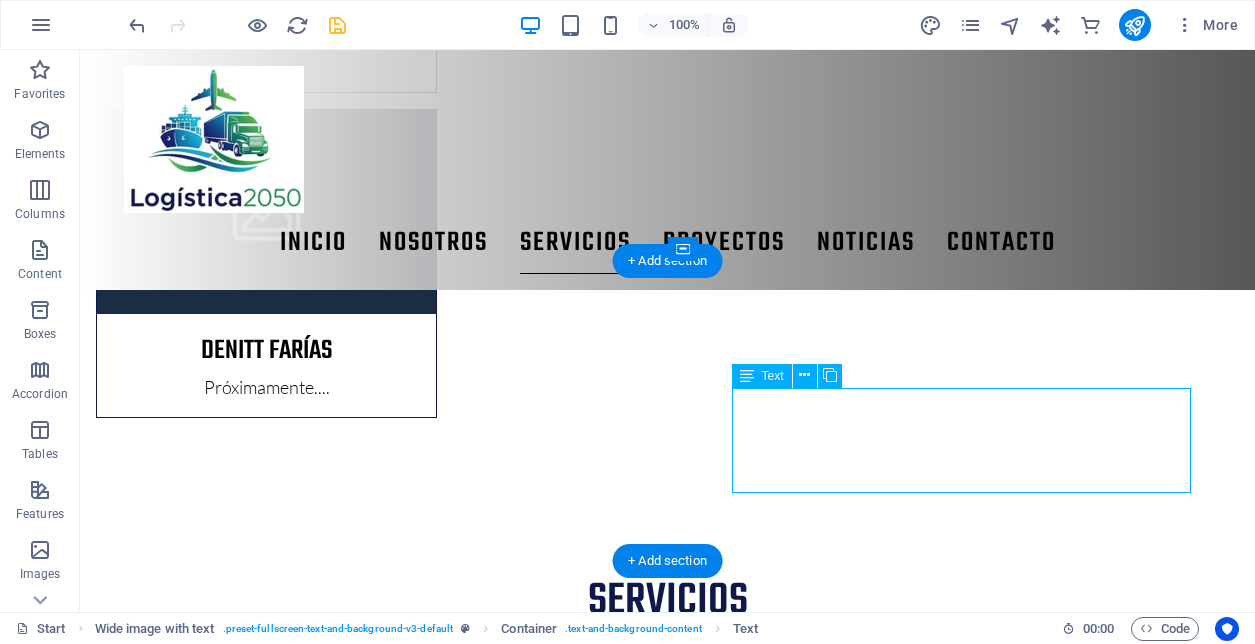 click on "LOGÍSTICA DE ALMACENAMIENTO LAYOUT Y REDISEÑO DE ALMACEN" at bounding box center [668, 3810] 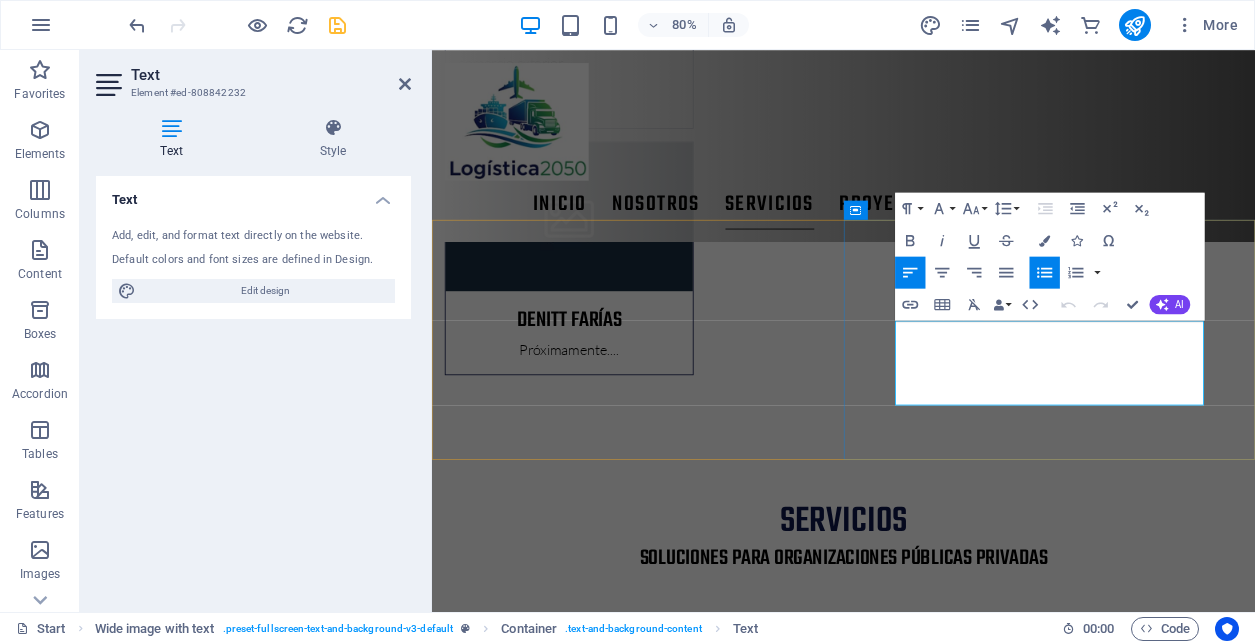 click at bounding box center (954, 3860) 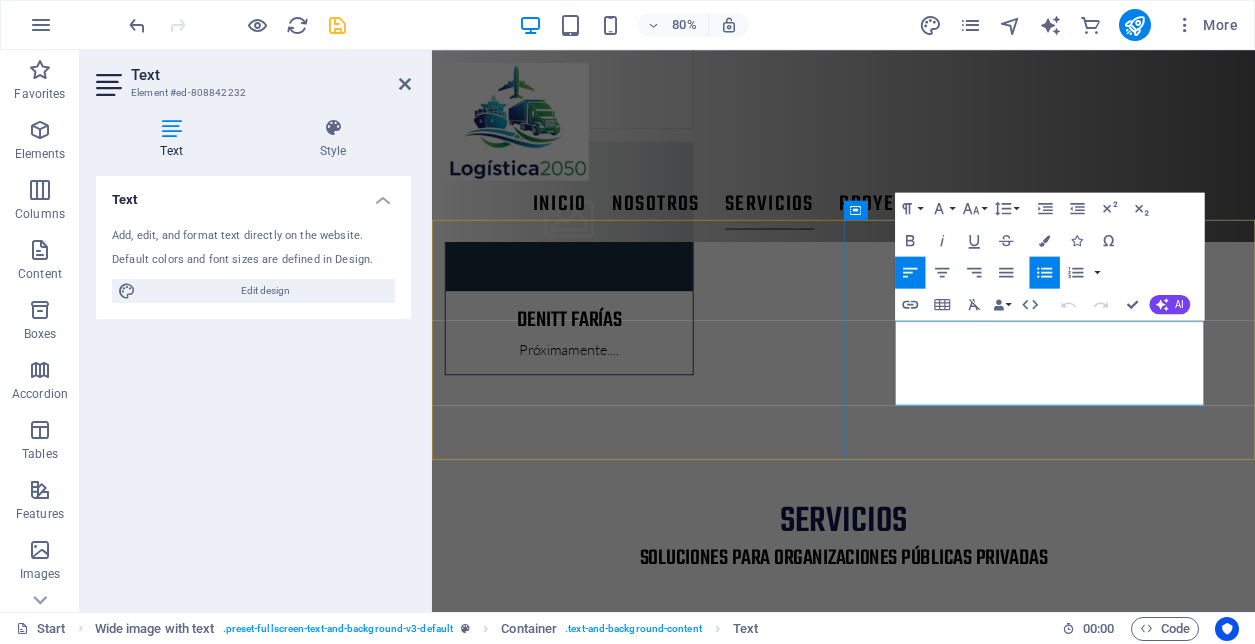 type 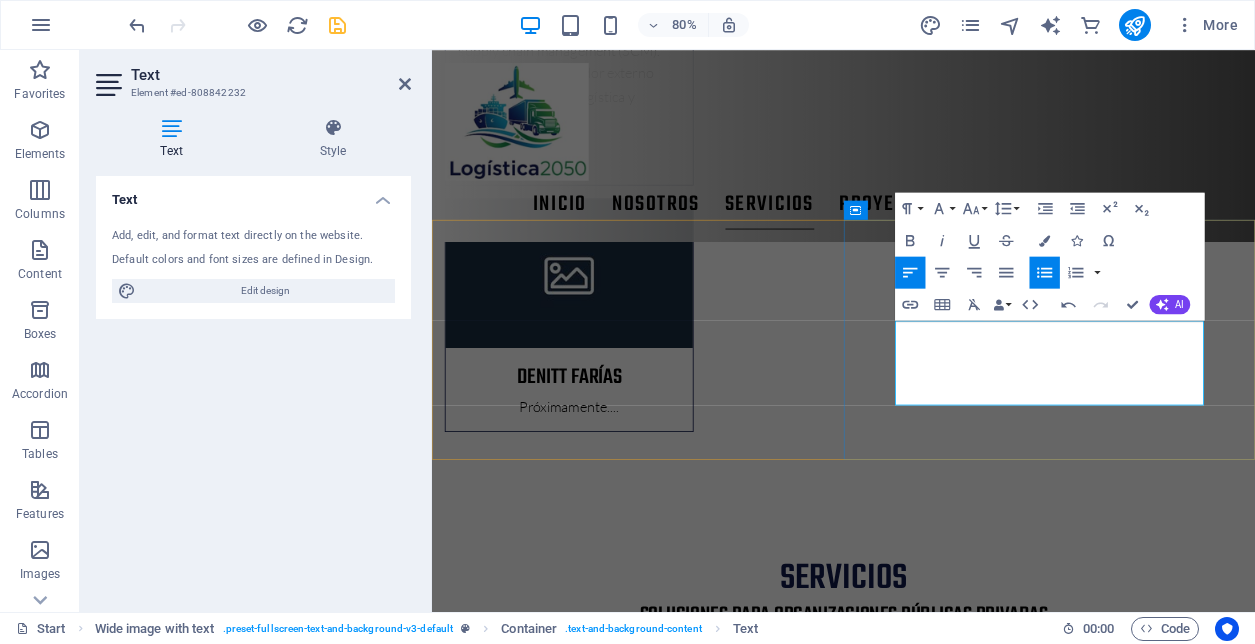 scroll, scrollTop: 2554, scrollLeft: 0, axis: vertical 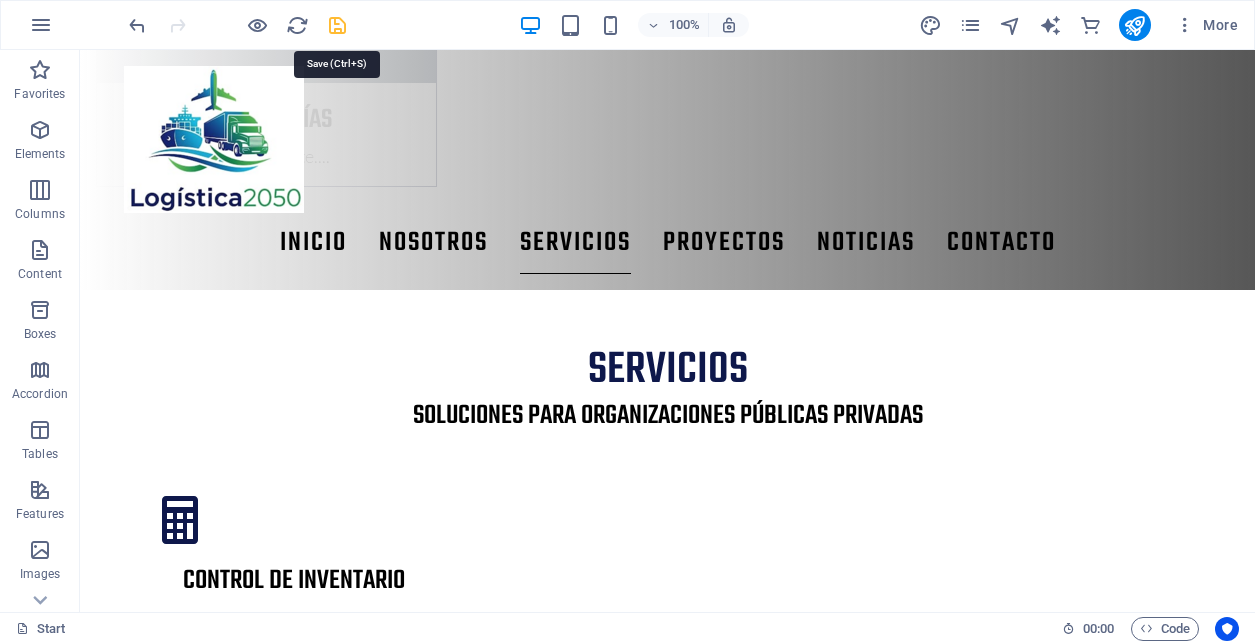 click at bounding box center [337, 25] 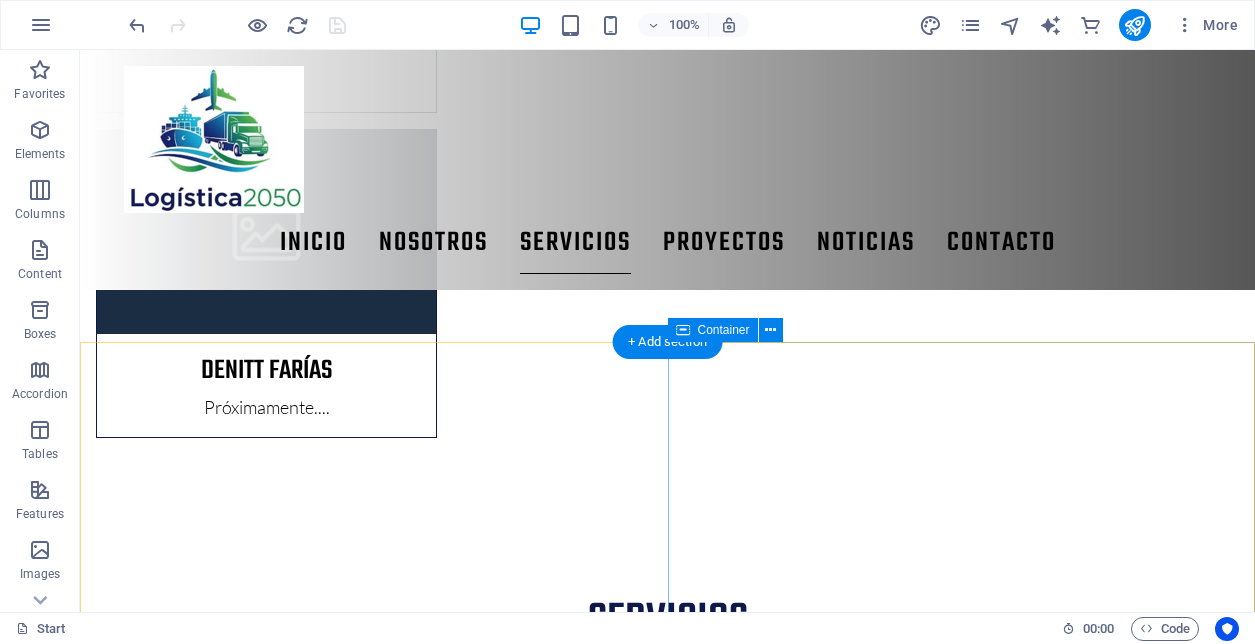 scroll, scrollTop: 2461, scrollLeft: 0, axis: vertical 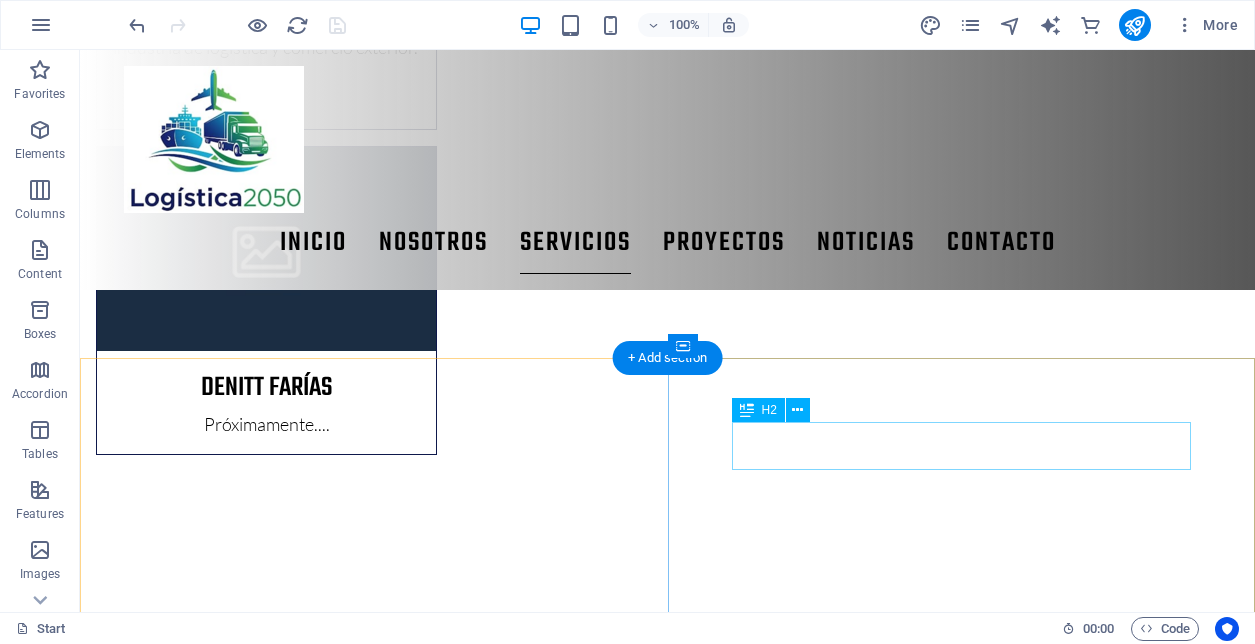click on "servicios" at bounding box center (668, 3771) 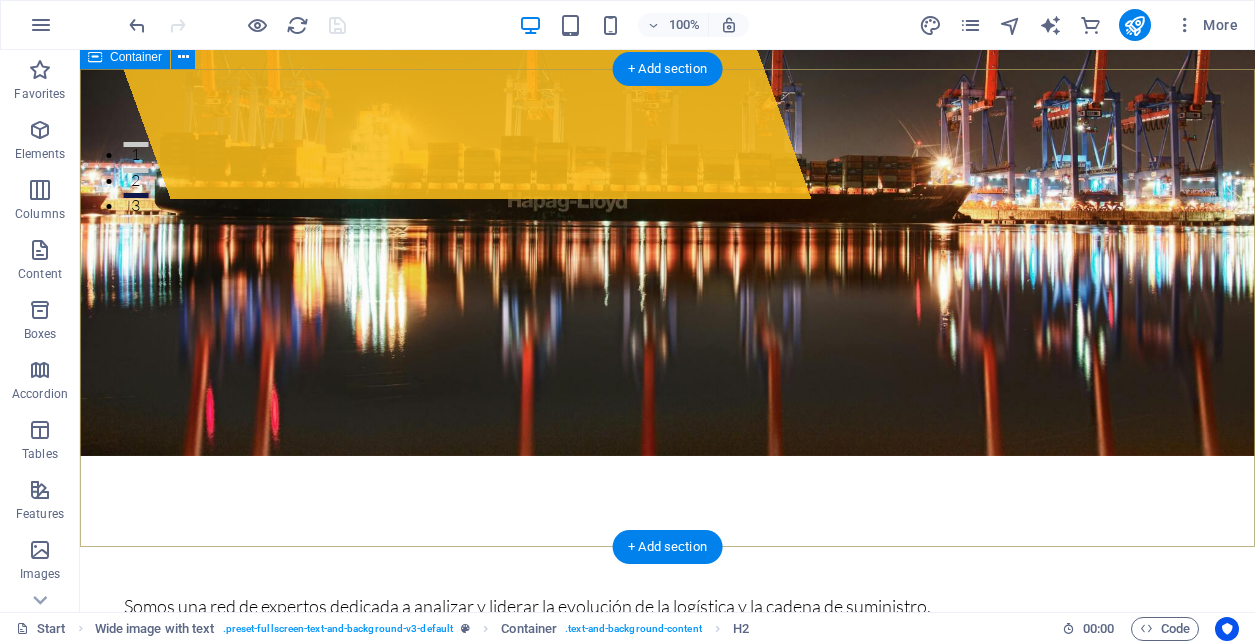 scroll, scrollTop: 0, scrollLeft: 0, axis: both 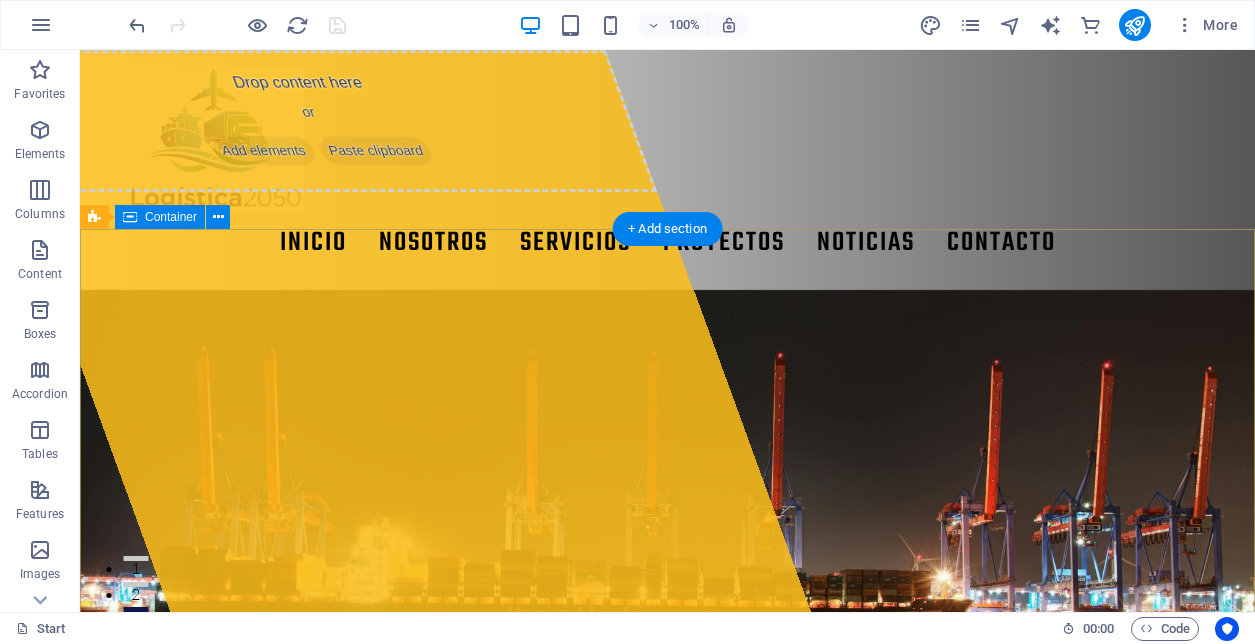 click on "Drop content here or  Add elements  Paste clipboard logística2050 Somos una red de expertos dedicada a analizar y liderar la evolución de la logística y la cadena de suministro.  Nuestra misión es conectar conocimiento, tecnología y estrategia para enfrentar los desafíos del futuro logístico con soluciones innovadoras, sostenibles y globales. Nosotros servicios" at bounding box center (667, 1075) 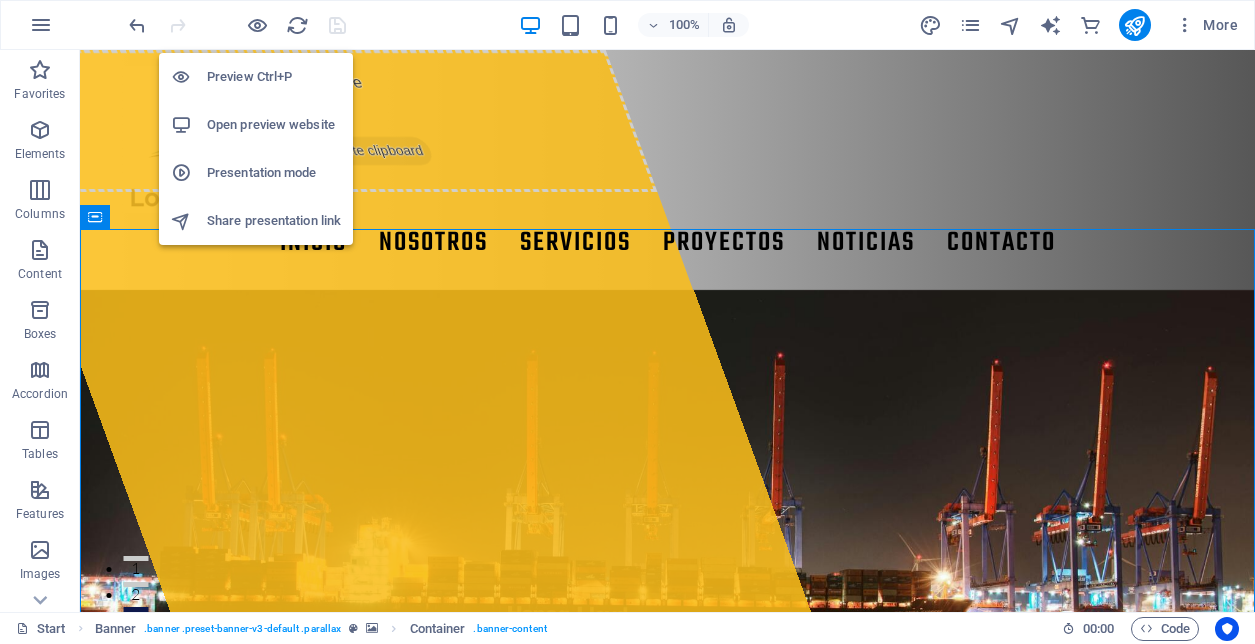 click on "Open preview website" at bounding box center [274, 125] 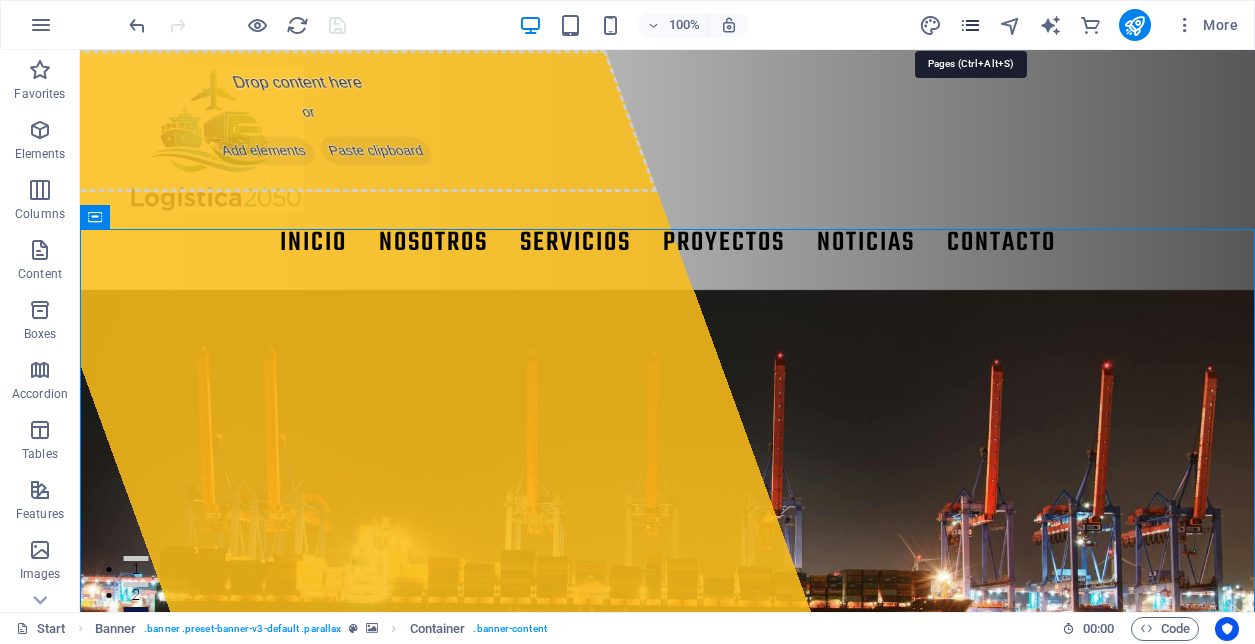 click at bounding box center (970, 25) 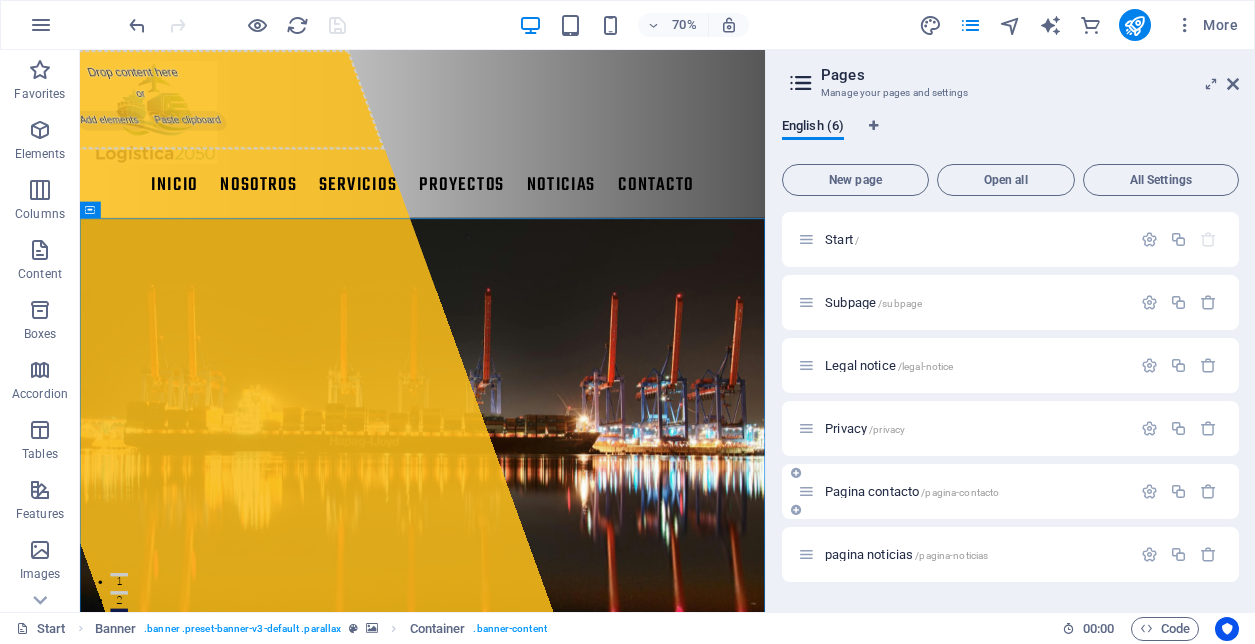 click on "Pagina contacto /pagina-contacto" at bounding box center [912, 491] 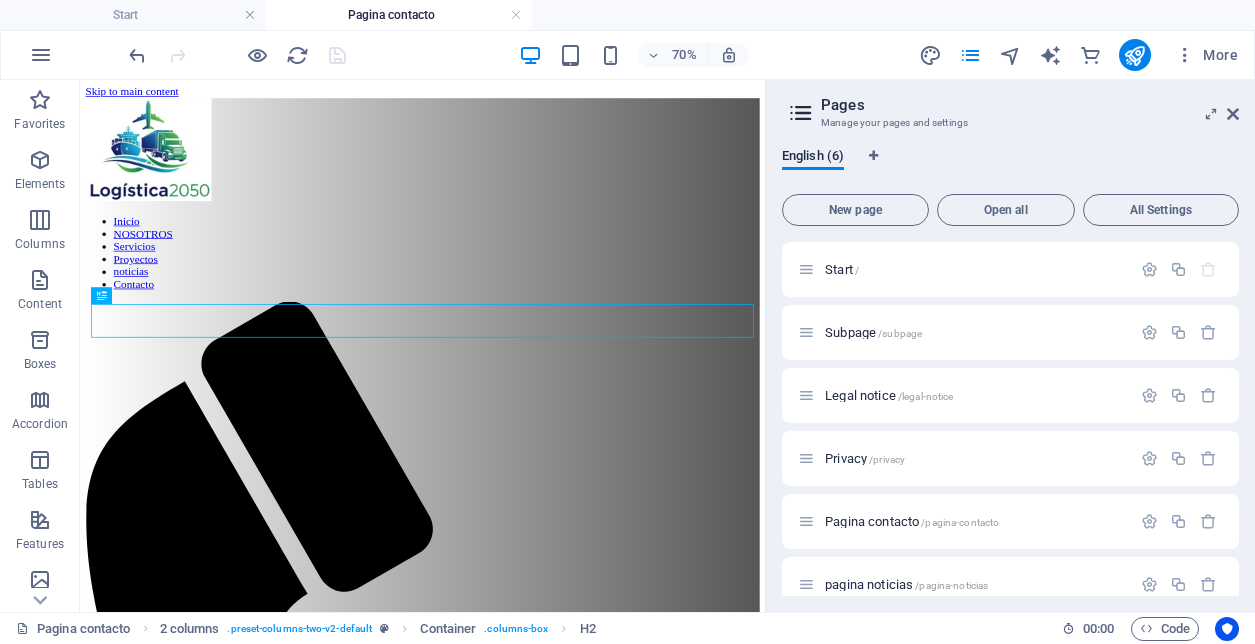 scroll, scrollTop: 0, scrollLeft: 0, axis: both 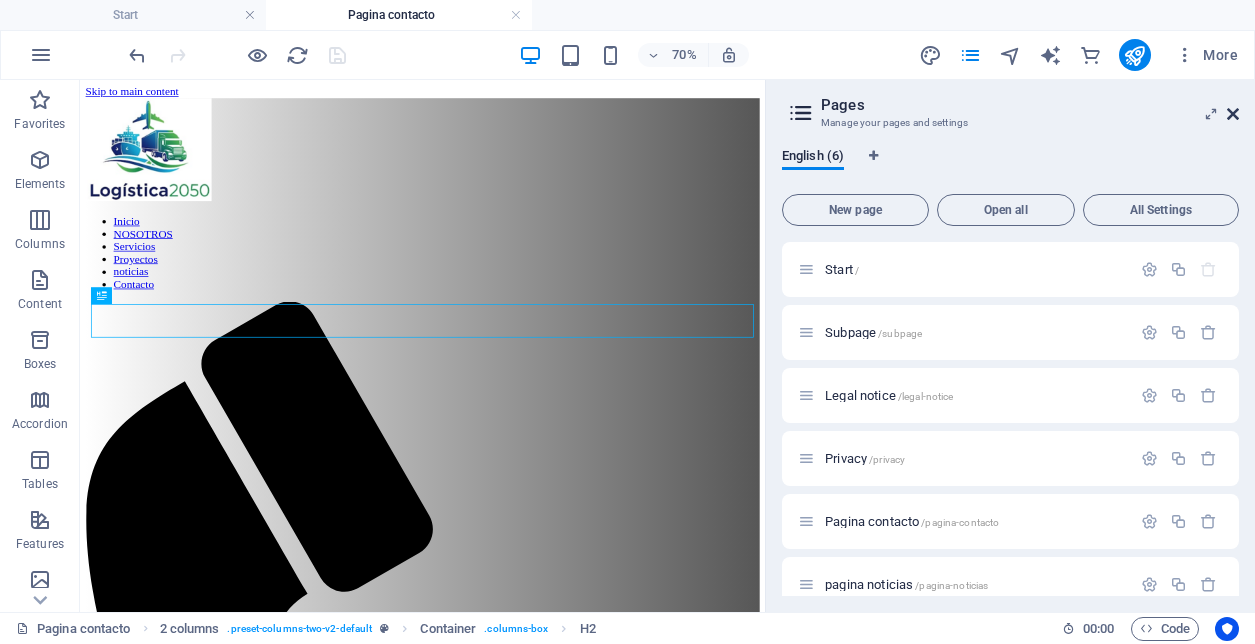 click at bounding box center (1233, 114) 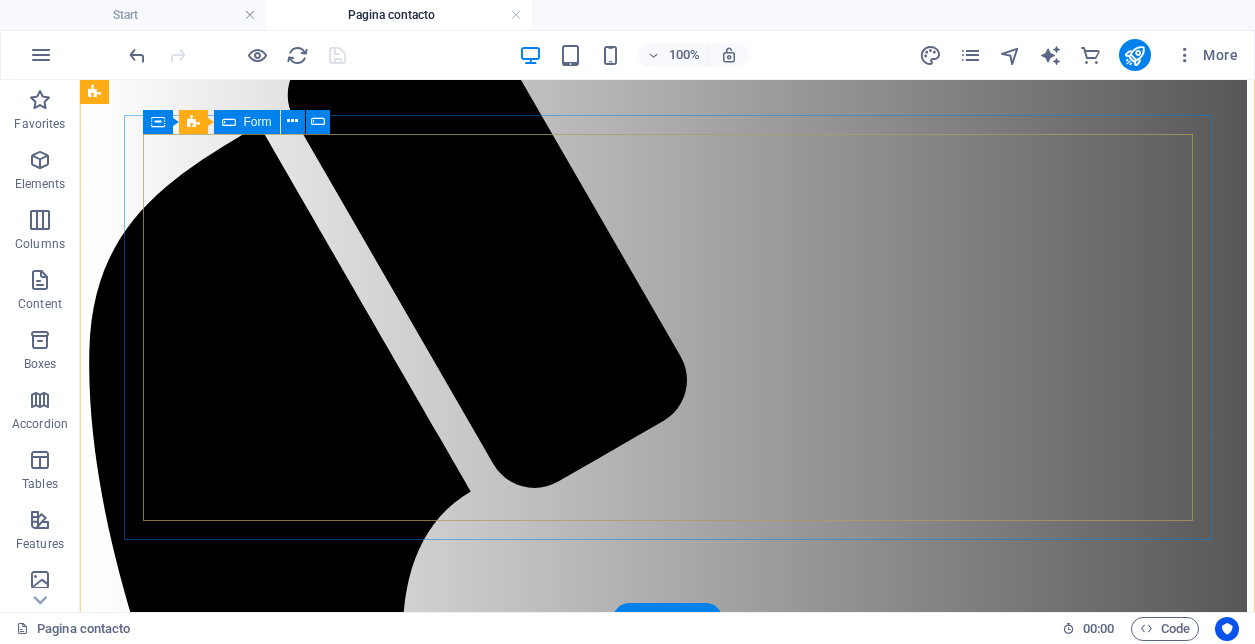 scroll, scrollTop: 440, scrollLeft: 0, axis: vertical 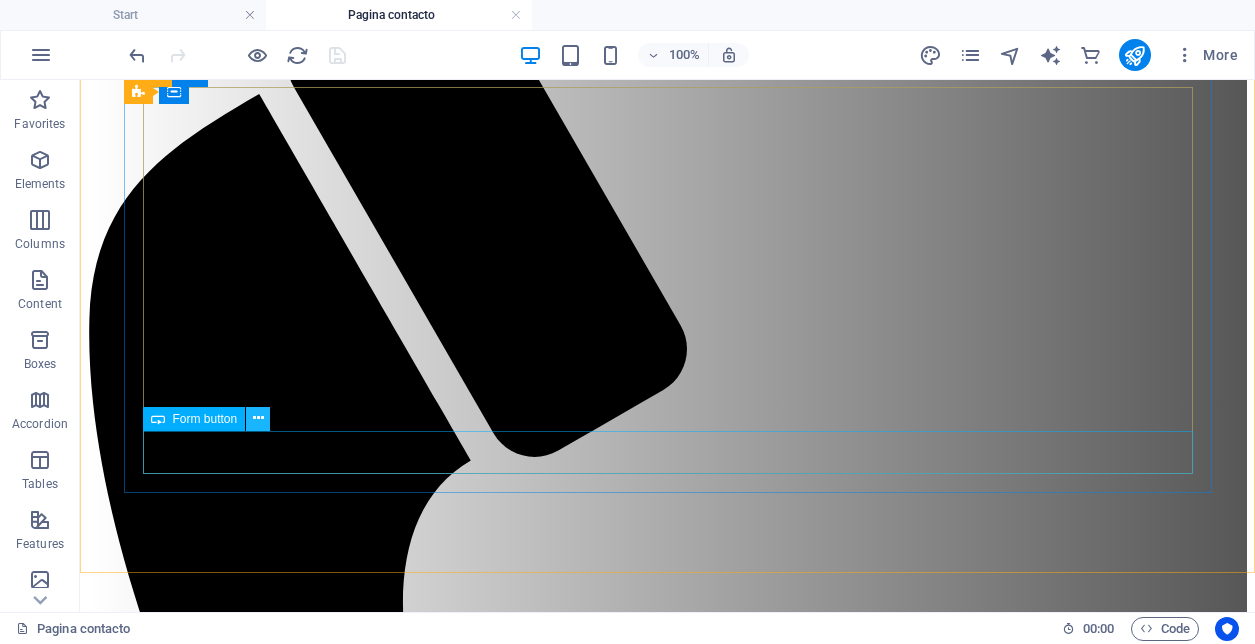 click at bounding box center [258, 418] 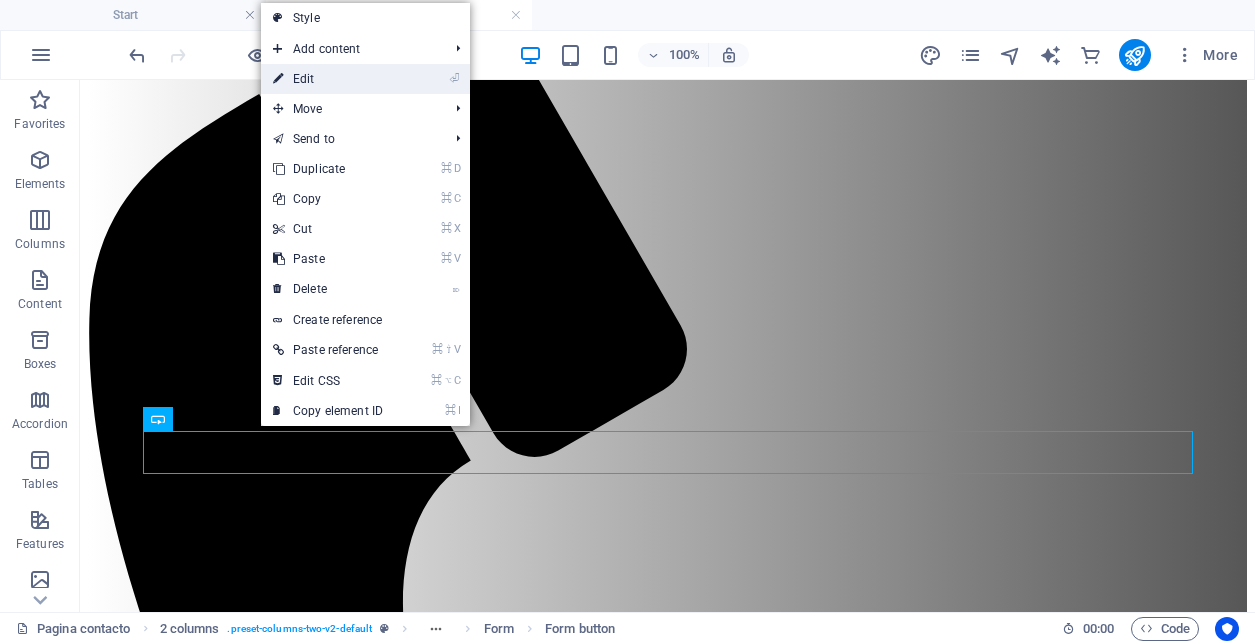 click on "⏎  Edit" at bounding box center [328, 79] 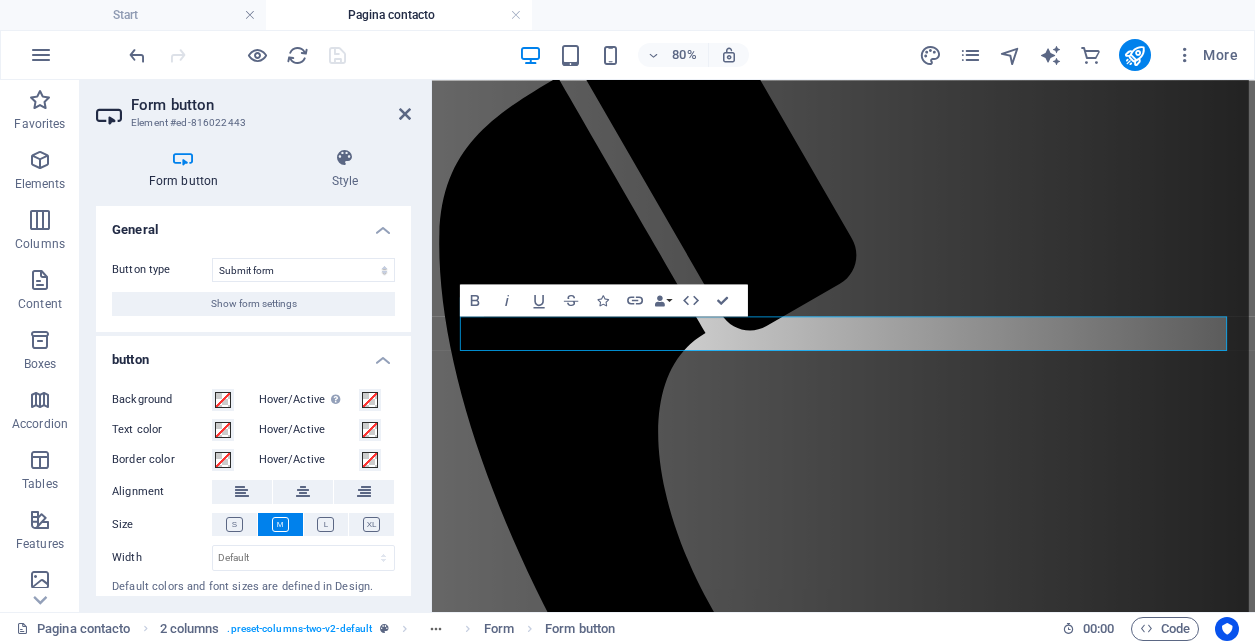 scroll, scrollTop: 496, scrollLeft: 0, axis: vertical 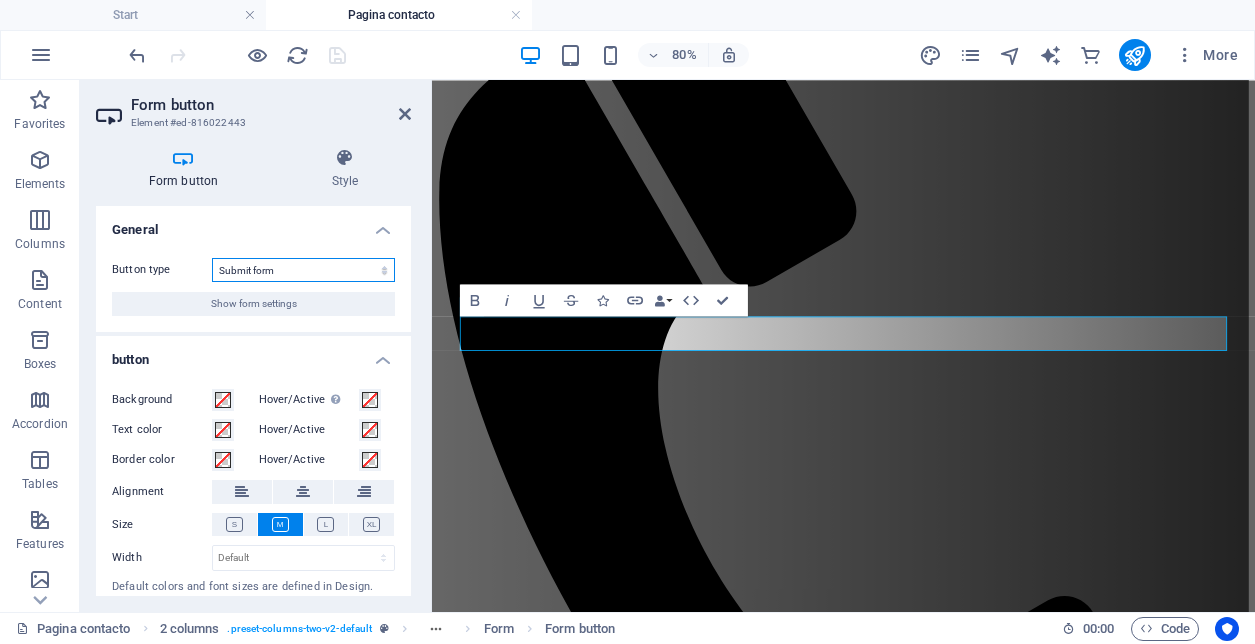click on "Submit form Reset form No action" at bounding box center [303, 270] 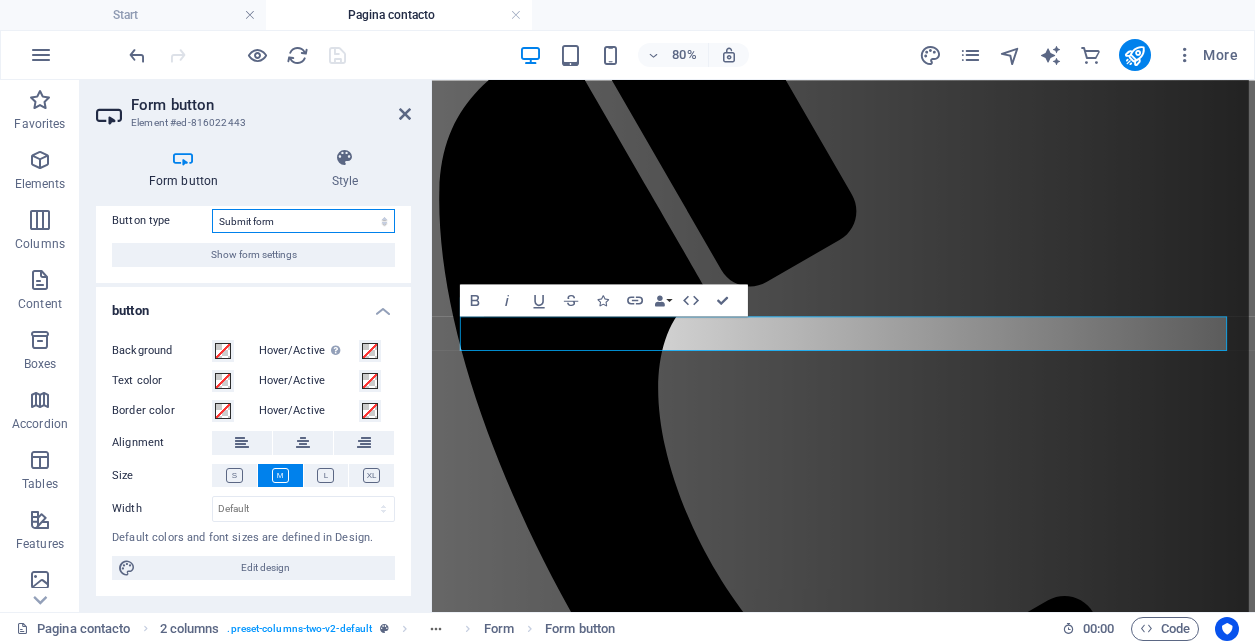 scroll, scrollTop: 0, scrollLeft: 0, axis: both 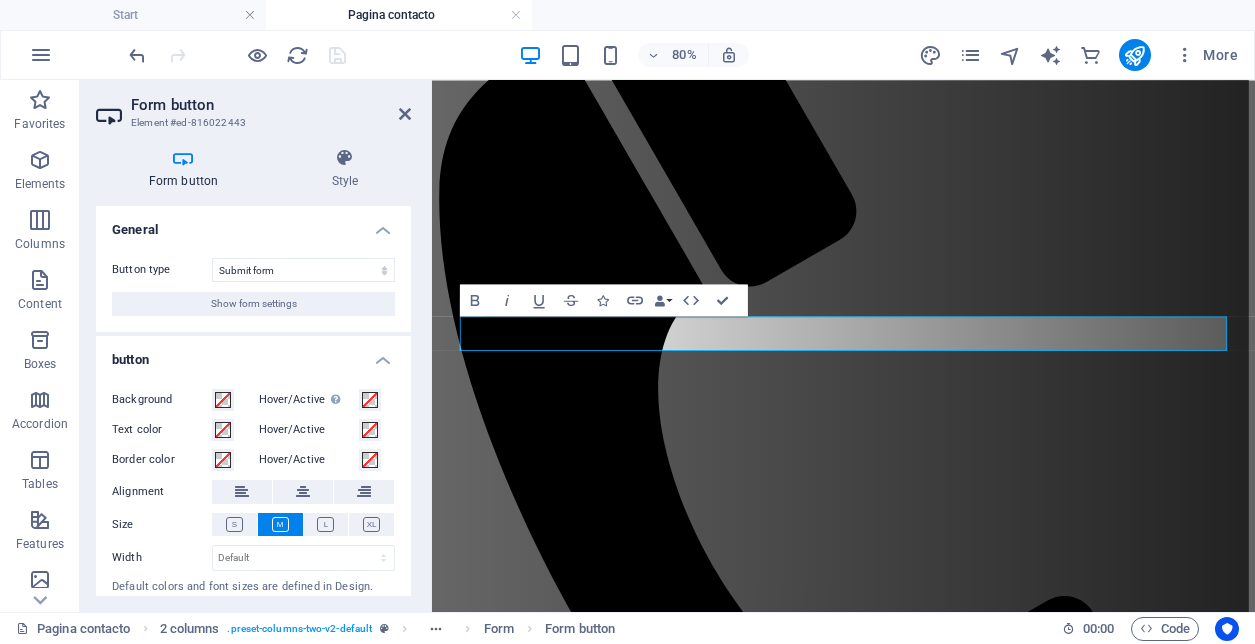click at bounding box center [183, 158] 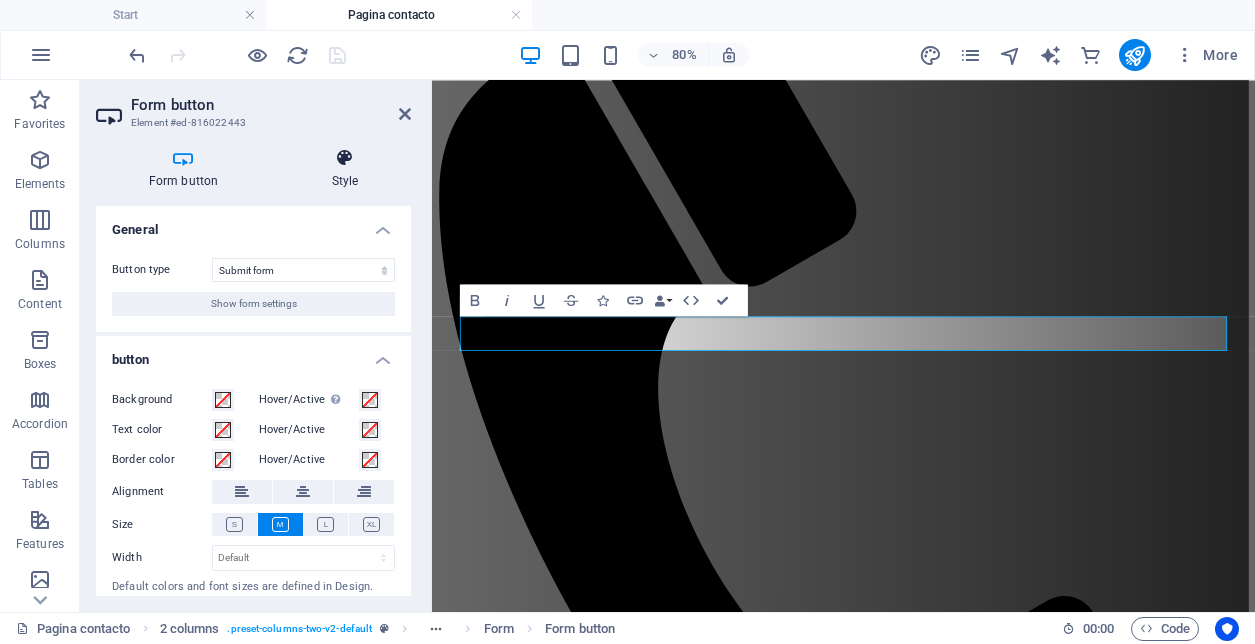 click at bounding box center (345, 158) 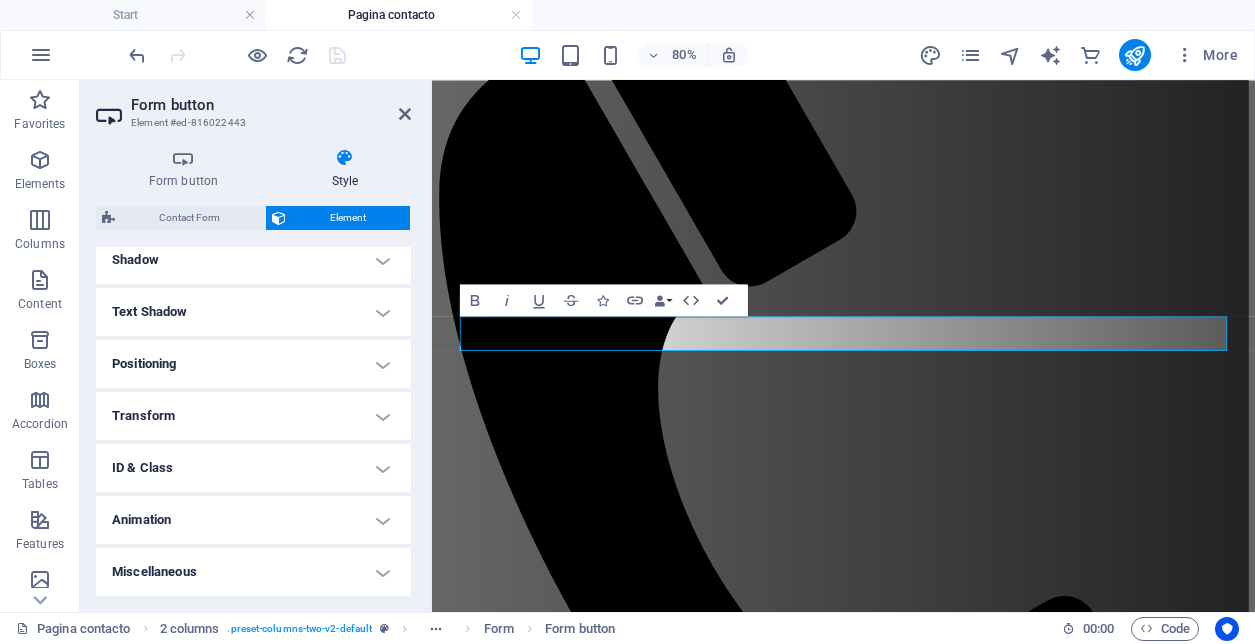 scroll, scrollTop: 0, scrollLeft: 0, axis: both 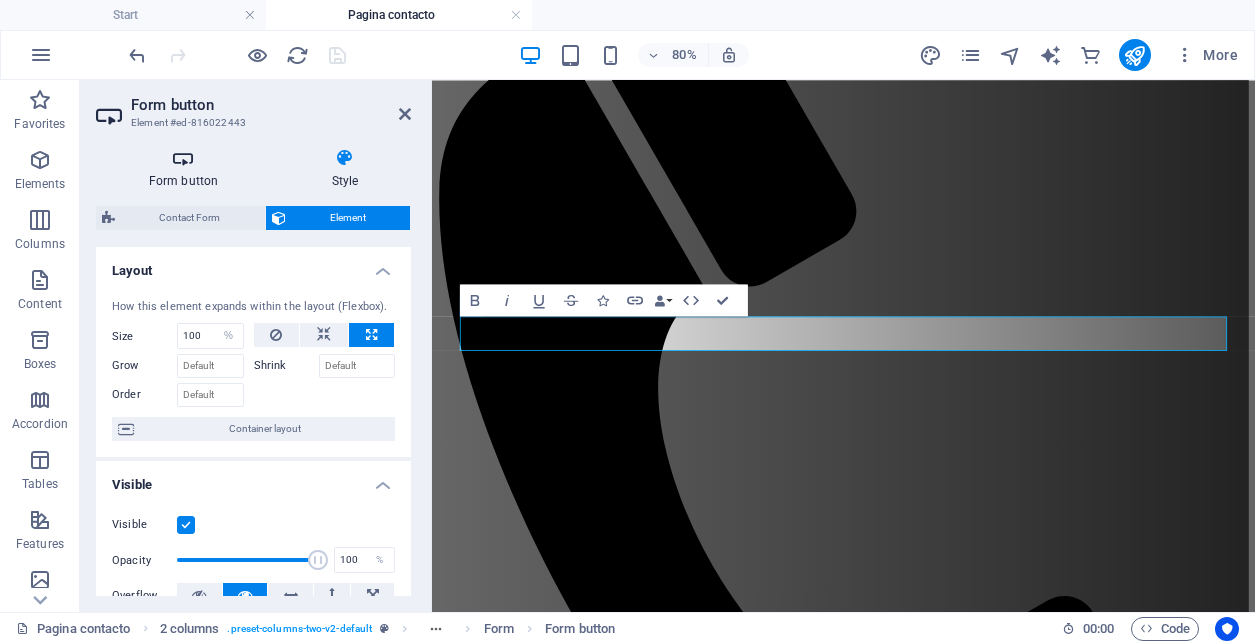 click at bounding box center [183, 158] 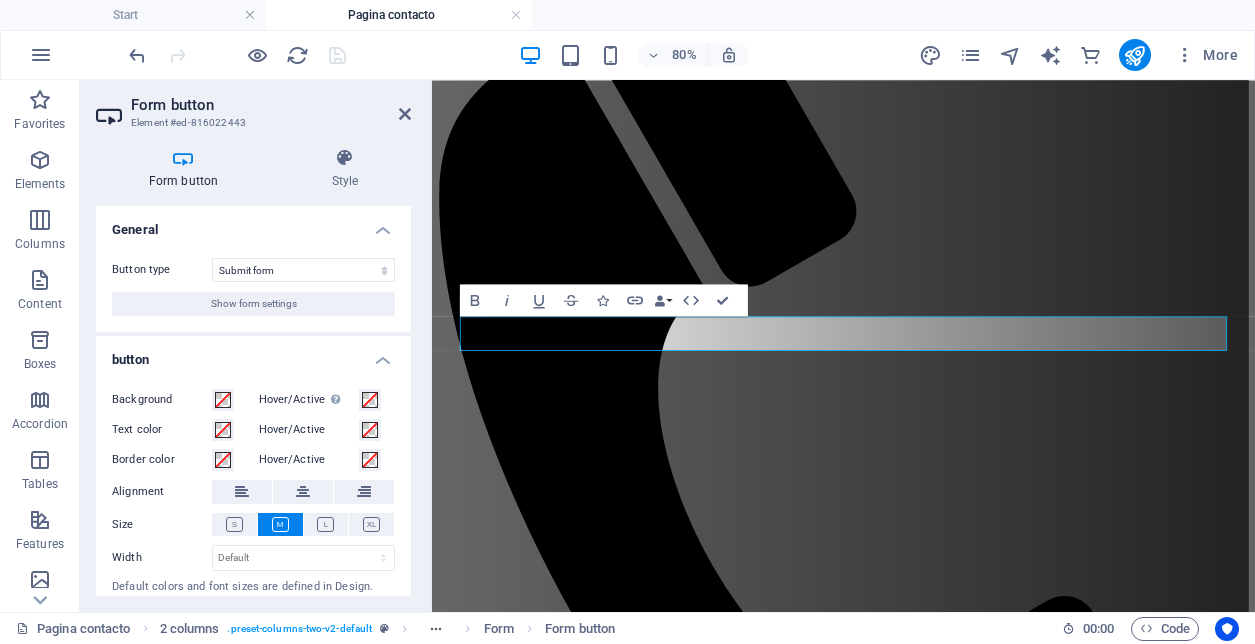 scroll, scrollTop: 49, scrollLeft: 0, axis: vertical 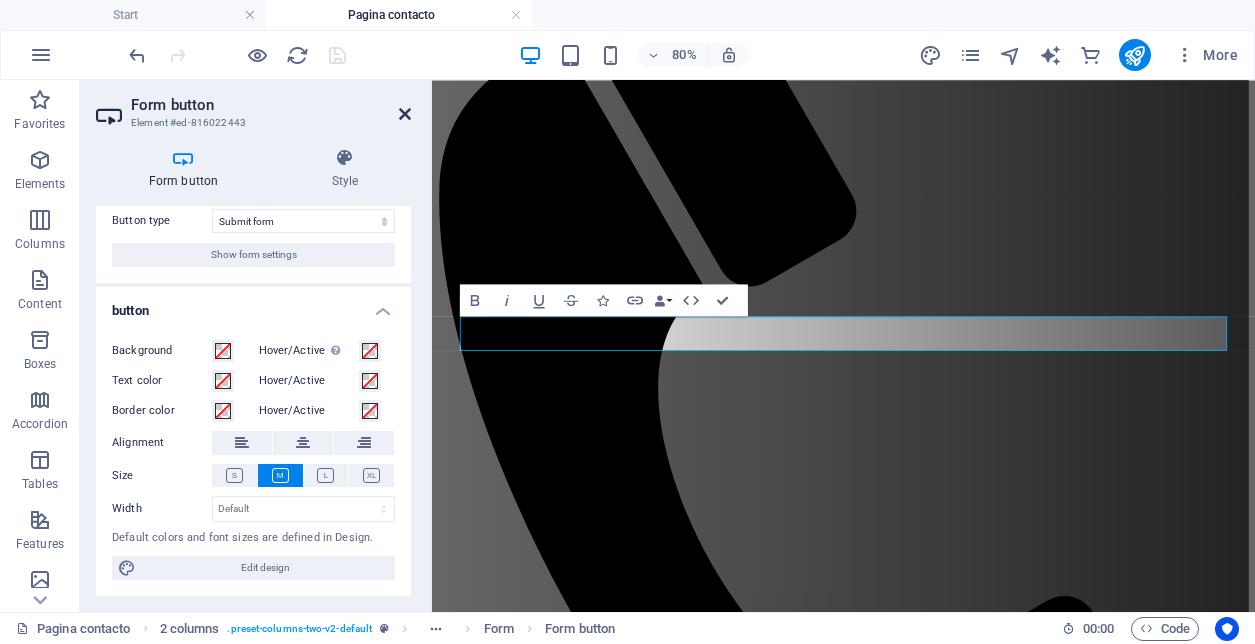 click at bounding box center [405, 114] 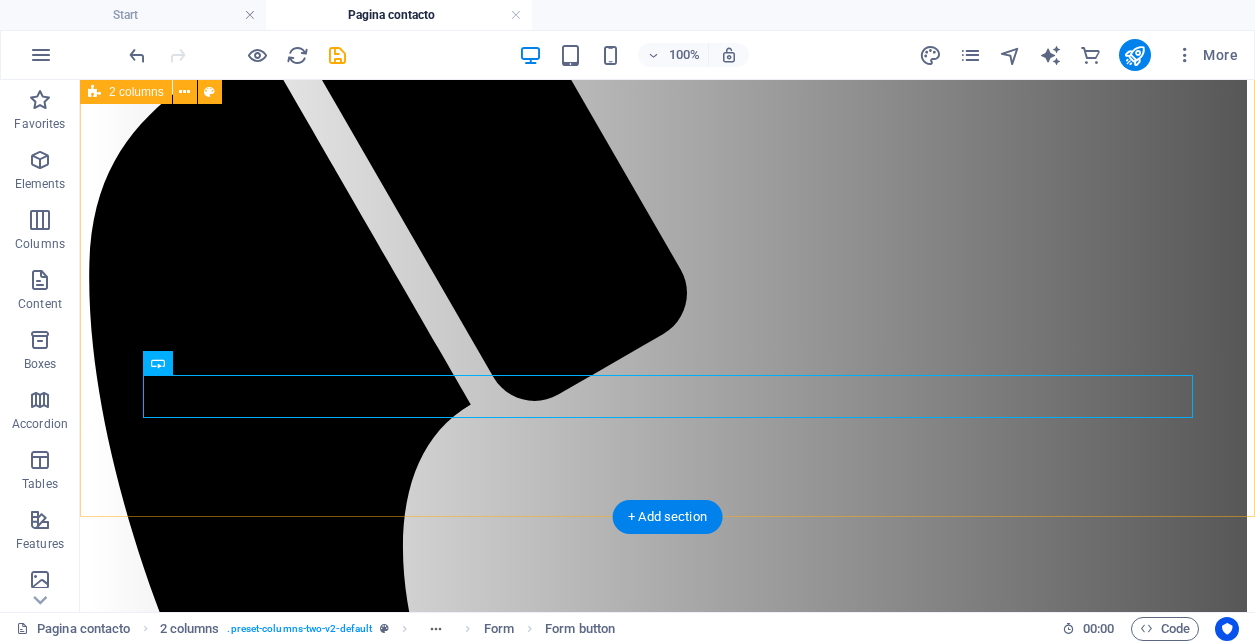 click on "CONTACTO SOLUCIONES PARA LA INDUSTRIA EN CONSTRUCCIÓN..........   He leído y comprendido la política de privacidad. Unreadable? Load new Entregar" at bounding box center [667, 1737] 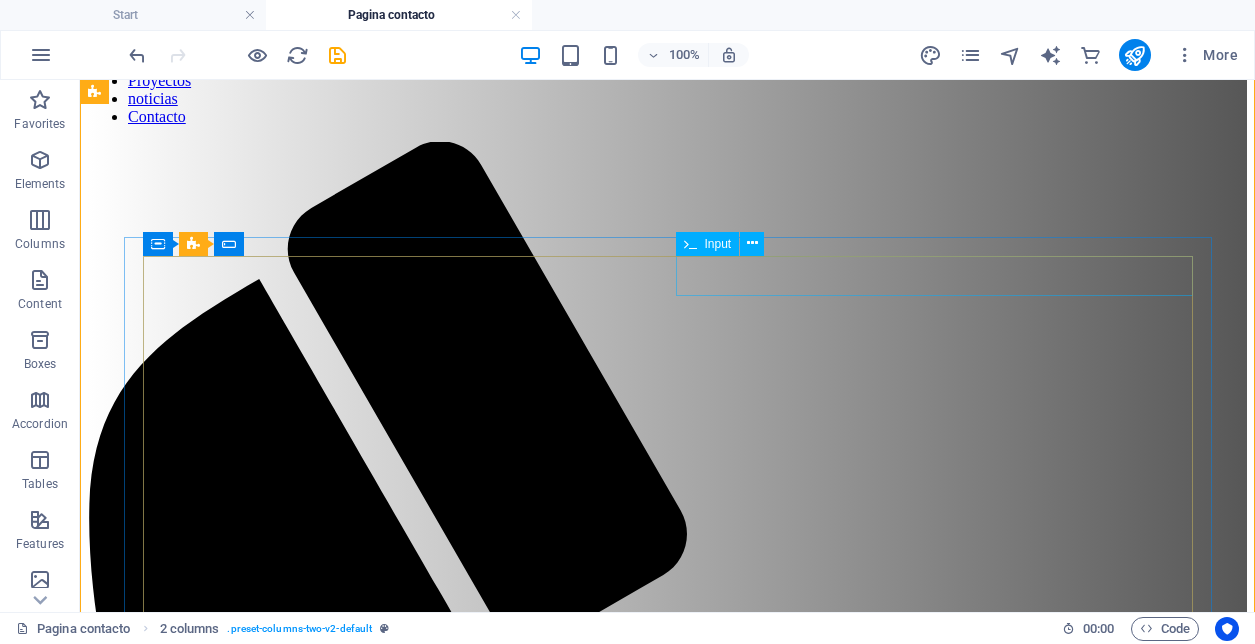 scroll, scrollTop: 196, scrollLeft: 0, axis: vertical 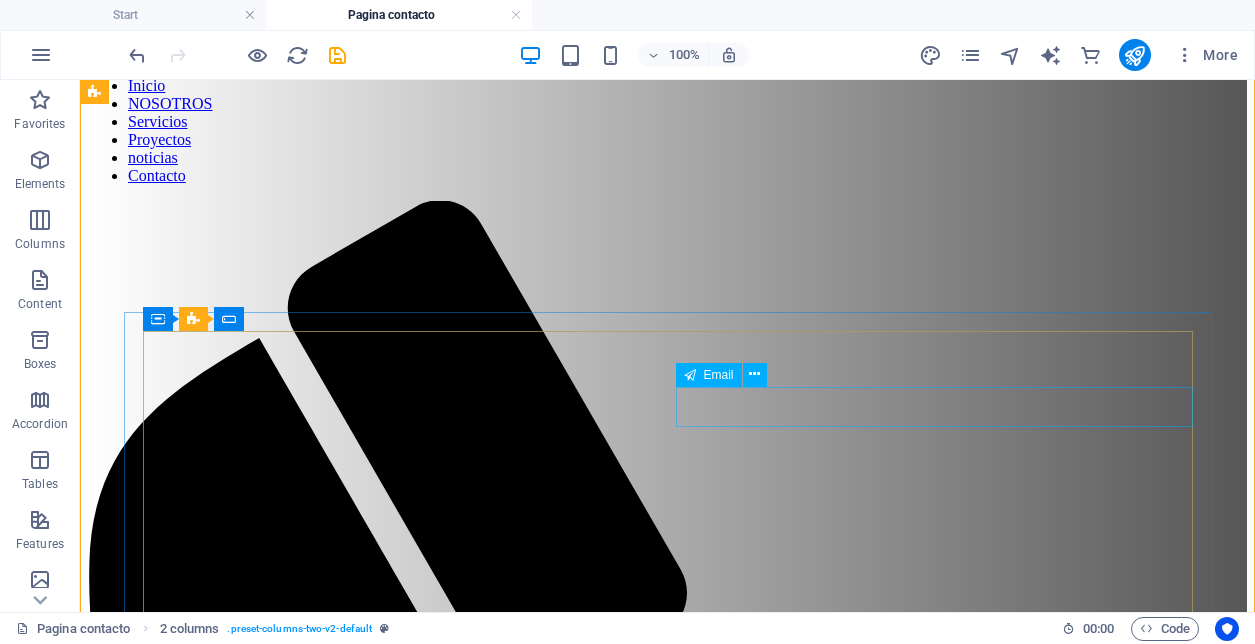 click at bounding box center (667, 2010) 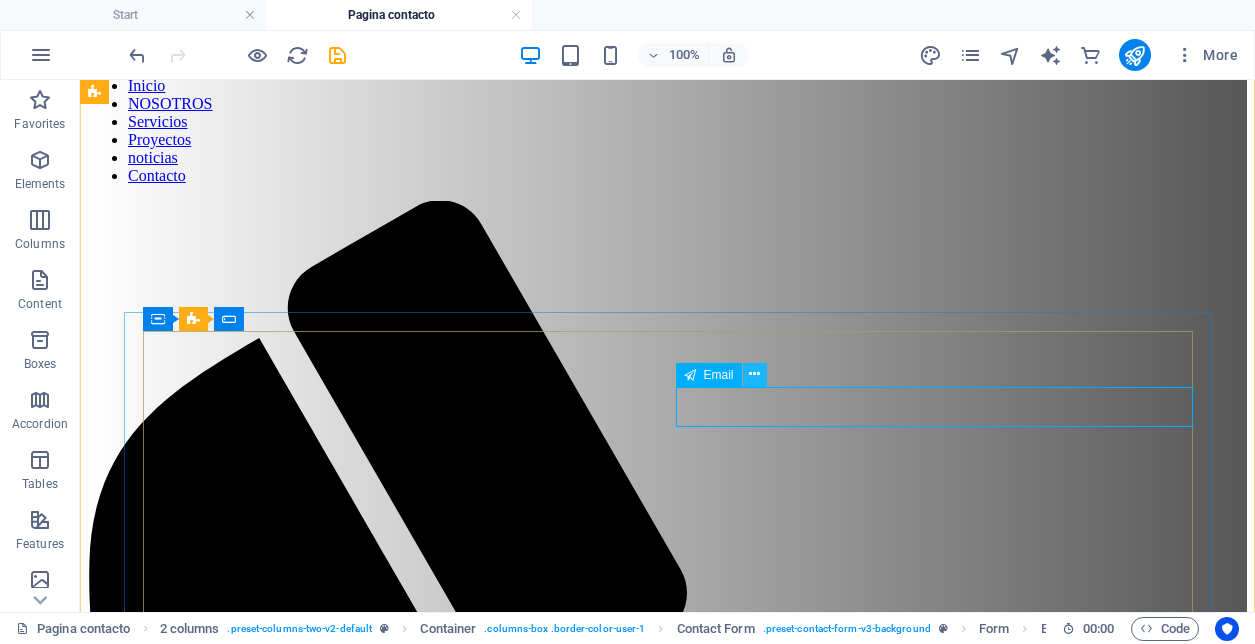 click at bounding box center (754, 374) 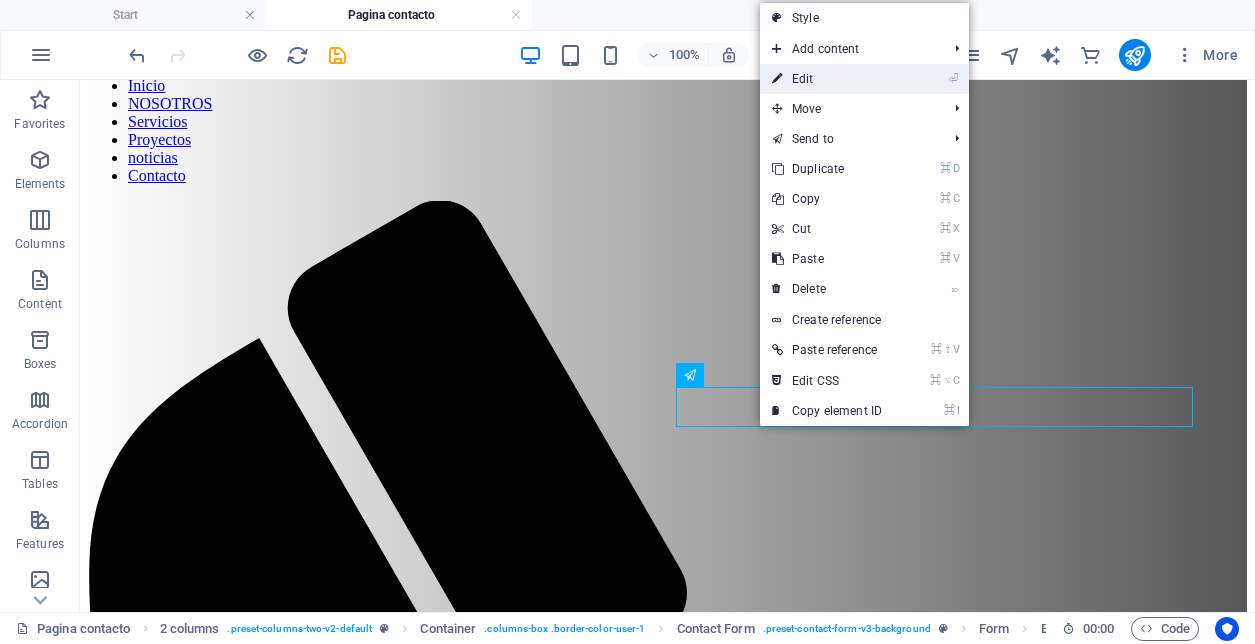 click on "⏎  Edit" at bounding box center [827, 79] 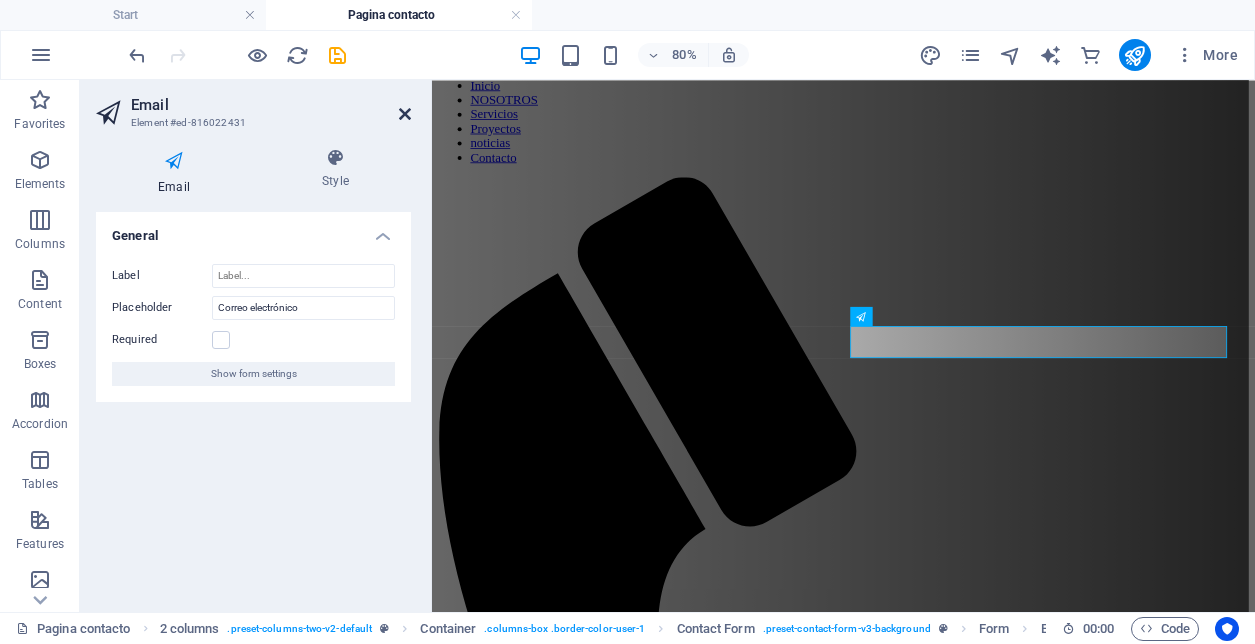 click at bounding box center [405, 114] 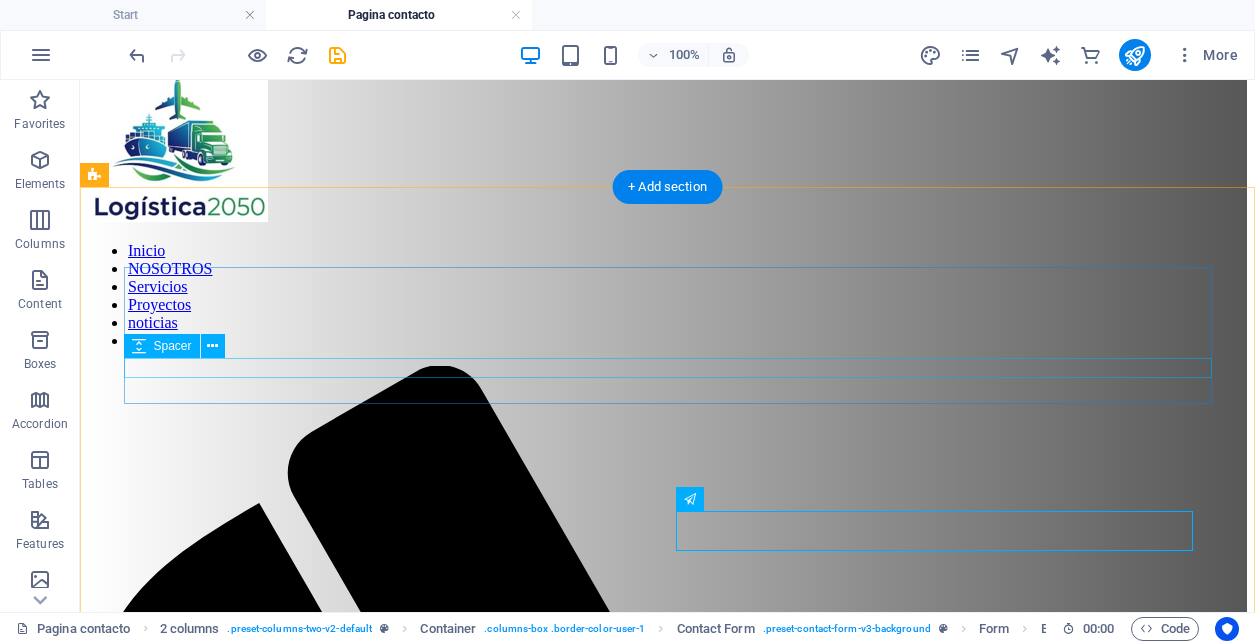 scroll, scrollTop: 157, scrollLeft: 0, axis: vertical 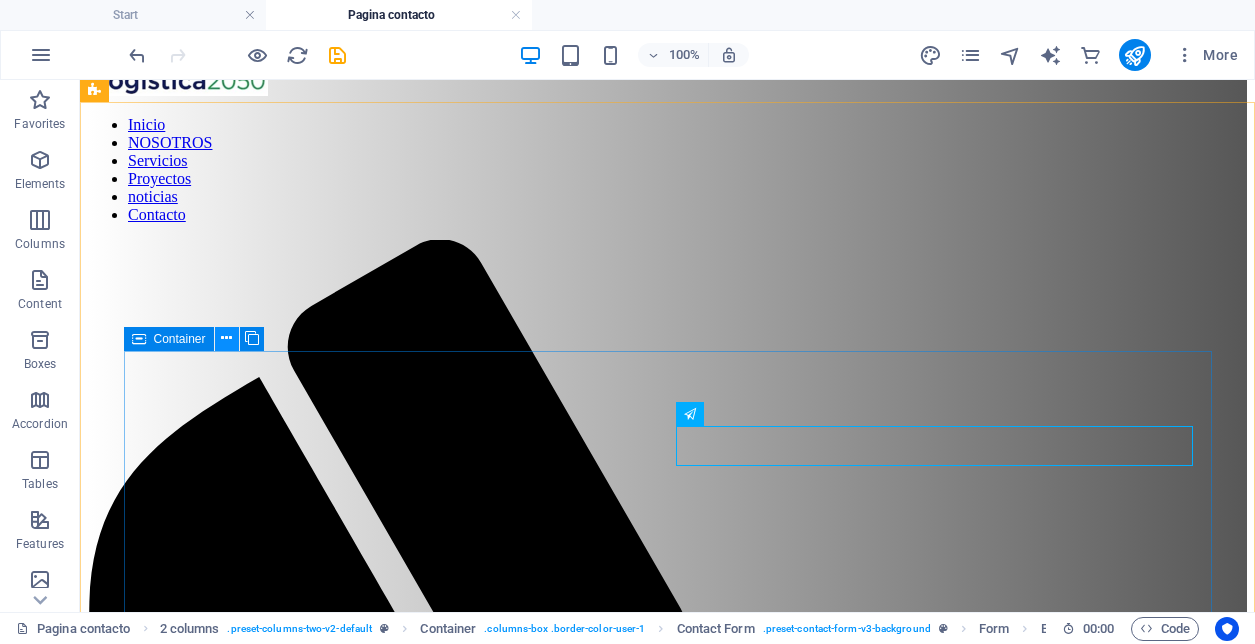 click at bounding box center [226, 338] 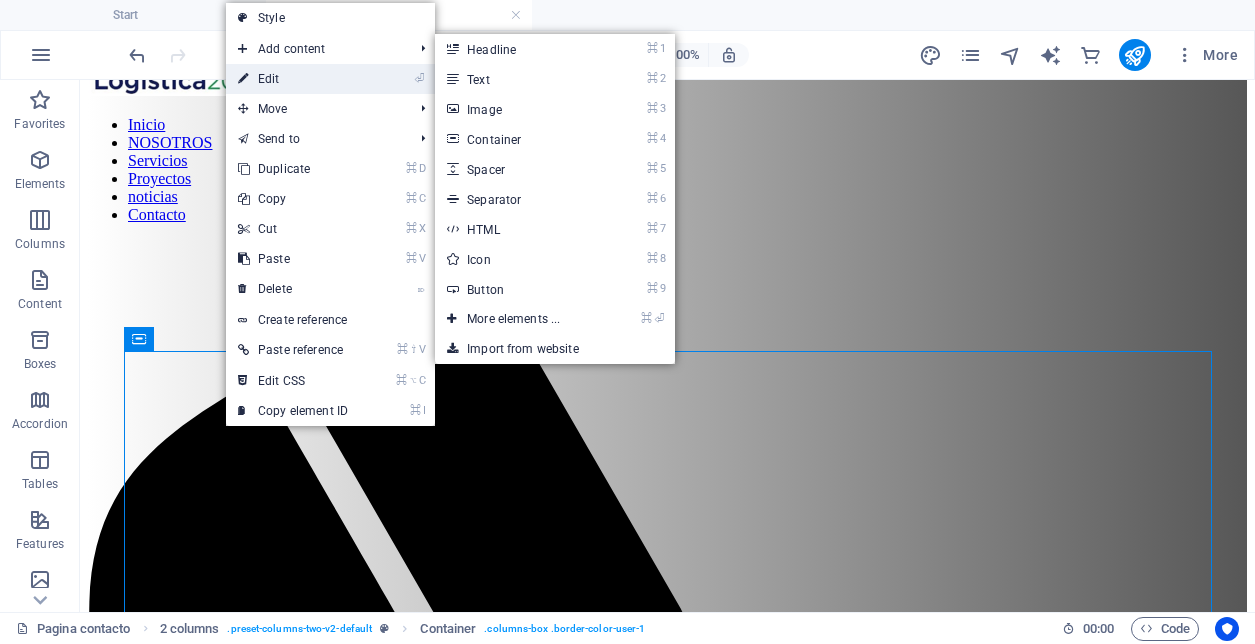 click on "⏎  Edit" at bounding box center (293, 79) 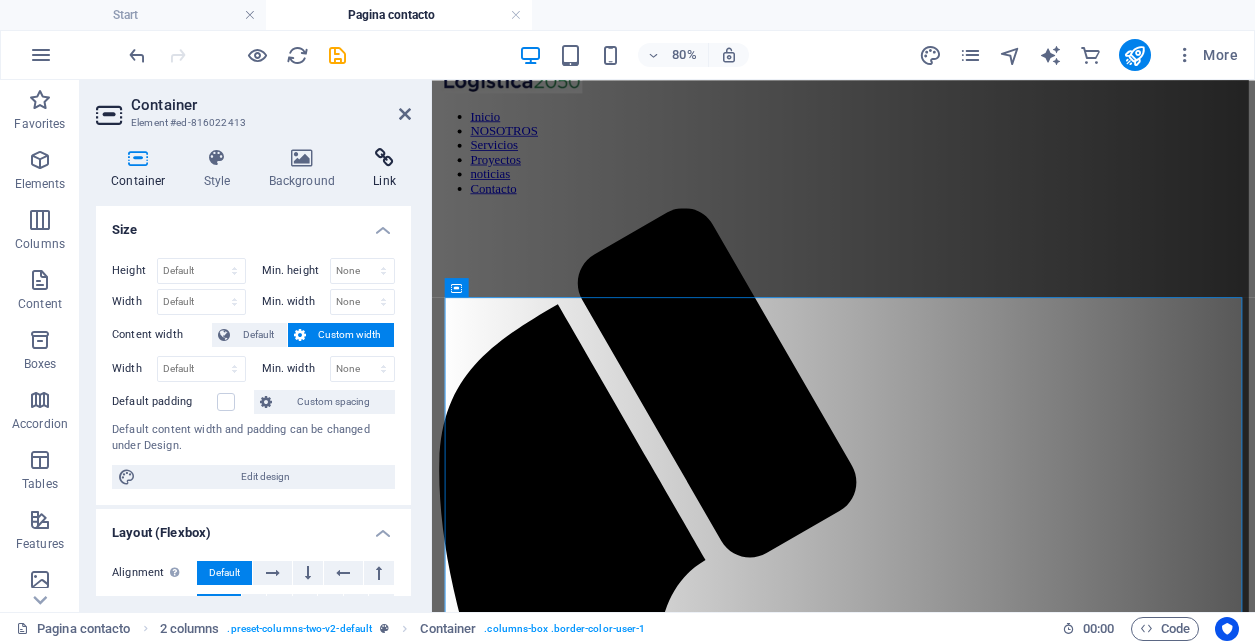 click at bounding box center [384, 158] 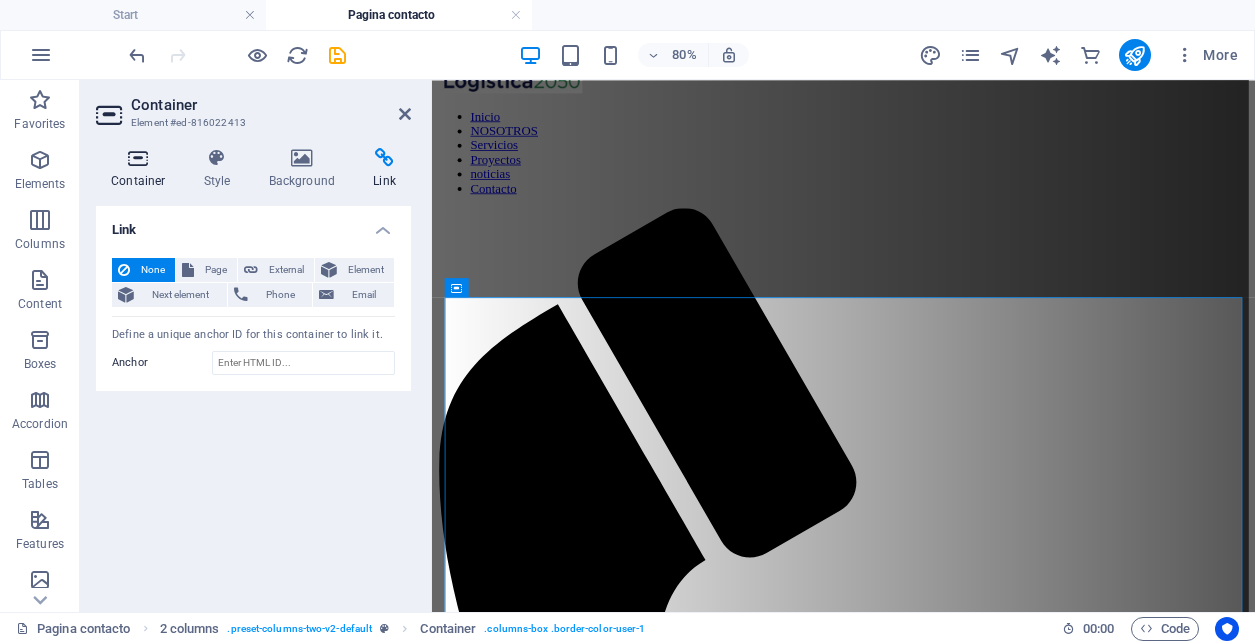 click at bounding box center (138, 158) 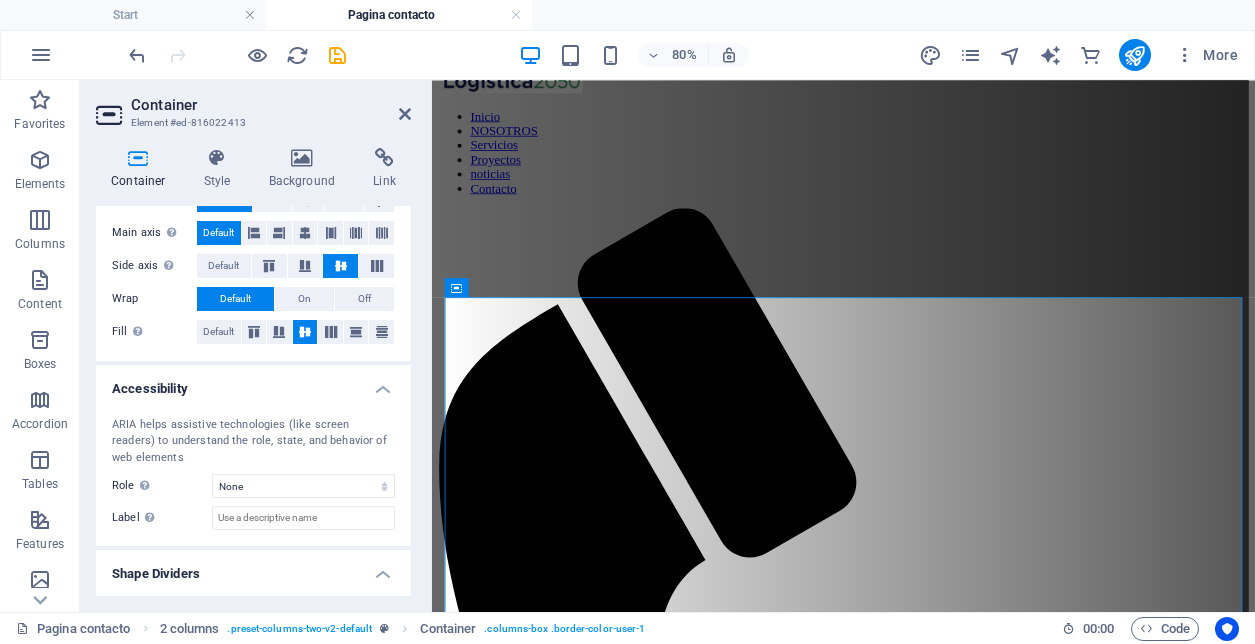 scroll, scrollTop: 419, scrollLeft: 0, axis: vertical 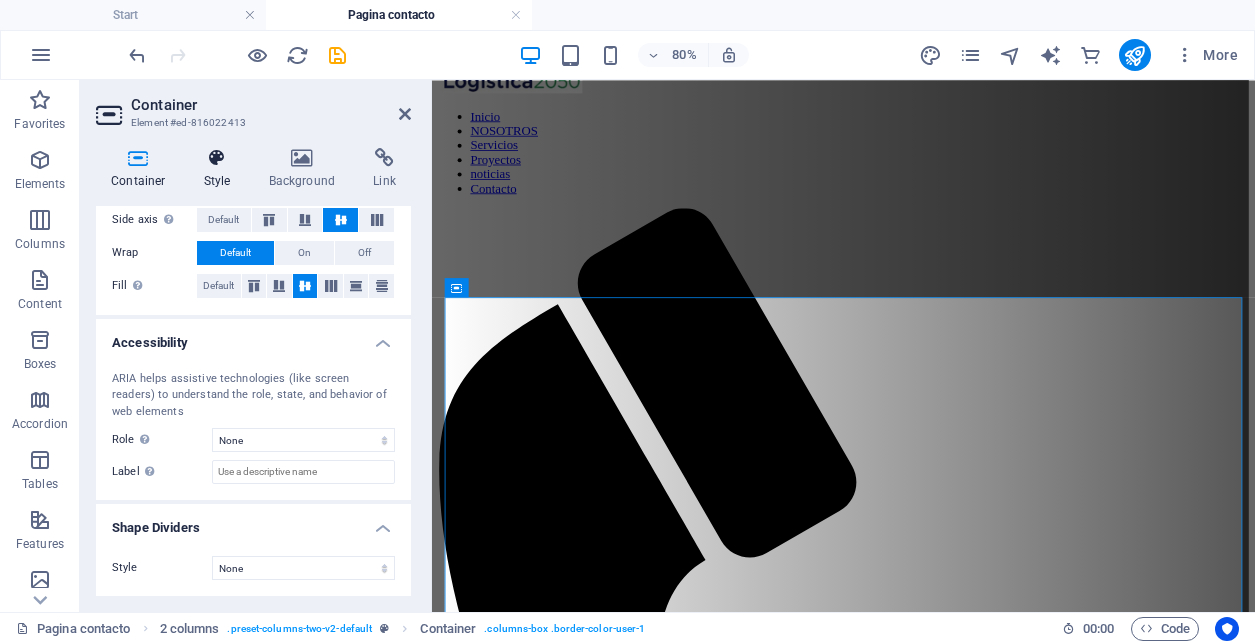 click on "Style" at bounding box center [221, 169] 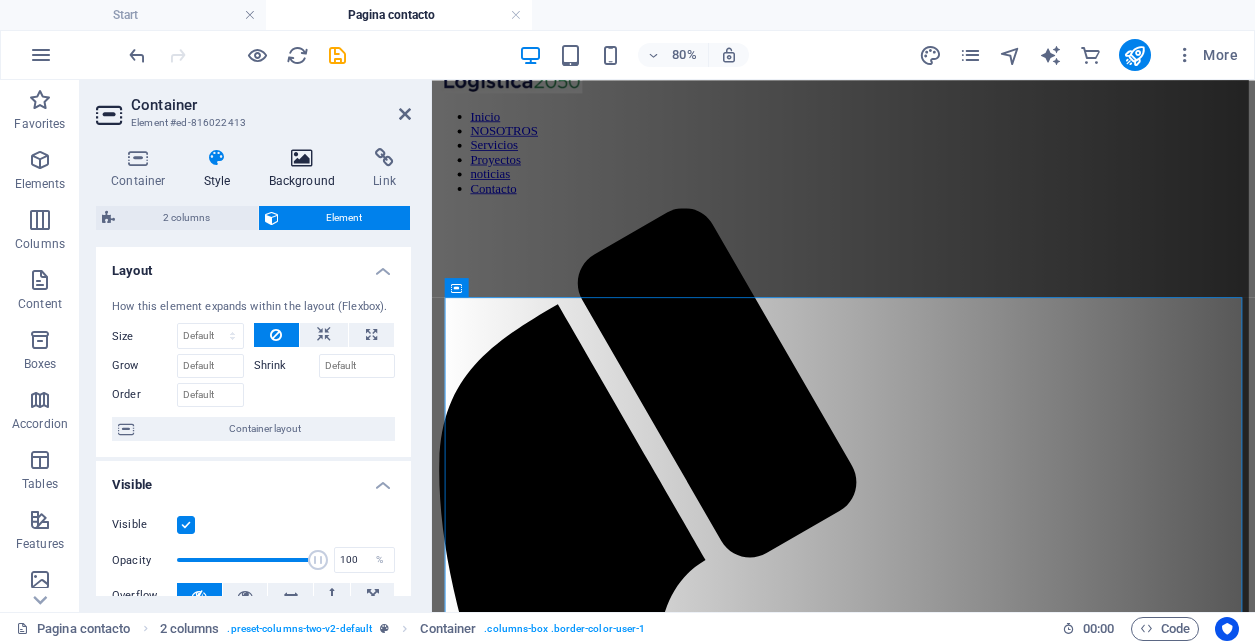 click at bounding box center [302, 158] 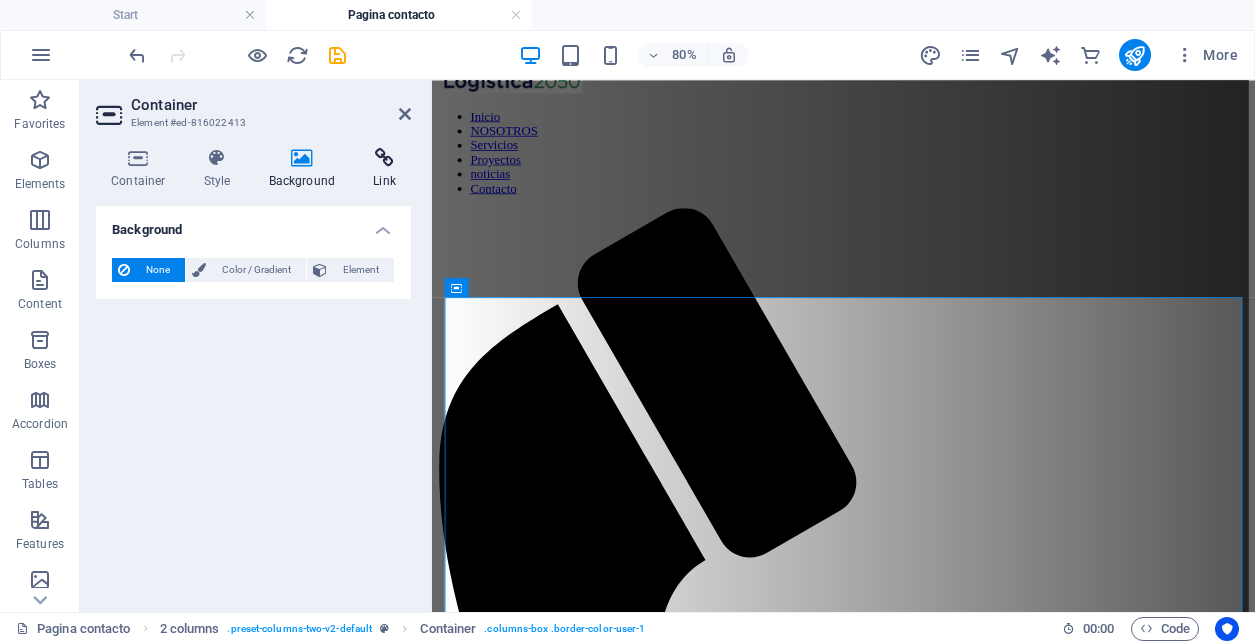 click at bounding box center (384, 158) 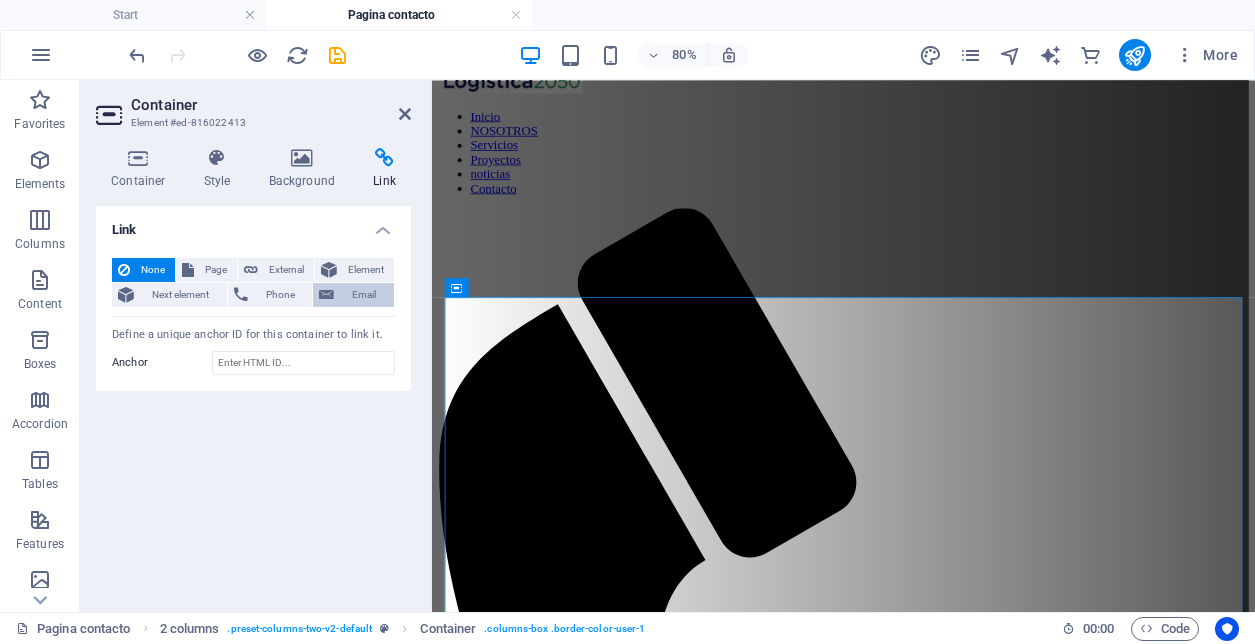 click on "Email" at bounding box center (364, 295) 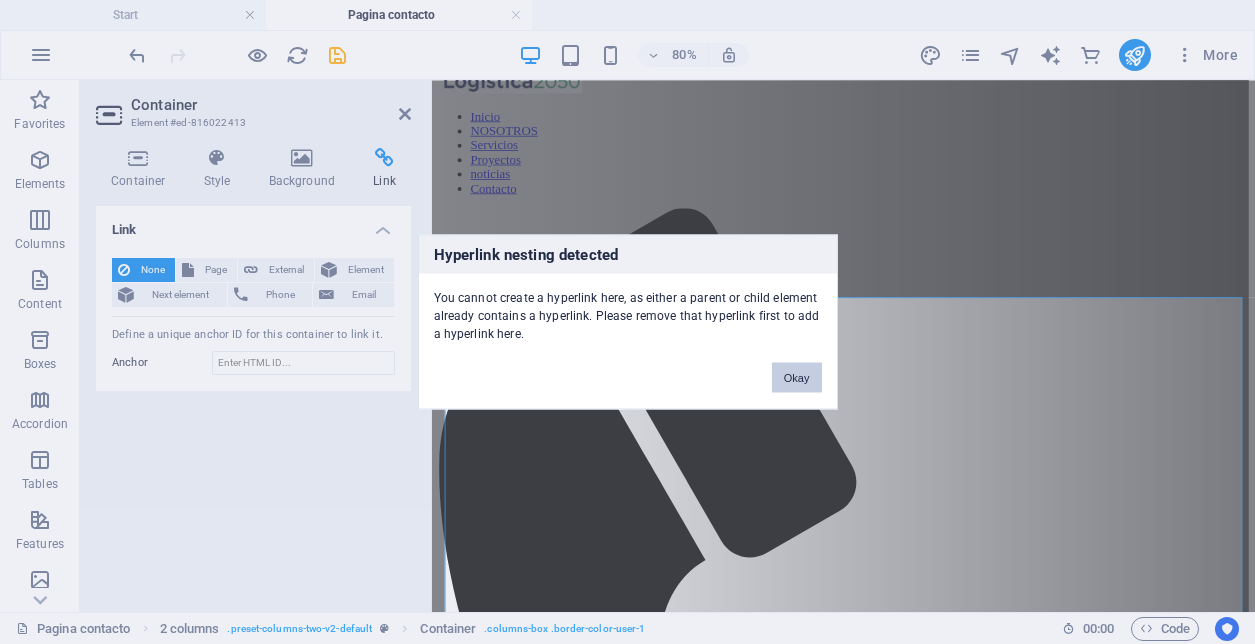 click on "Okay" at bounding box center (797, 378) 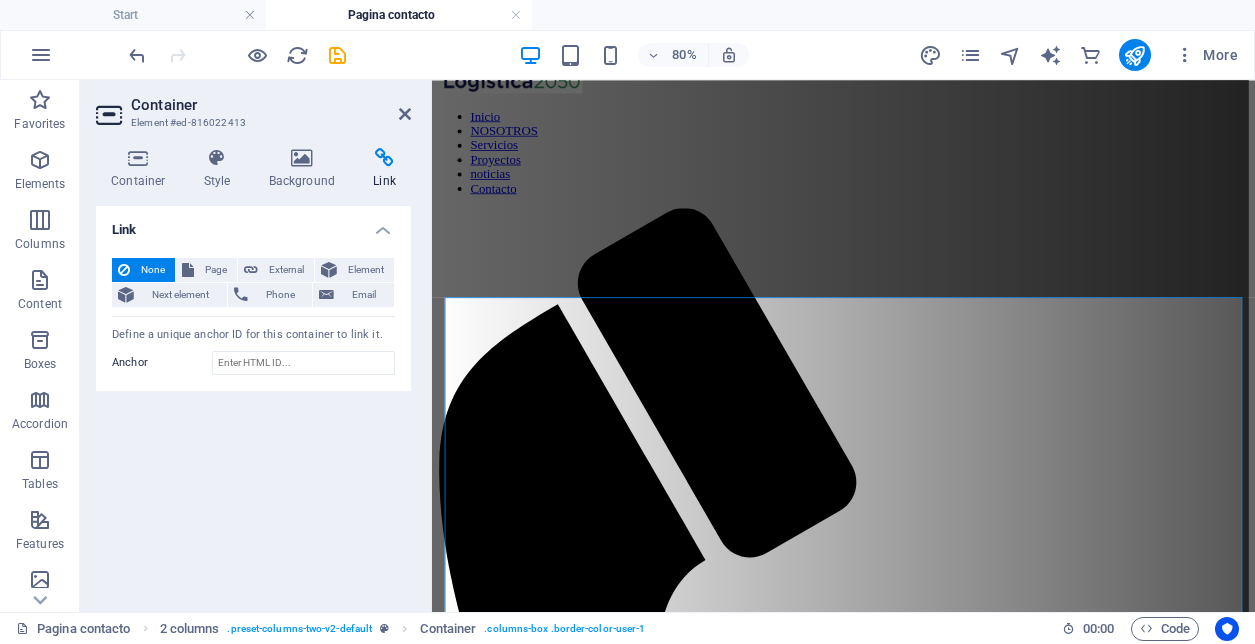 click on "Container Element #ed-816022413
Container Style Background Link Size Height Default px rem % vh vw Min. height None px rem % vh vw Width Default px rem % em vh vw Min. width None px rem % vh vw Content width Default Custom width Width Default px rem % em vh vw Min. width None px rem % vh vw Default padding Custom spacing Default content width and padding can be changed under Design. Edit design Layout (Flexbox) Alignment Determines the flex direction. Default Main axis Determine how elements should behave along the main axis inside this container (justify content). Default Side axis Control the vertical direction of the element inside of the container (align items). Default Wrap Default On Off Fill Controls the distances and direction of elements on the y-axis across several lines (align content). Default Accessibility ARIA helps assistive technologies (like screen readers) to understand the role, state, and behavior of web elements Role The ARIA role defines the purpose of an element.  None" at bounding box center (256, 346) 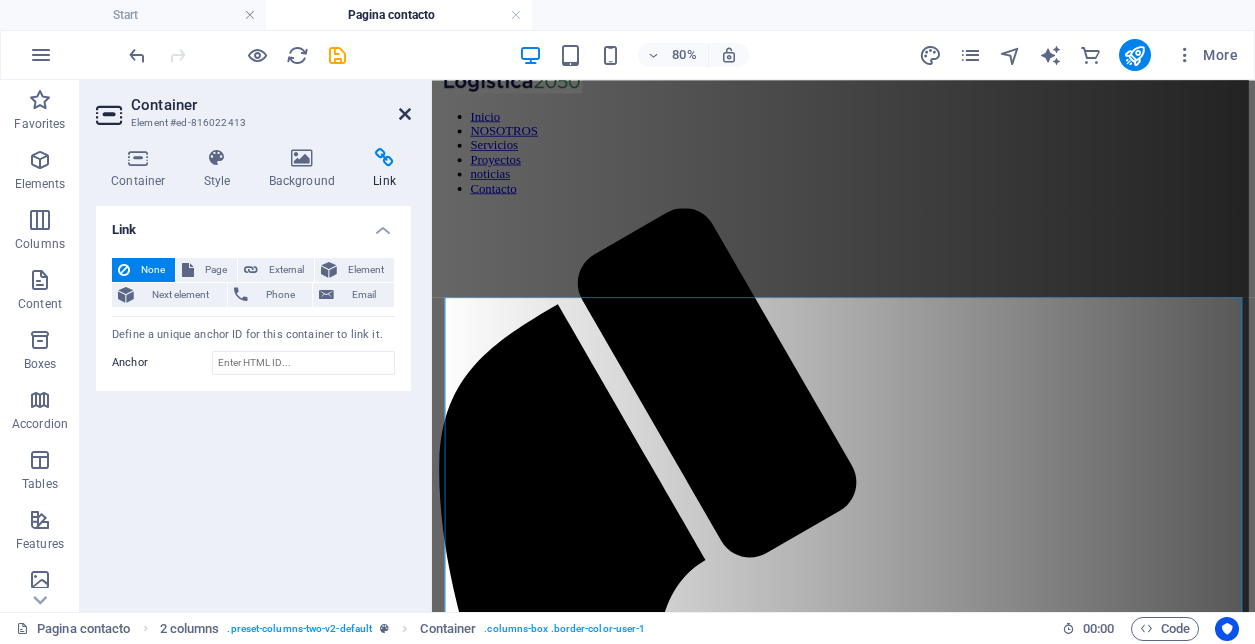 click at bounding box center [405, 114] 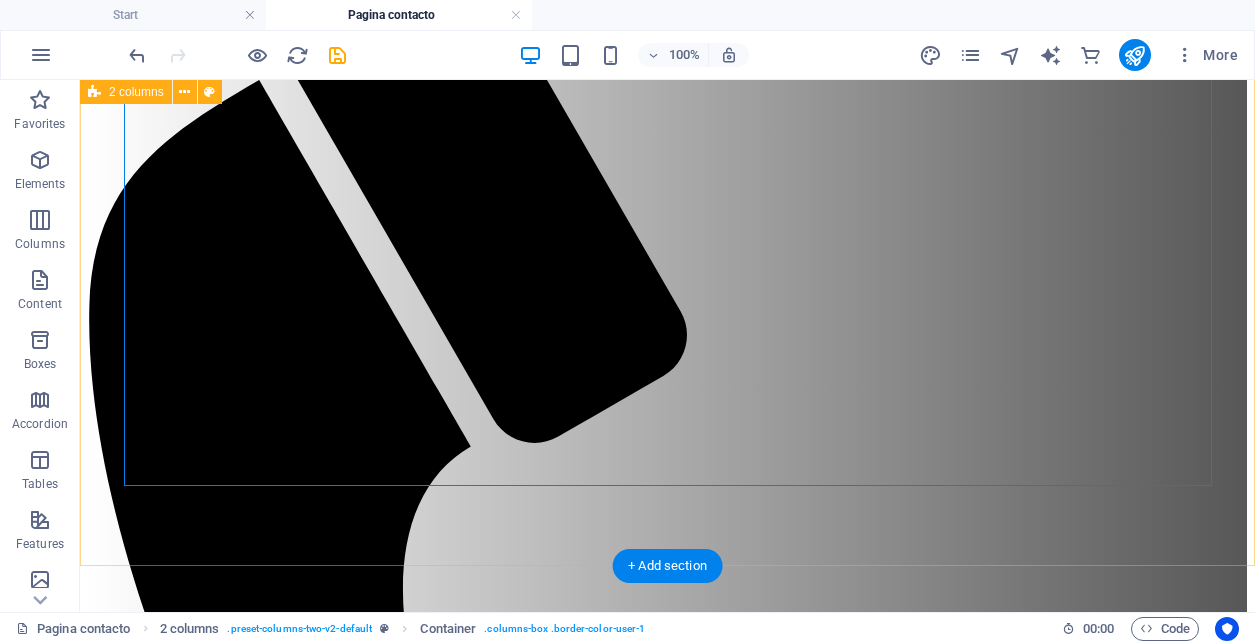 scroll, scrollTop: 455, scrollLeft: 0, axis: vertical 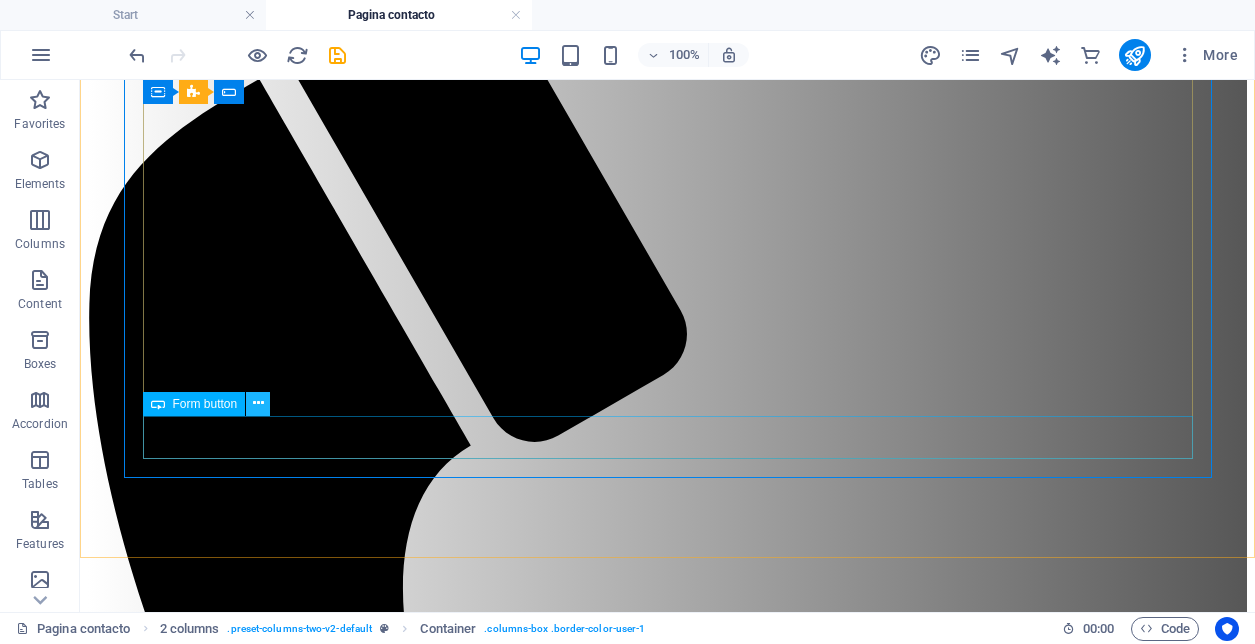 click at bounding box center (258, 403) 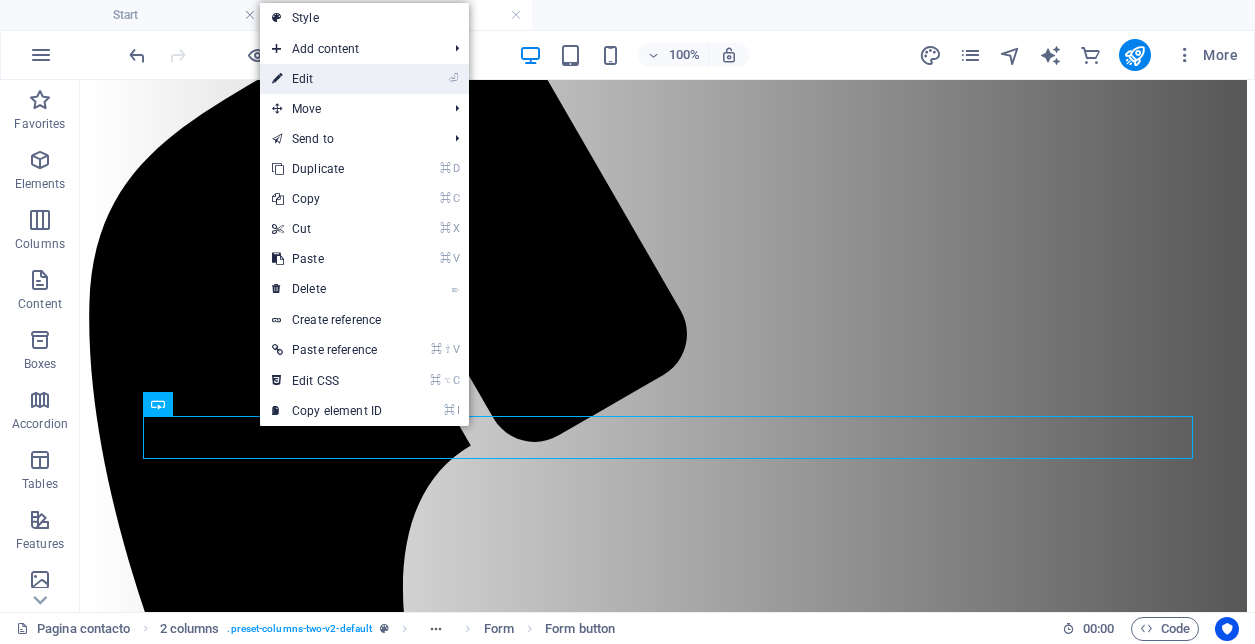 click on "⏎  Edit" at bounding box center [327, 79] 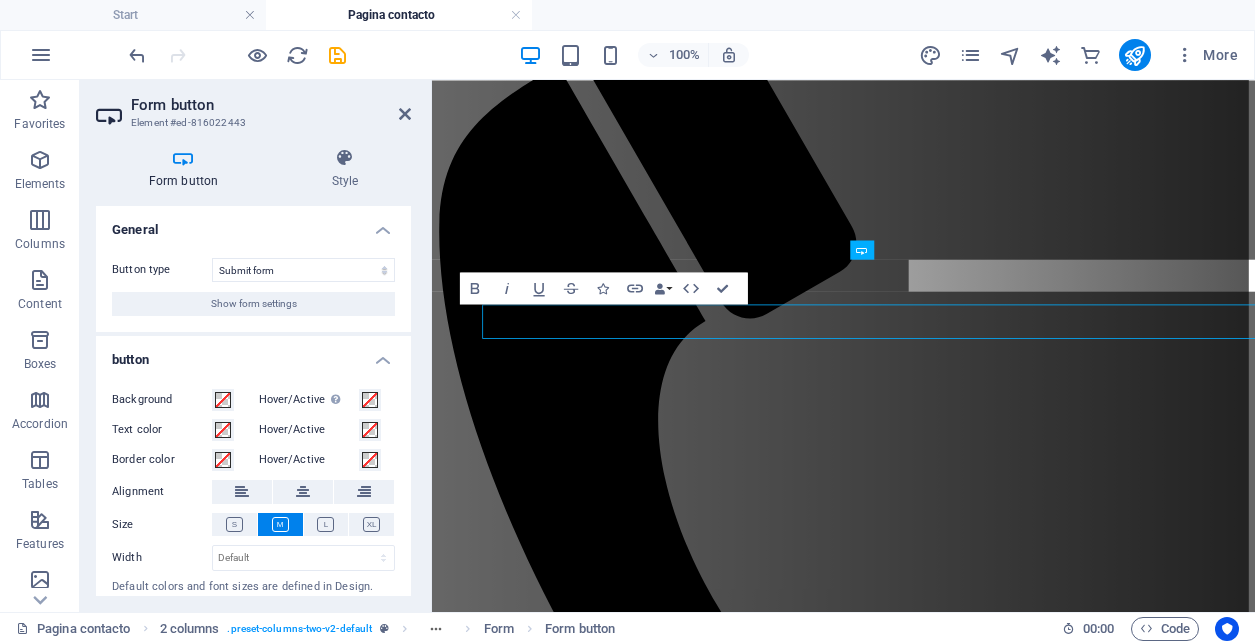 scroll, scrollTop: 511, scrollLeft: 0, axis: vertical 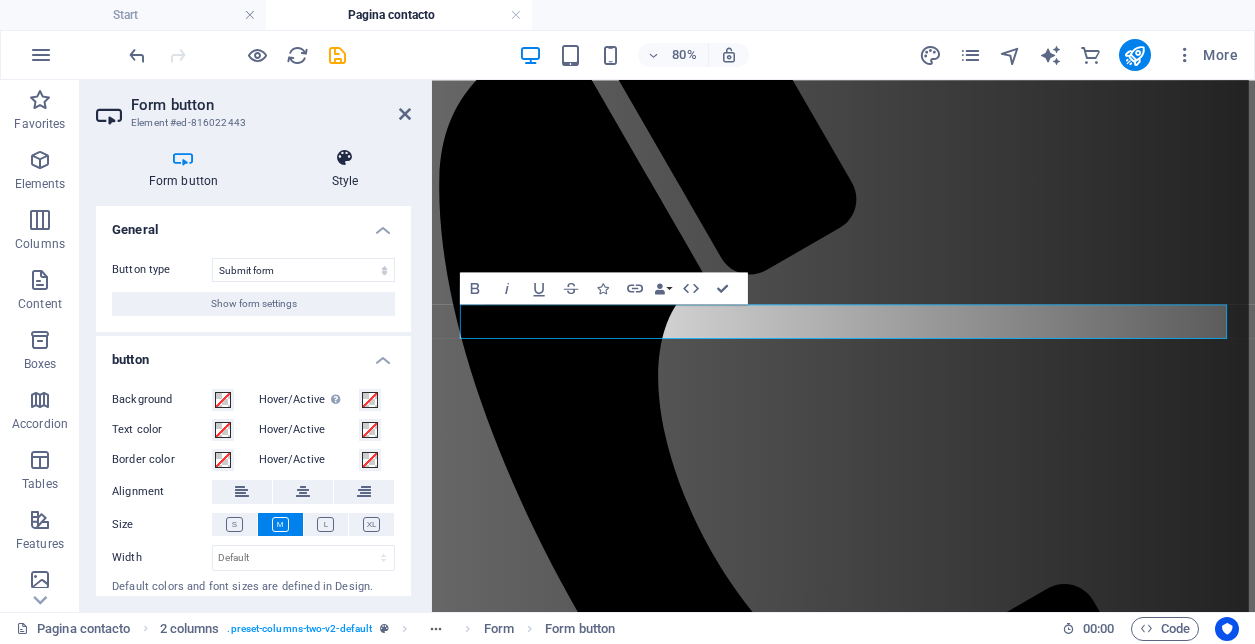 click at bounding box center [345, 158] 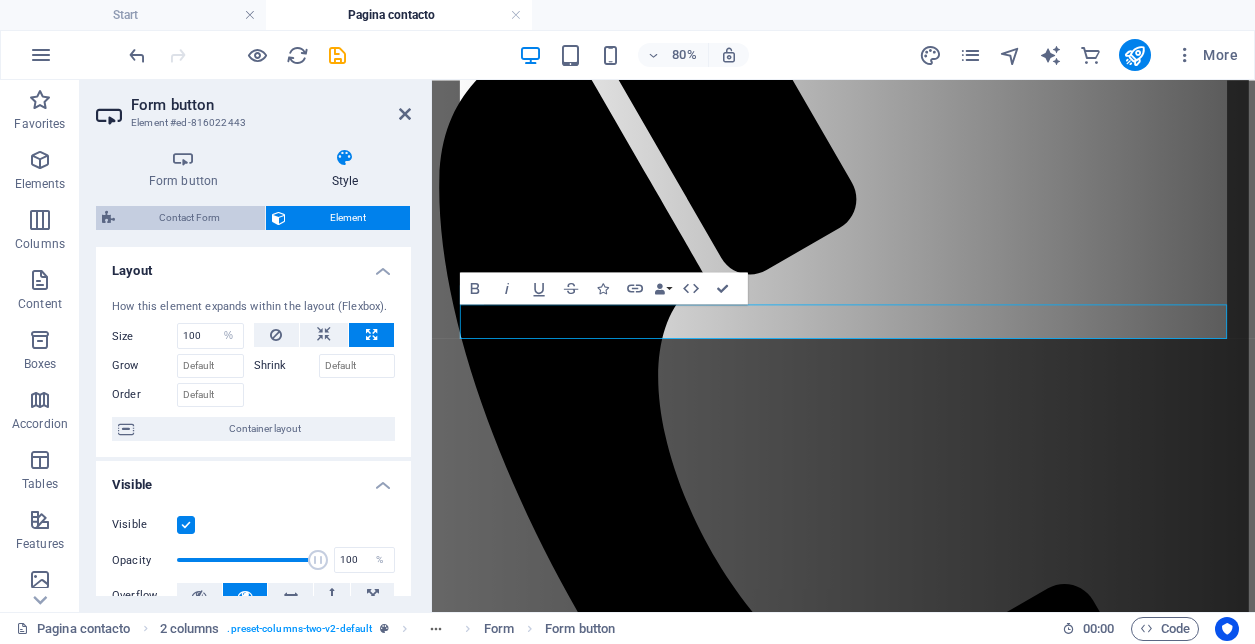 click on "Contact Form" at bounding box center (190, 218) 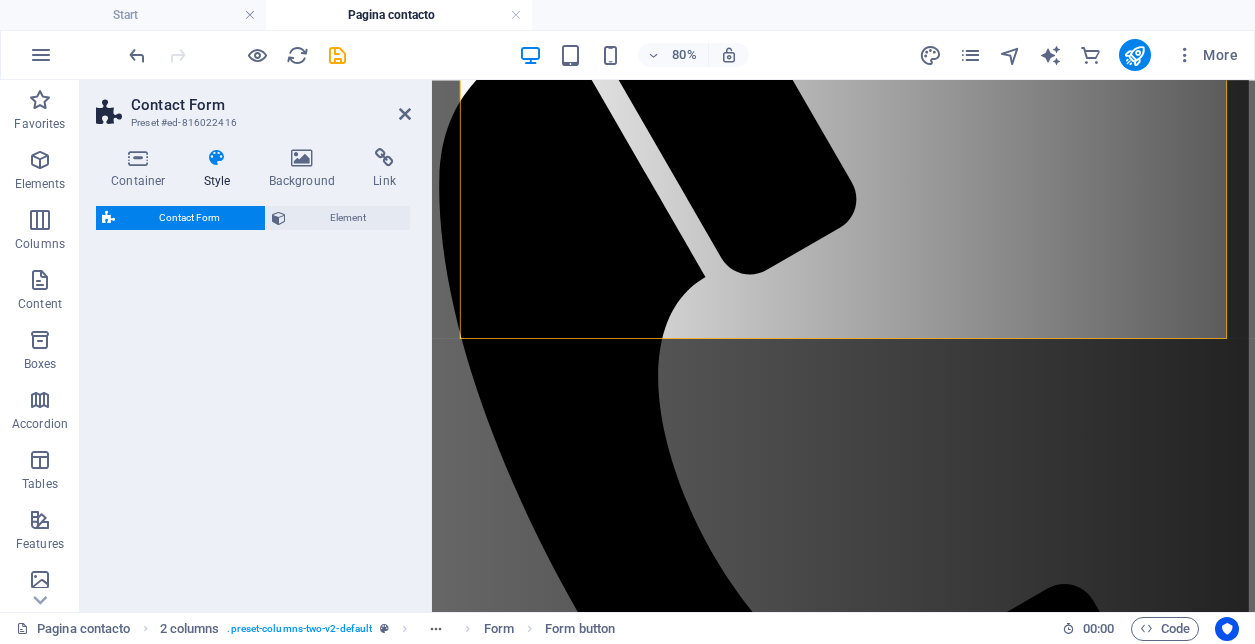 select on "rem" 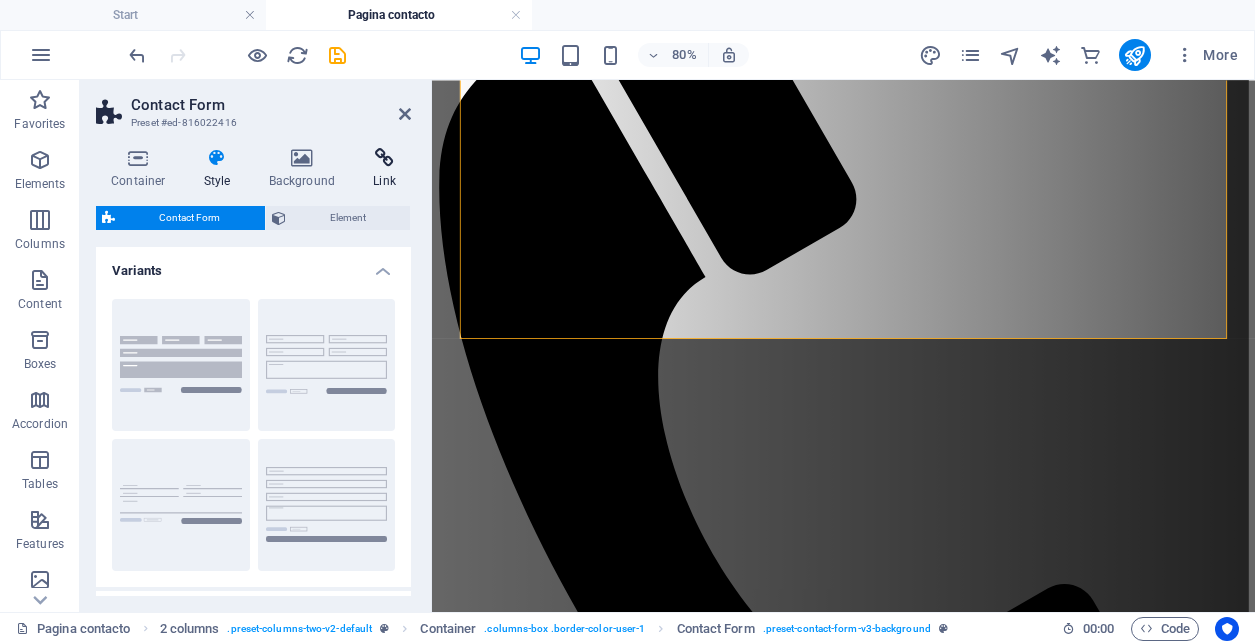 click at bounding box center [384, 158] 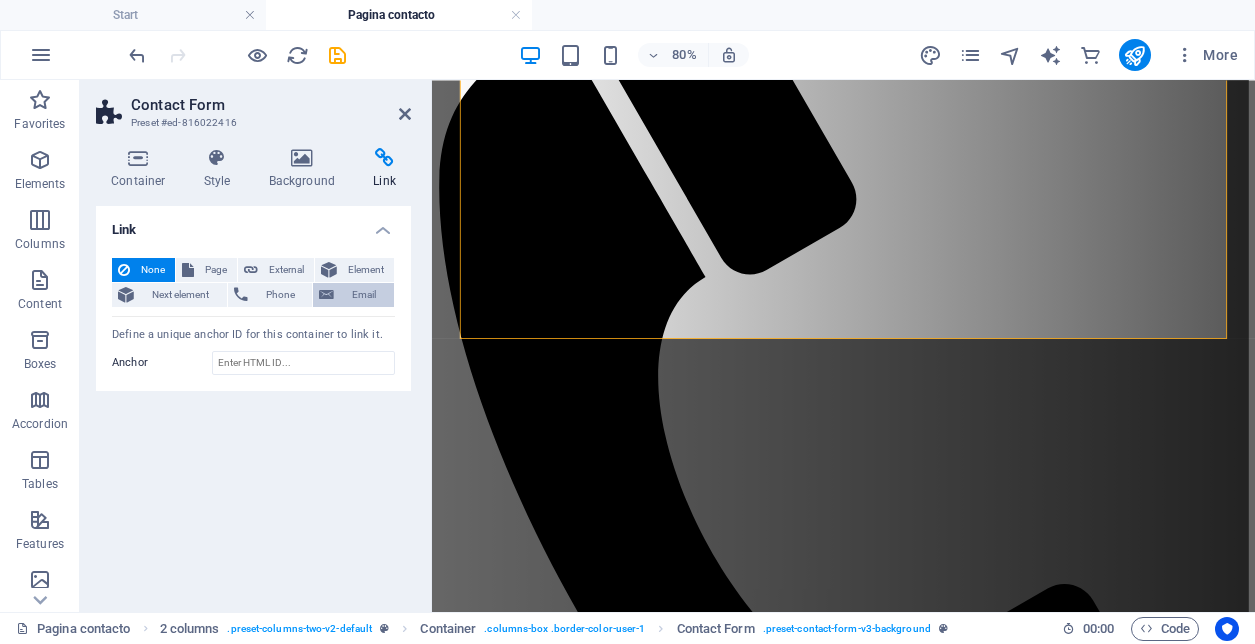 click on "Email" at bounding box center [364, 295] 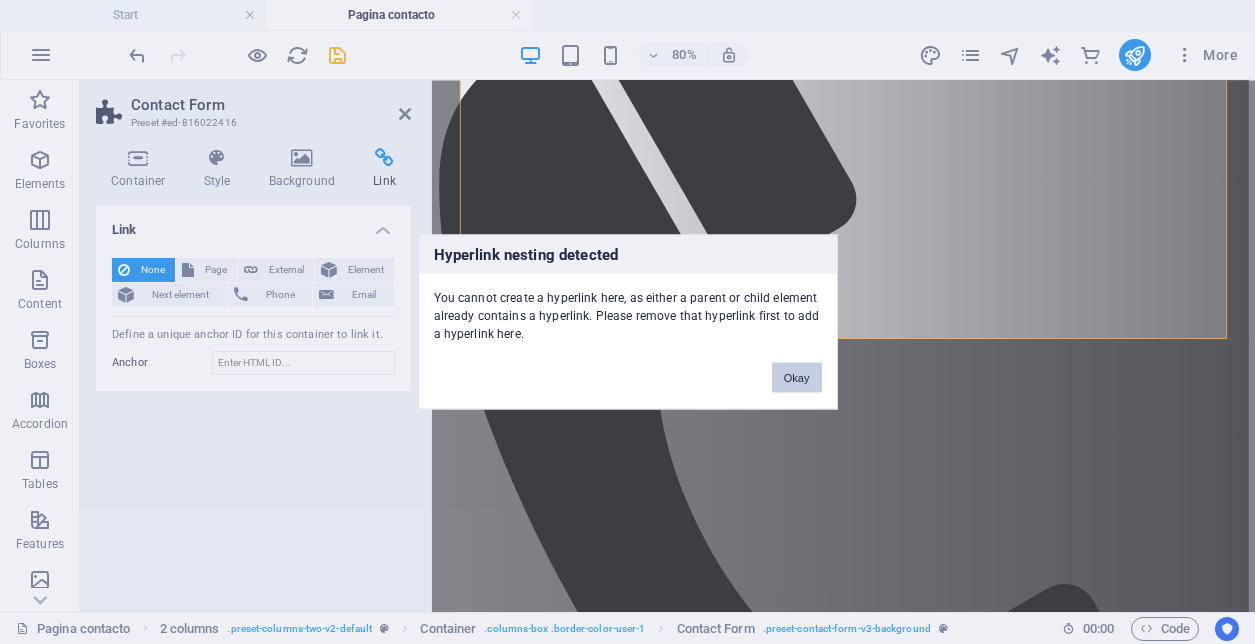 click on "Okay" at bounding box center [797, 378] 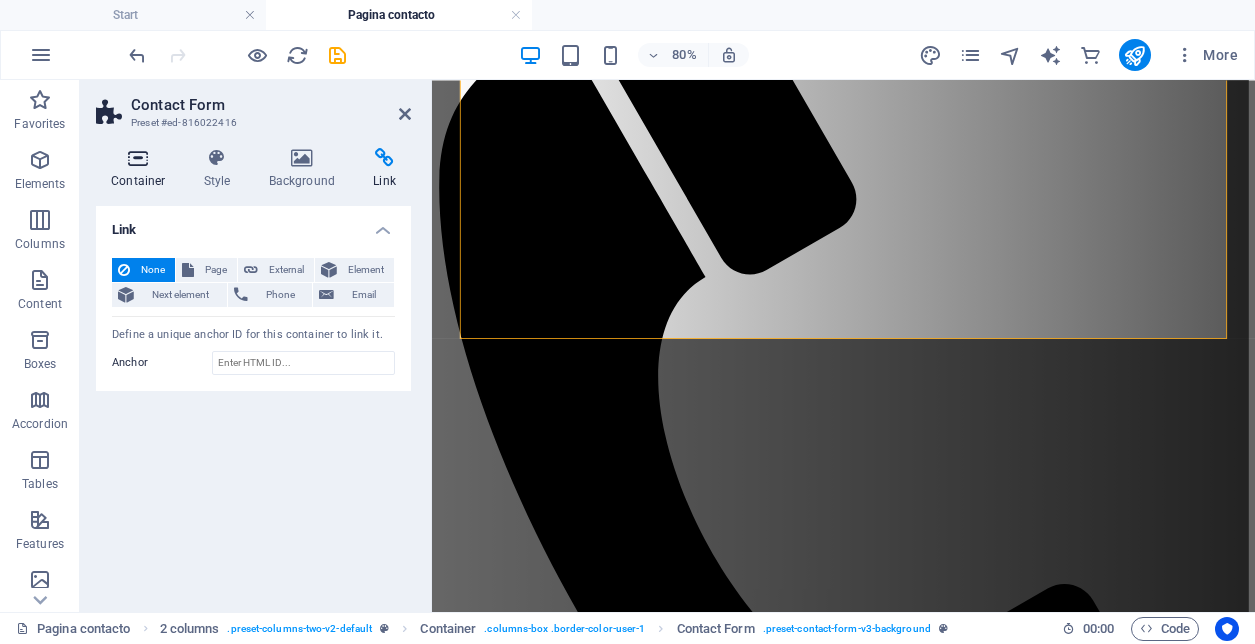 click at bounding box center (138, 158) 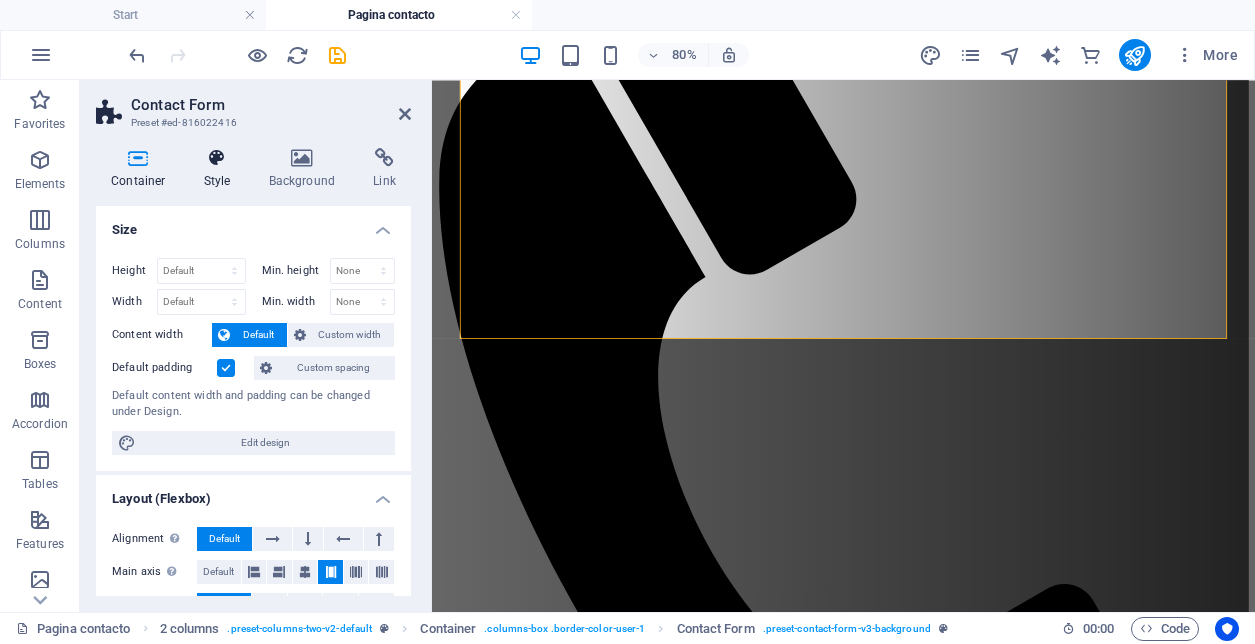 click on "Style" at bounding box center [221, 169] 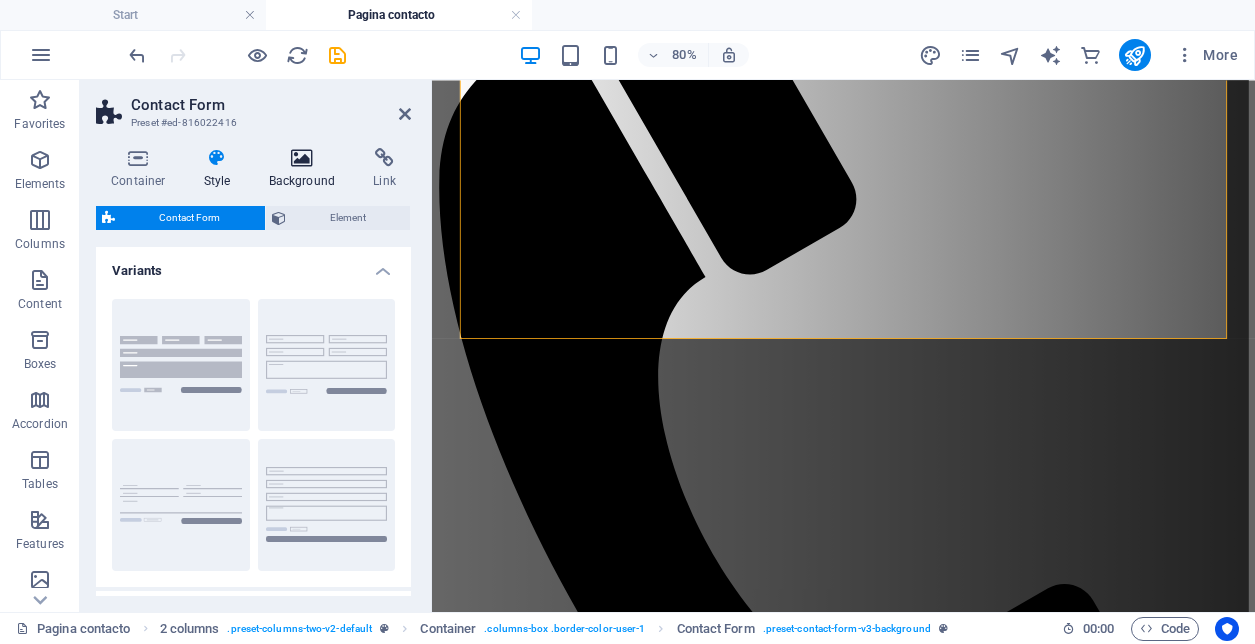 click at bounding box center [302, 158] 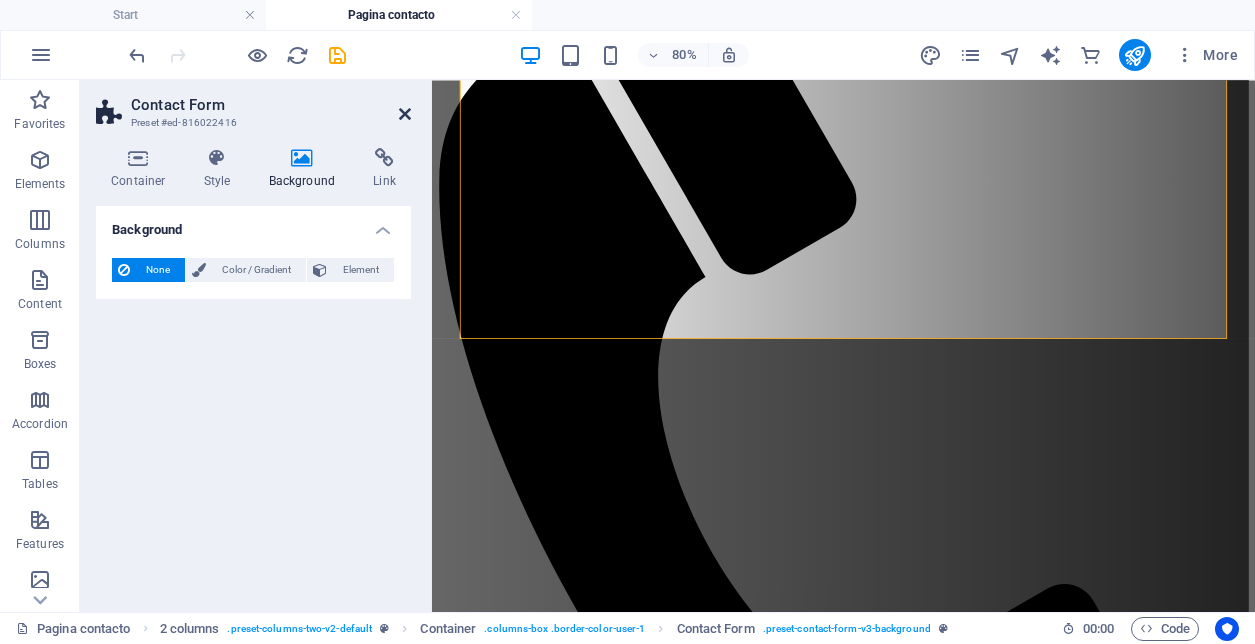 click at bounding box center [405, 114] 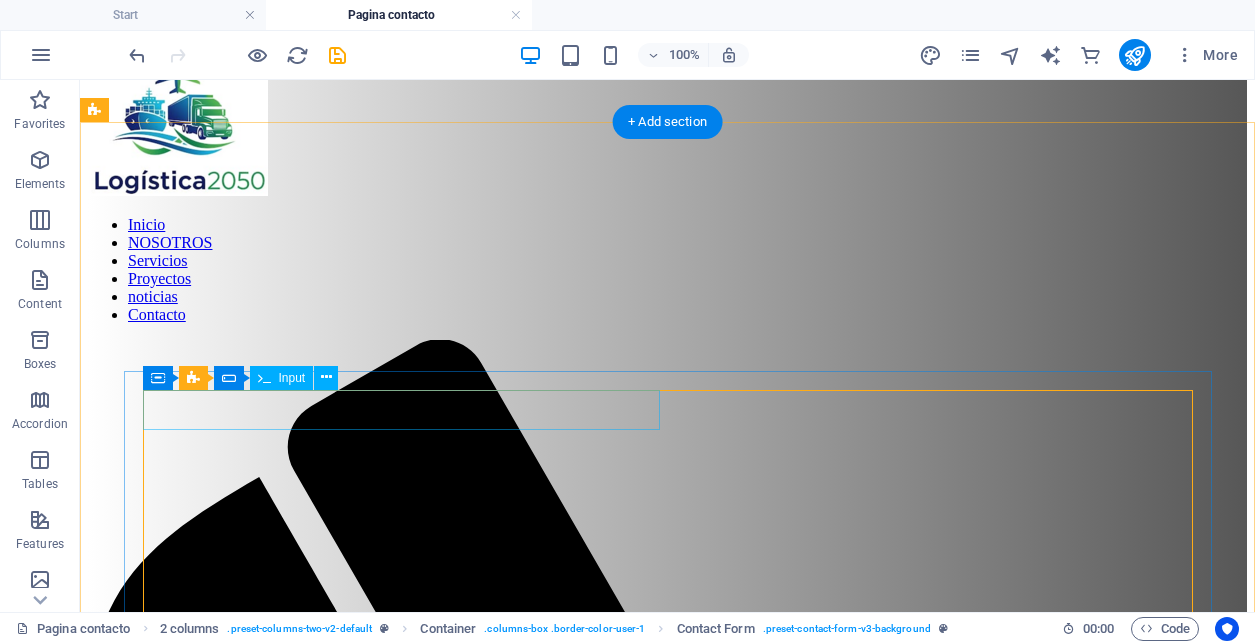 scroll, scrollTop: 16, scrollLeft: 0, axis: vertical 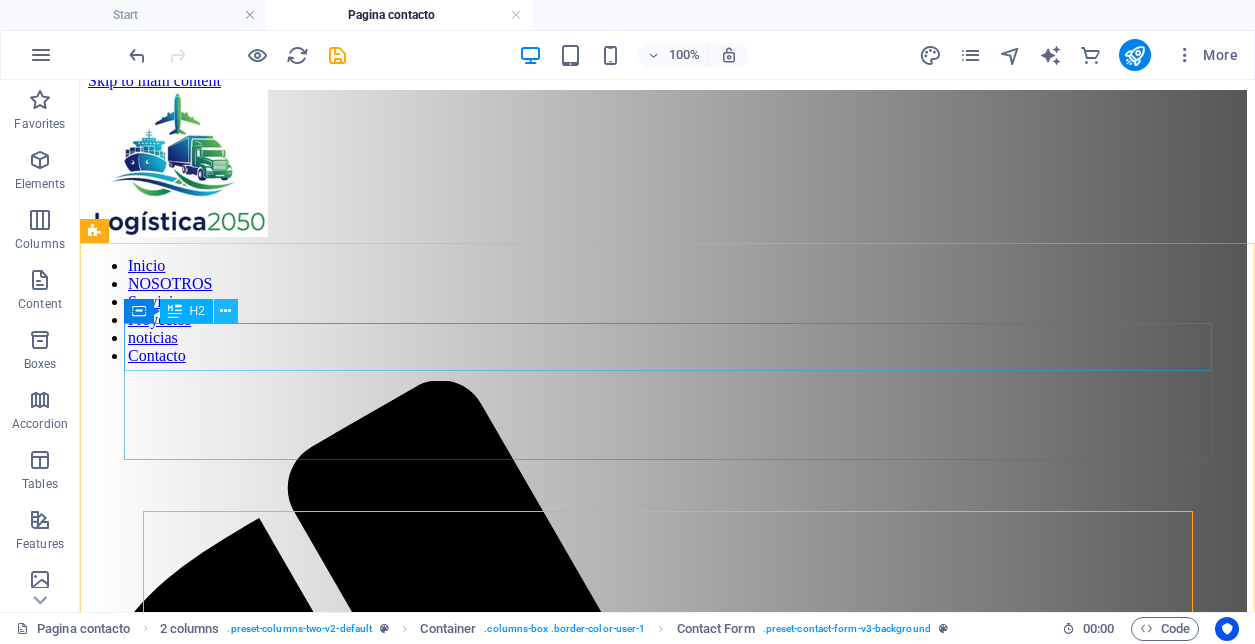 click at bounding box center (225, 311) 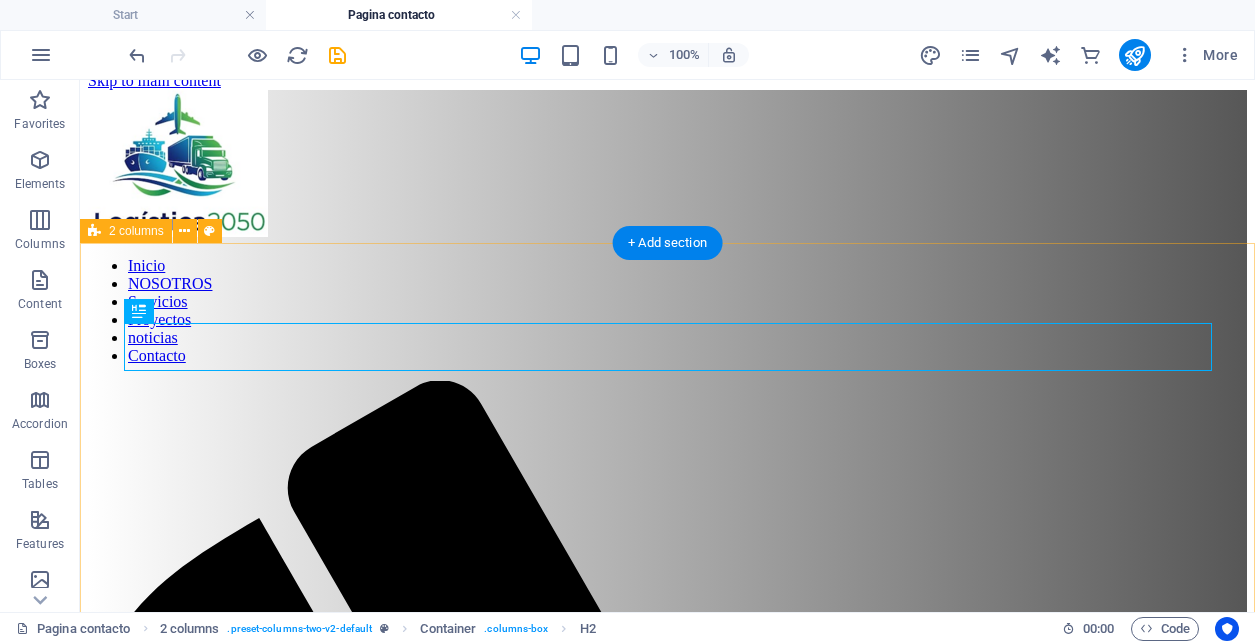click on "CONTACTO SOLUCIONES PARA LA INDUSTRIA EN CONSTRUCCIÓN..........   He leído y comprendido la política de privacidad. Unreadable? Load new Entregar" at bounding box center [667, 2217] 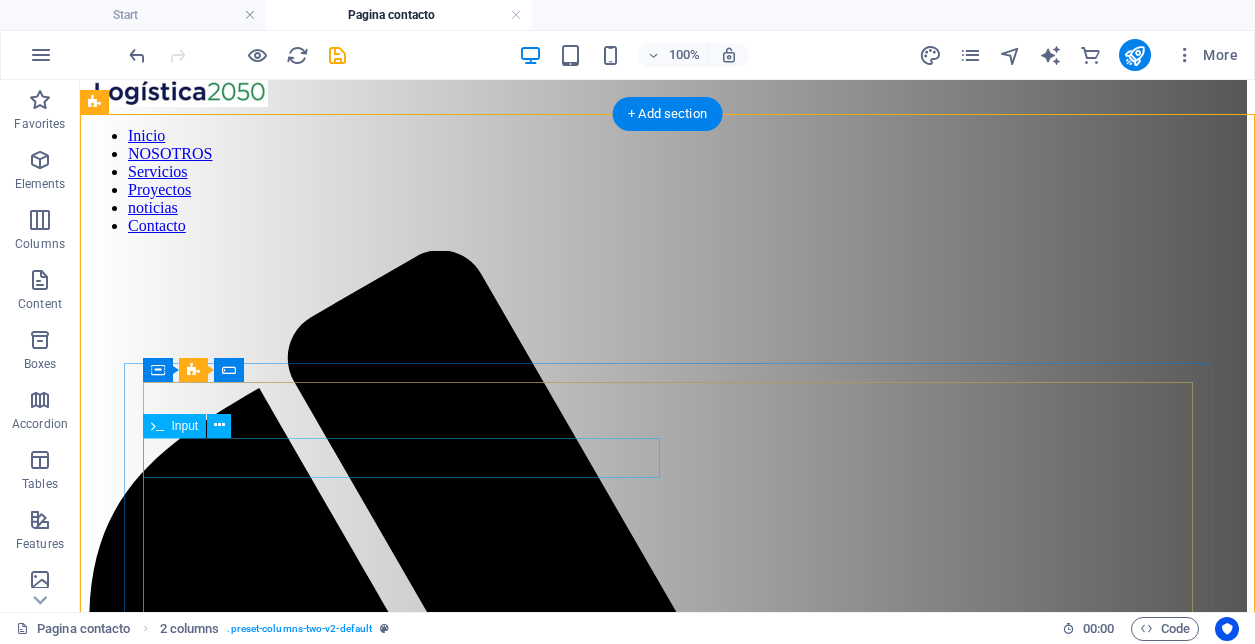 scroll, scrollTop: 145, scrollLeft: 0, axis: vertical 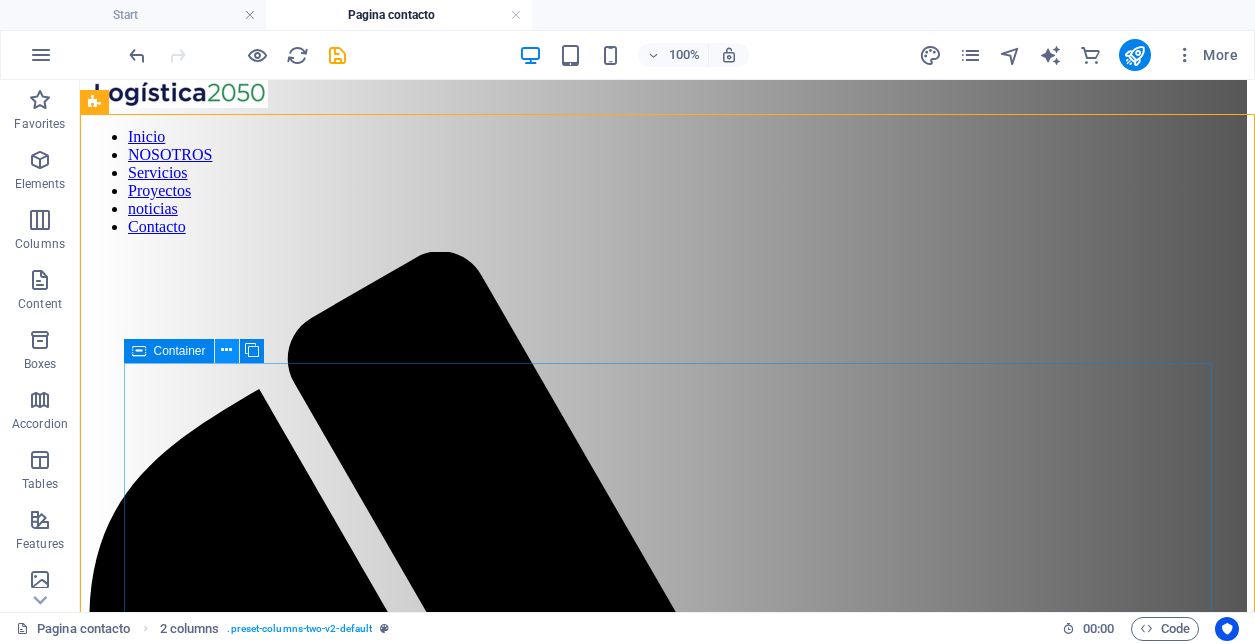 click at bounding box center [226, 350] 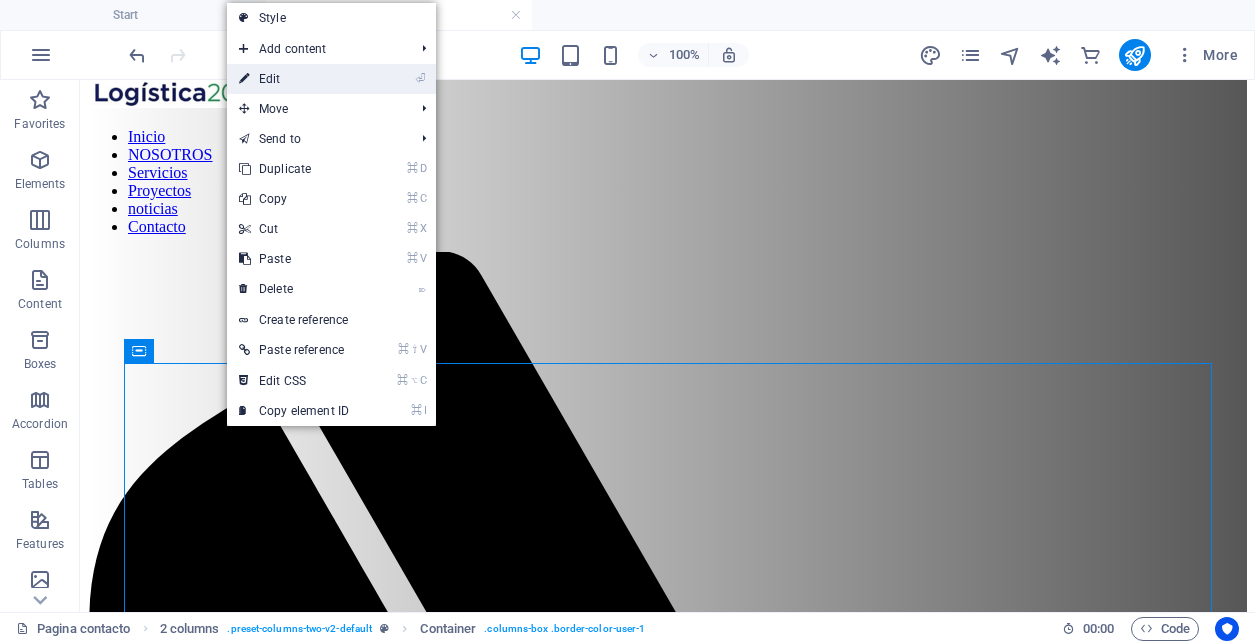 click on "⏎  Edit" at bounding box center [294, 79] 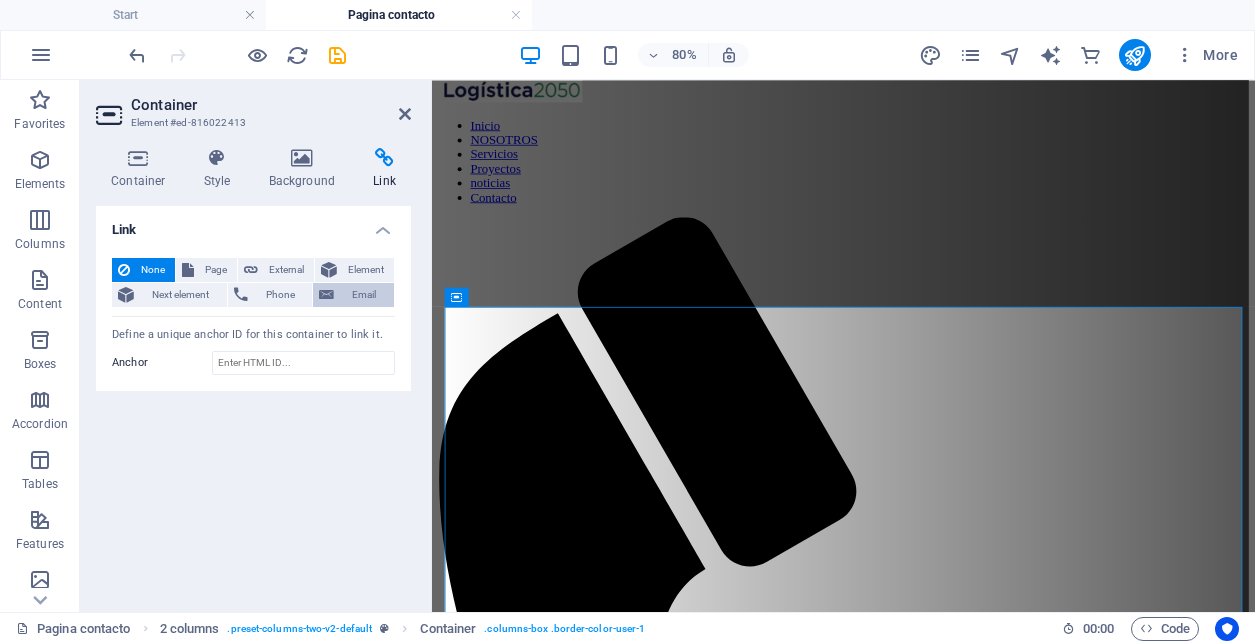 click on "Email" at bounding box center (364, 295) 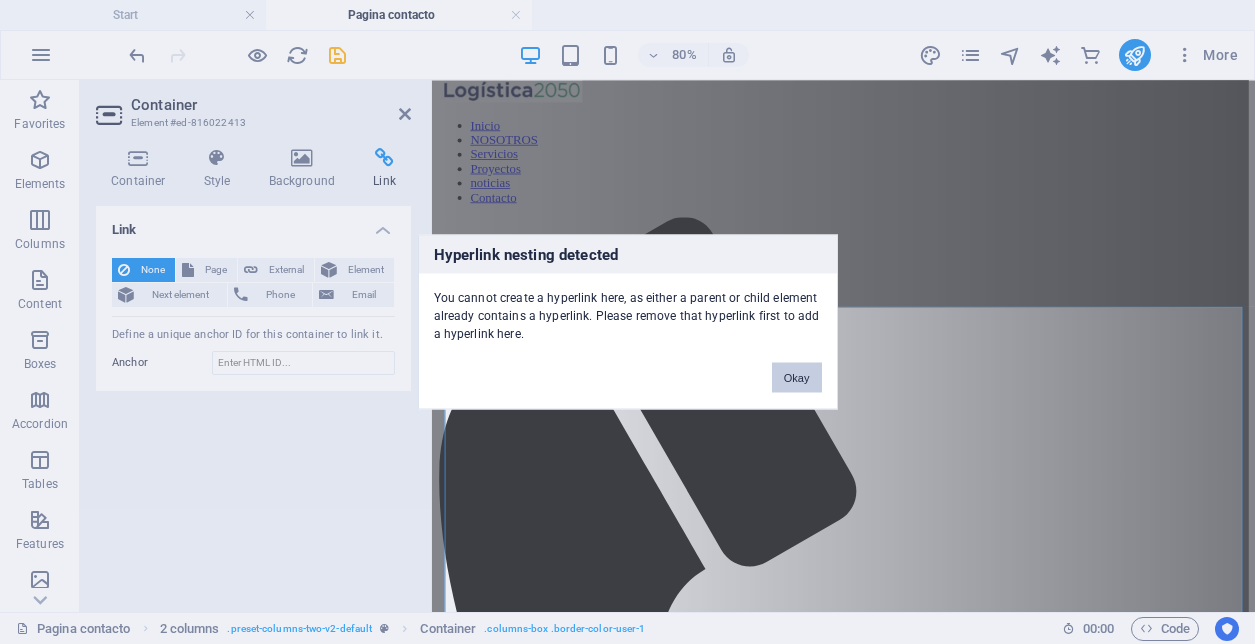 click on "Okay" at bounding box center [797, 378] 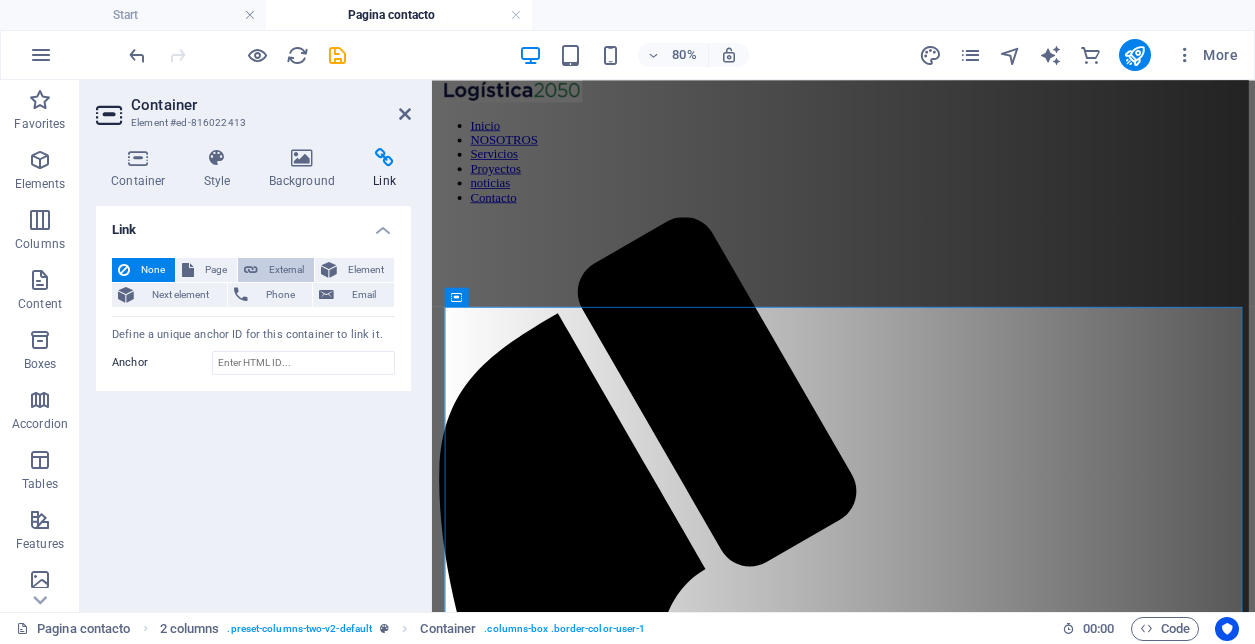 click on "External" at bounding box center (286, 270) 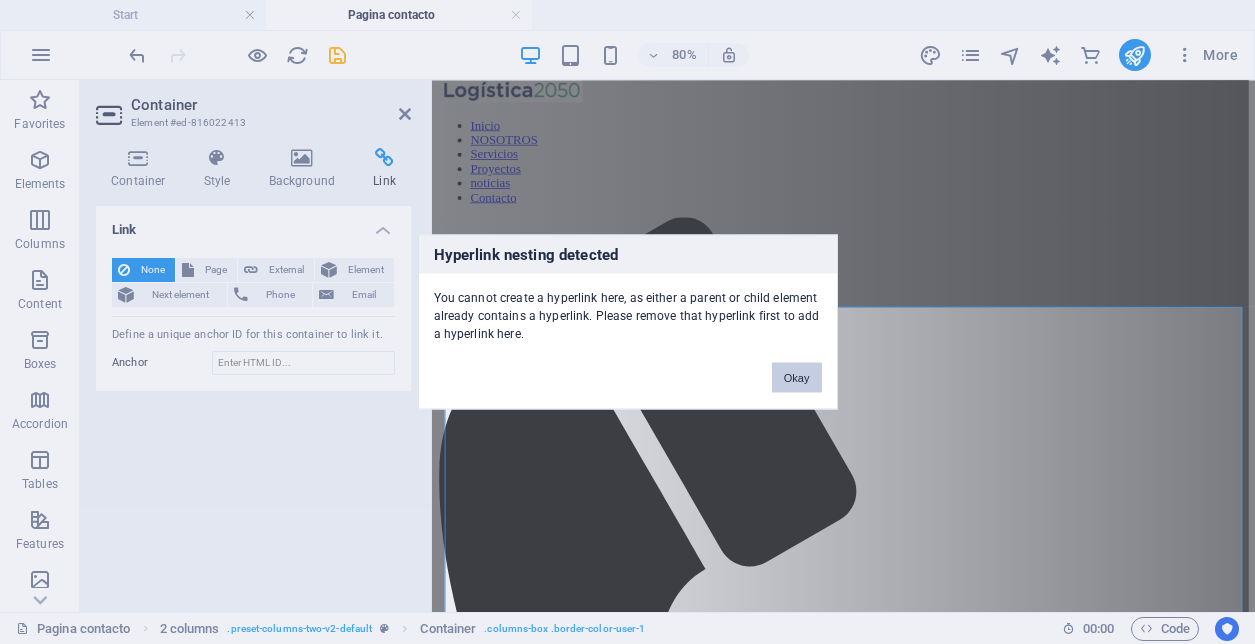 click on "Okay" at bounding box center (797, 378) 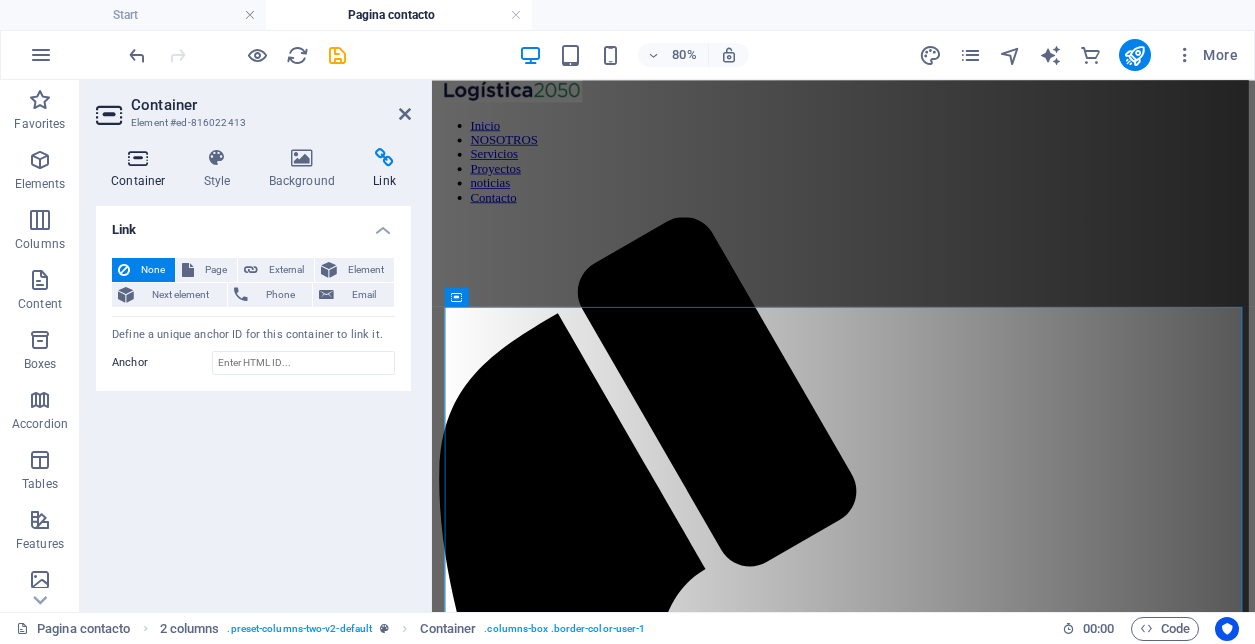 click on "Container" at bounding box center (142, 169) 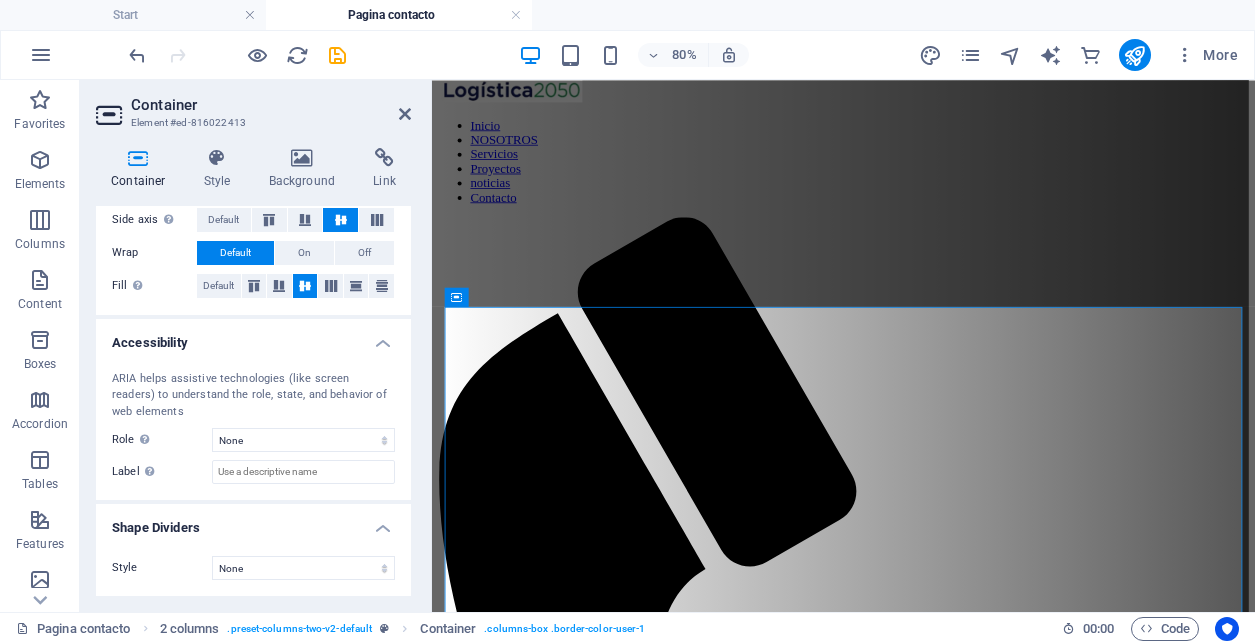 scroll, scrollTop: 0, scrollLeft: 0, axis: both 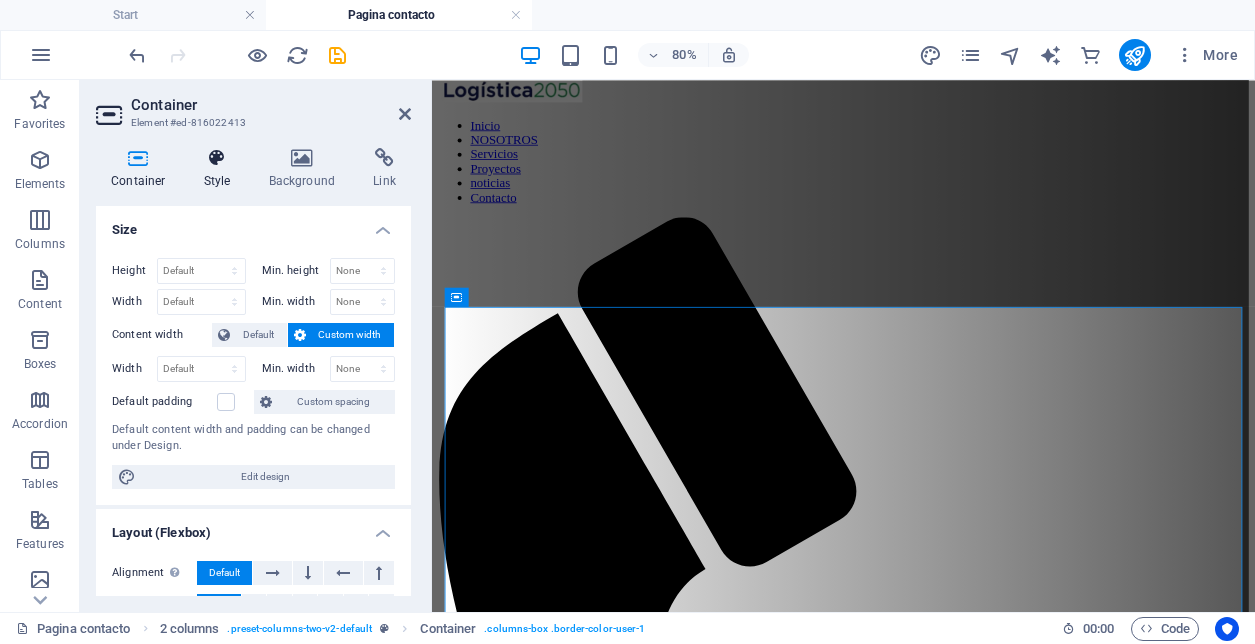 click at bounding box center [217, 158] 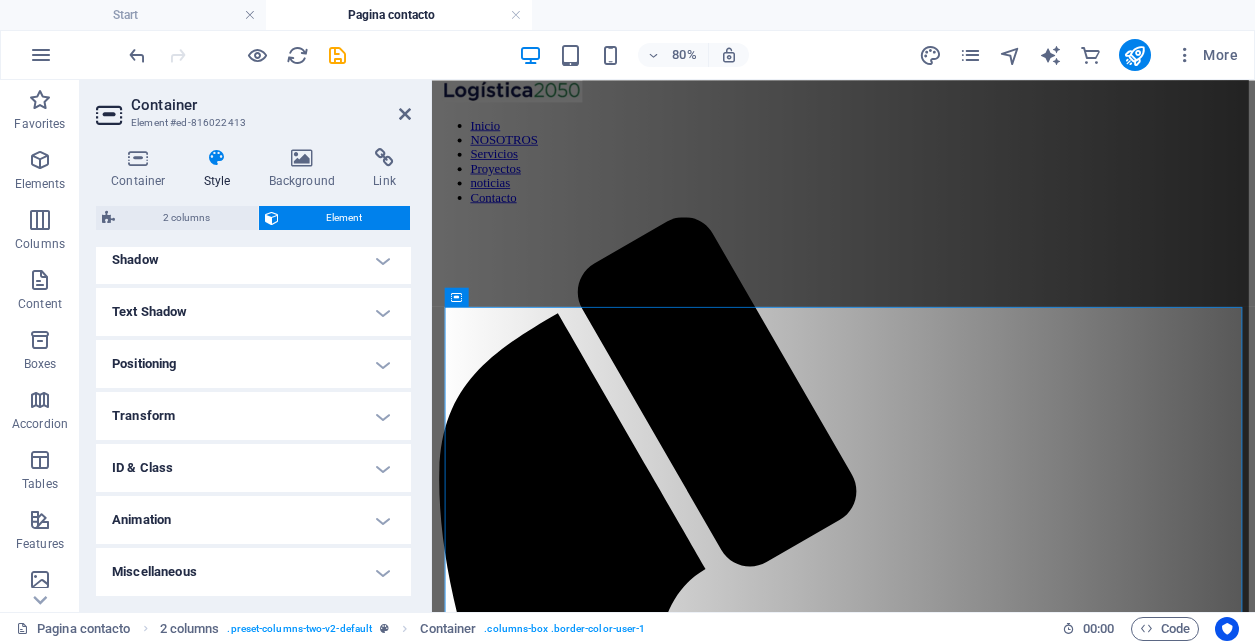 scroll, scrollTop: 0, scrollLeft: 0, axis: both 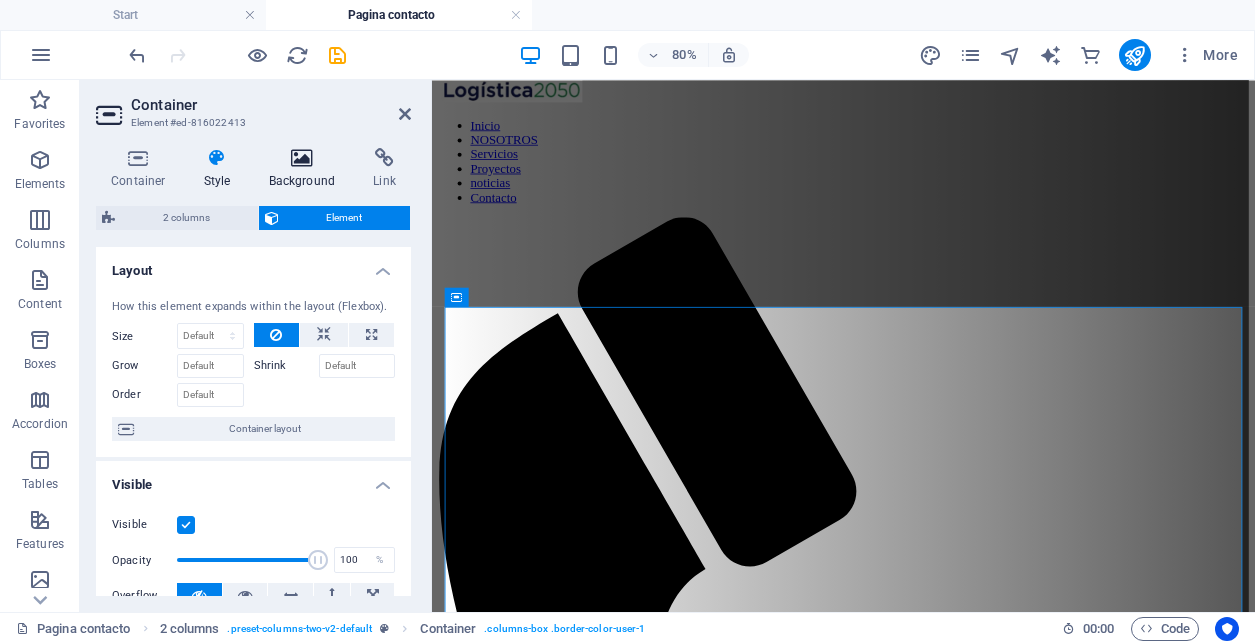 click at bounding box center (302, 158) 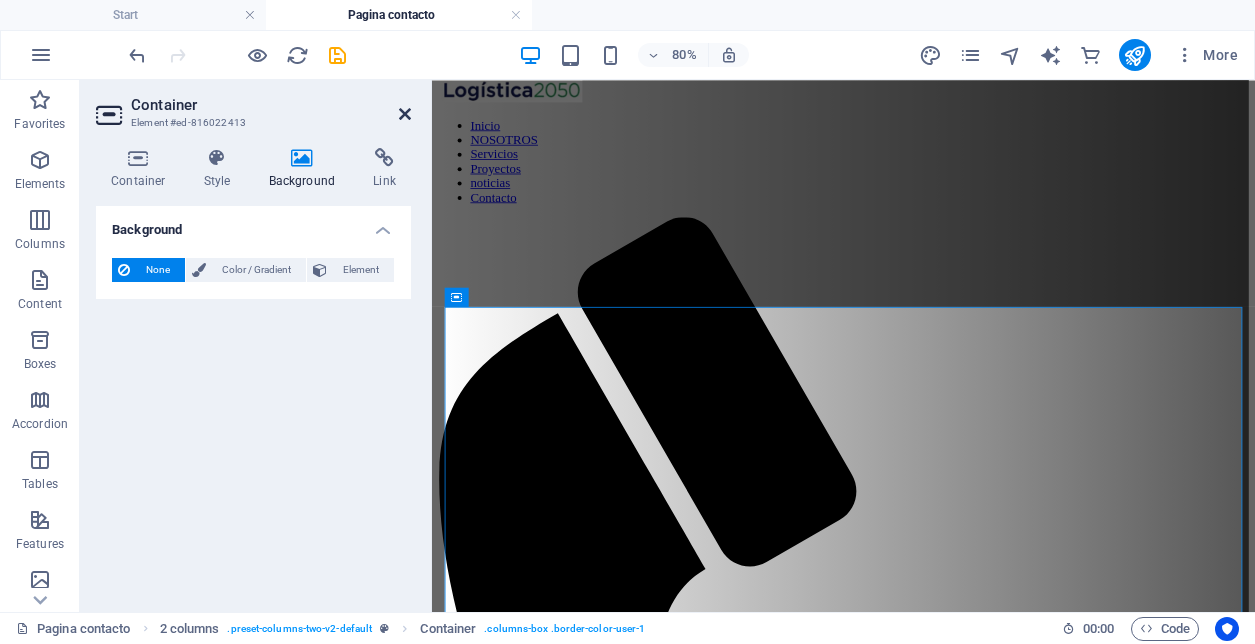 click at bounding box center [405, 114] 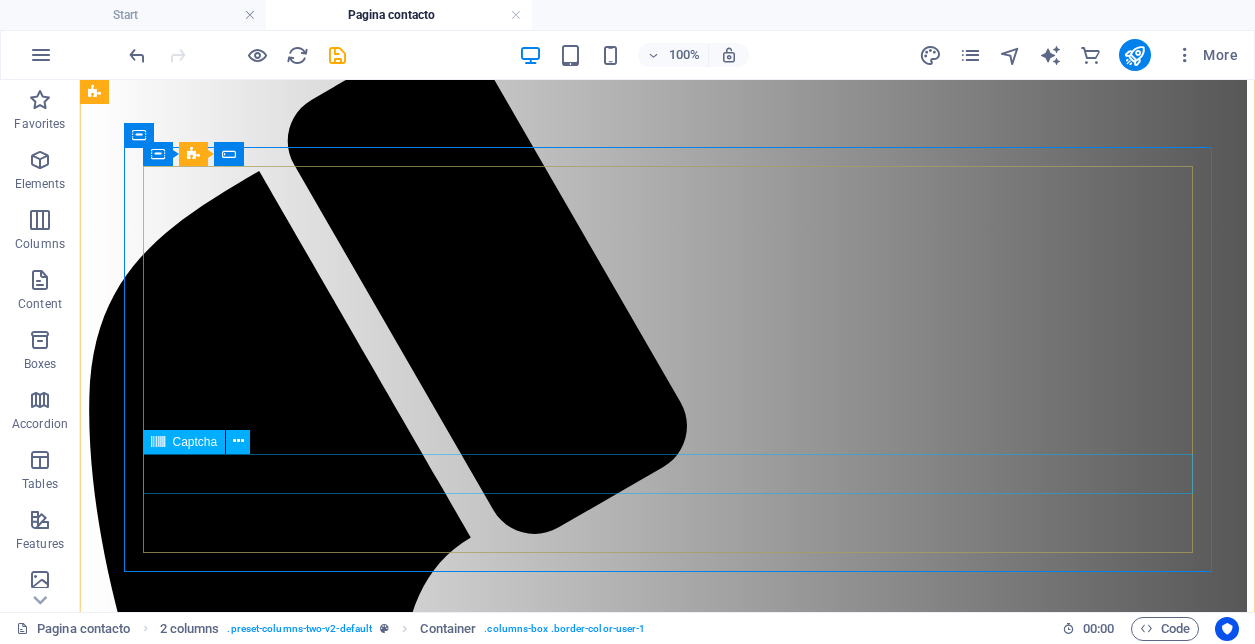 scroll, scrollTop: 364, scrollLeft: 0, axis: vertical 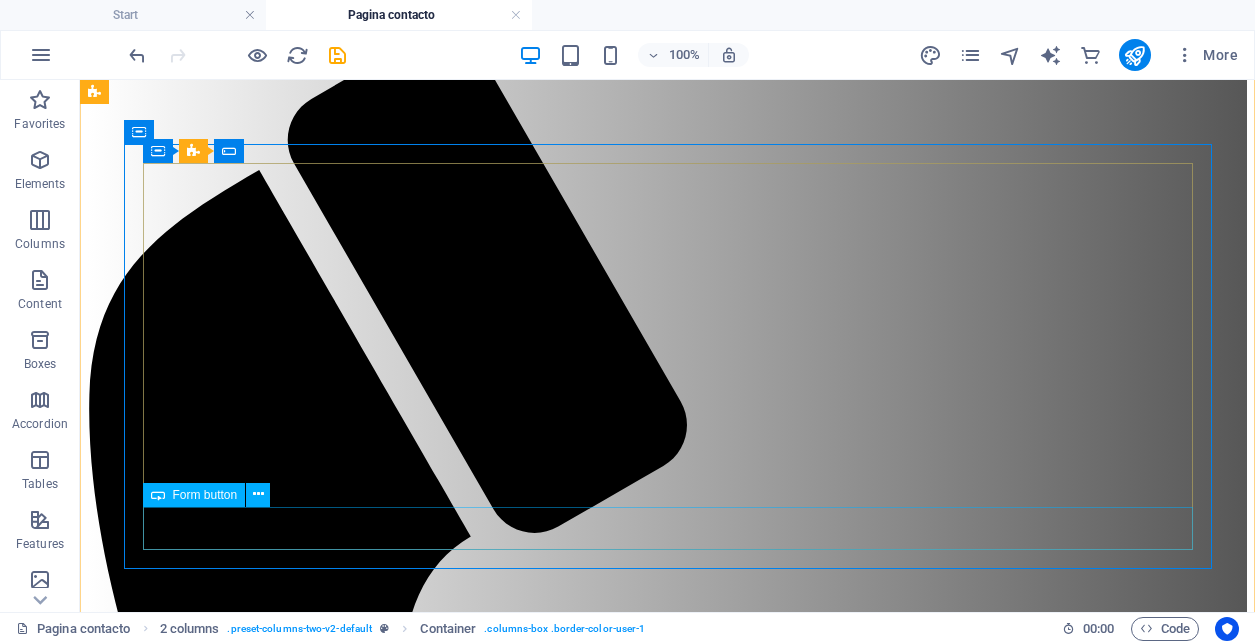 click on "Entregar" at bounding box center [667, 2114] 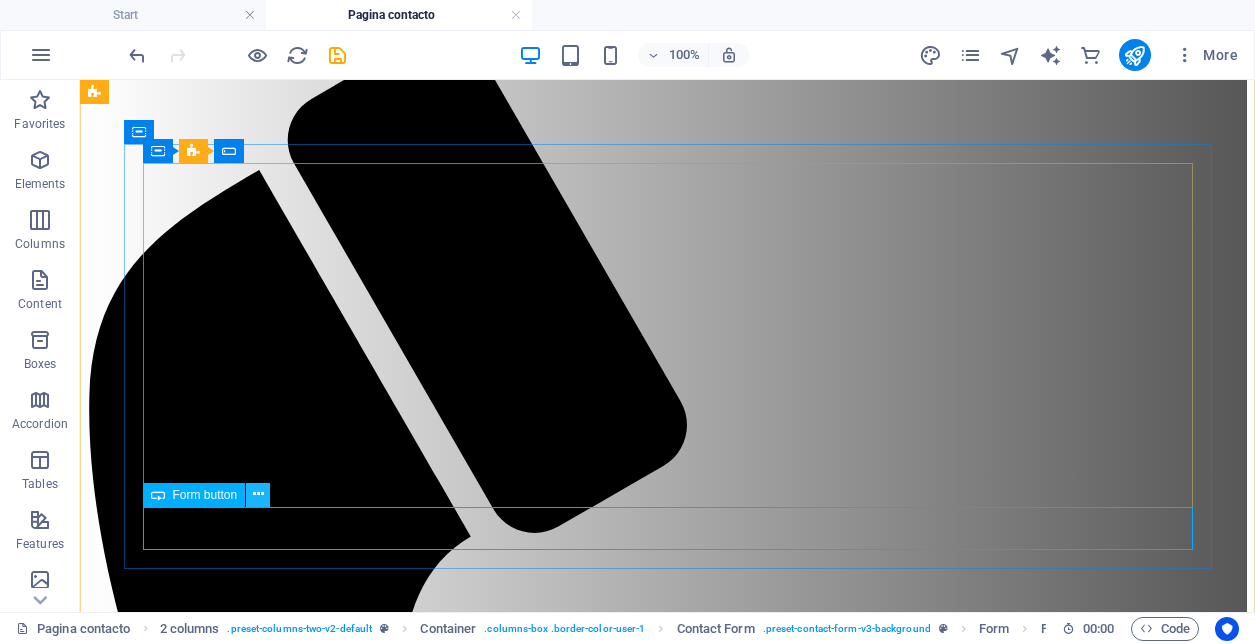 click at bounding box center (258, 494) 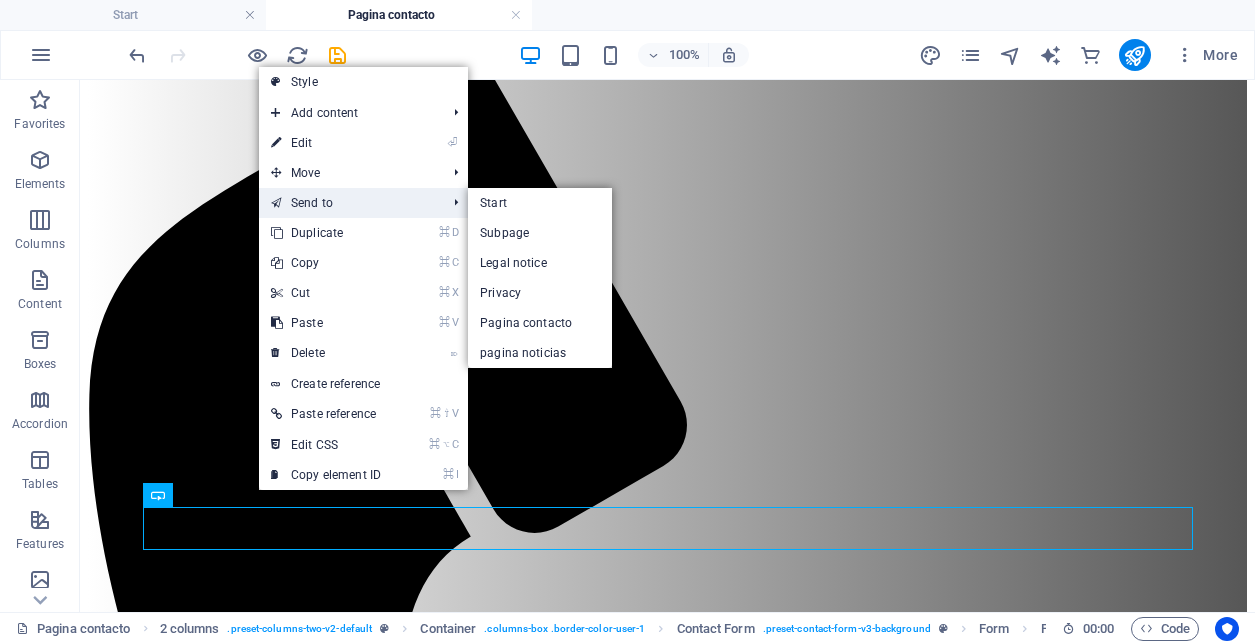 click on "Send to" at bounding box center [348, 203] 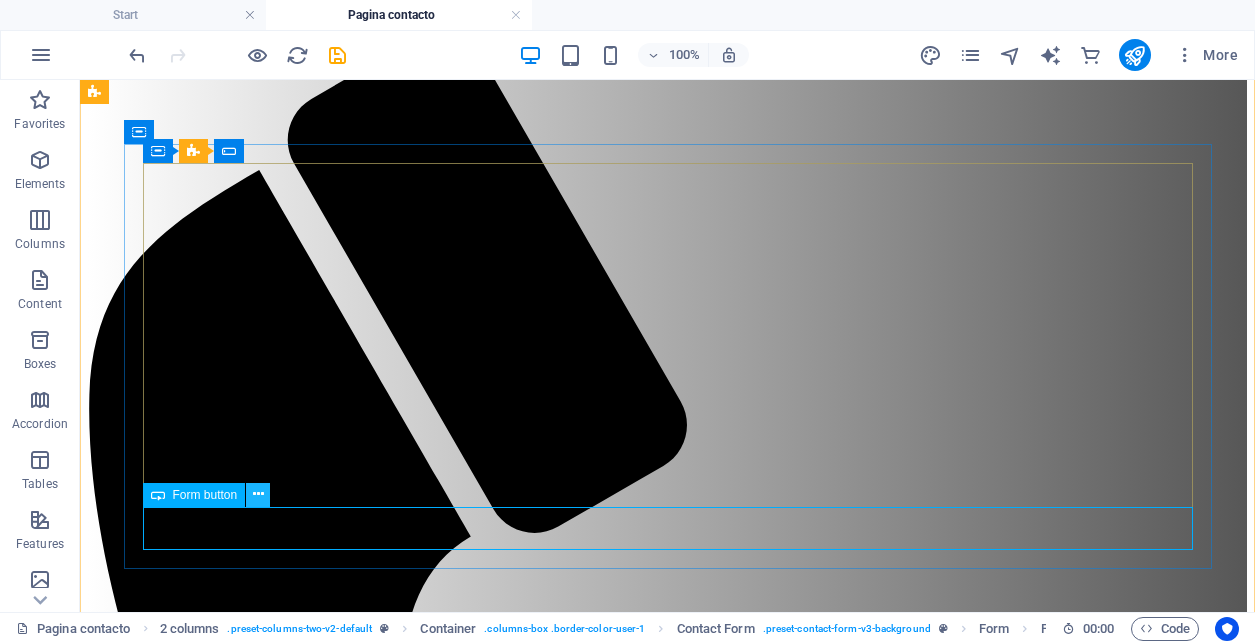 click at bounding box center [258, 494] 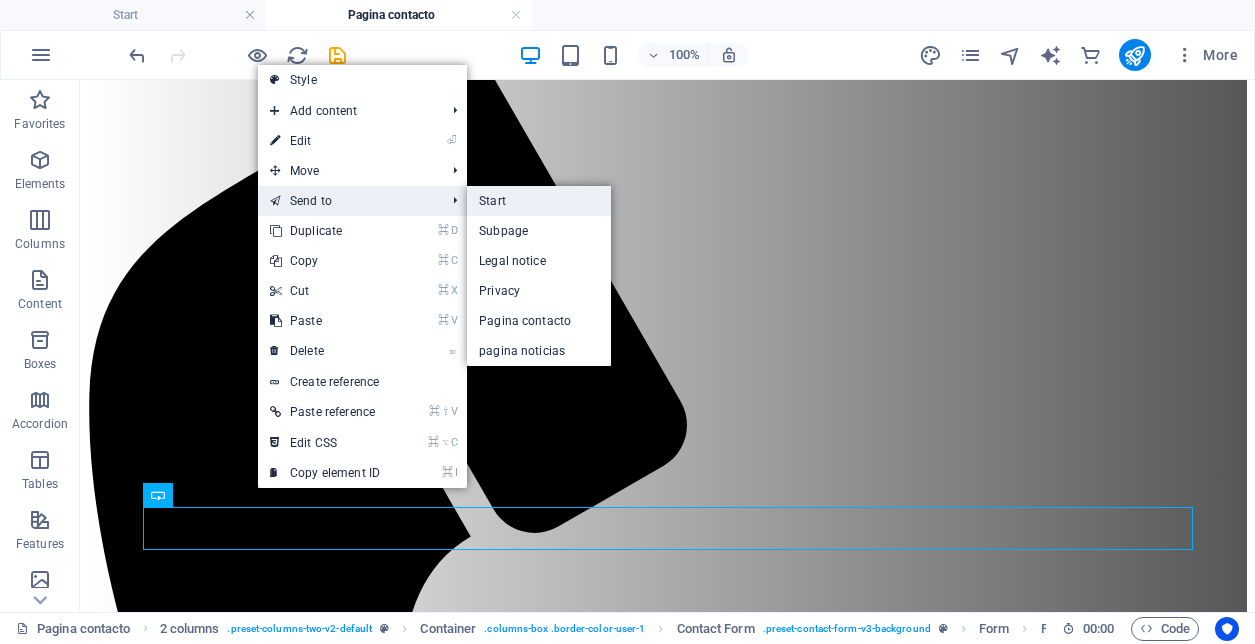 click on "Start" at bounding box center (539, 201) 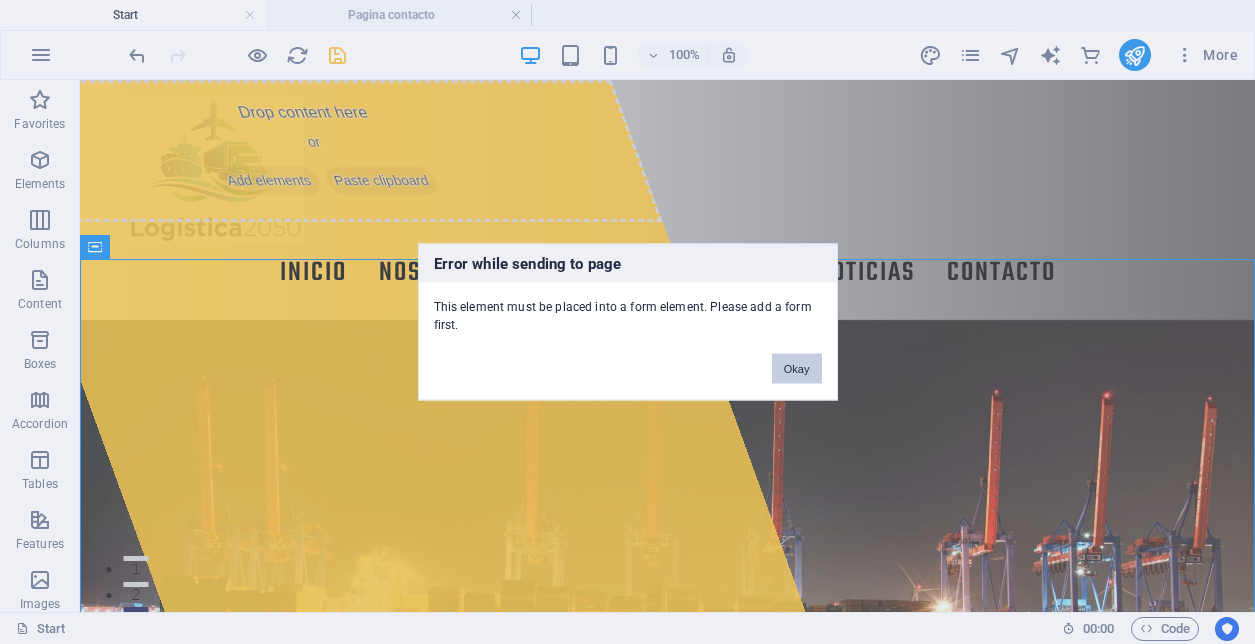click on "Okay" at bounding box center [797, 369] 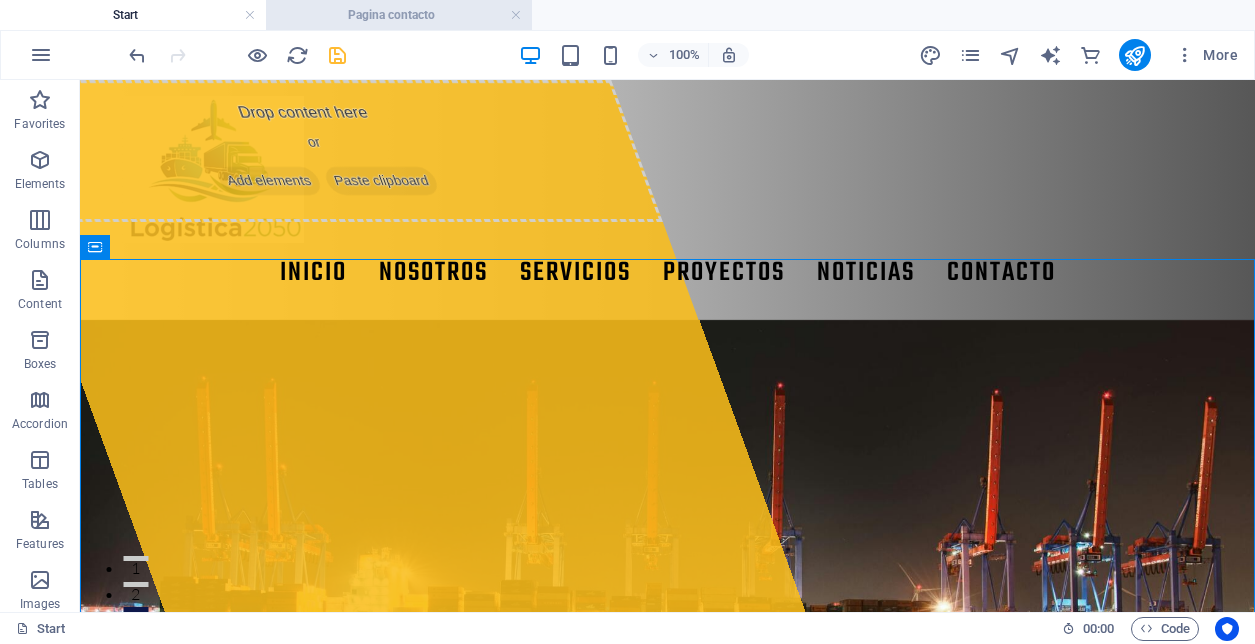 click on "Pagina contacto" at bounding box center [399, 15] 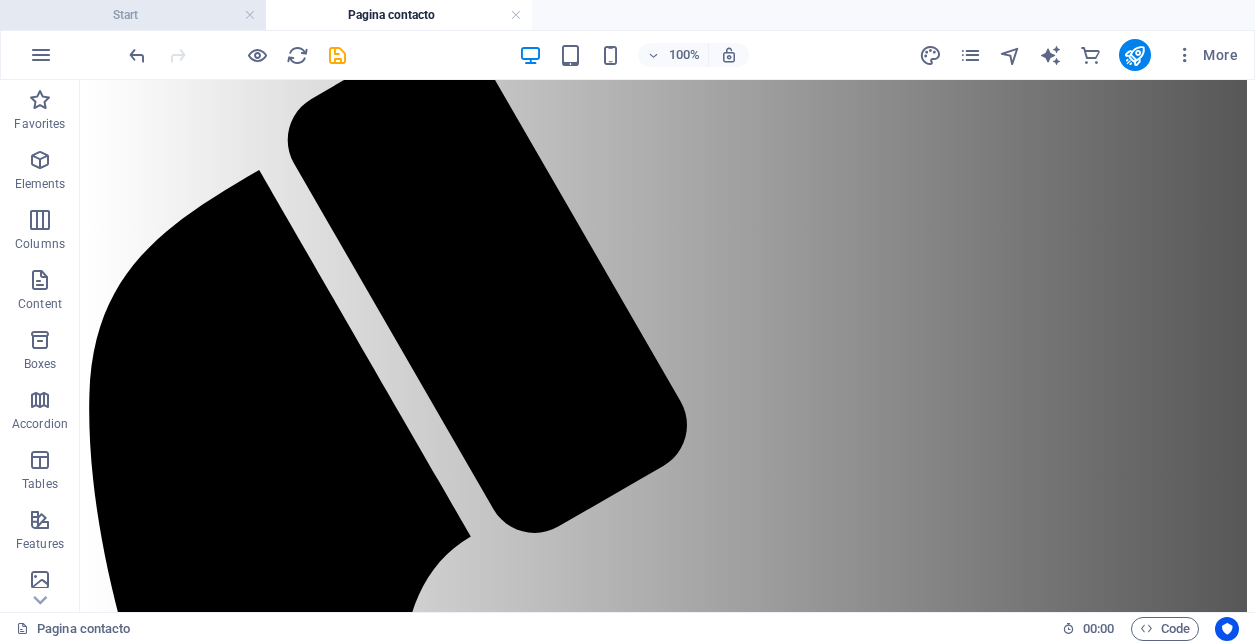 click on "Start" at bounding box center (133, 15) 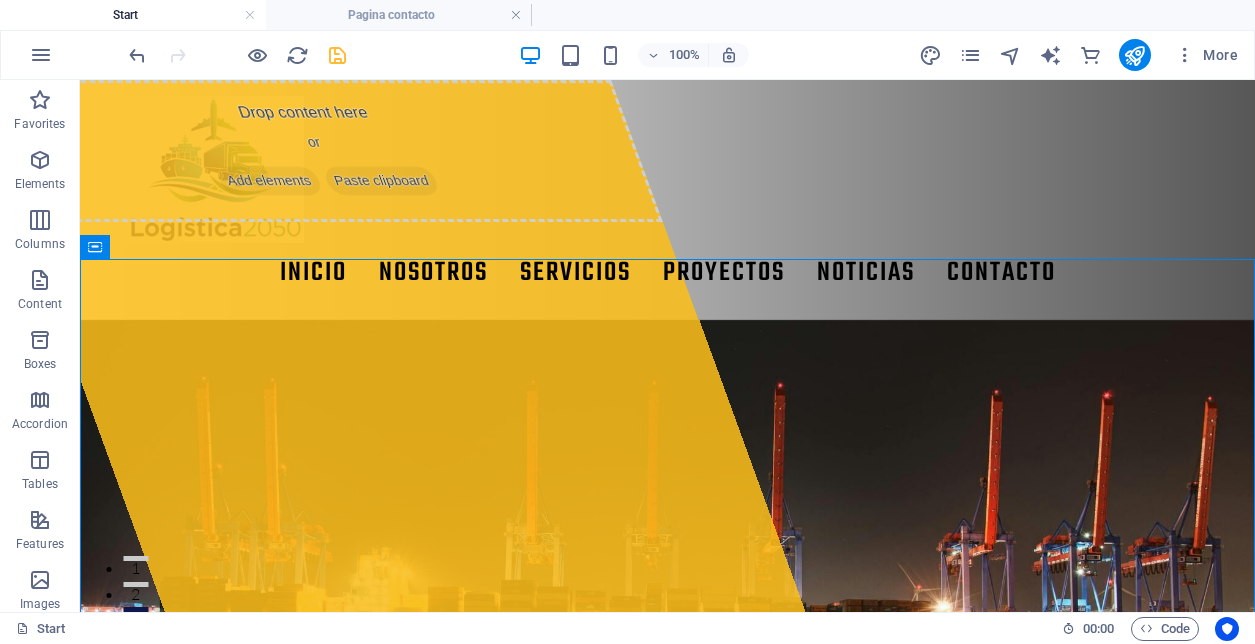 scroll, scrollTop: 0, scrollLeft: 0, axis: both 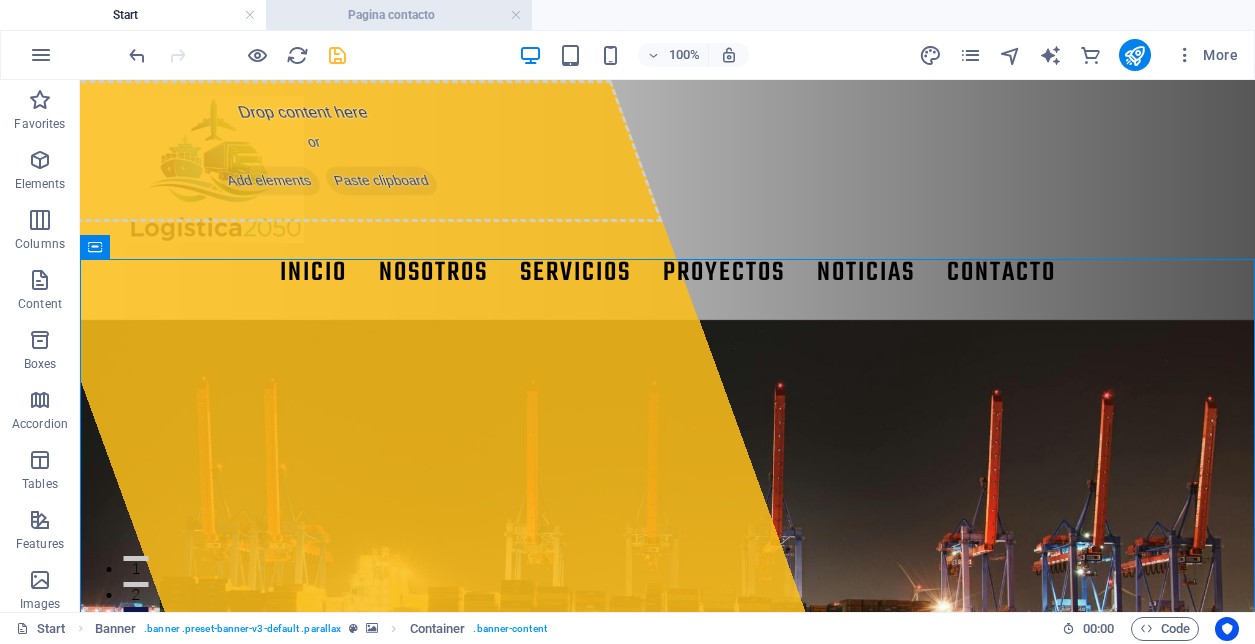 click on "Pagina contacto" at bounding box center [399, 15] 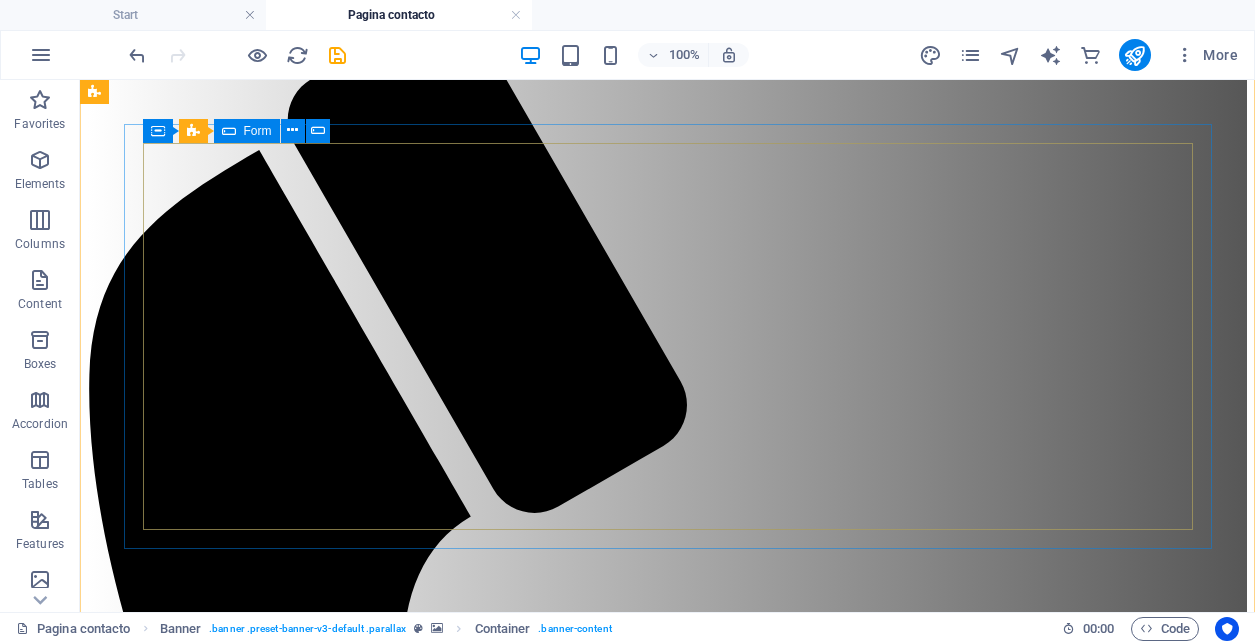 scroll, scrollTop: 385, scrollLeft: 0, axis: vertical 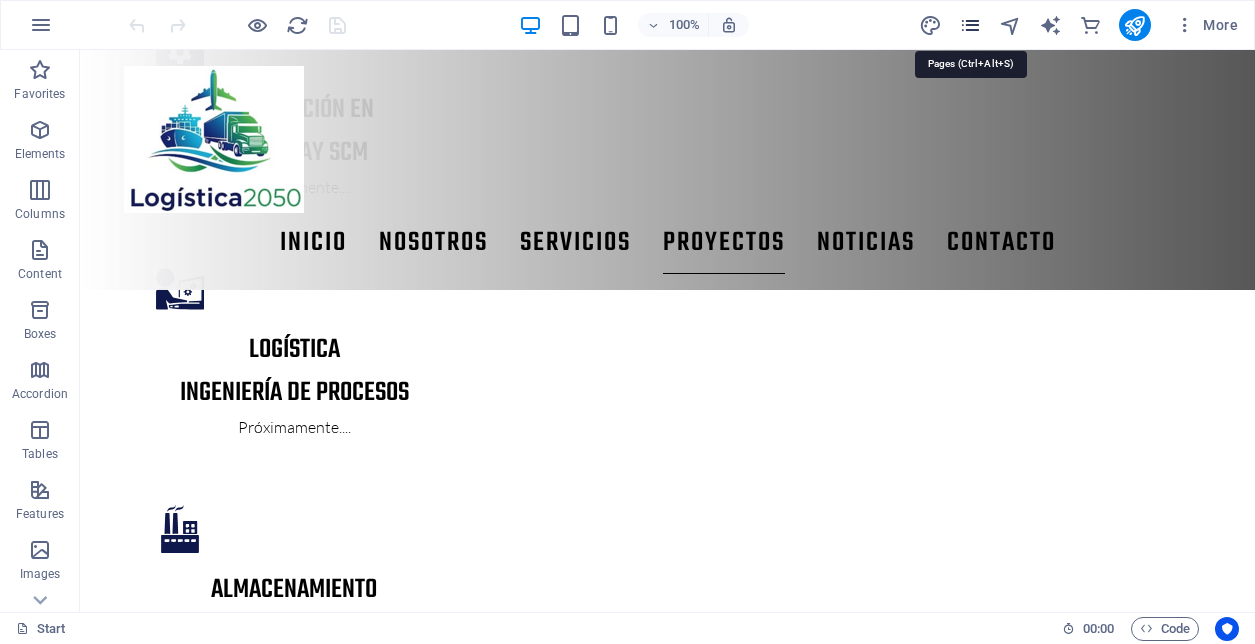 click at bounding box center (970, 25) 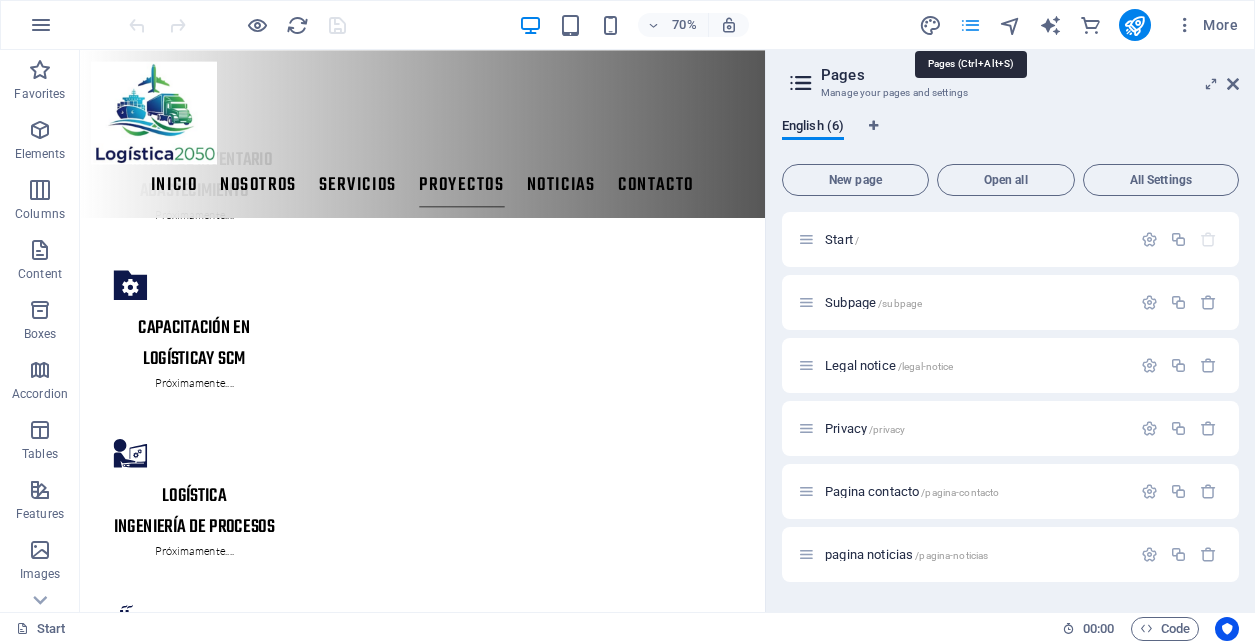 scroll, scrollTop: 3525, scrollLeft: 0, axis: vertical 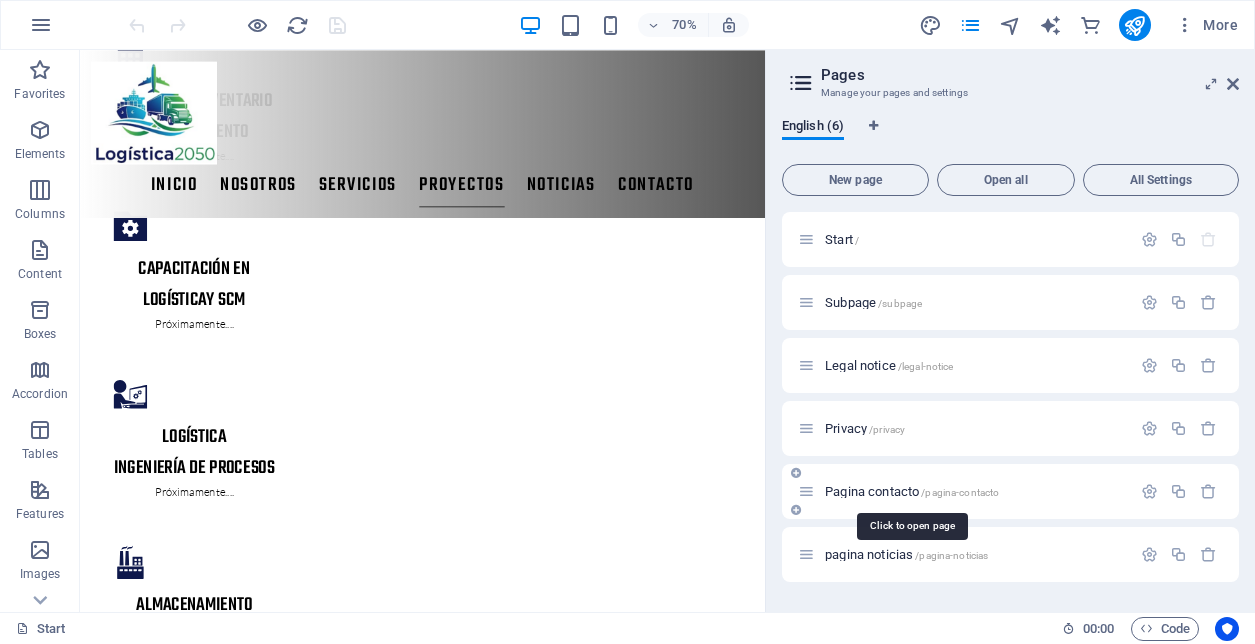 click on "Pagina contacto /pagina-contacto" at bounding box center [912, 491] 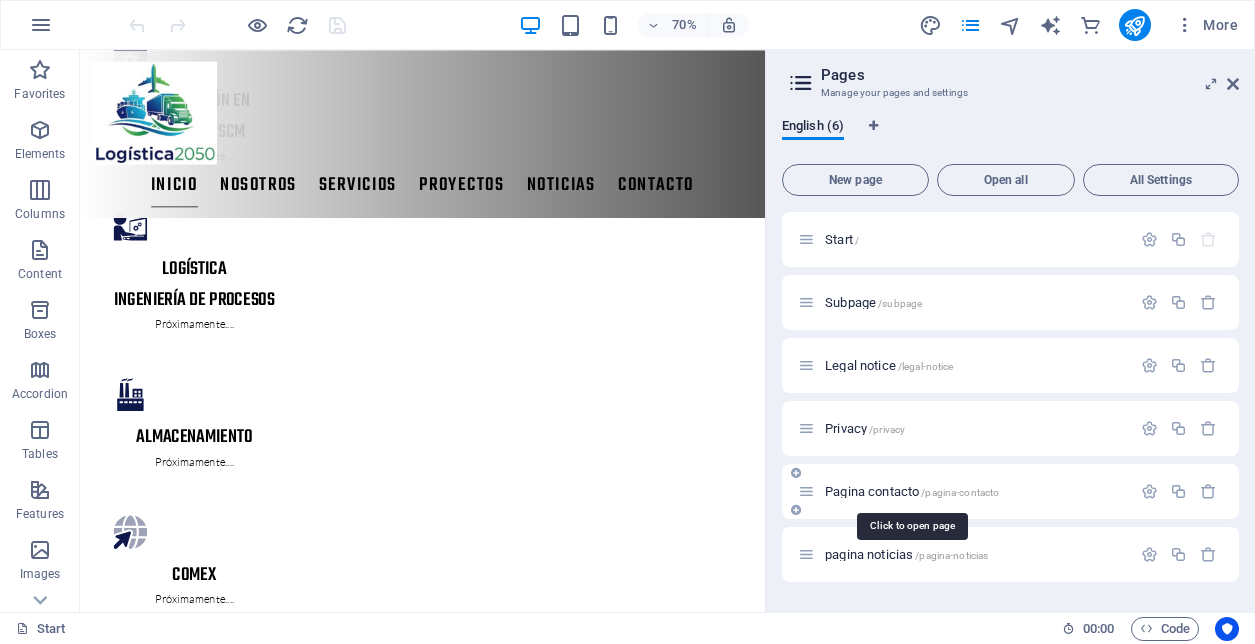 scroll, scrollTop: 0, scrollLeft: 0, axis: both 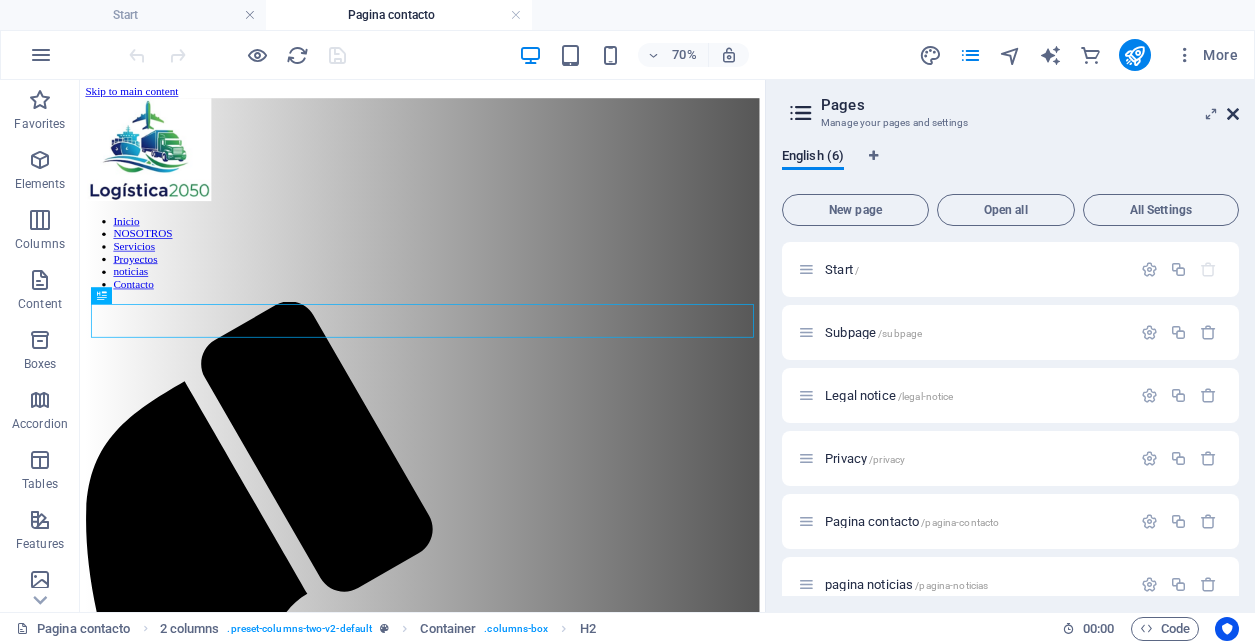 click at bounding box center [1233, 114] 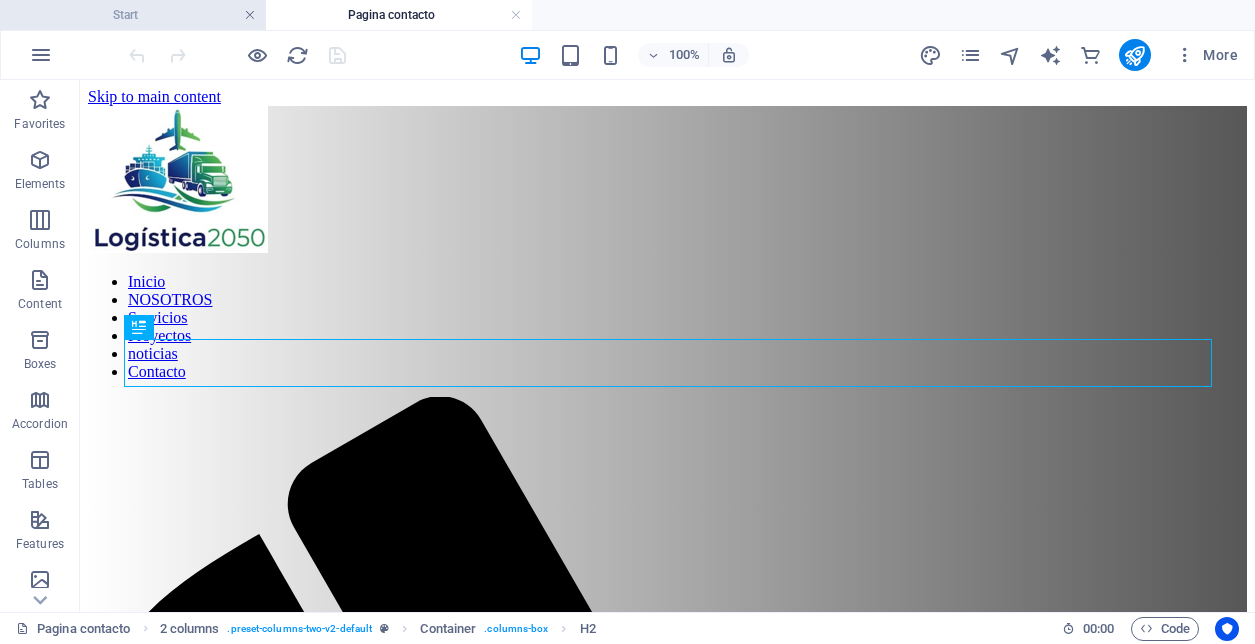 click at bounding box center (250, 15) 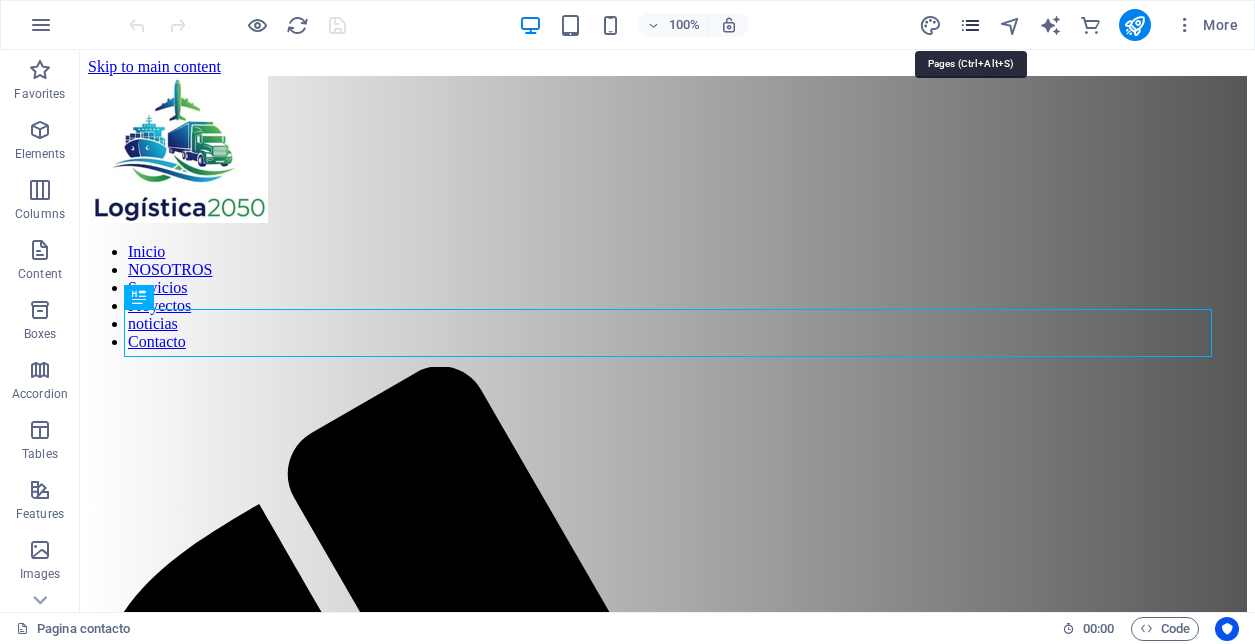 click at bounding box center [970, 25] 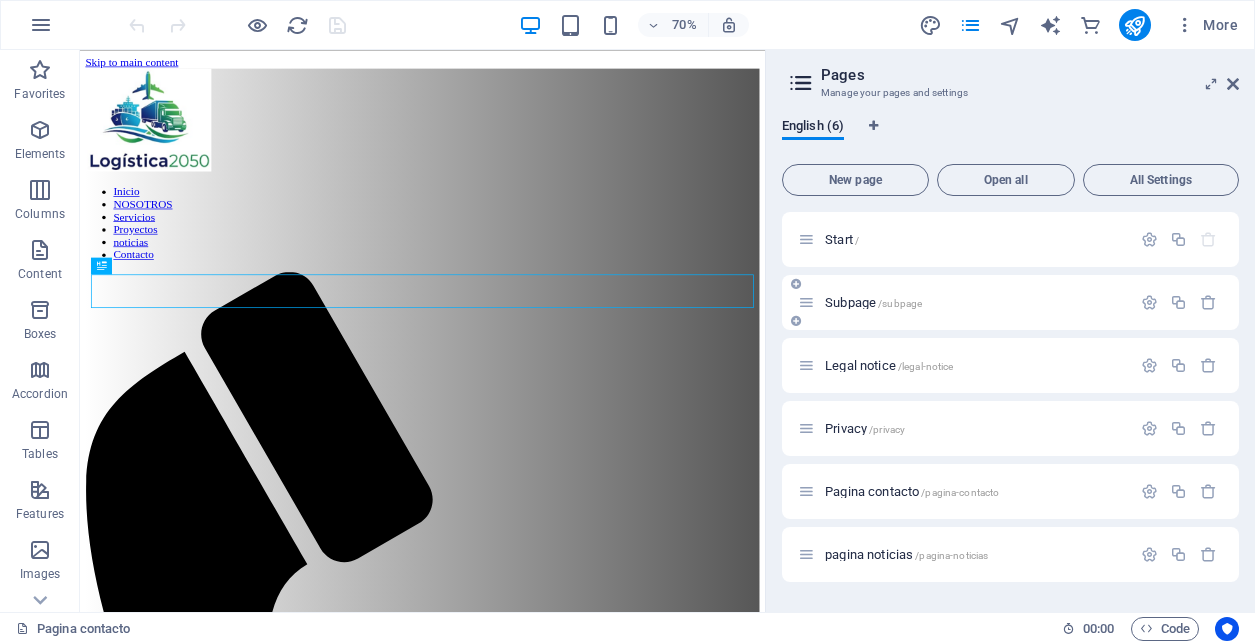 click on "/subpage" at bounding box center [900, 303] 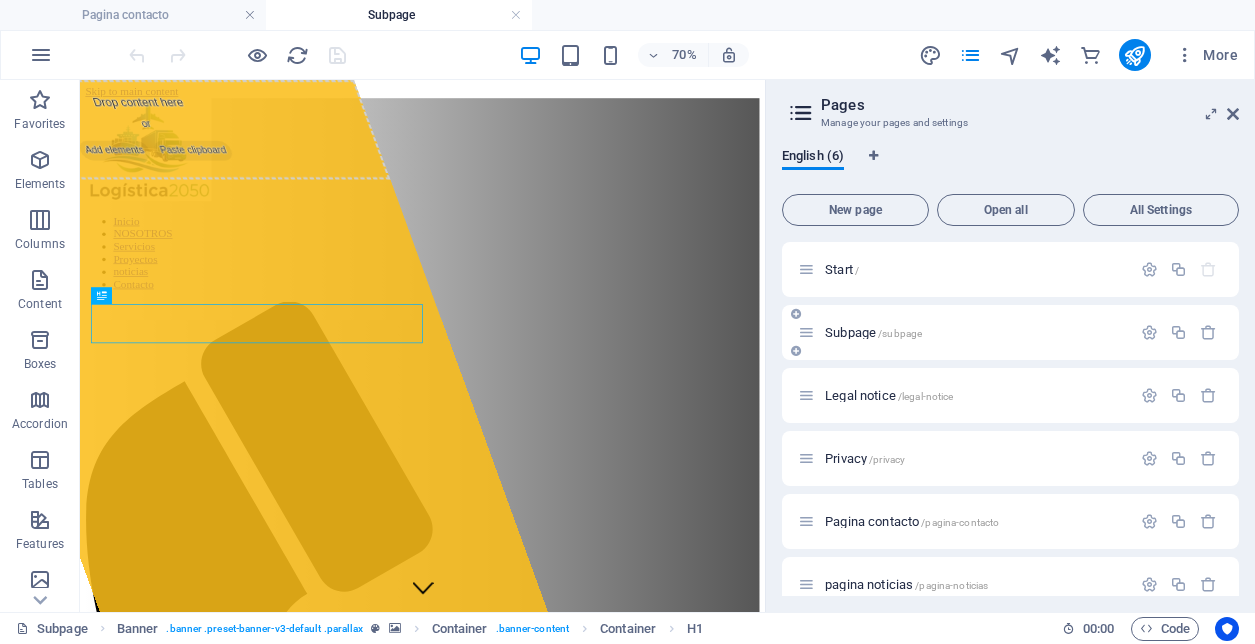scroll, scrollTop: 0, scrollLeft: 0, axis: both 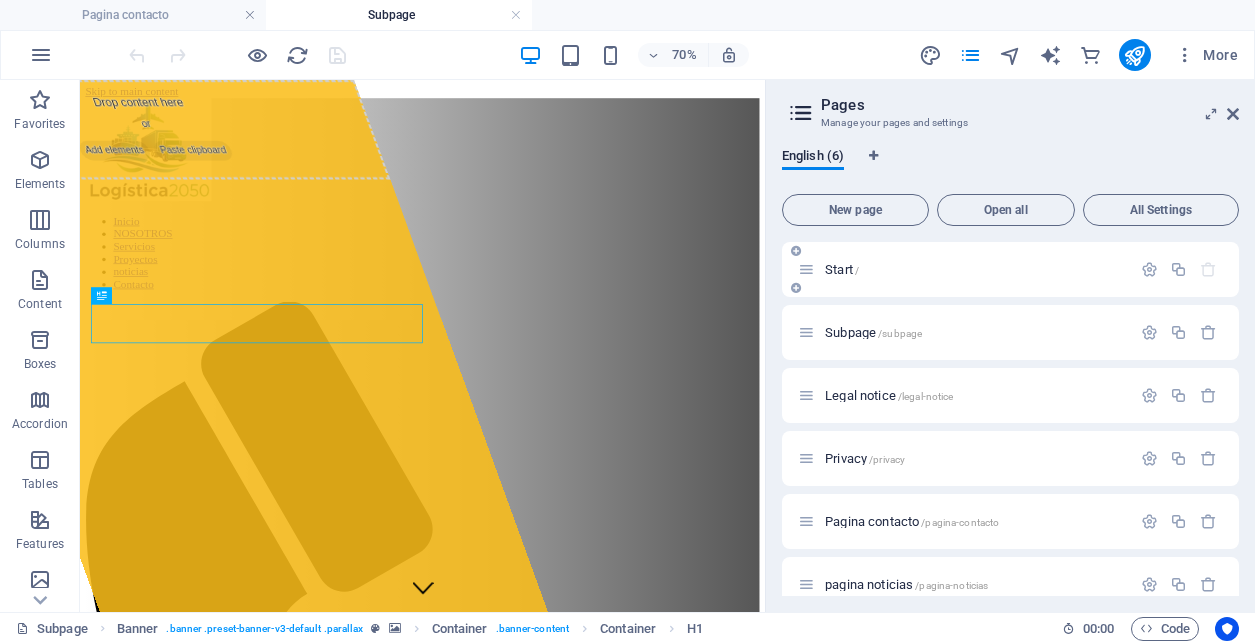click on "Start /" at bounding box center [842, 269] 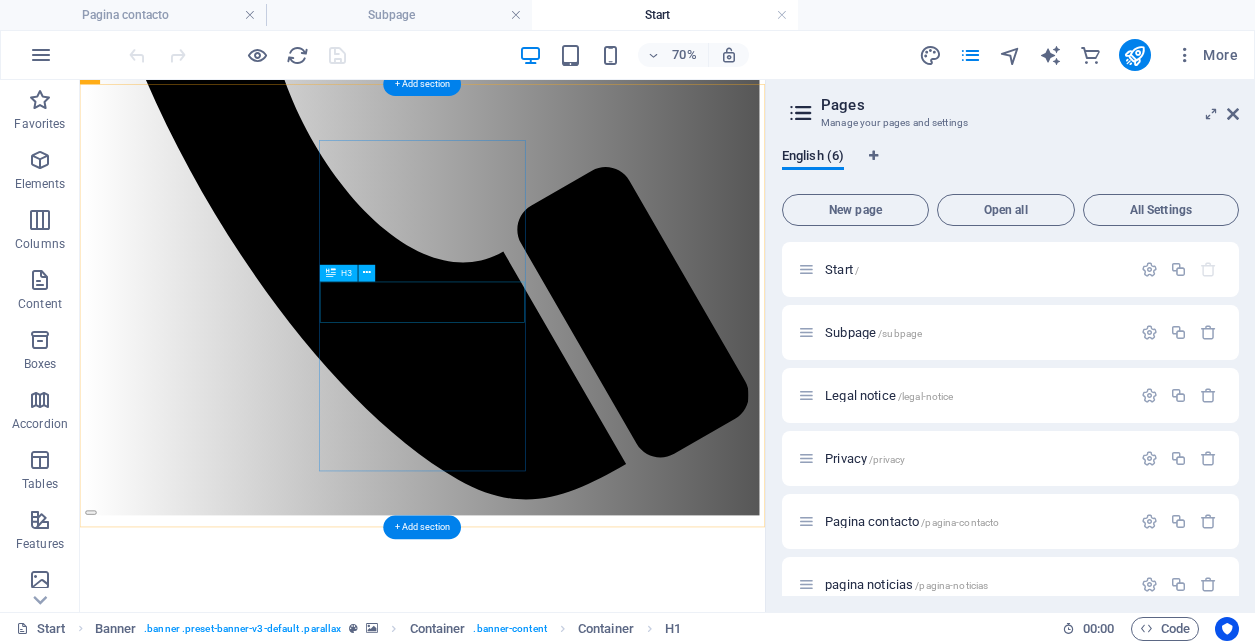 scroll, scrollTop: 0, scrollLeft: 0, axis: both 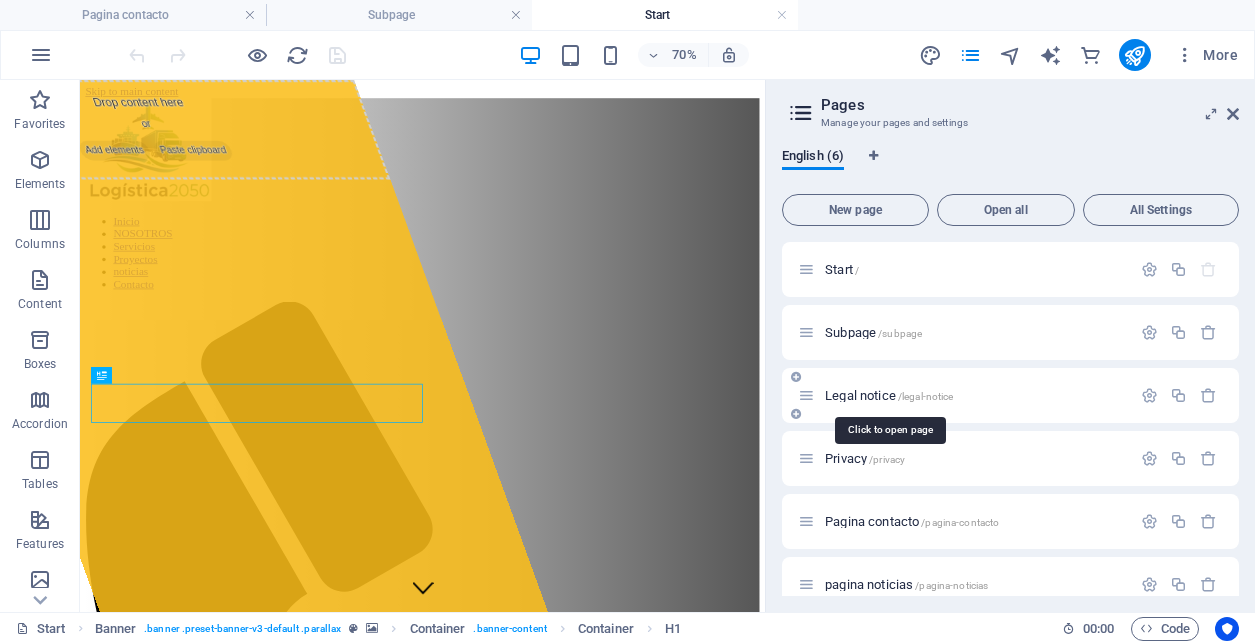 click on "Legal notice /legal-notice" at bounding box center [889, 395] 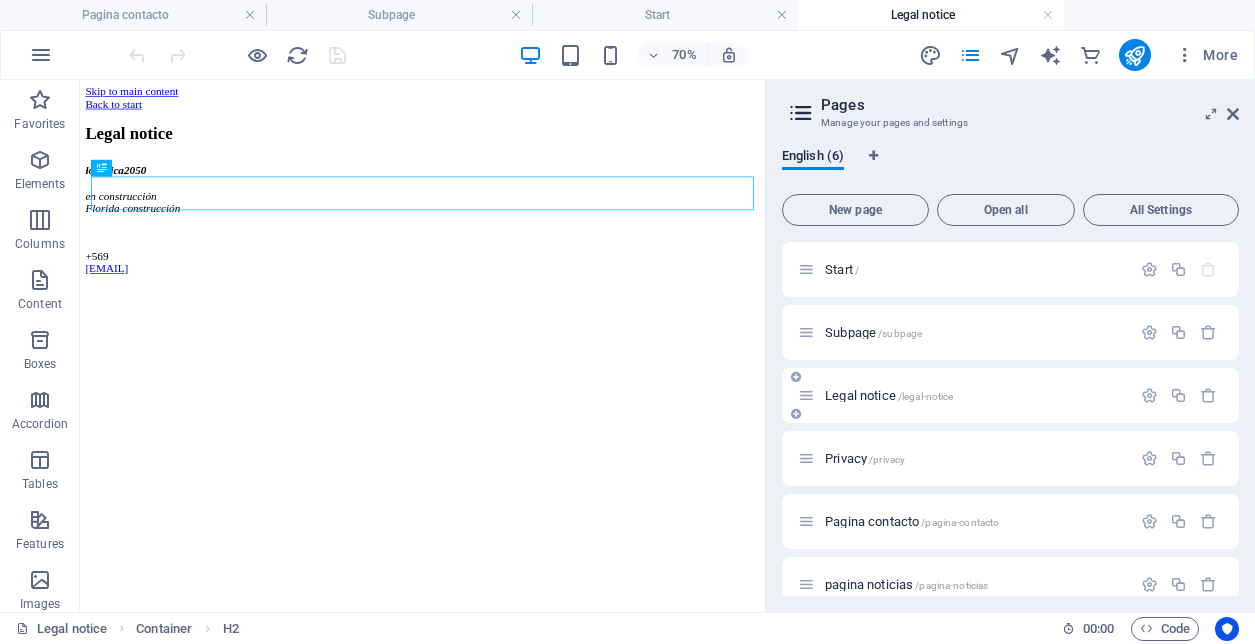 scroll, scrollTop: 0, scrollLeft: 0, axis: both 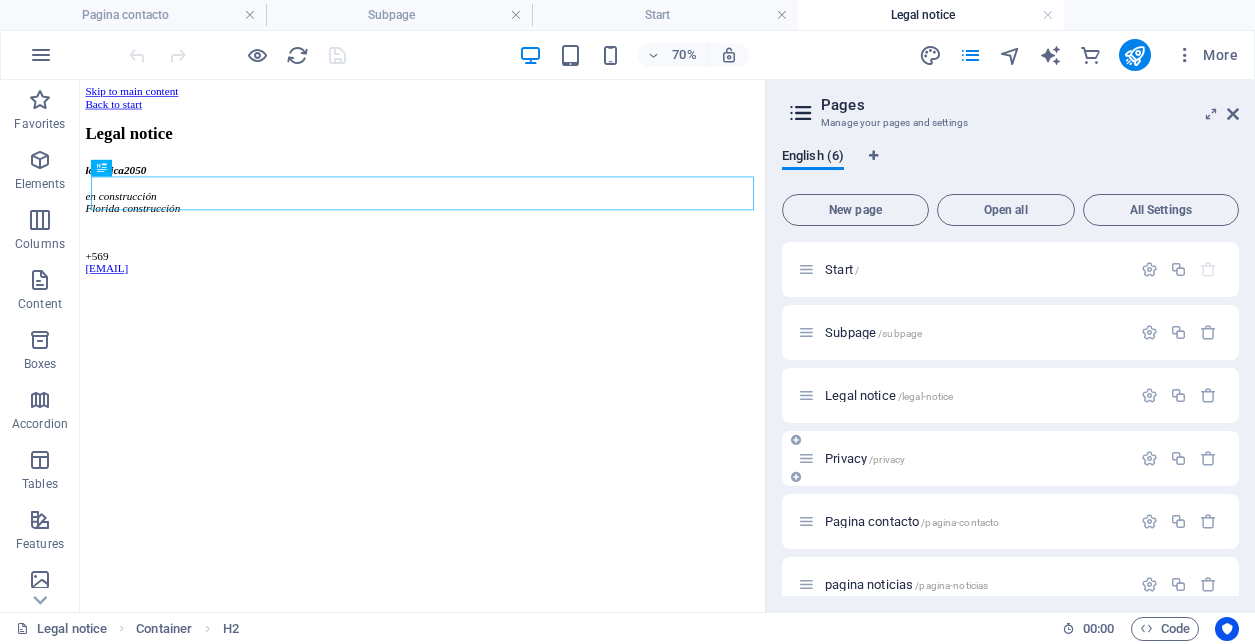 click on "Privacy /privacy" at bounding box center (865, 458) 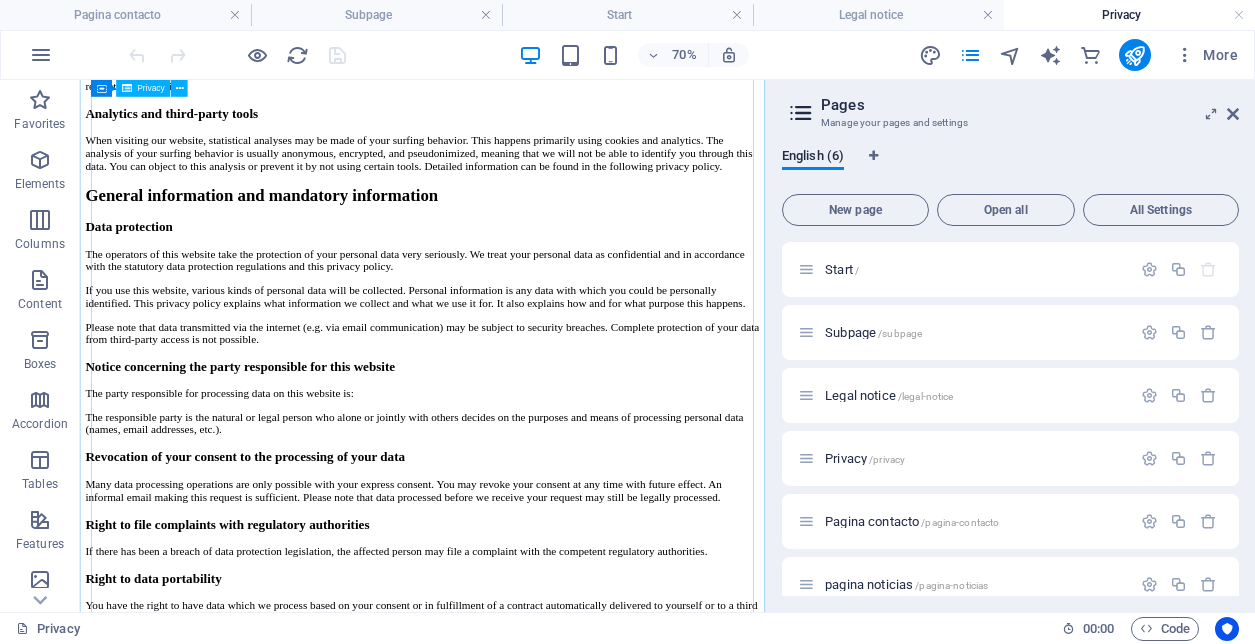 scroll, scrollTop: 706, scrollLeft: 0, axis: vertical 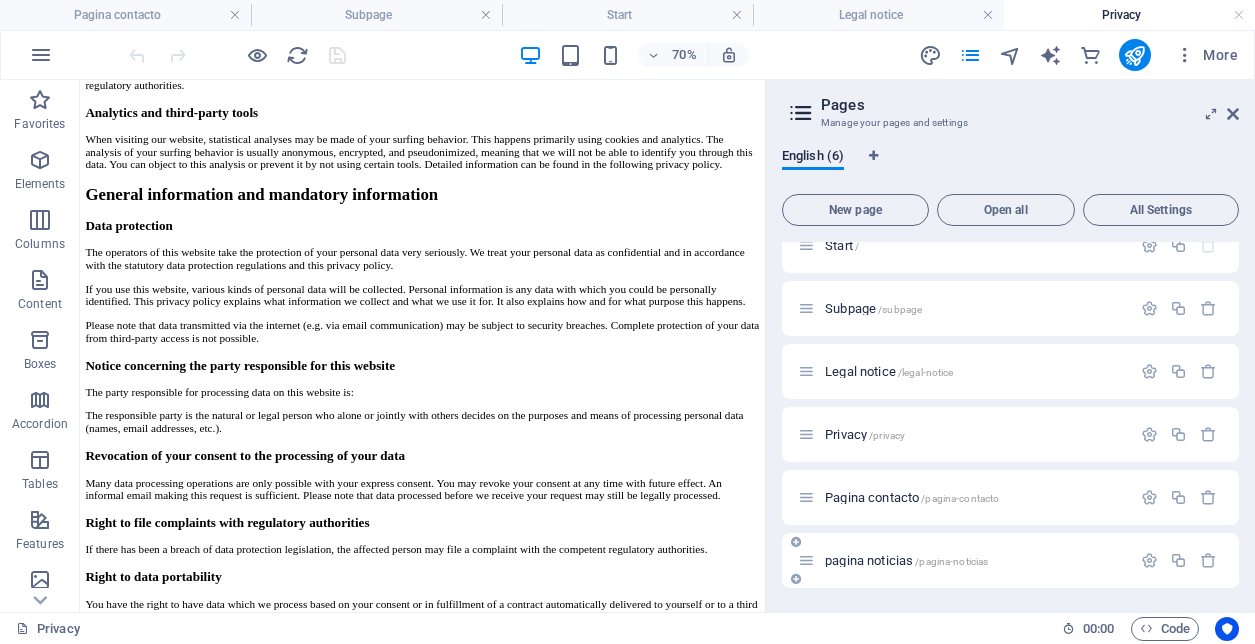 click on "pagina noticias /pagina-noticias" at bounding box center (906, 560) 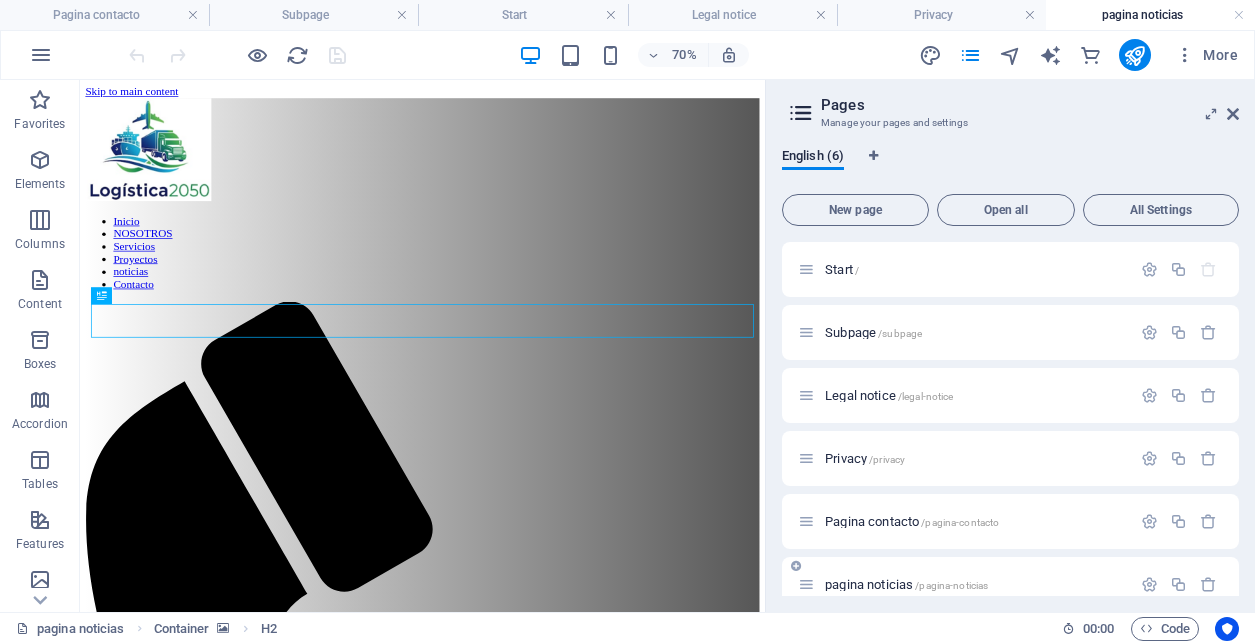 scroll, scrollTop: 0, scrollLeft: 0, axis: both 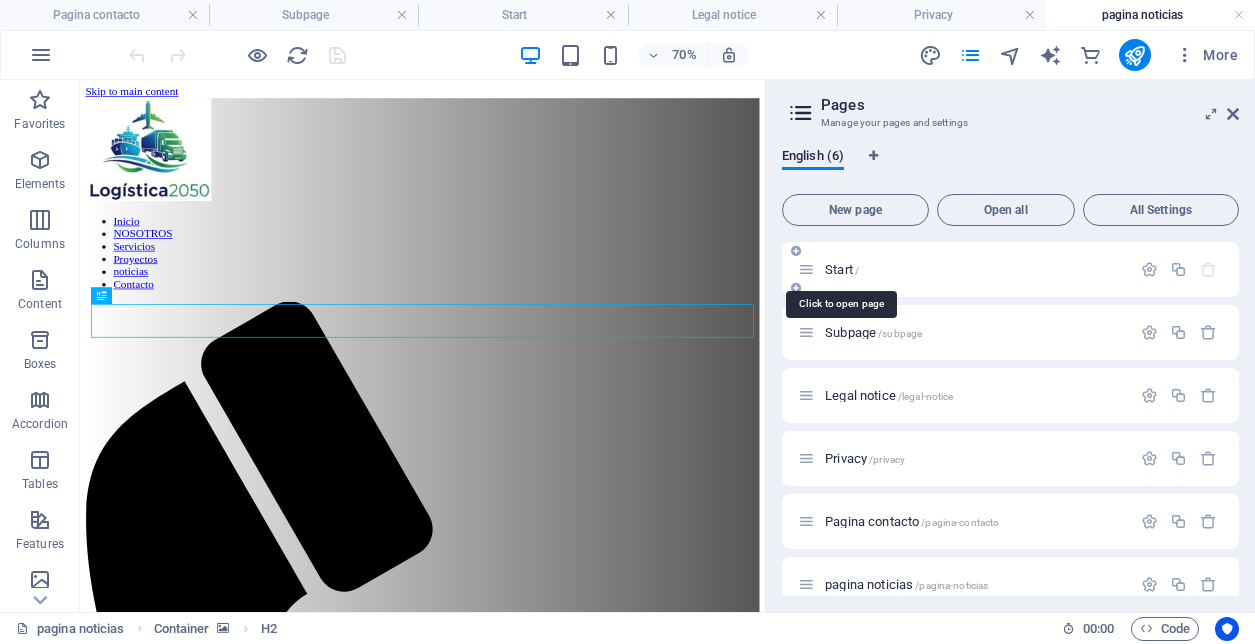 click on "Start /" at bounding box center [842, 269] 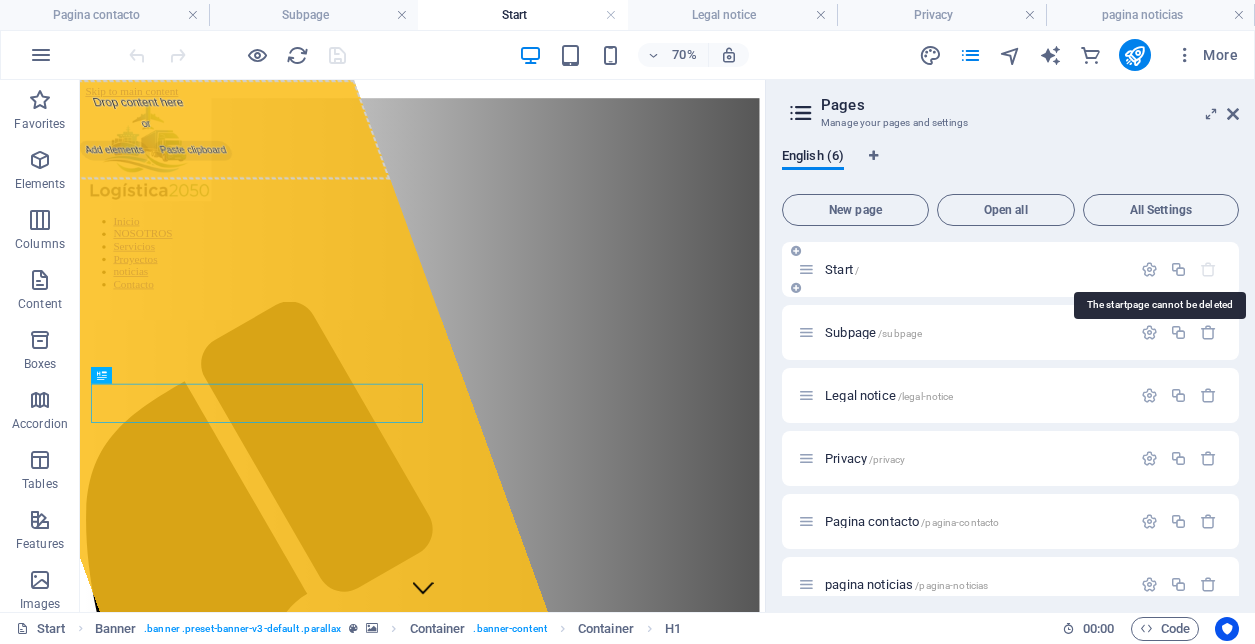 click at bounding box center (1208, 269) 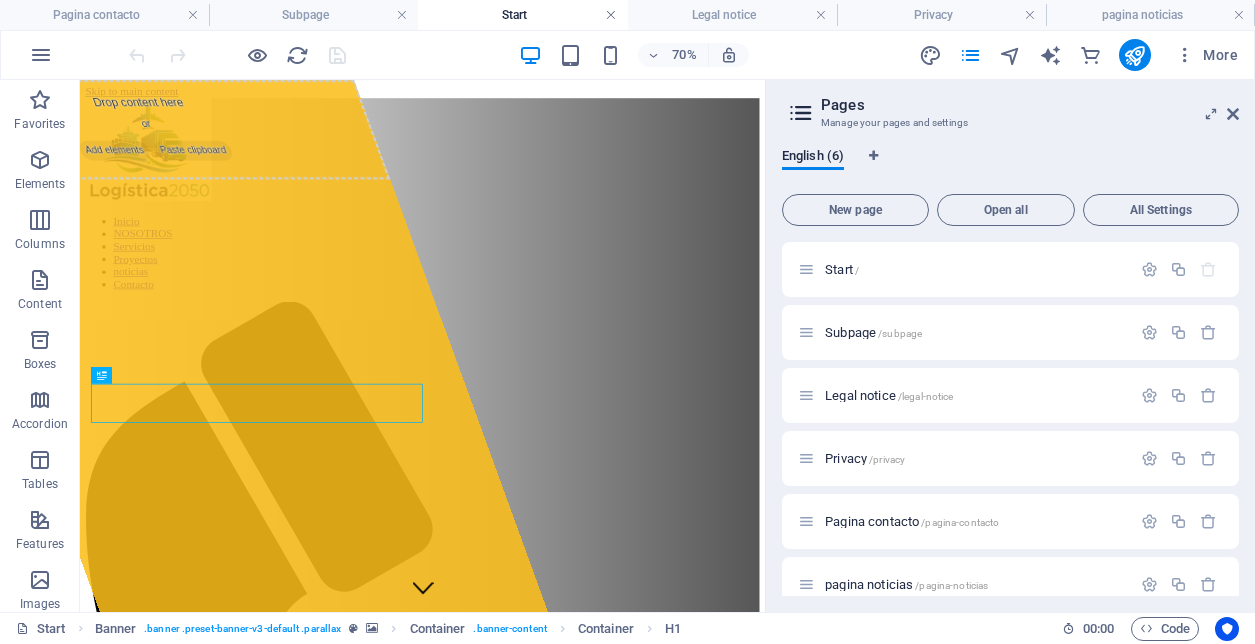click at bounding box center (611, 15) 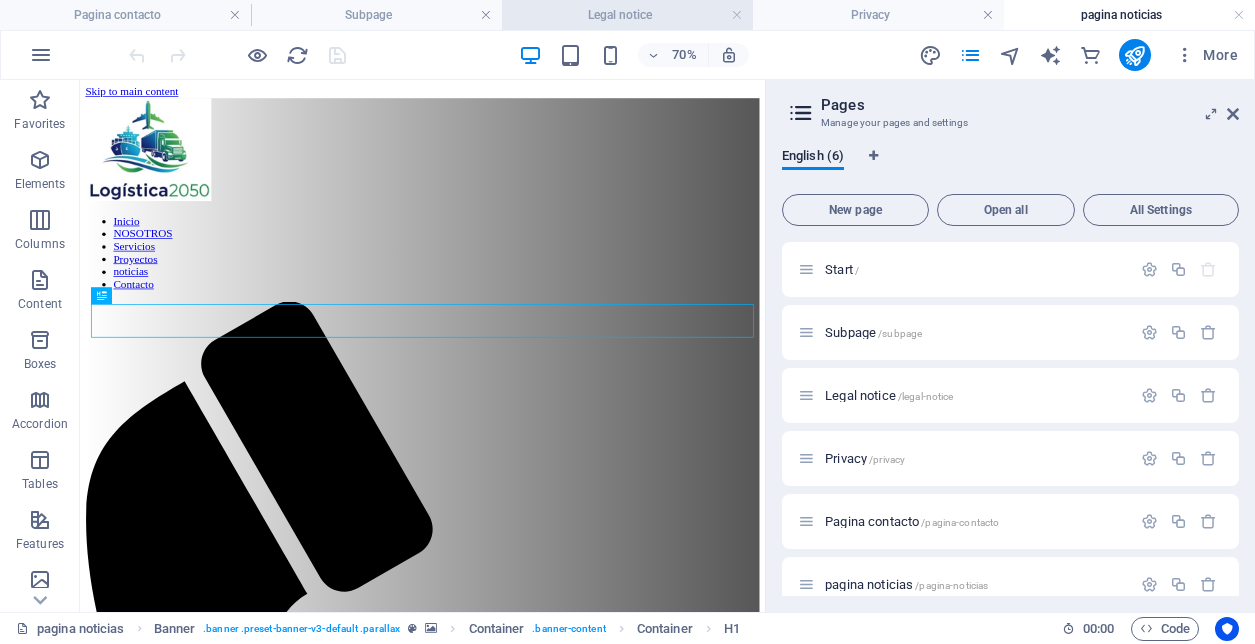 click at bounding box center (1233, 114) 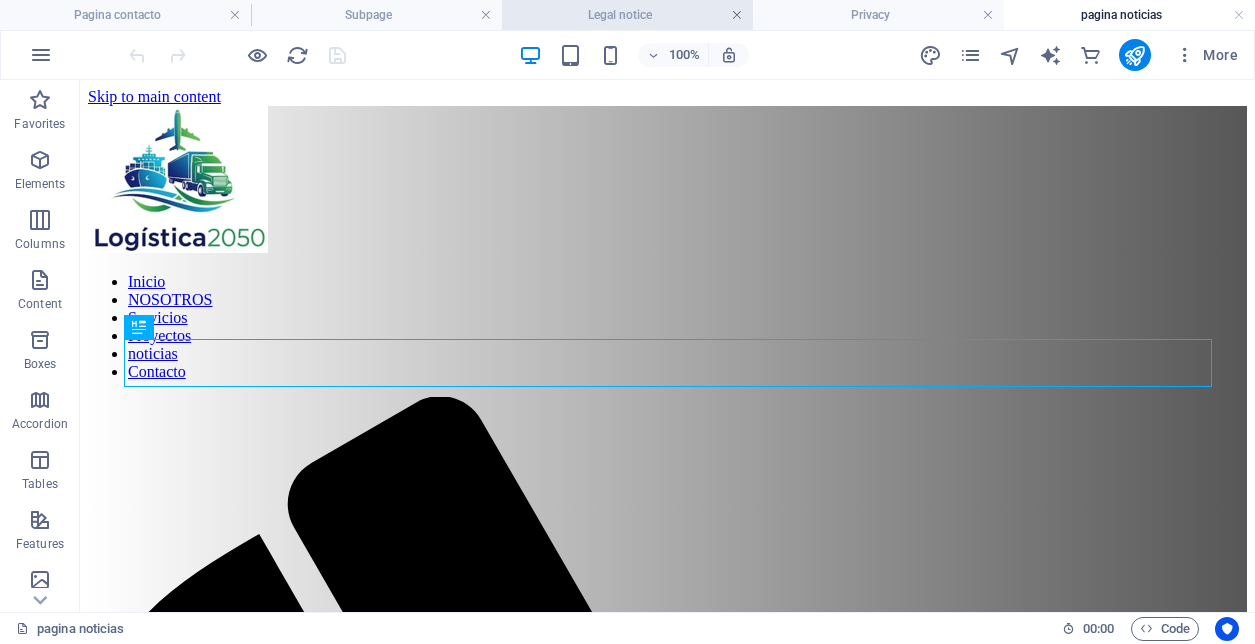 click at bounding box center [737, 15] 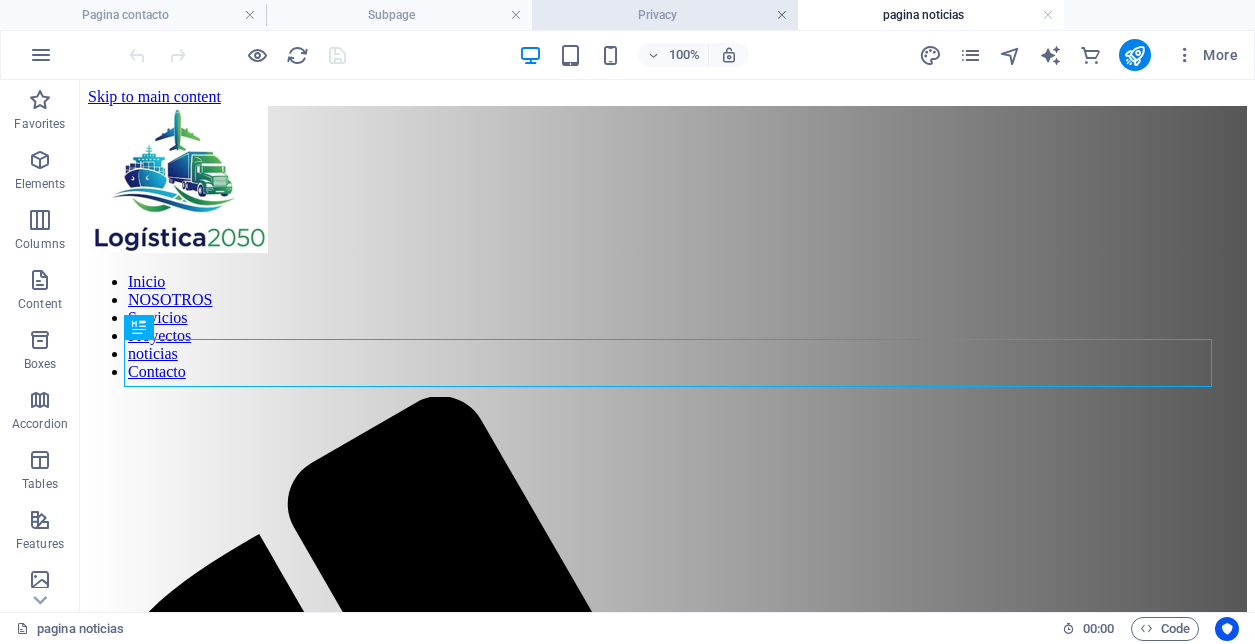 click at bounding box center (782, 15) 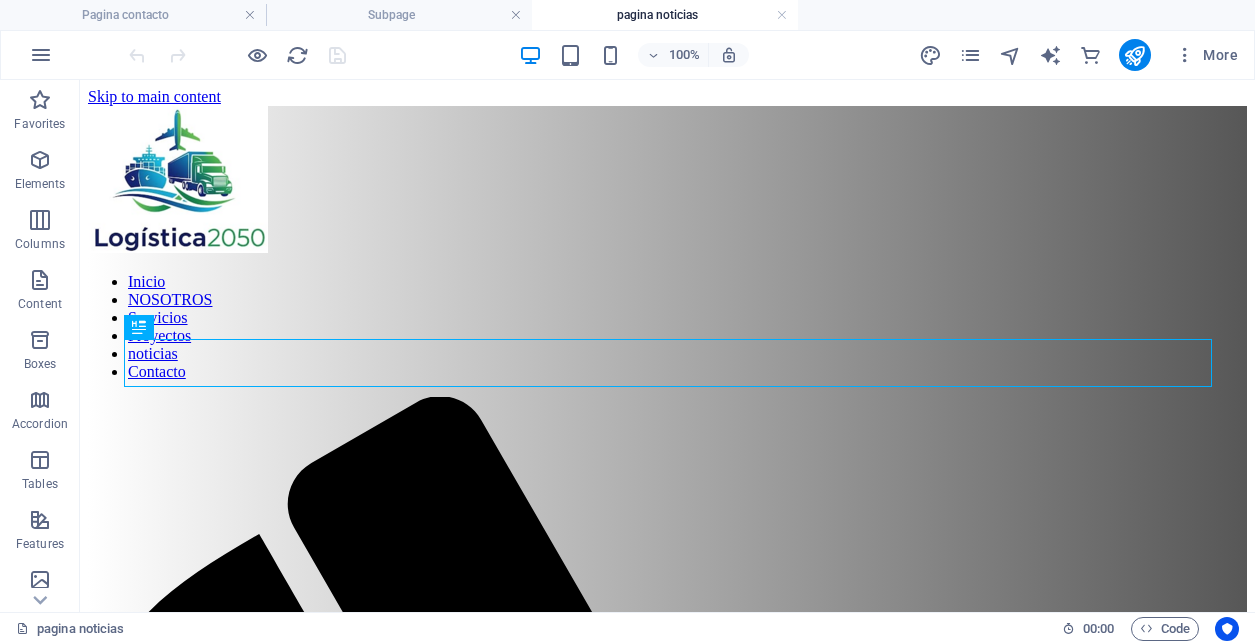 click at bounding box center (782, 15) 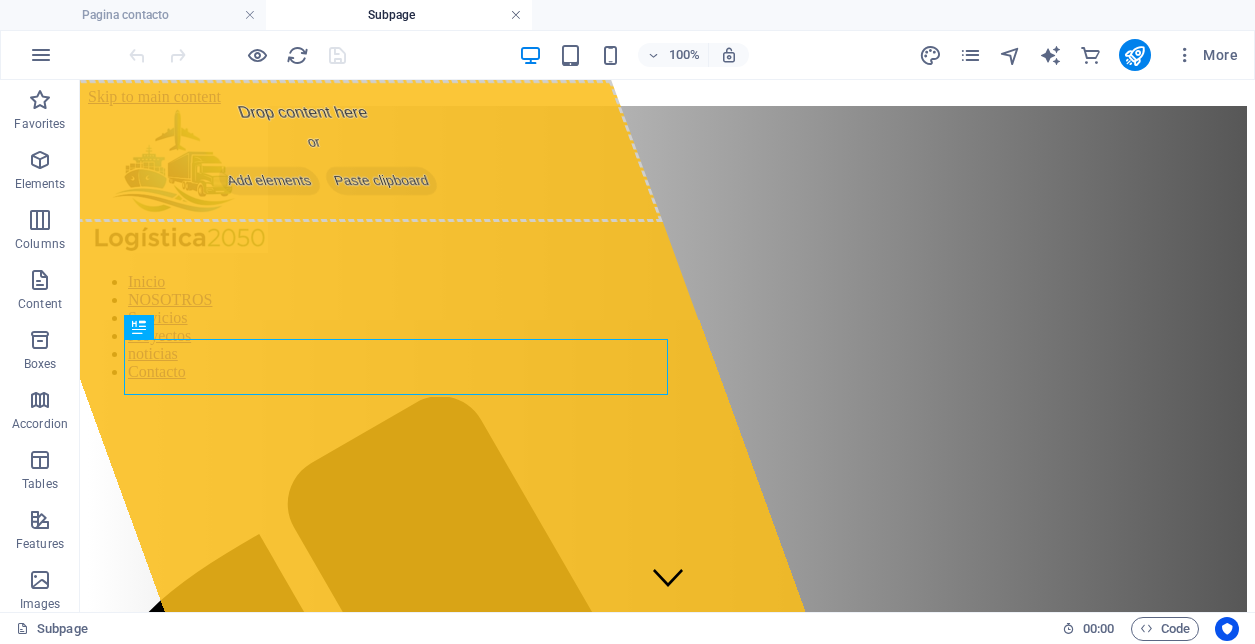 click at bounding box center (516, 15) 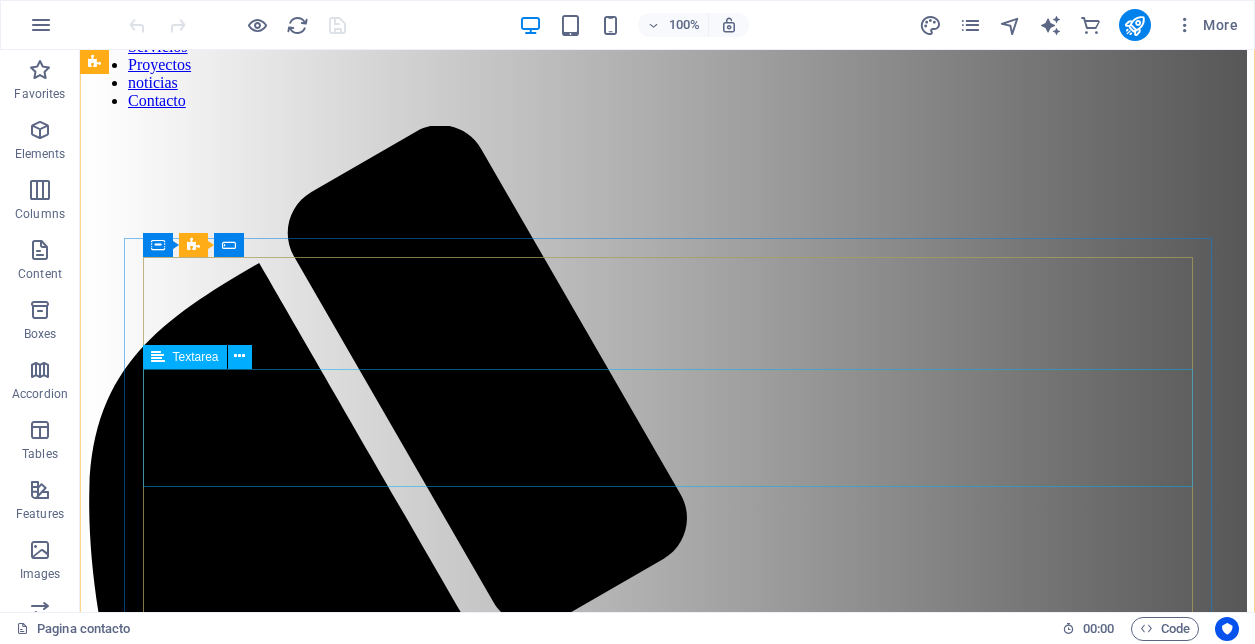 scroll, scrollTop: 232, scrollLeft: 0, axis: vertical 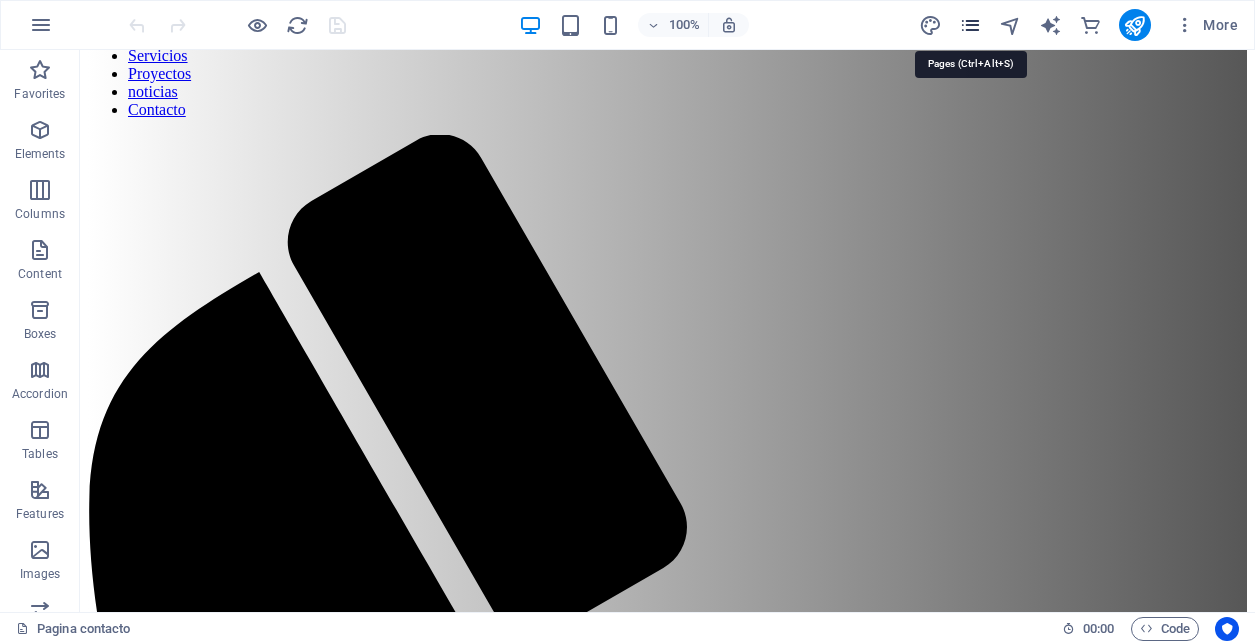 click at bounding box center (970, 25) 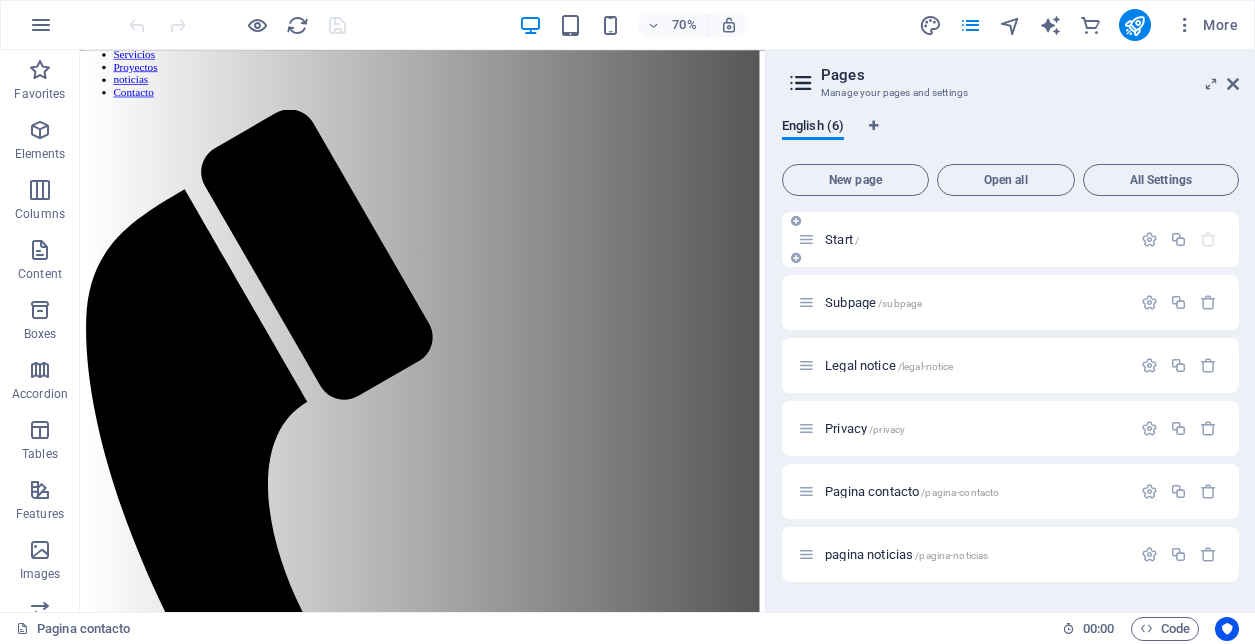 click on "Start /" at bounding box center (975, 239) 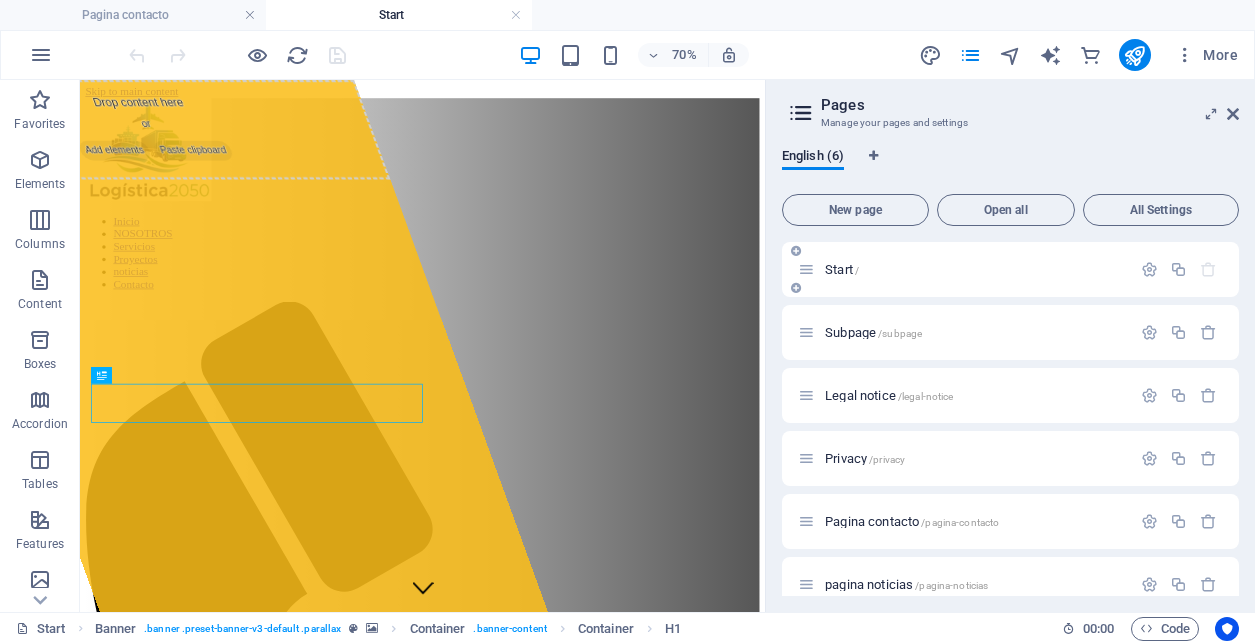 scroll, scrollTop: 0, scrollLeft: 0, axis: both 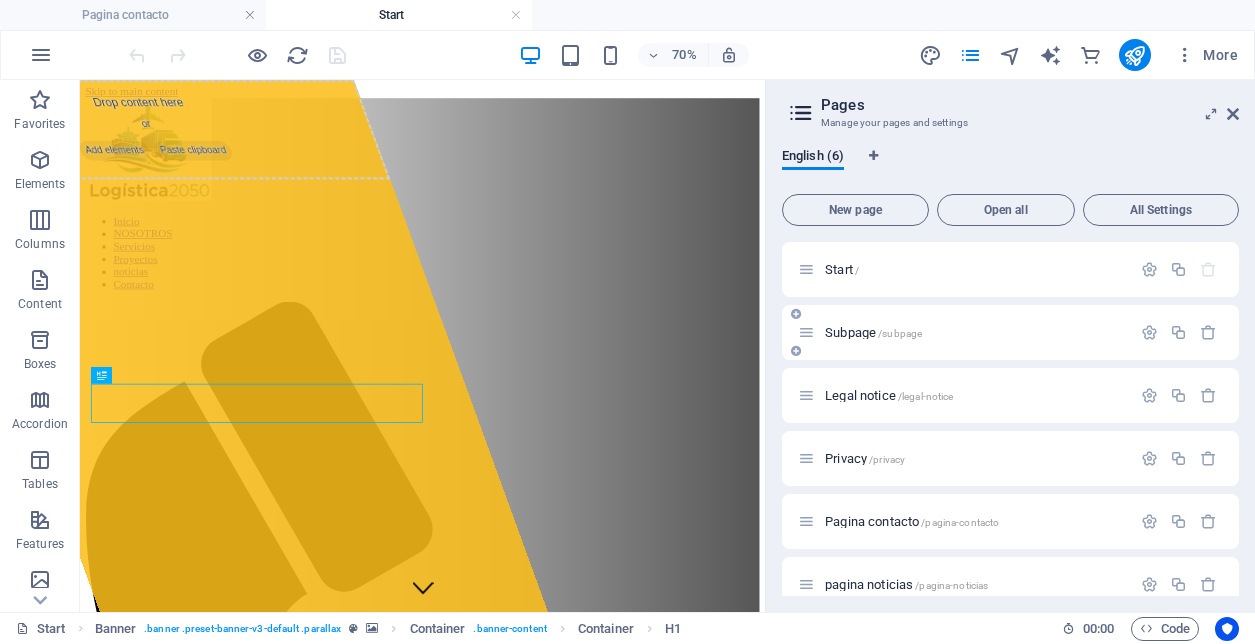 click on "Subpage /subpage" at bounding box center (873, 332) 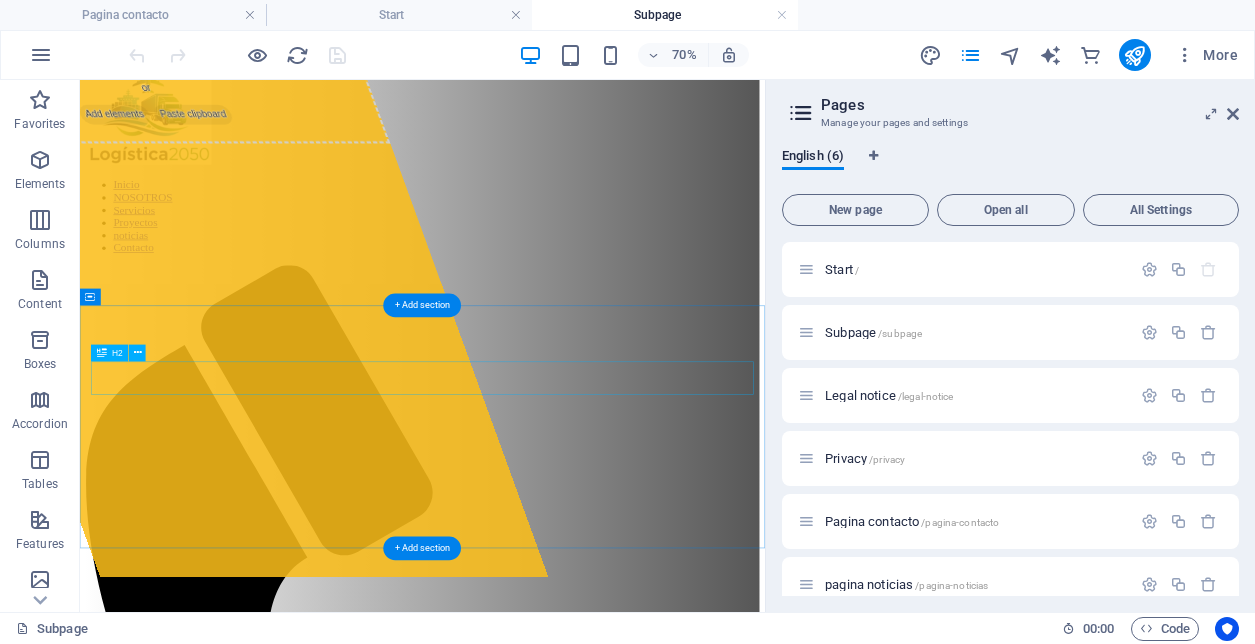 scroll, scrollTop: 0, scrollLeft: 0, axis: both 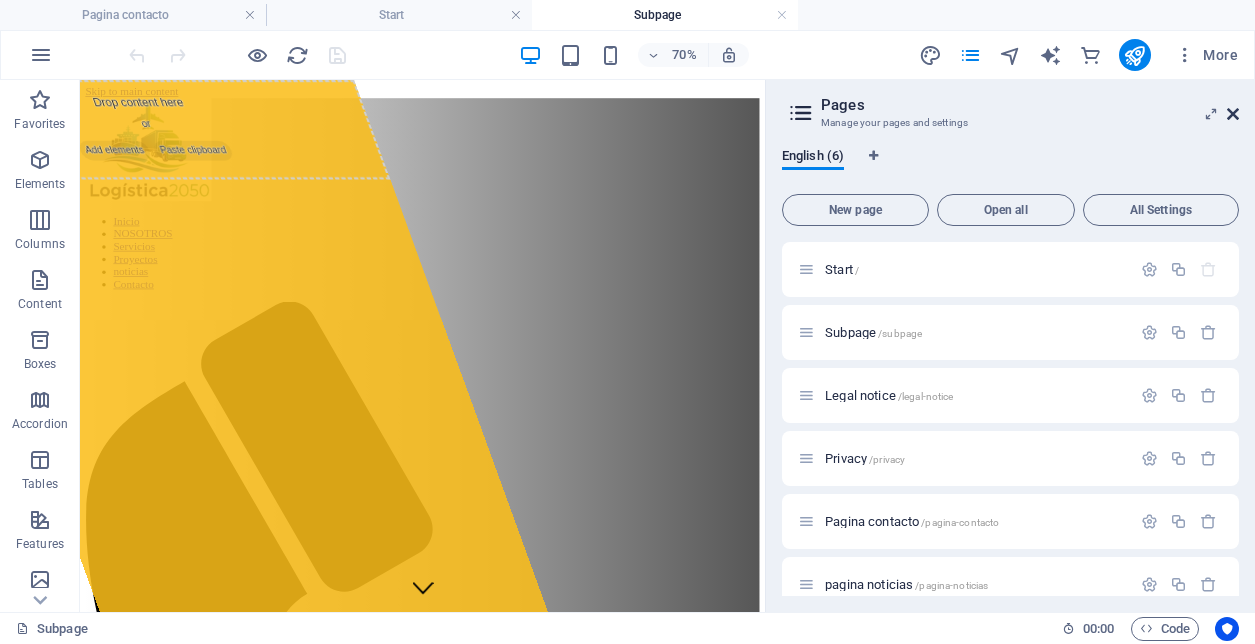 click at bounding box center (1233, 114) 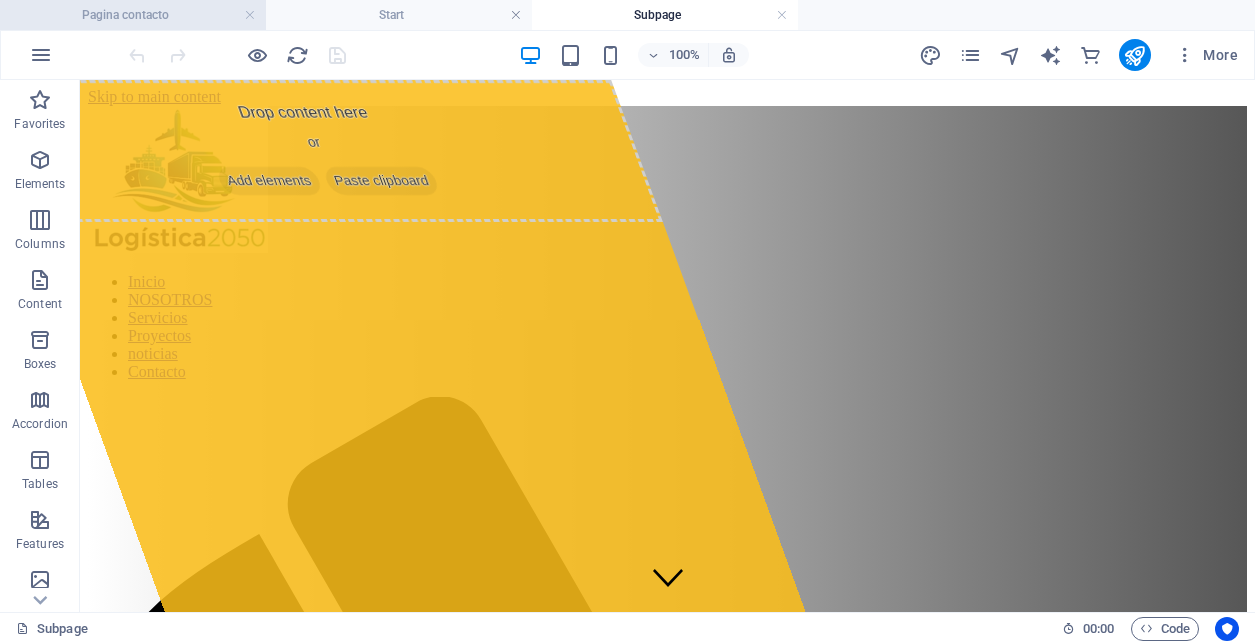 click on "Pagina contacto" at bounding box center [133, 15] 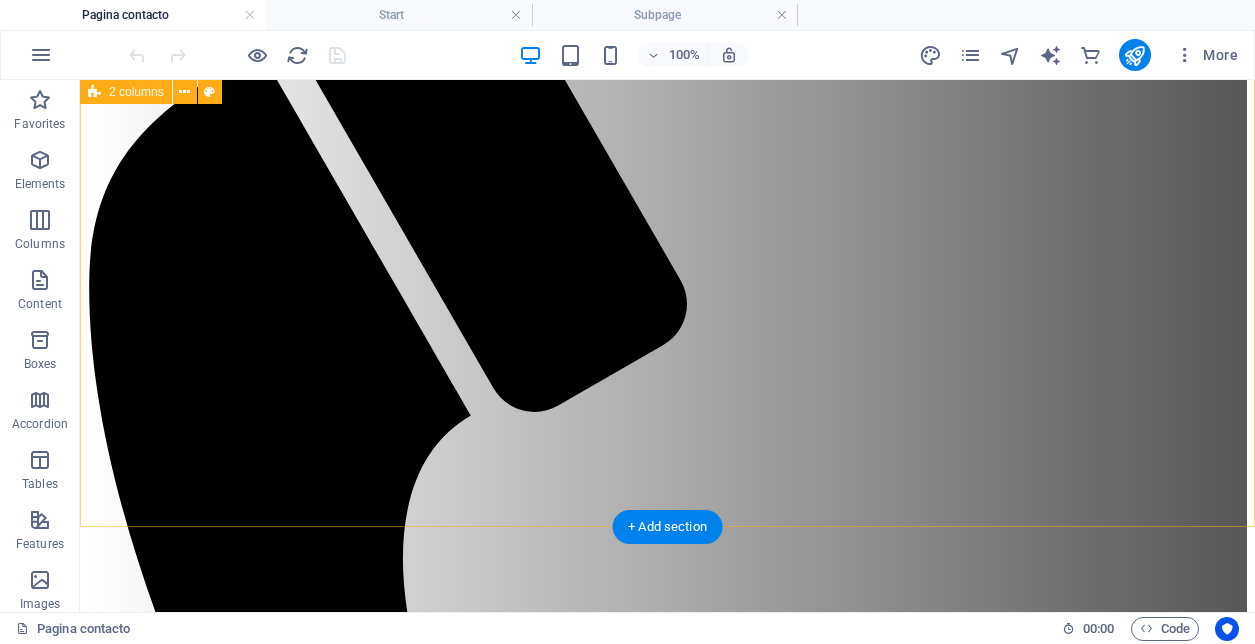 scroll, scrollTop: 486, scrollLeft: 0, axis: vertical 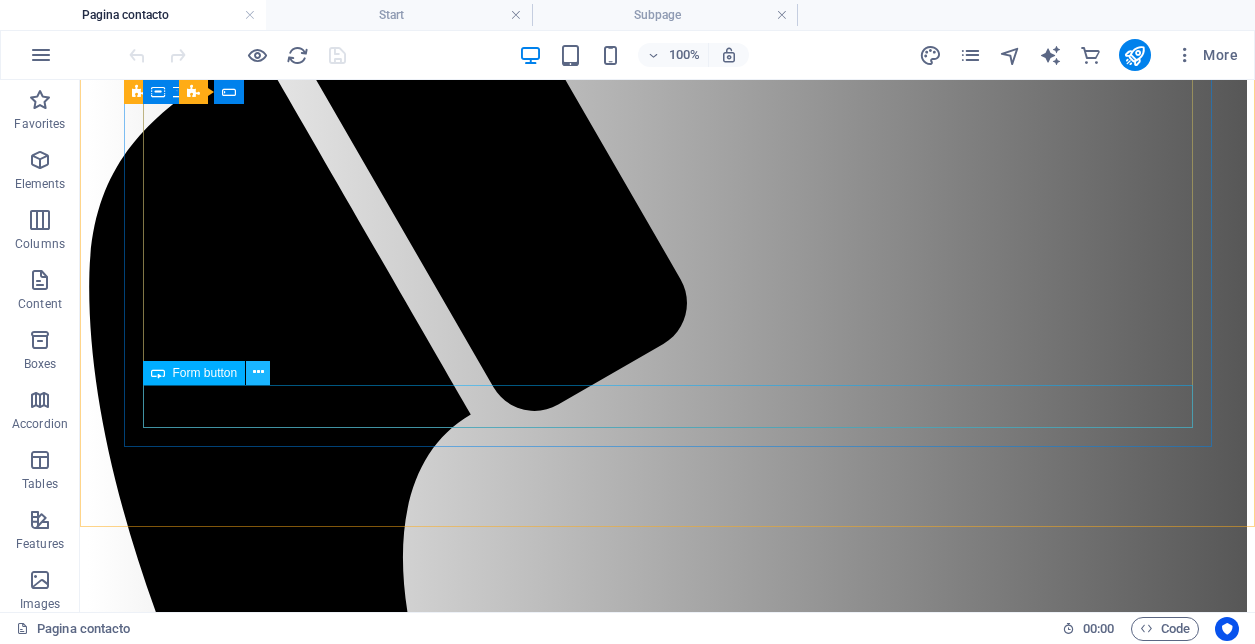 click at bounding box center (258, 372) 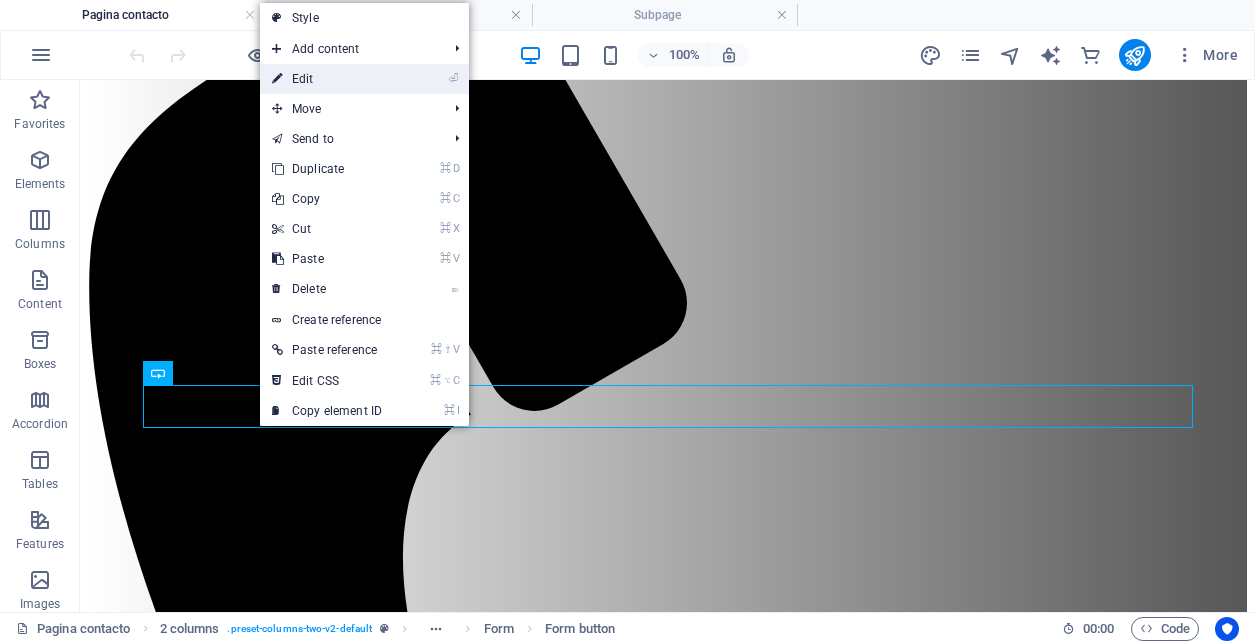 click on "⏎  Edit" at bounding box center (327, 79) 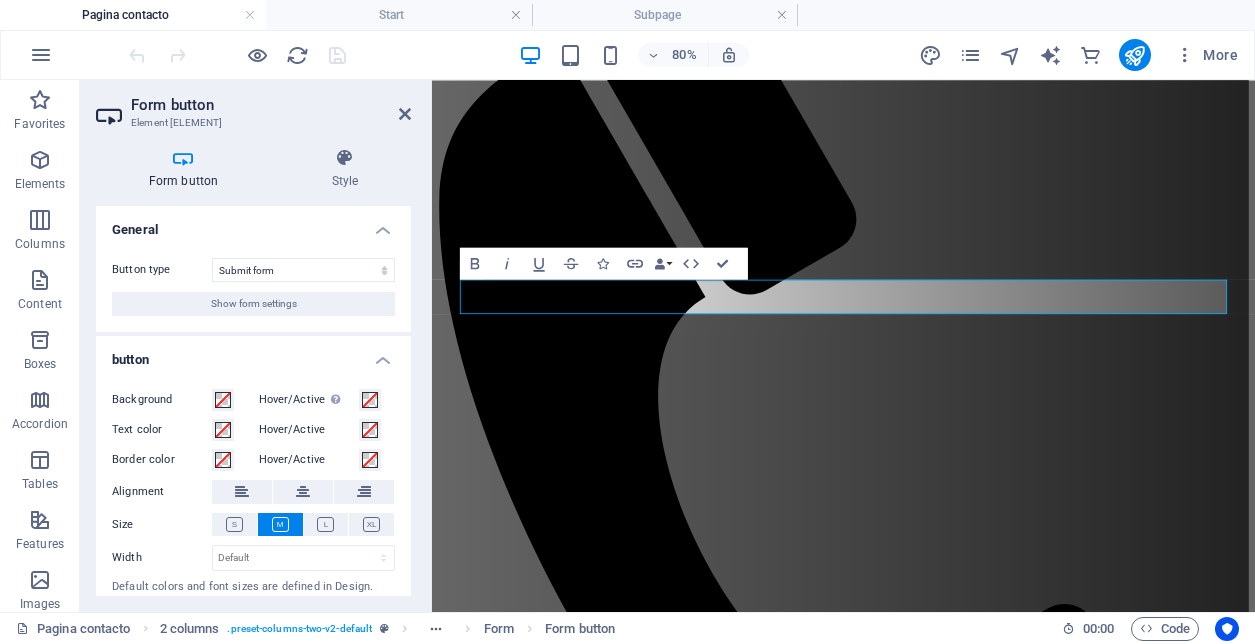 scroll, scrollTop: 542, scrollLeft: 0, axis: vertical 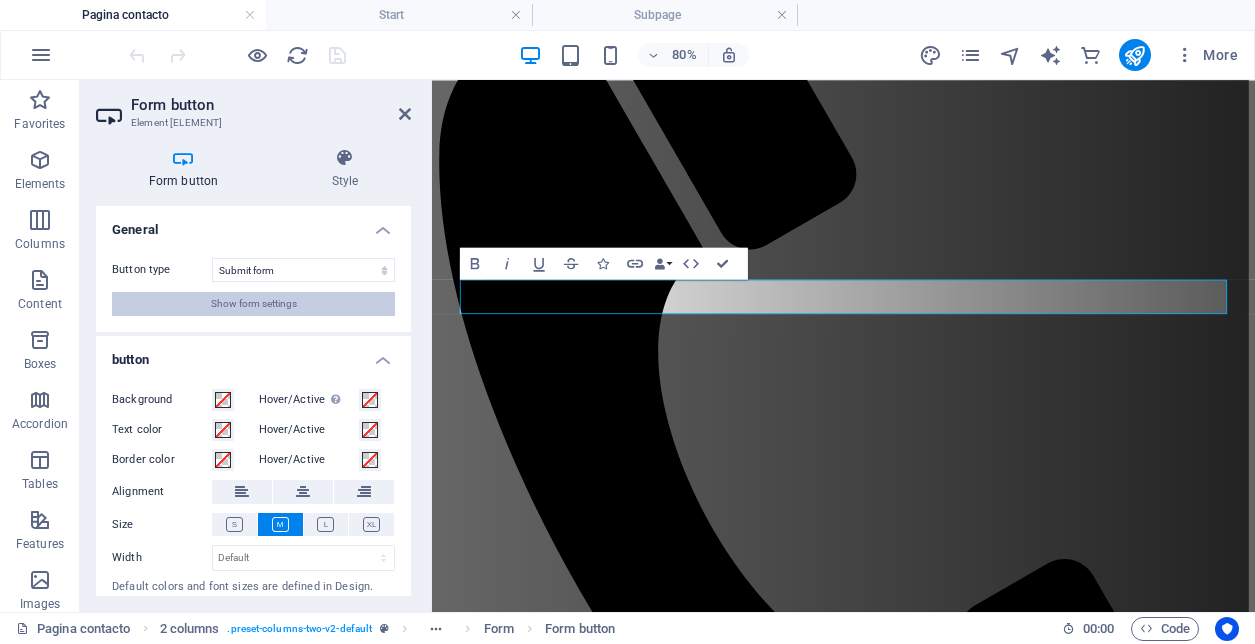 click on "Show form settings" at bounding box center [254, 304] 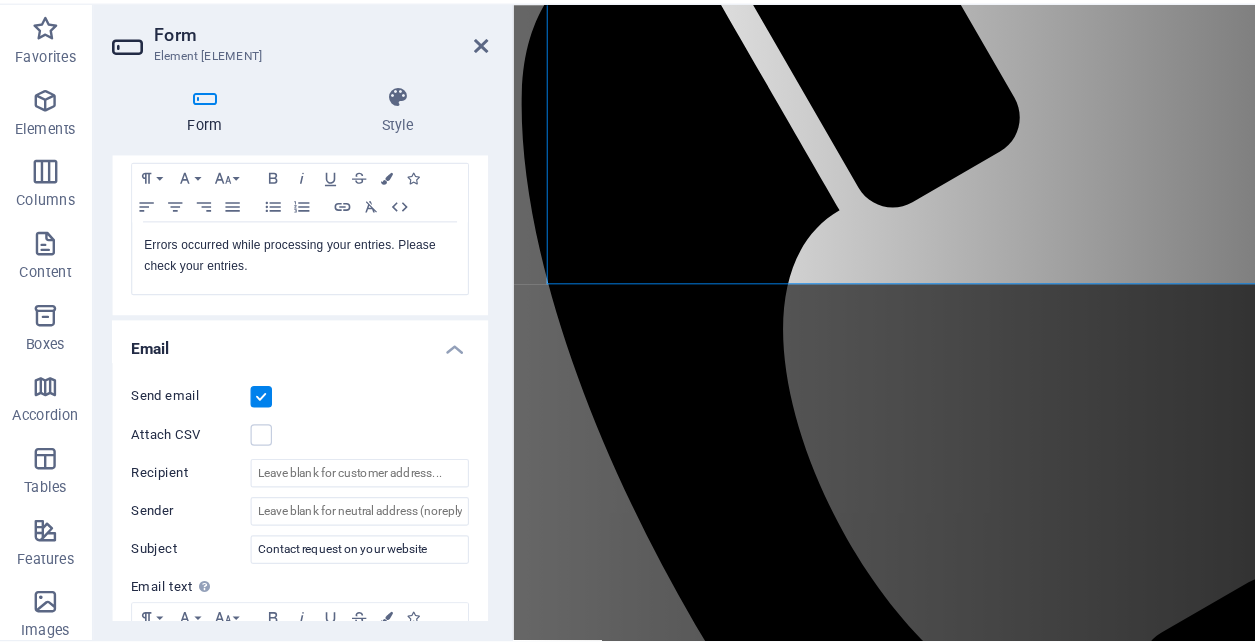 scroll, scrollTop: 409, scrollLeft: 0, axis: vertical 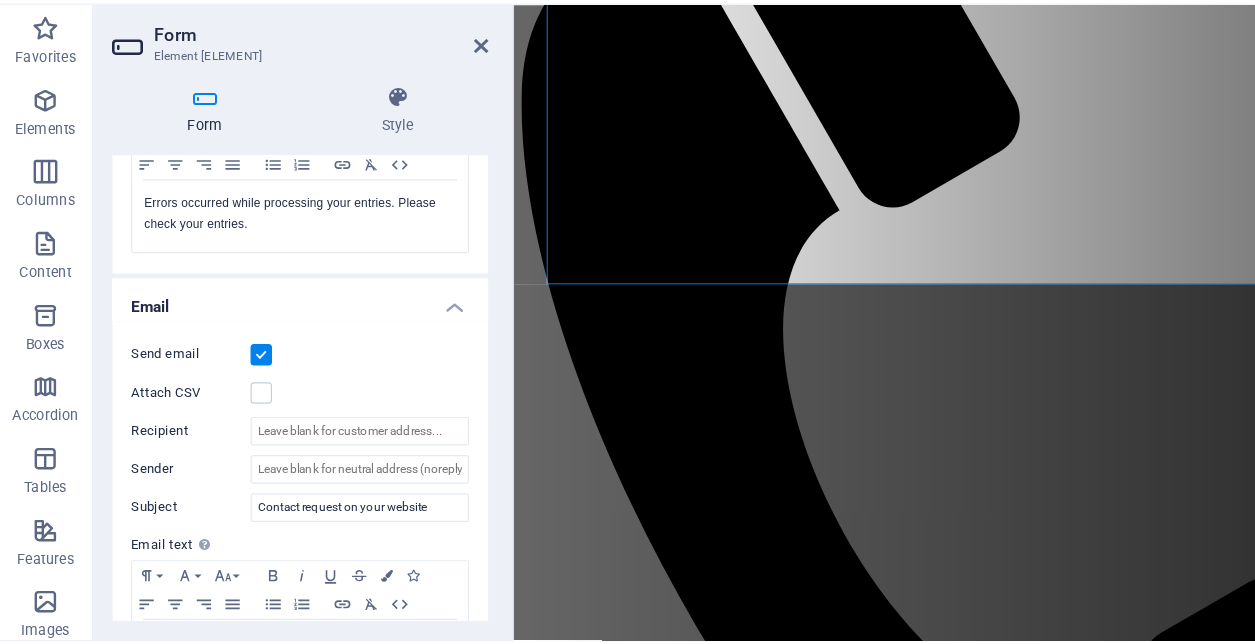 click on "Email" at bounding box center [253, 327] 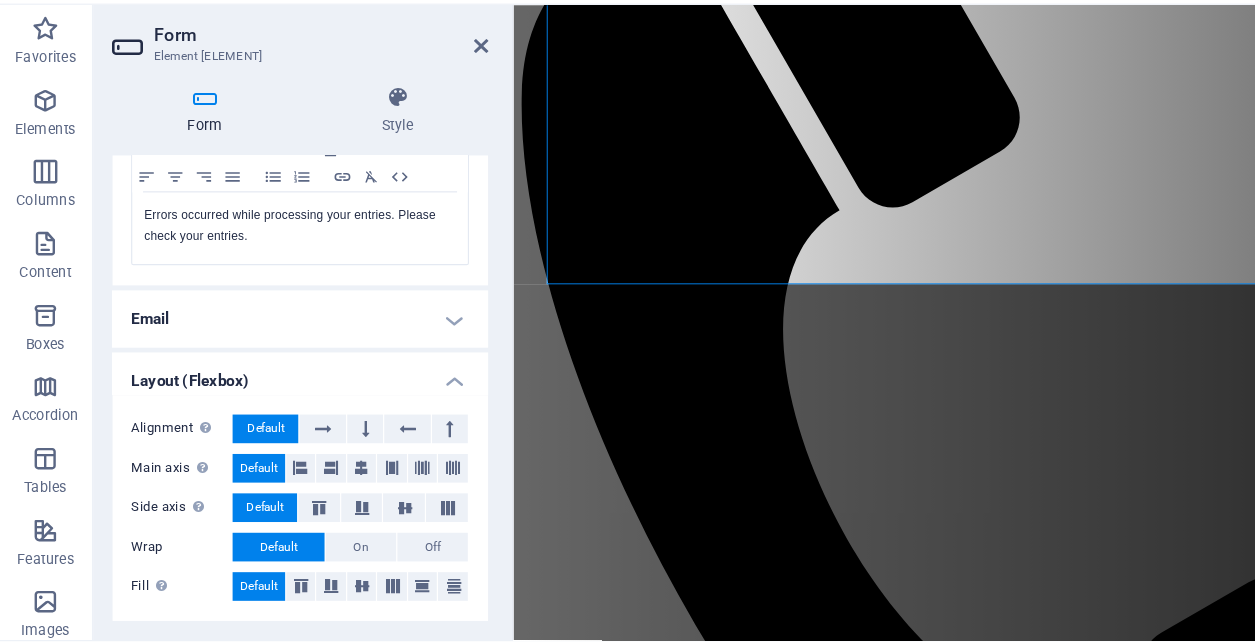 click on "Email" at bounding box center [253, 343] 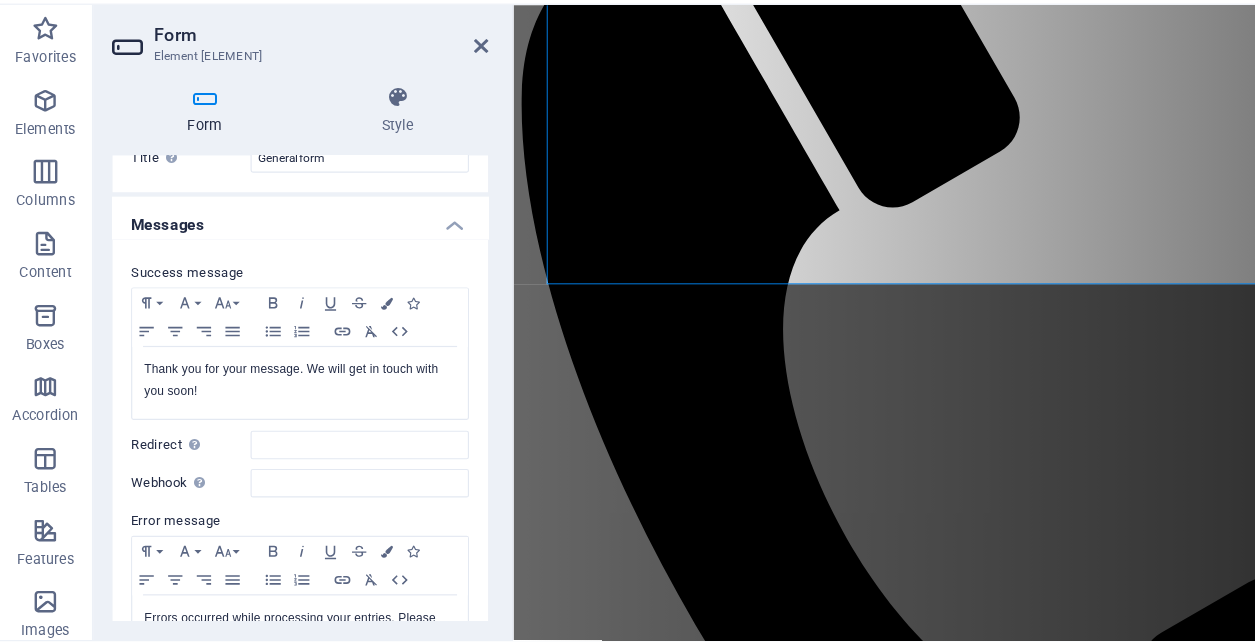 scroll, scrollTop: 0, scrollLeft: 0, axis: both 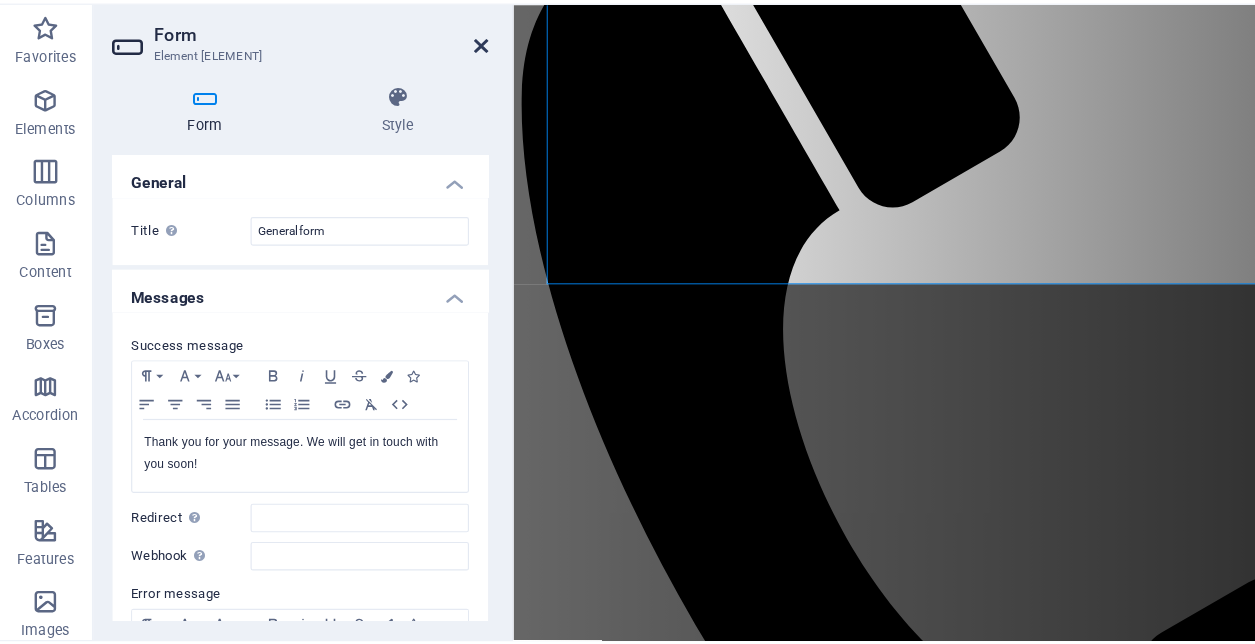 click at bounding box center (405, 114) 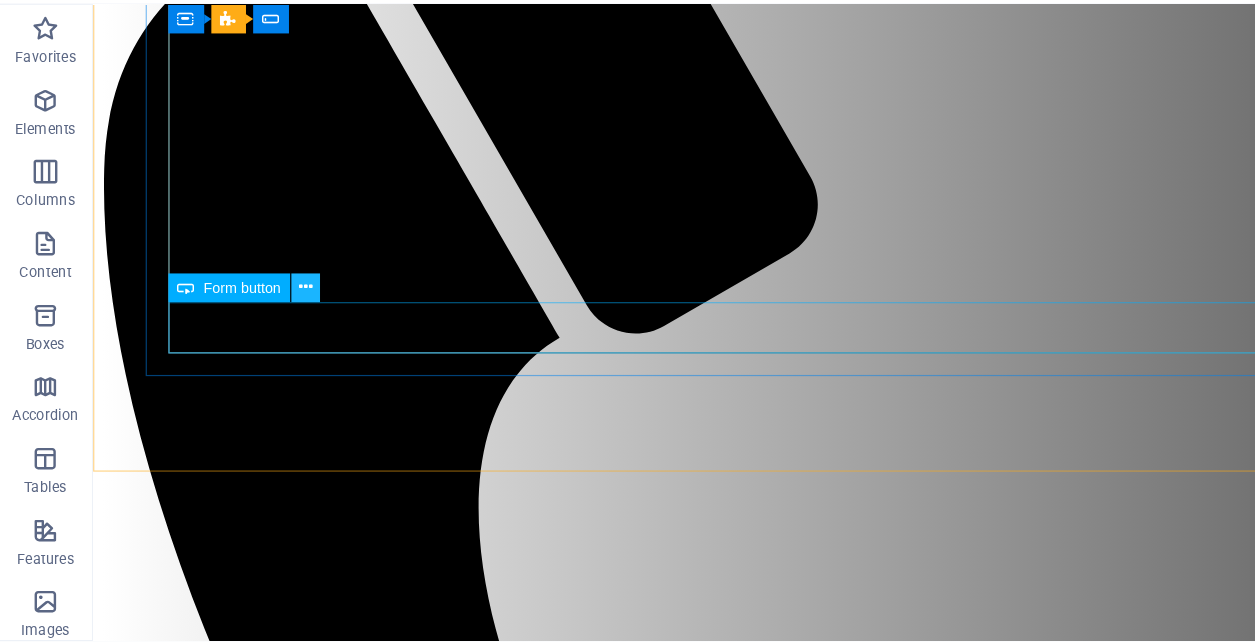 click at bounding box center (258, 316) 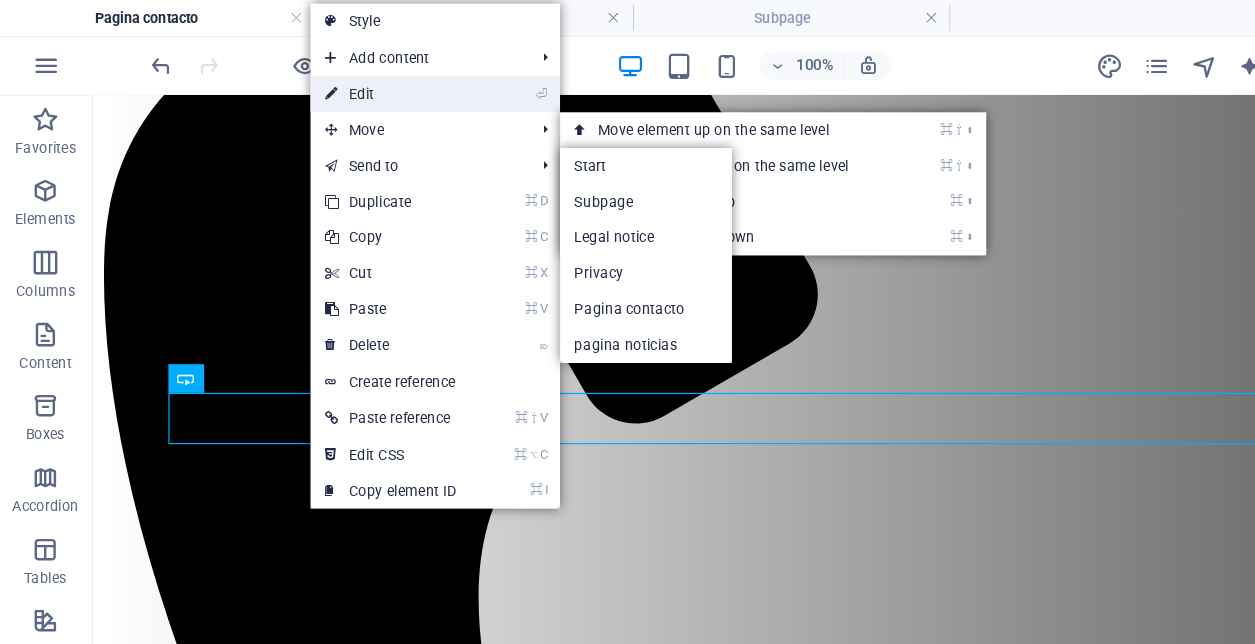 click on "⏎  Edit" at bounding box center (329, 79) 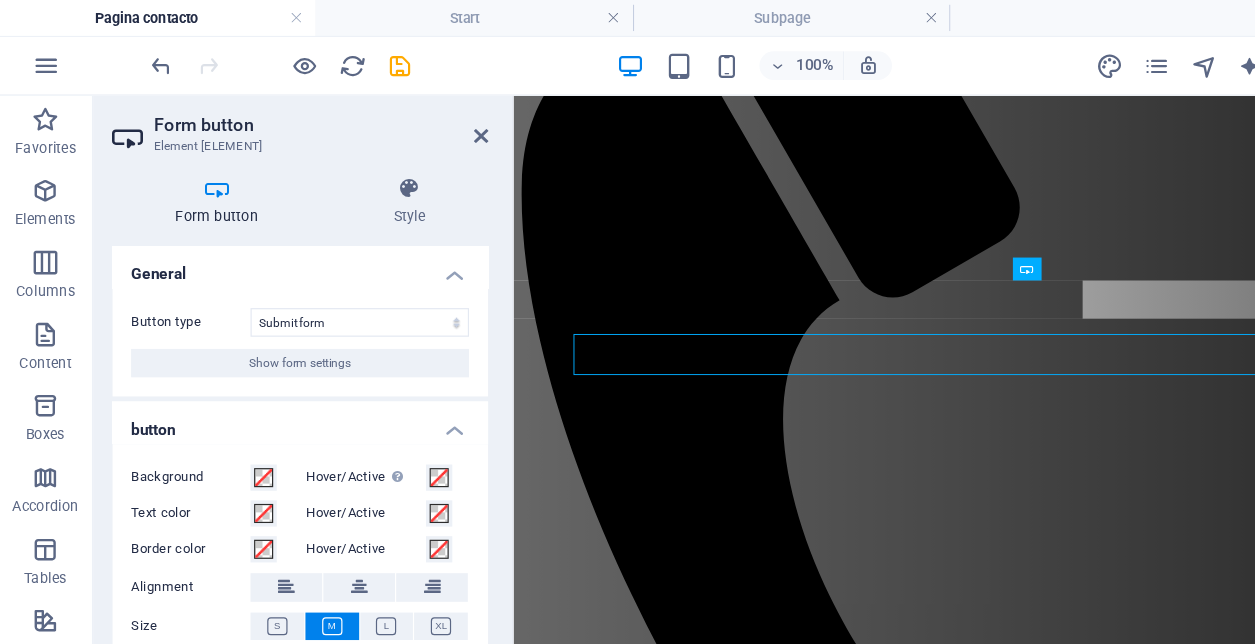 scroll, scrollTop: 598, scrollLeft: 0, axis: vertical 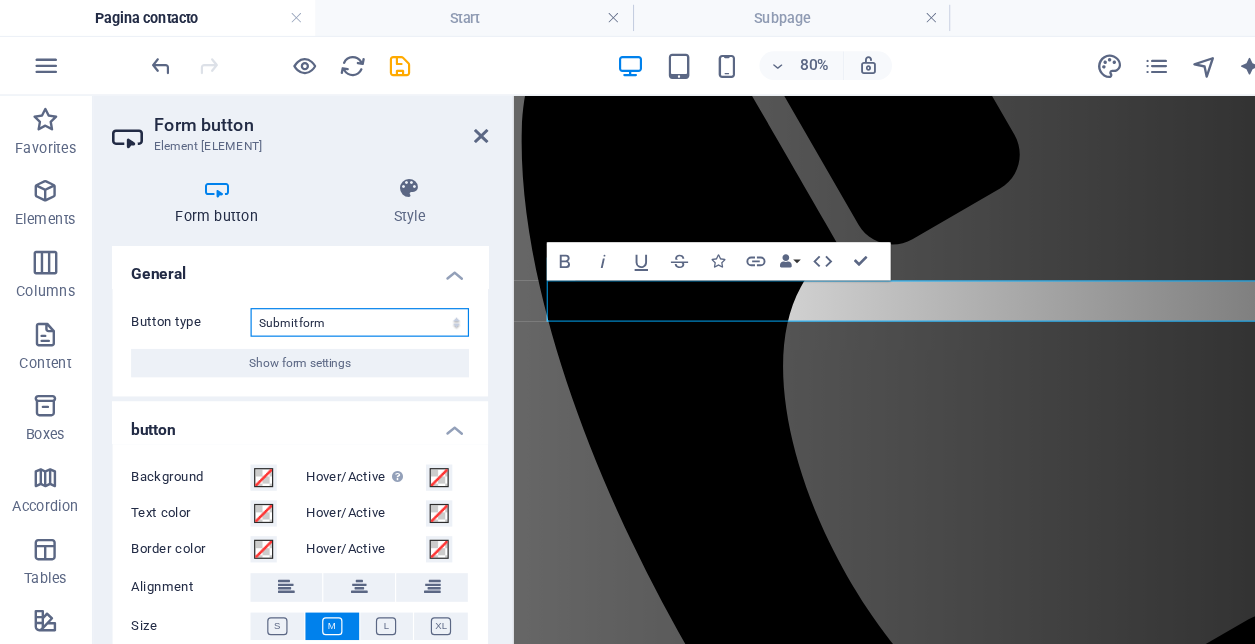 click on "Submit form Reset form No action" at bounding box center [303, 270] 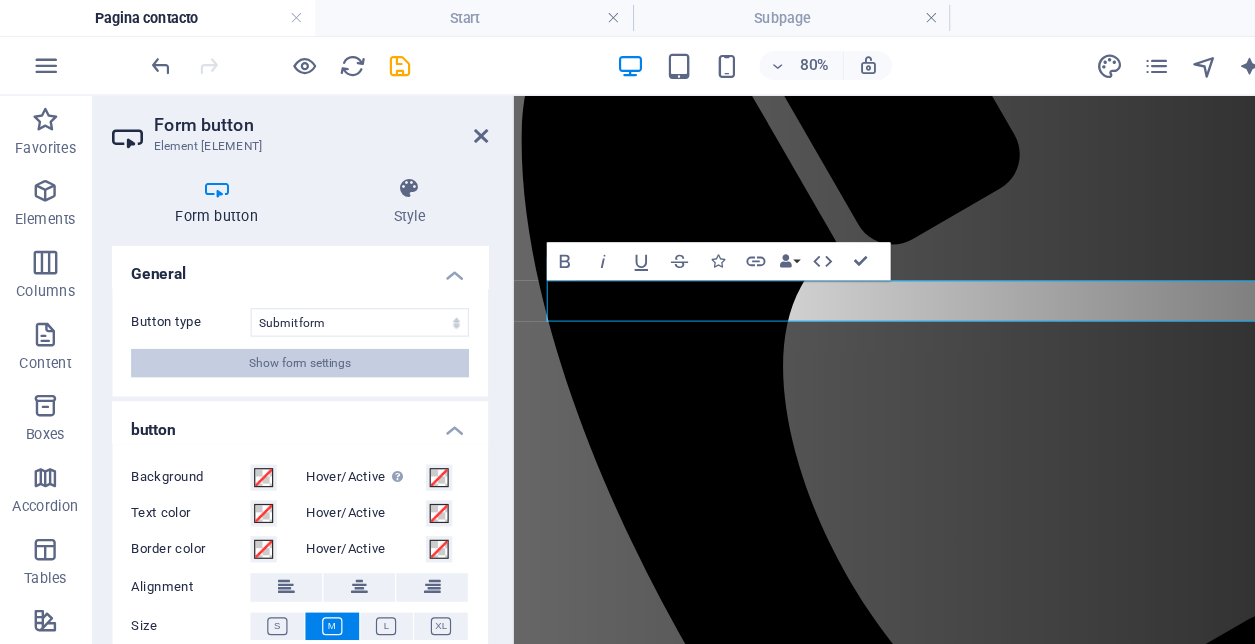 click on "Show form settings" at bounding box center (254, 304) 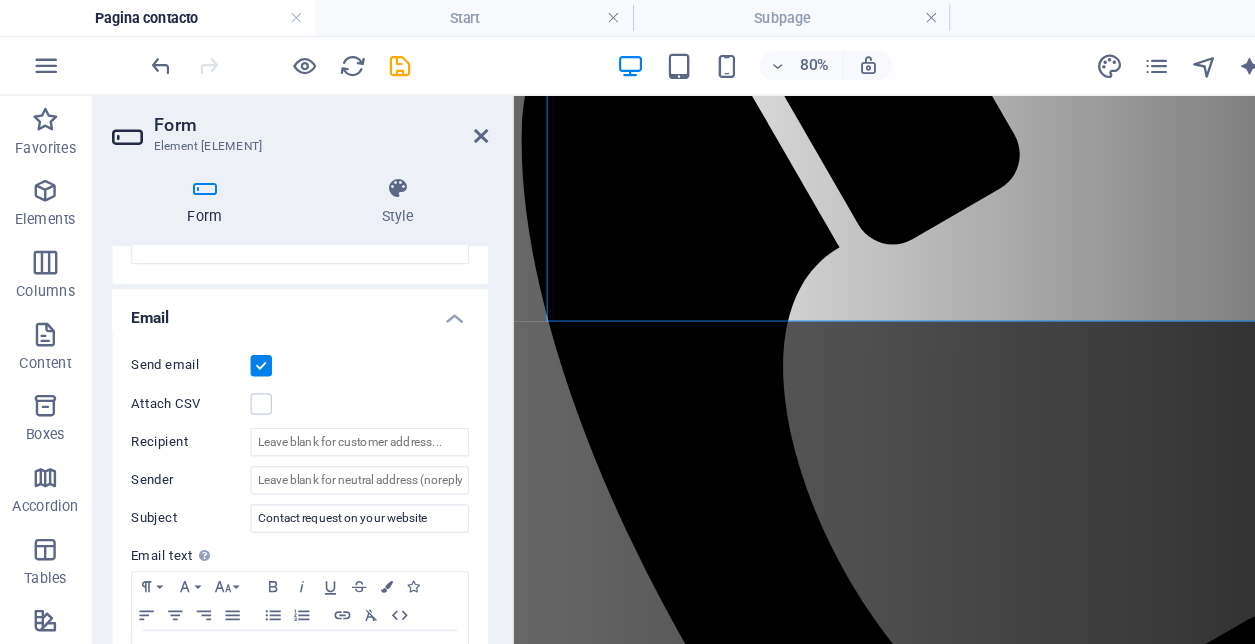 scroll, scrollTop: 392, scrollLeft: 0, axis: vertical 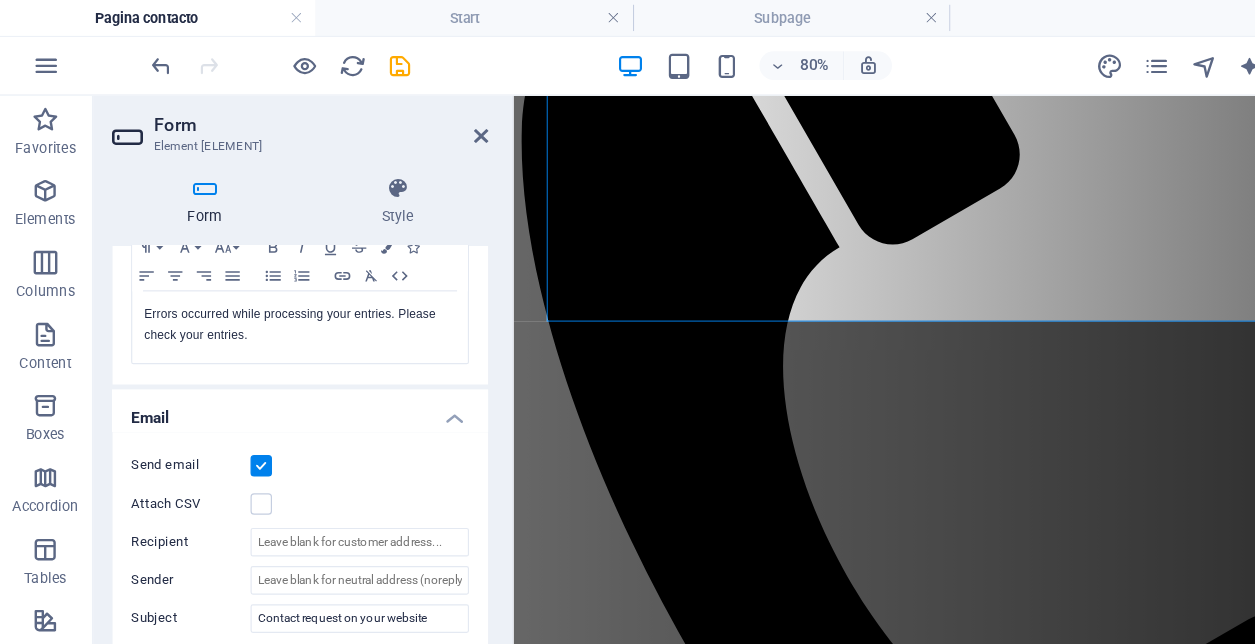 click on "Email" at bounding box center [253, 344] 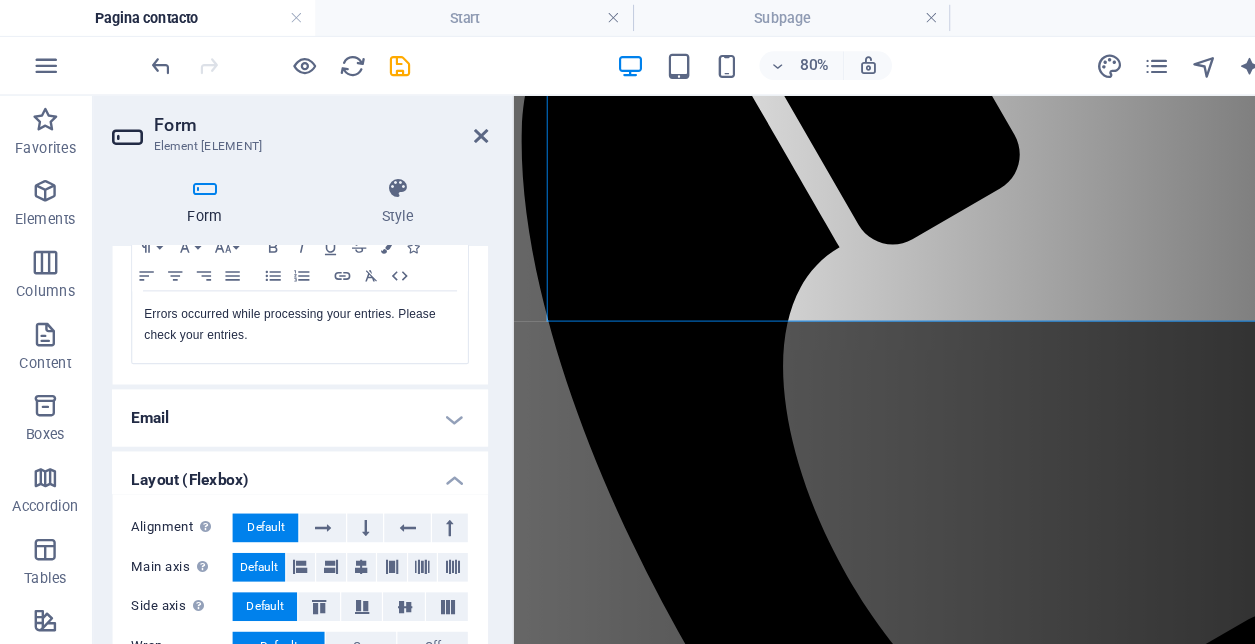 click on "Email" at bounding box center [253, 350] 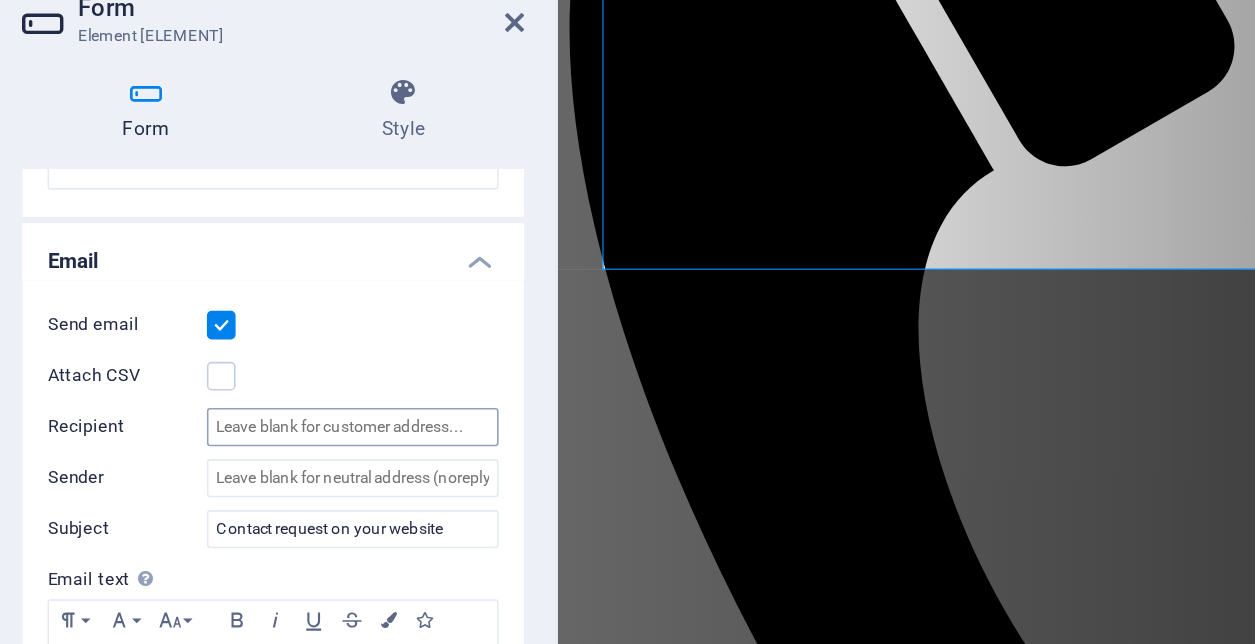 scroll, scrollTop: 487, scrollLeft: 0, axis: vertical 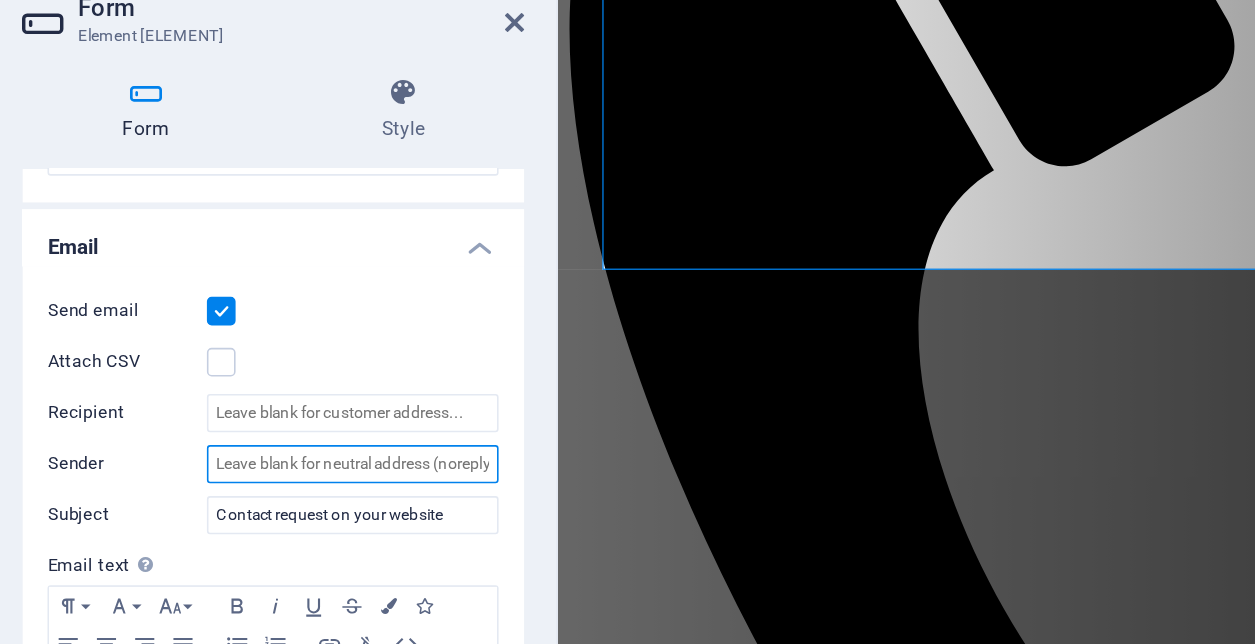 click on "Sender" at bounding box center [303, 391] 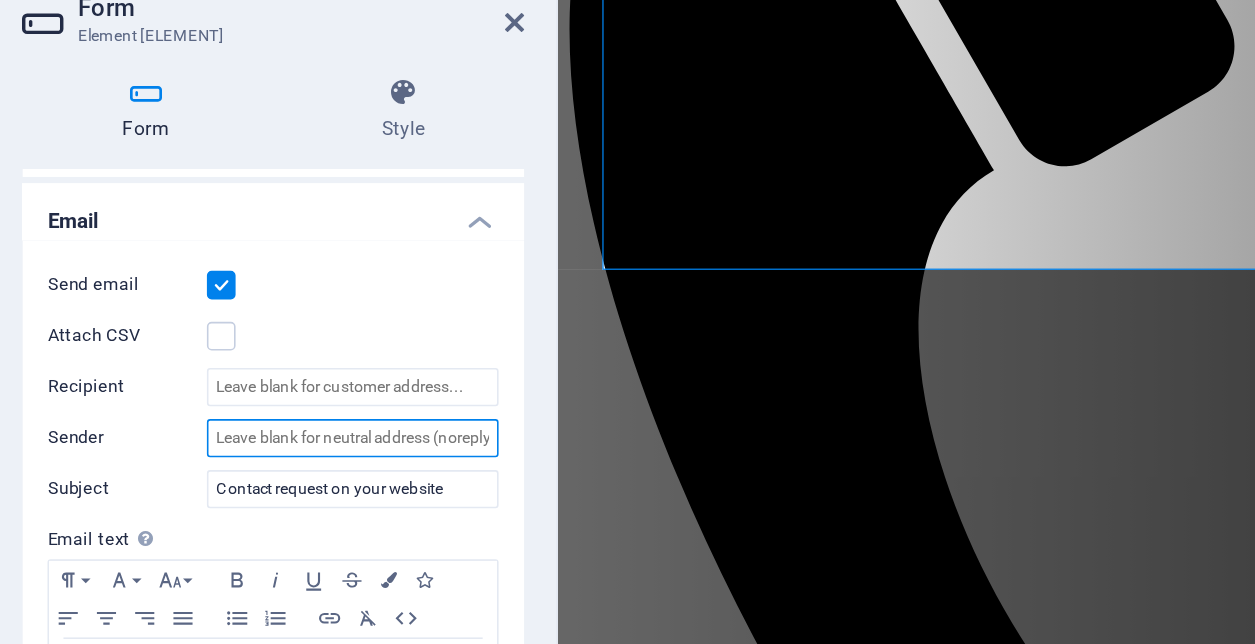 scroll, scrollTop: 502, scrollLeft: 0, axis: vertical 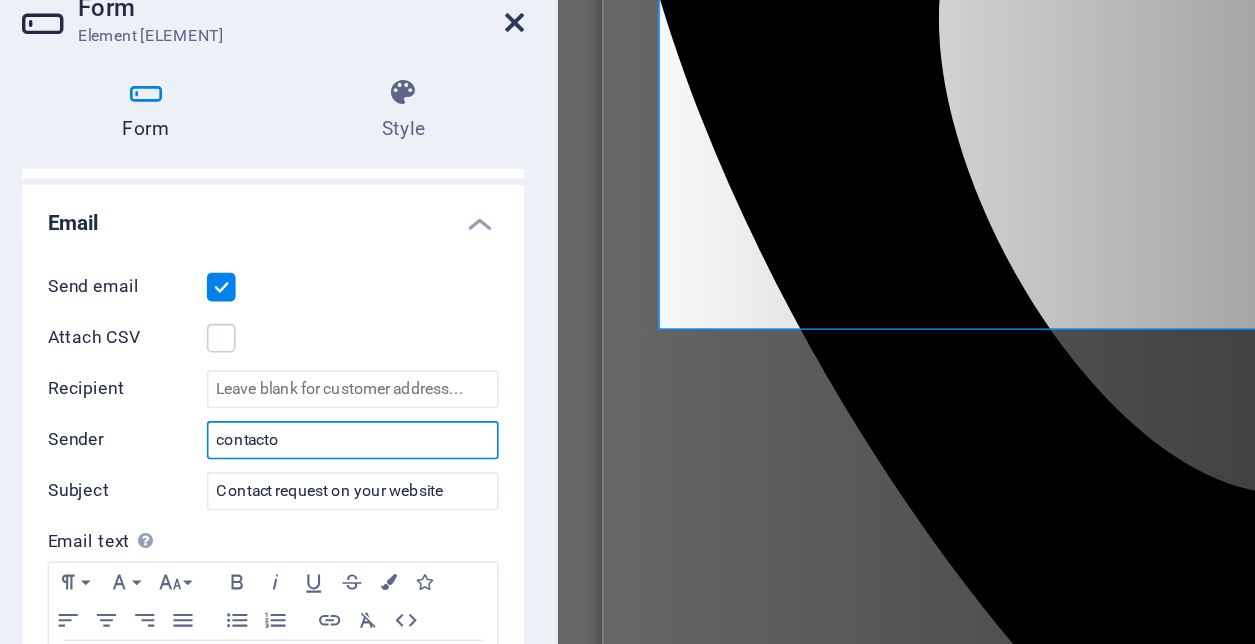 type on "contacto" 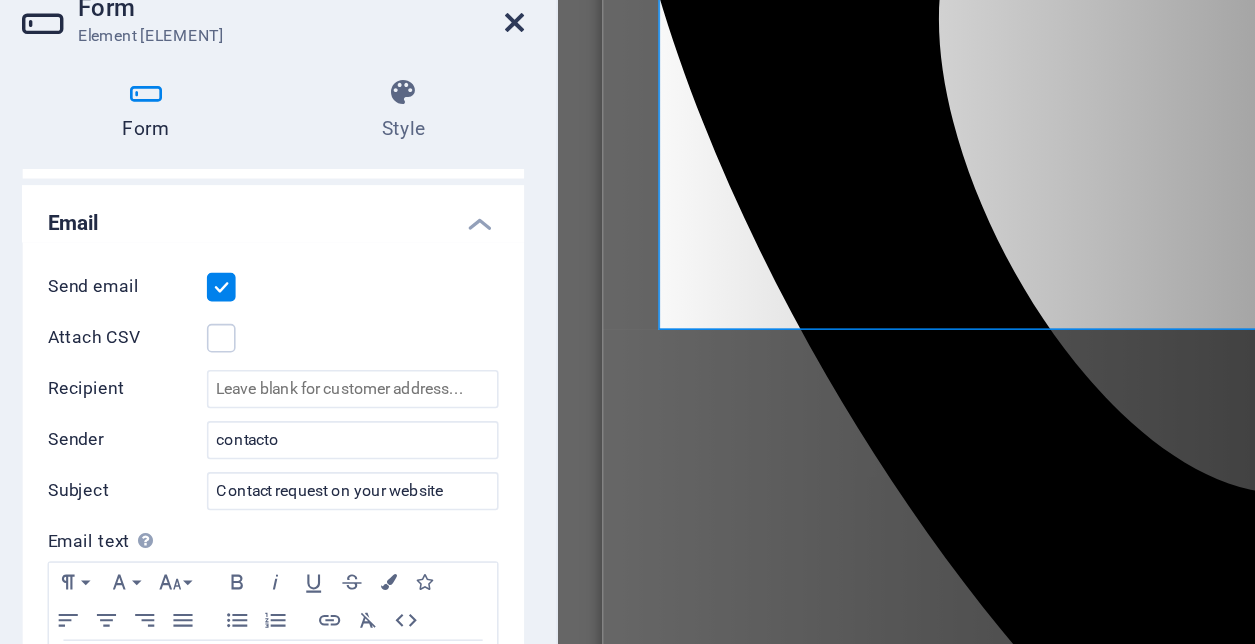 click at bounding box center [405, 114] 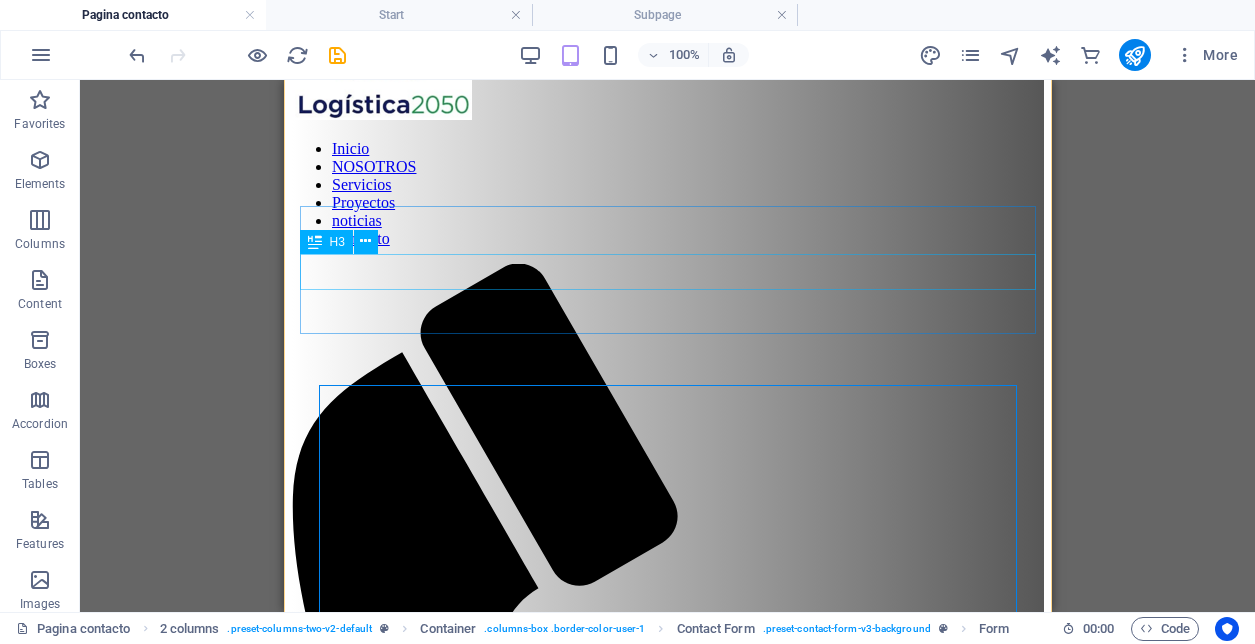 scroll, scrollTop: 0, scrollLeft: 0, axis: both 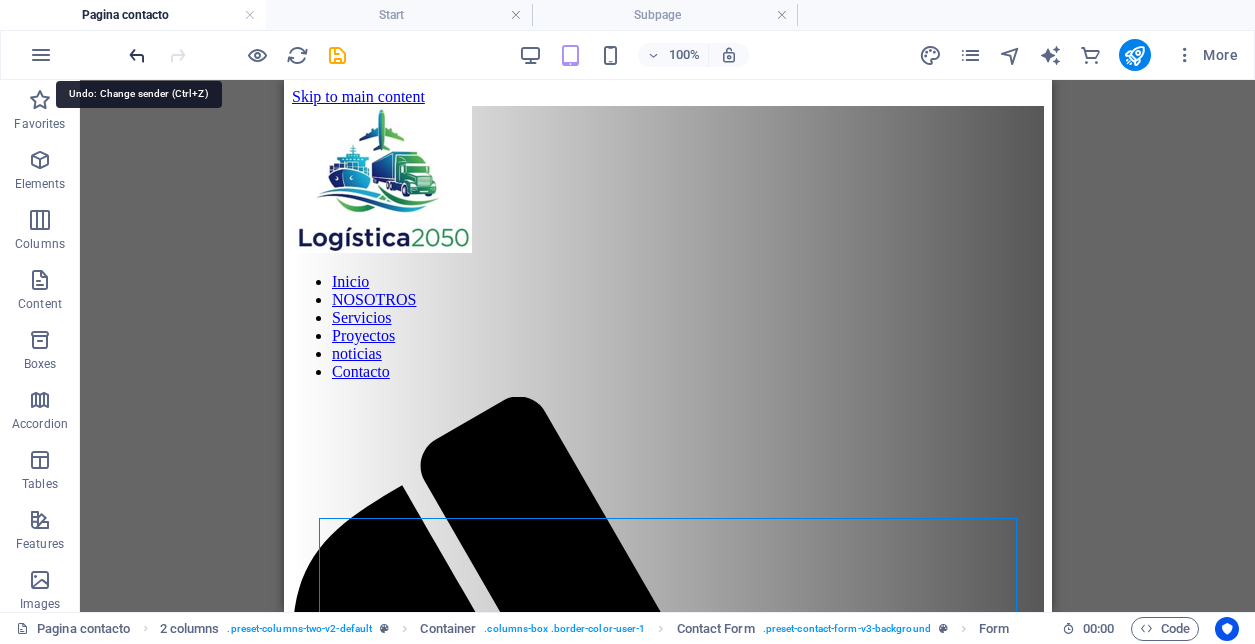 click at bounding box center [137, 55] 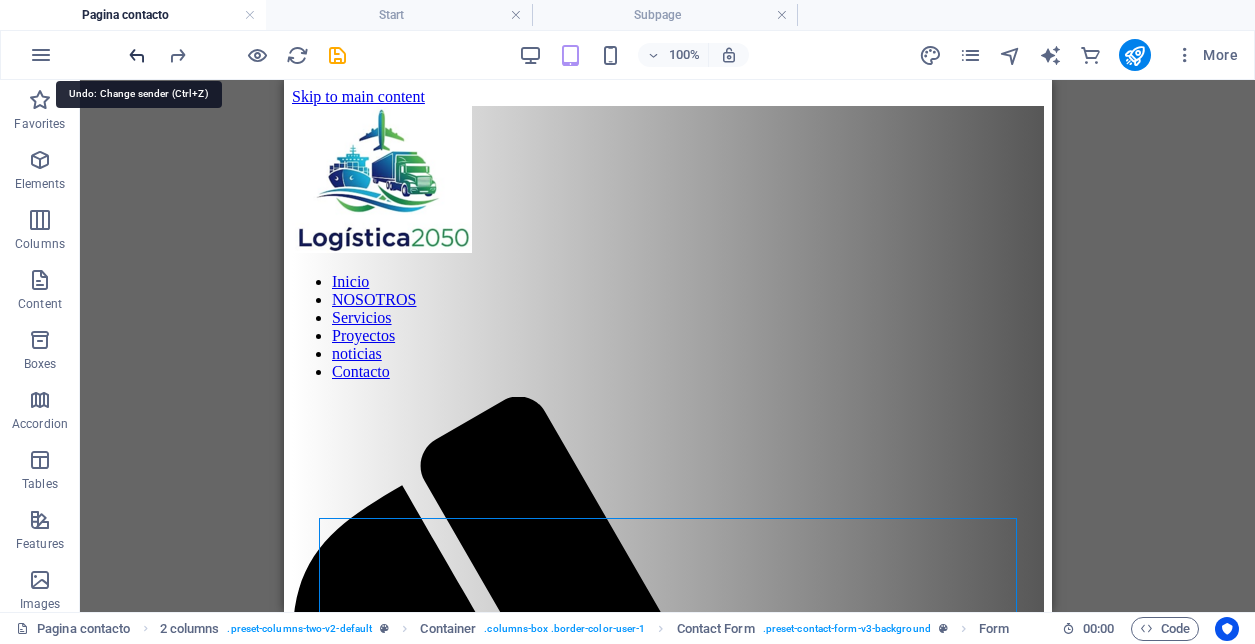 click at bounding box center (137, 55) 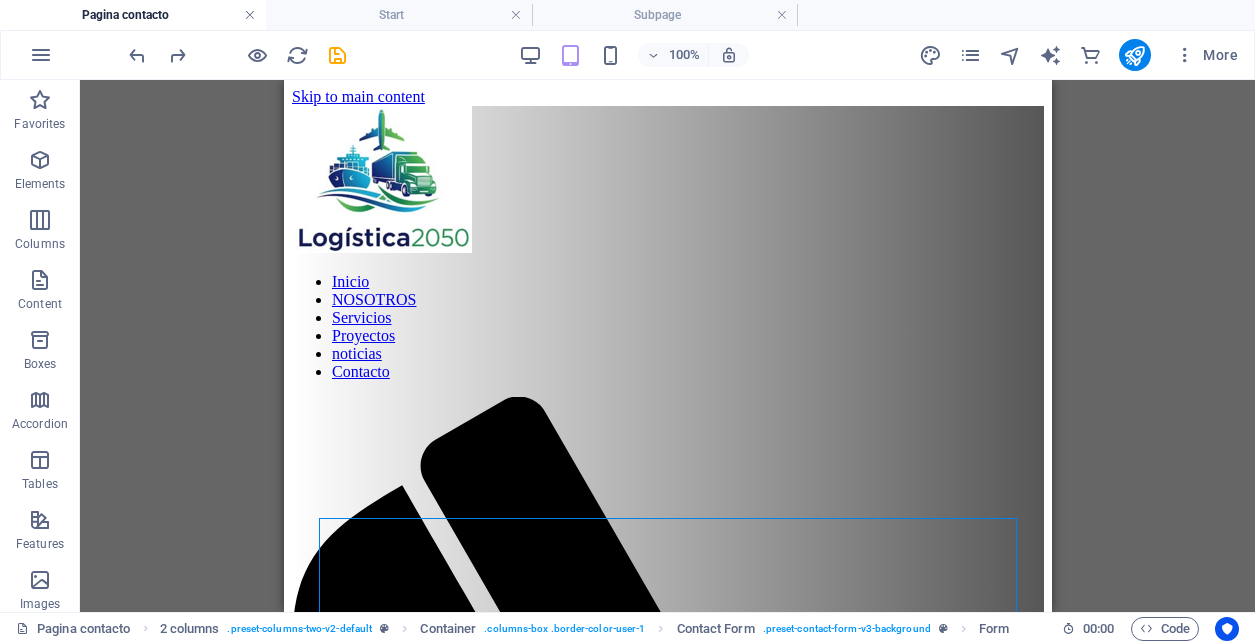 click at bounding box center [250, 15] 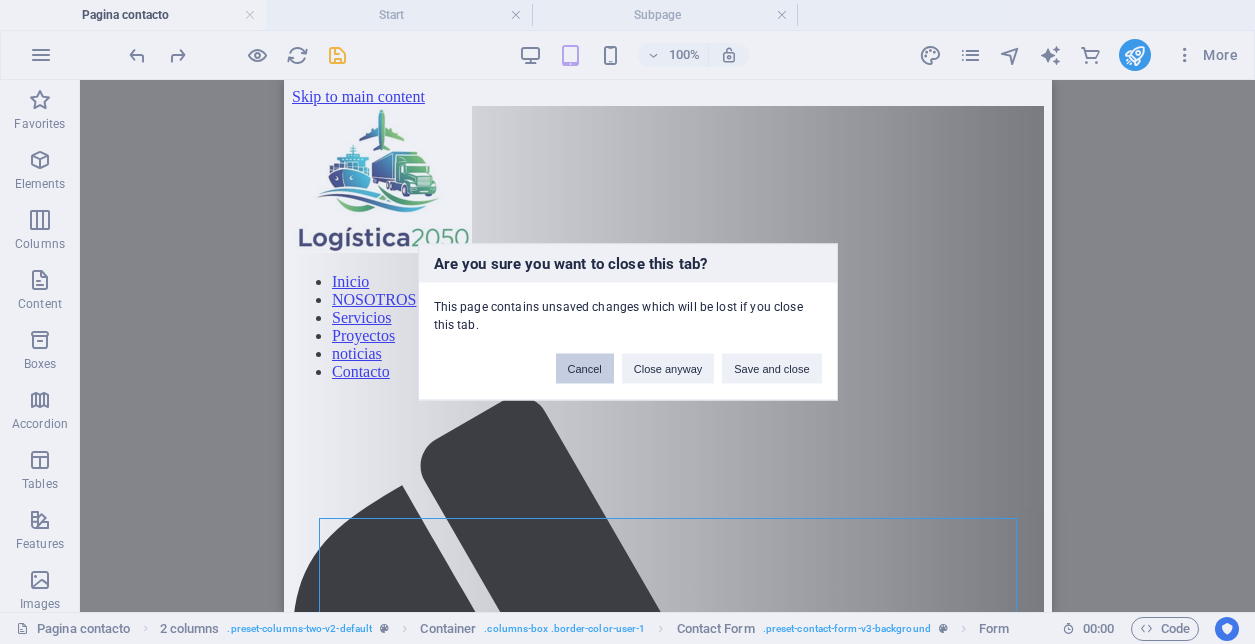 click on "Cancel" at bounding box center (585, 369) 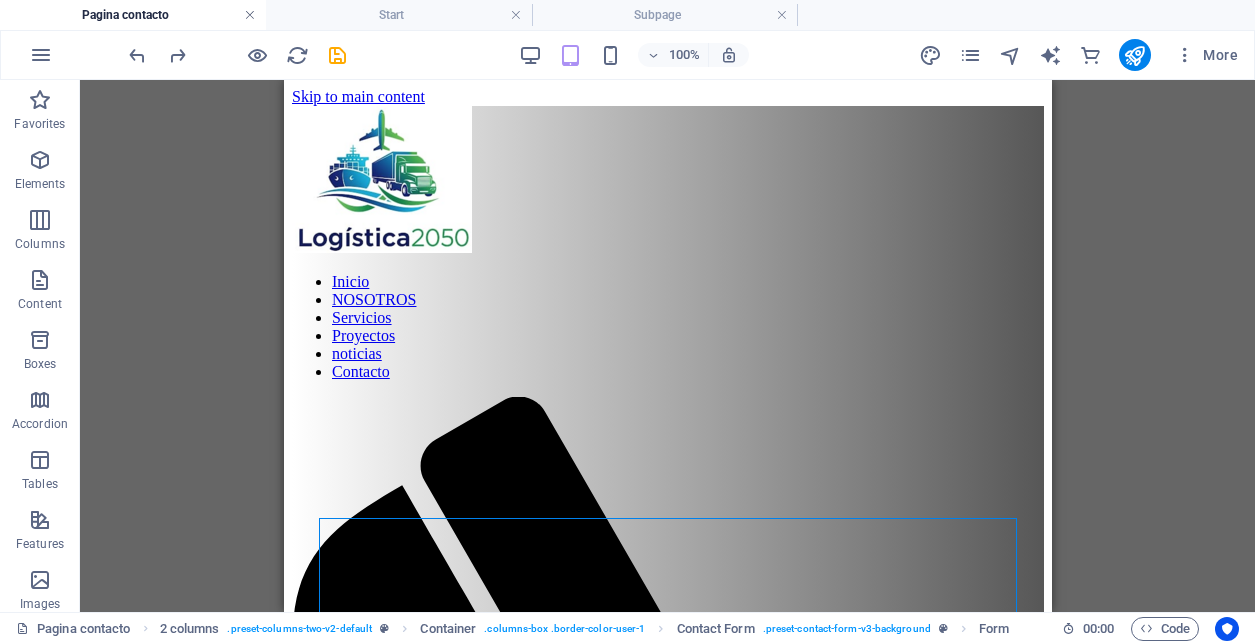 click at bounding box center (250, 15) 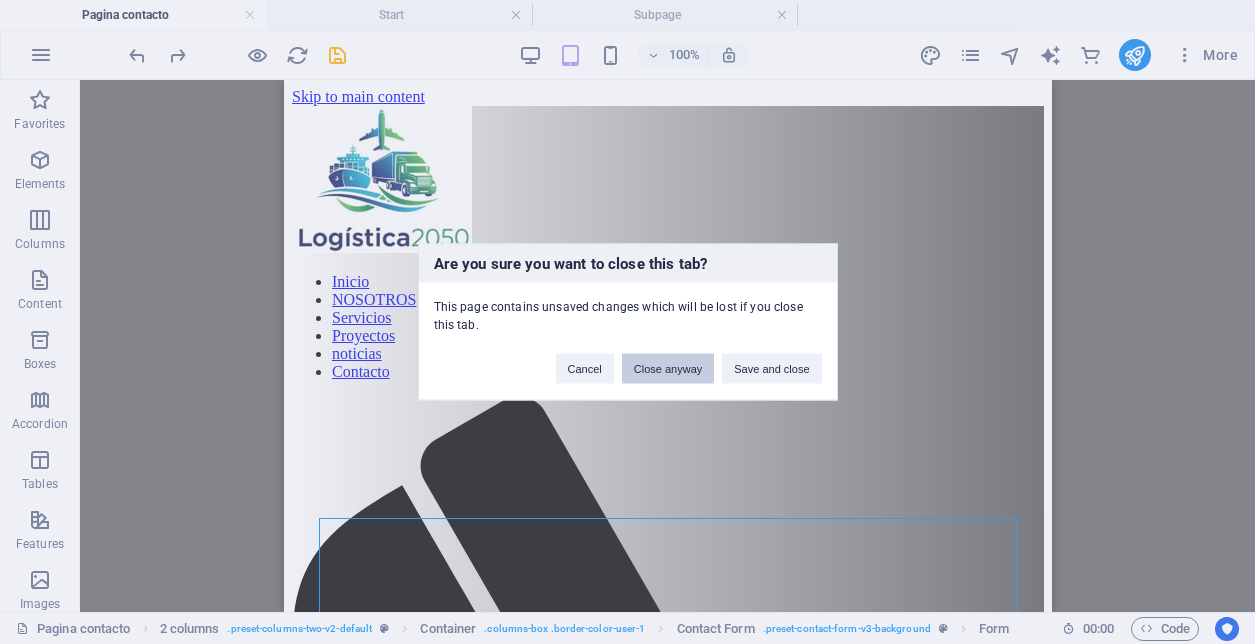 click on "Close anyway" at bounding box center (668, 369) 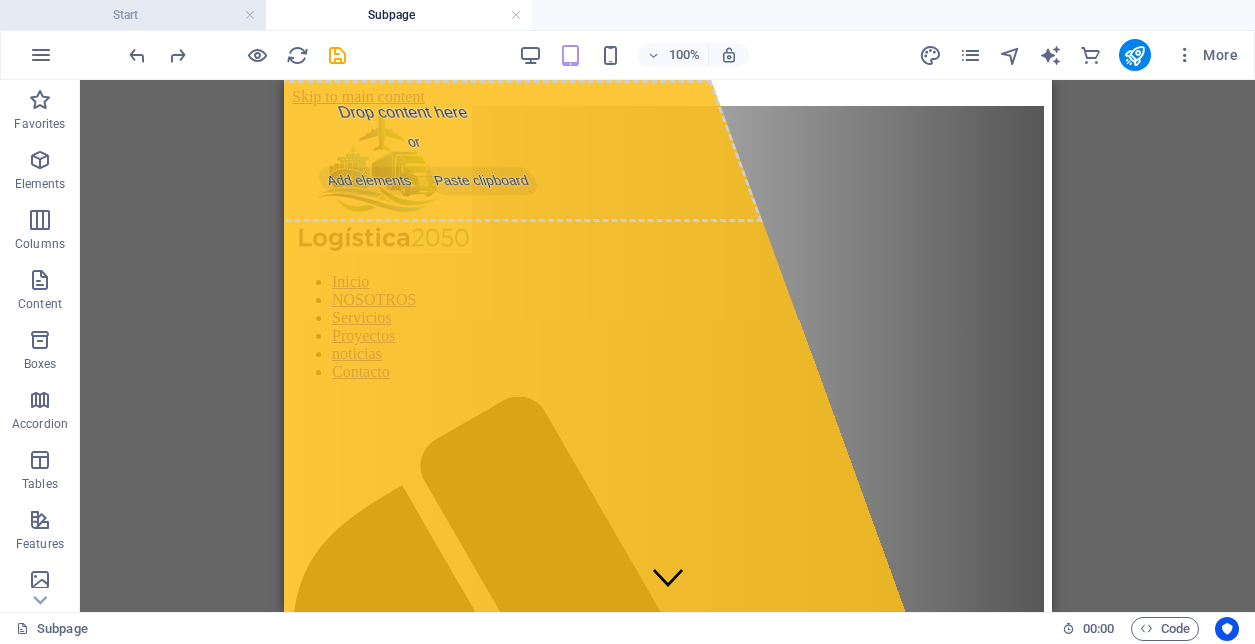 click on "Start" at bounding box center (133, 15) 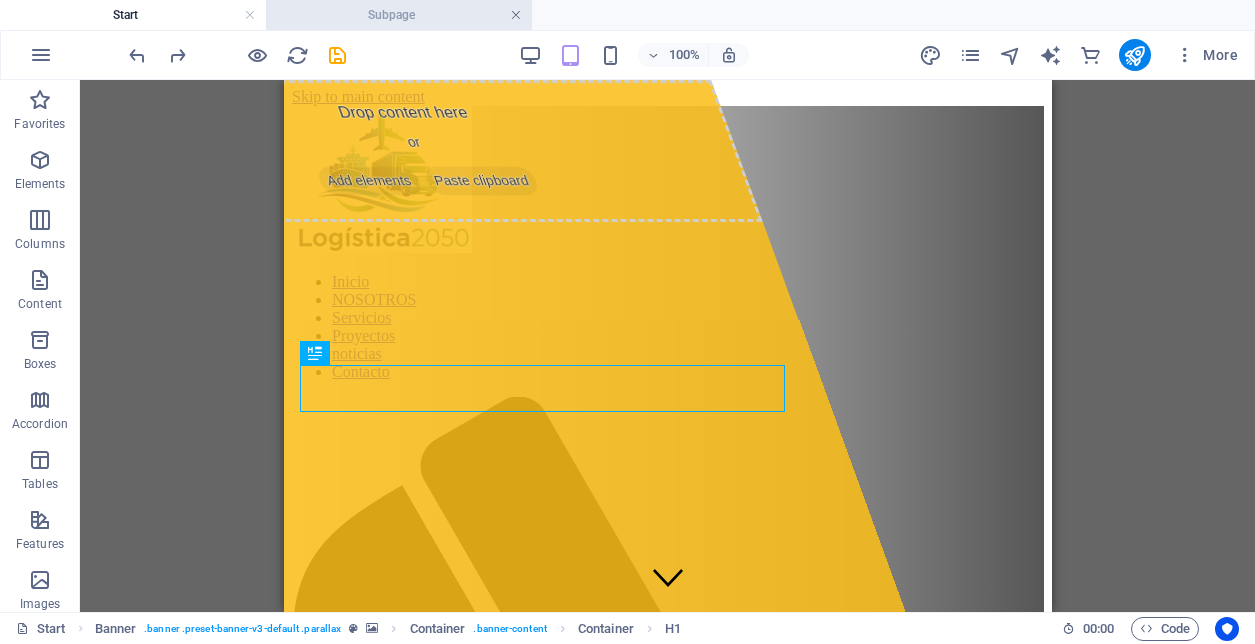 click at bounding box center [516, 15] 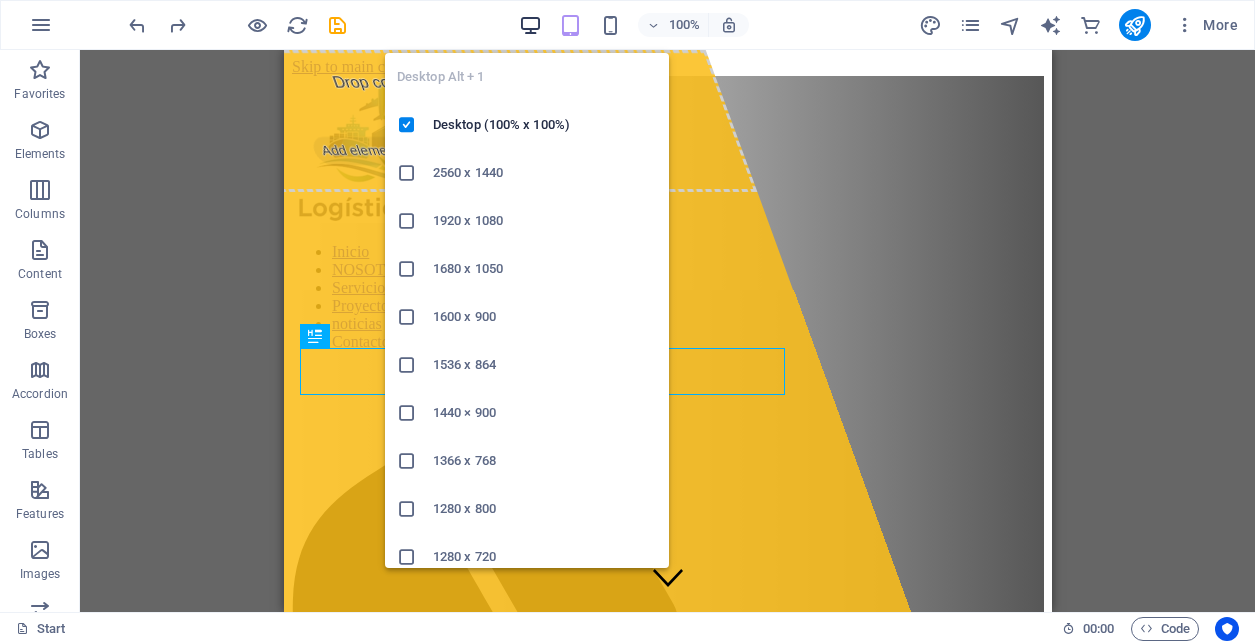 click at bounding box center [530, 25] 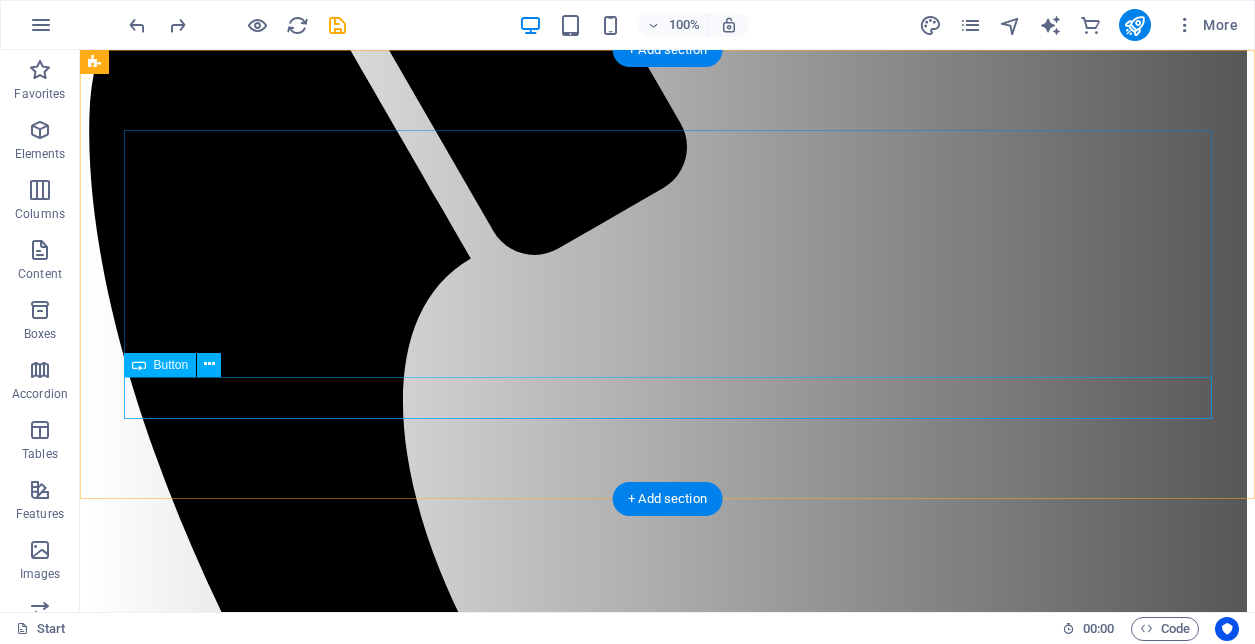 scroll, scrollTop: 544, scrollLeft: 0, axis: vertical 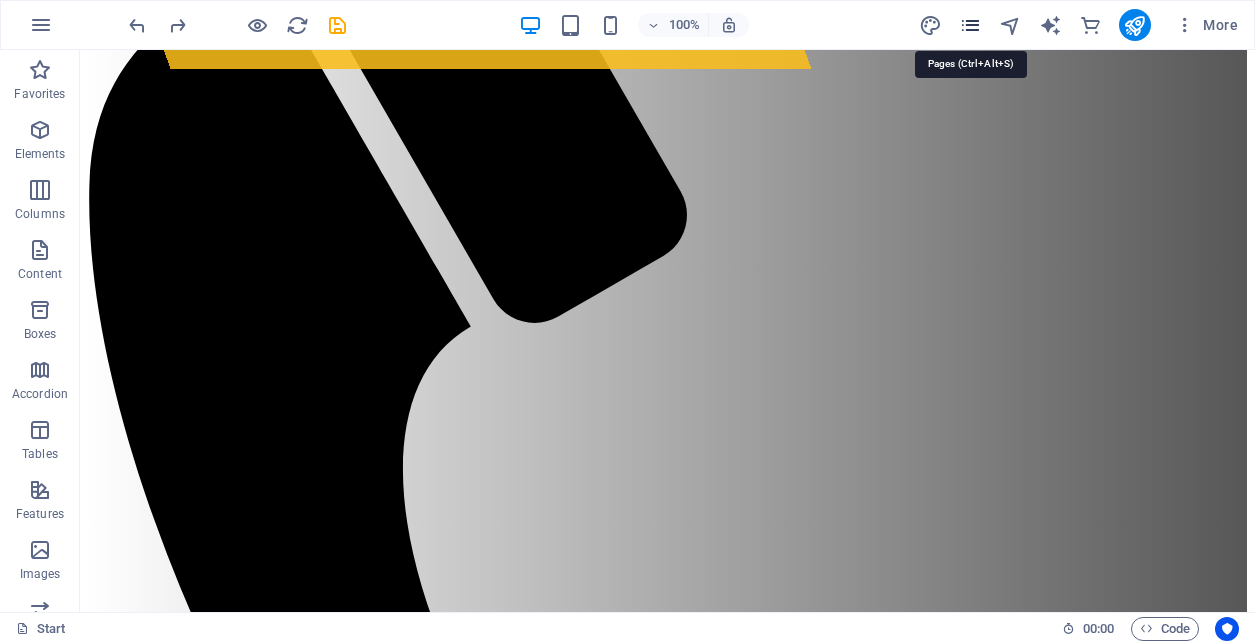 click at bounding box center (970, 25) 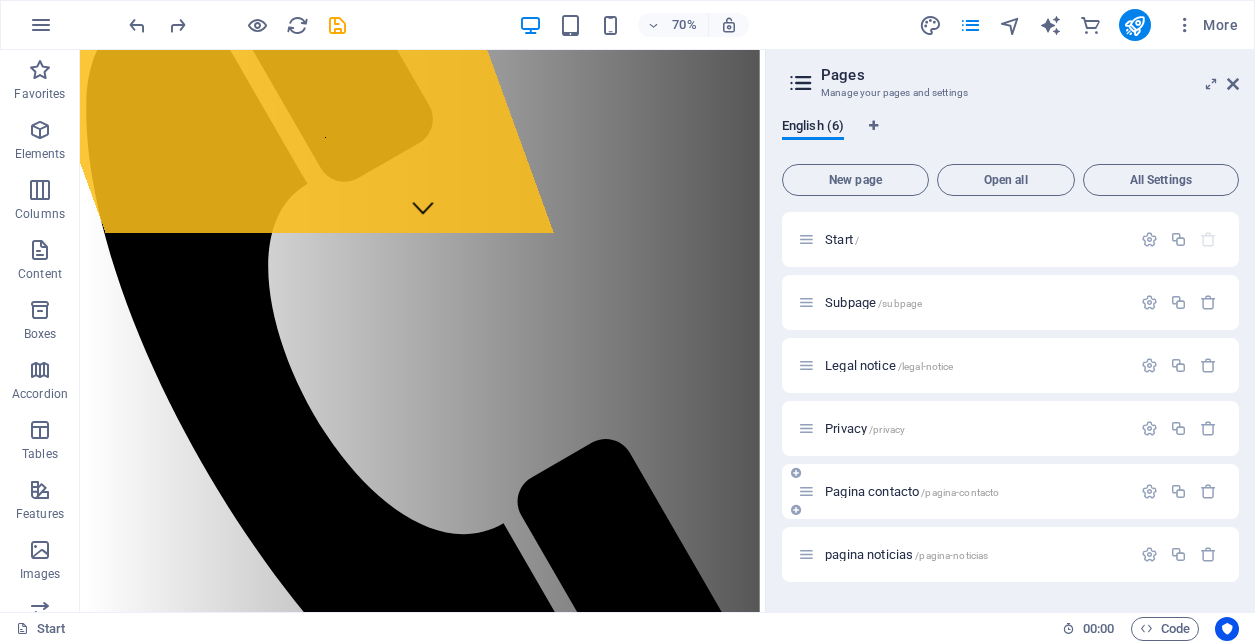 click on "Pagina contacto /pagina-contacto" at bounding box center [912, 491] 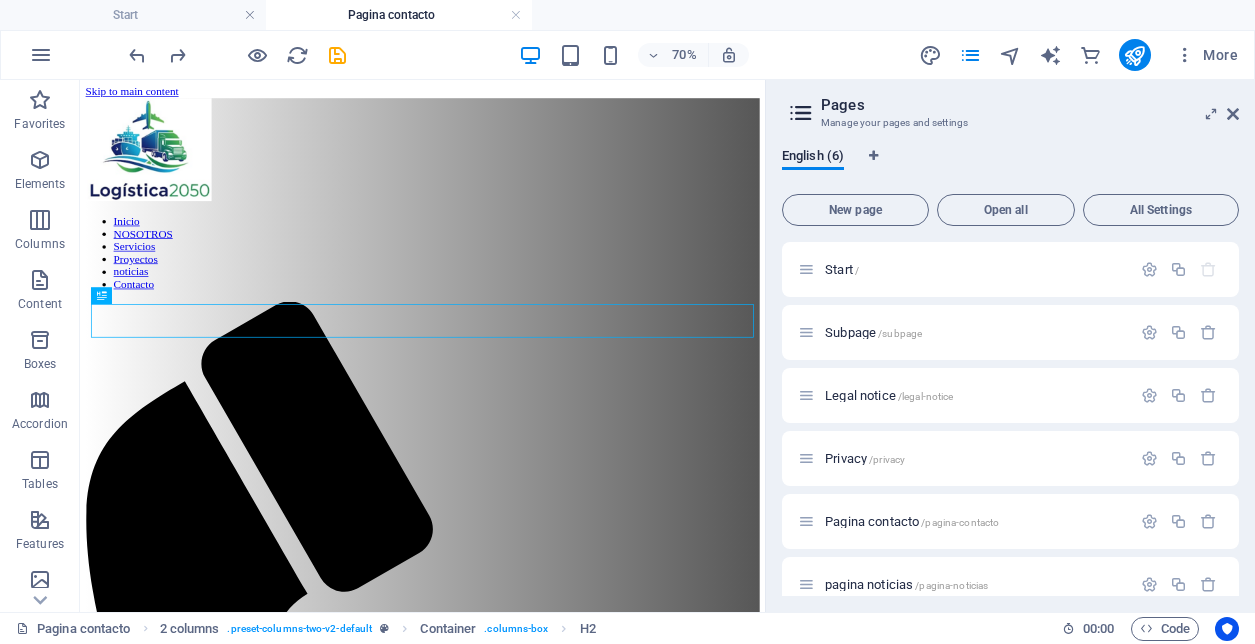 scroll, scrollTop: 0, scrollLeft: 0, axis: both 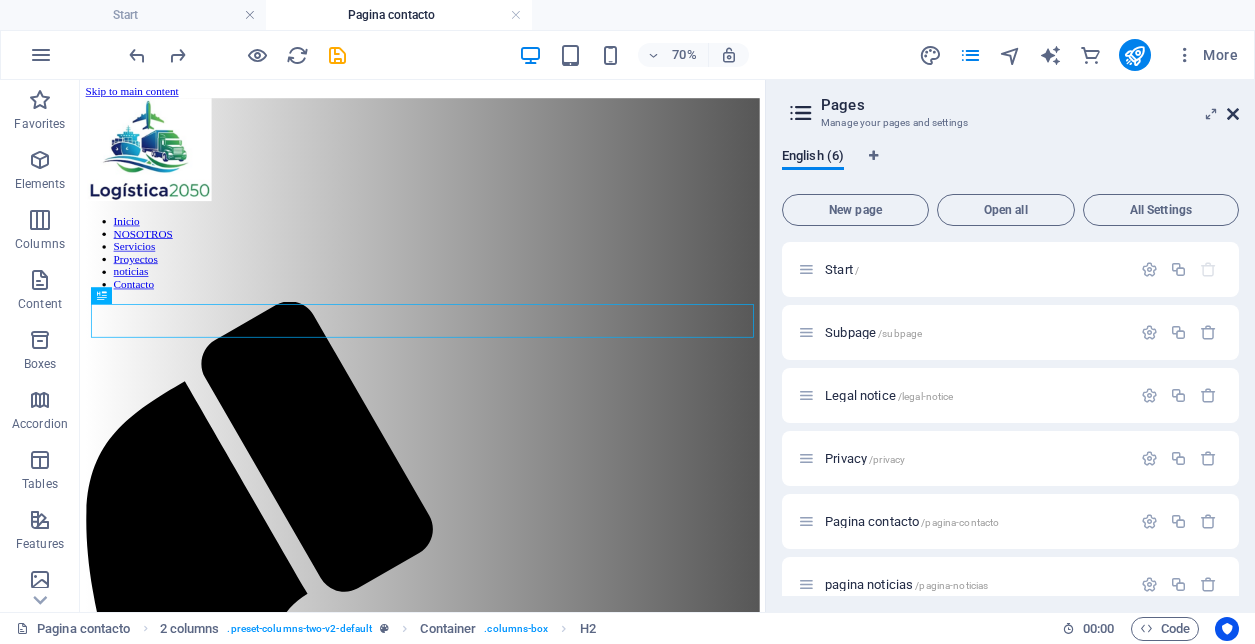 click at bounding box center [1233, 114] 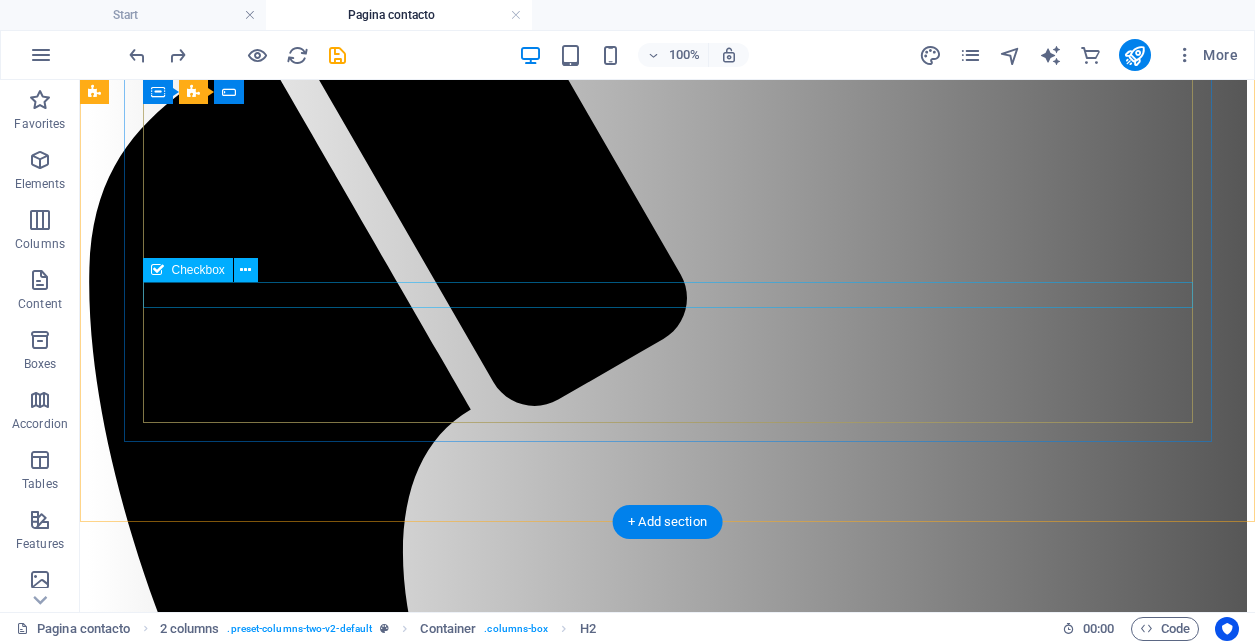 scroll, scrollTop: 492, scrollLeft: 0, axis: vertical 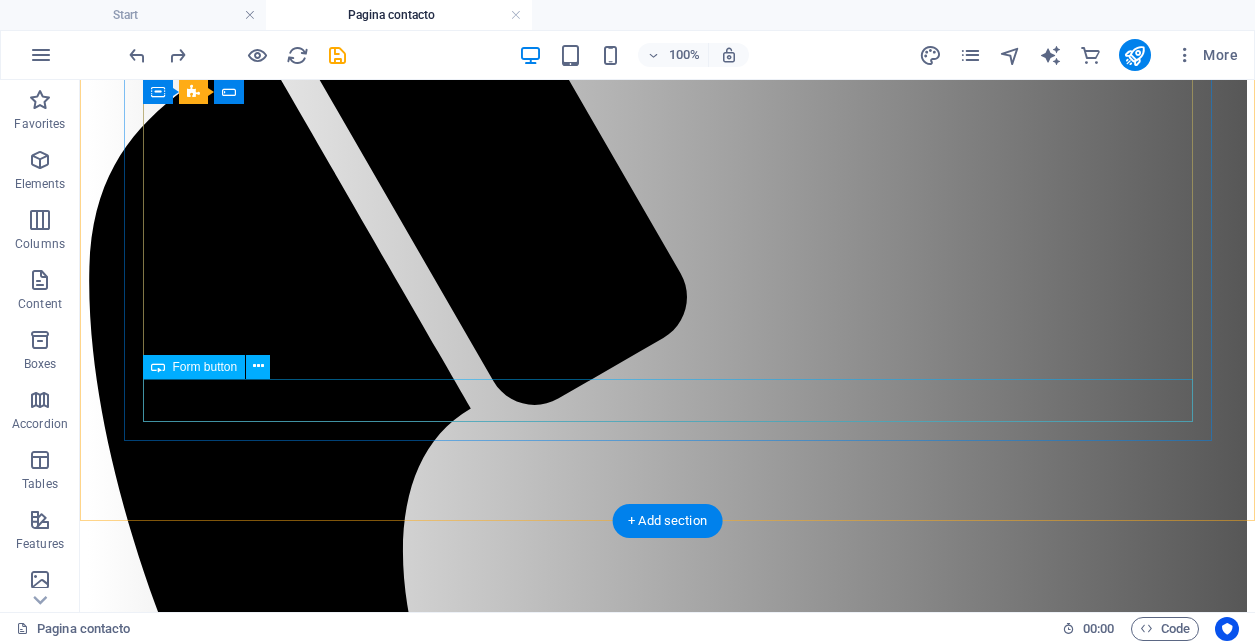 click on "Entregar" at bounding box center [667, 1986] 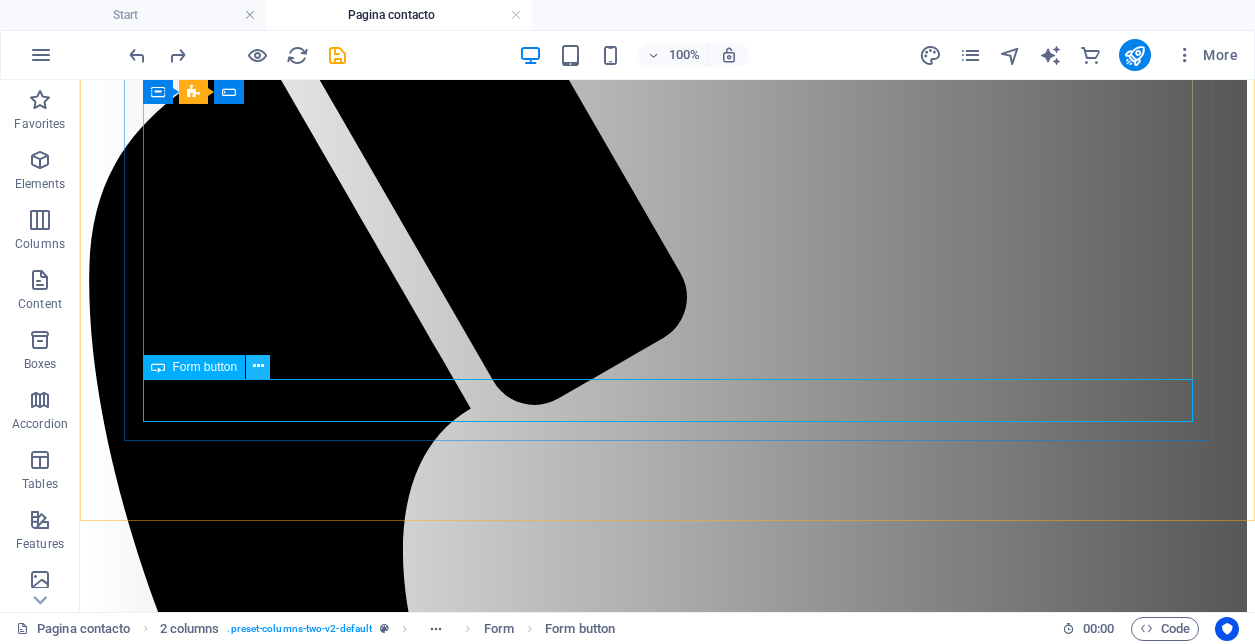 click at bounding box center (258, 366) 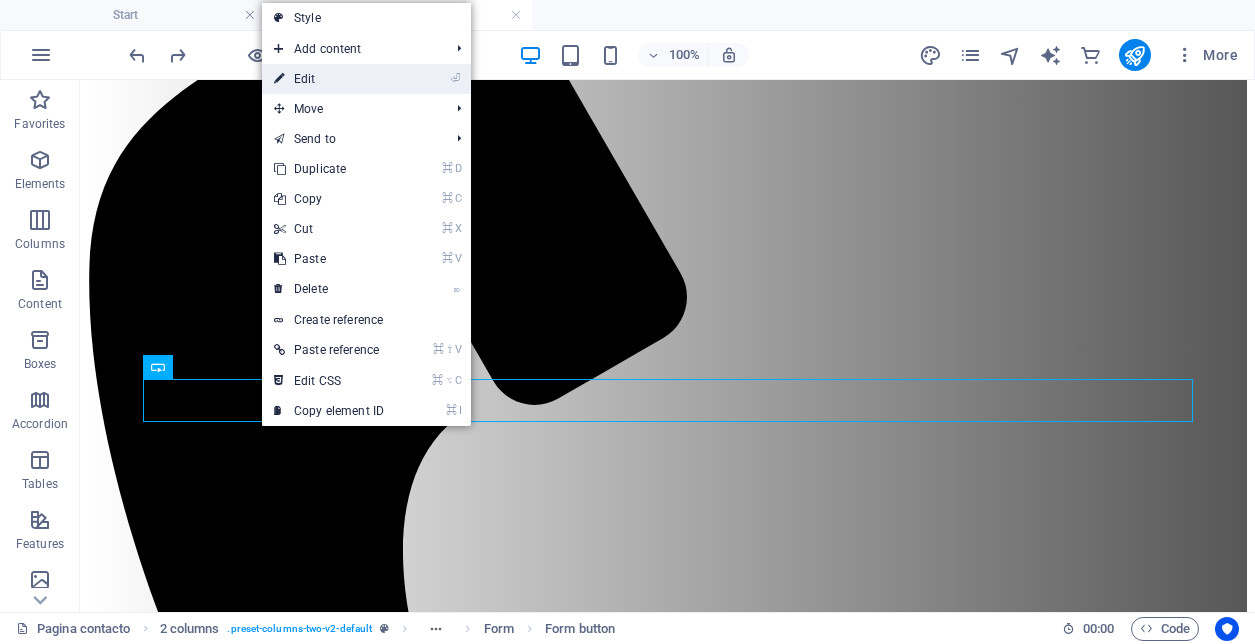click on "⏎  Edit" at bounding box center [329, 79] 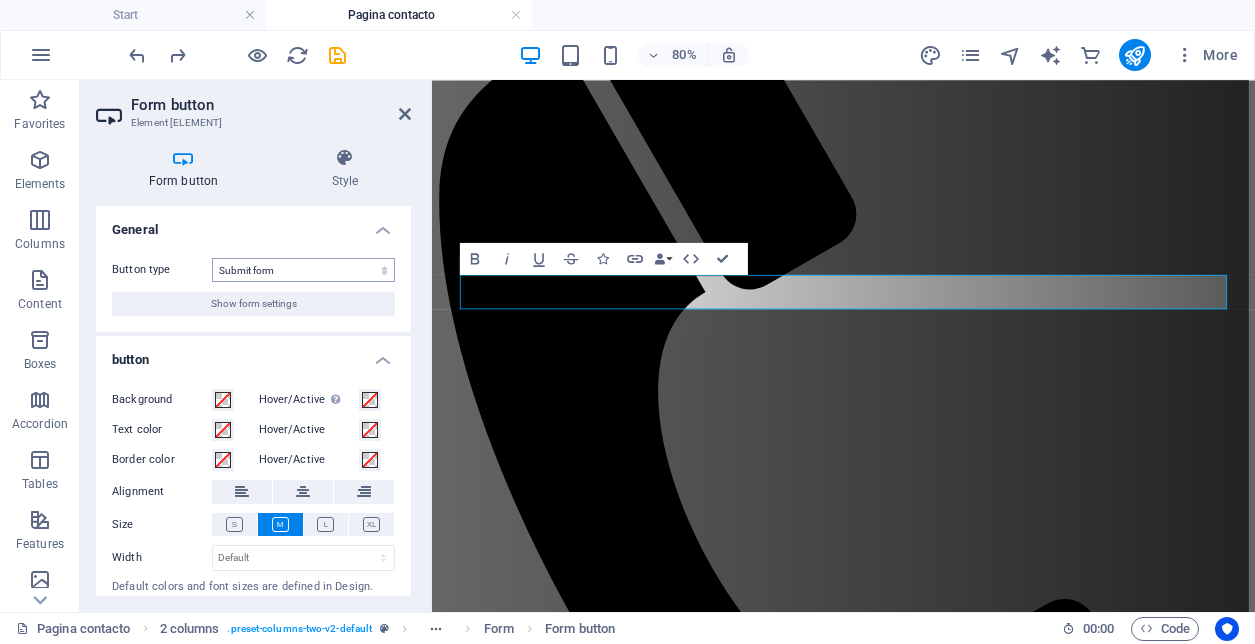 scroll, scrollTop: 548, scrollLeft: 0, axis: vertical 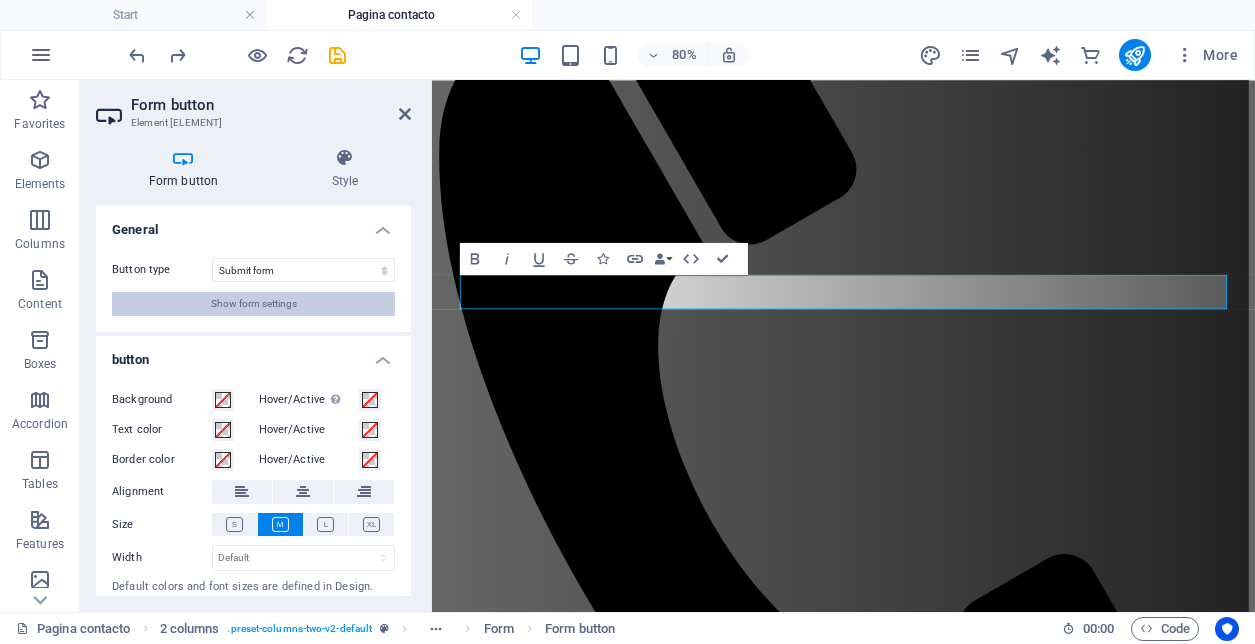 click on "Show form settings" at bounding box center [254, 304] 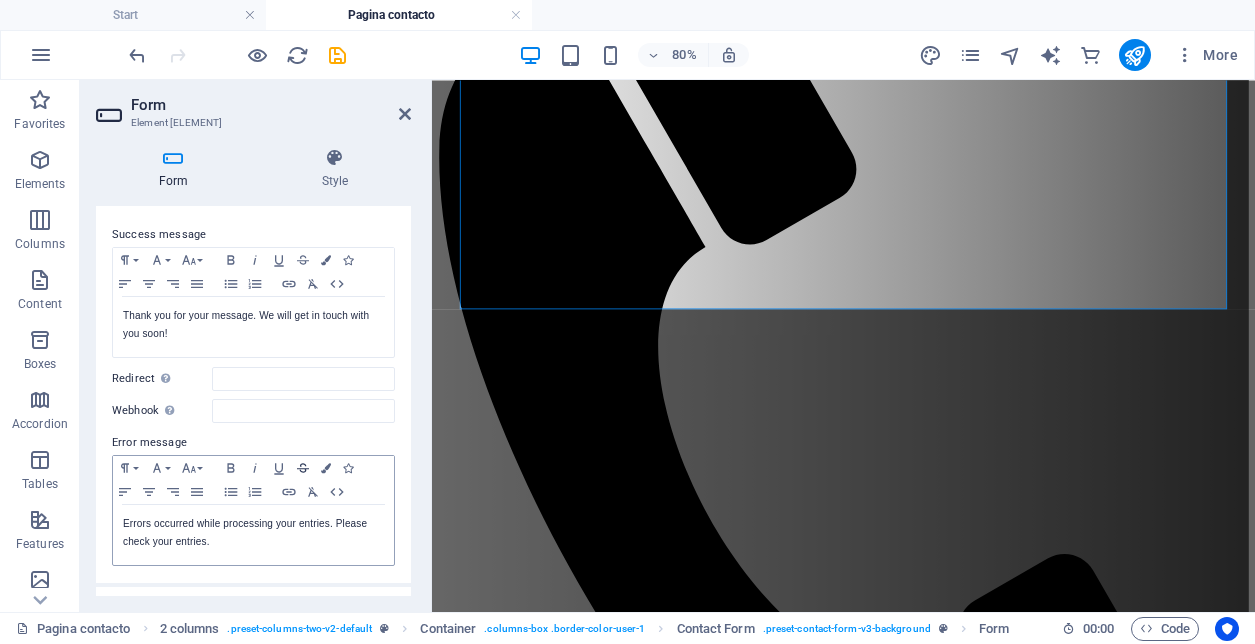 scroll, scrollTop: 138, scrollLeft: 0, axis: vertical 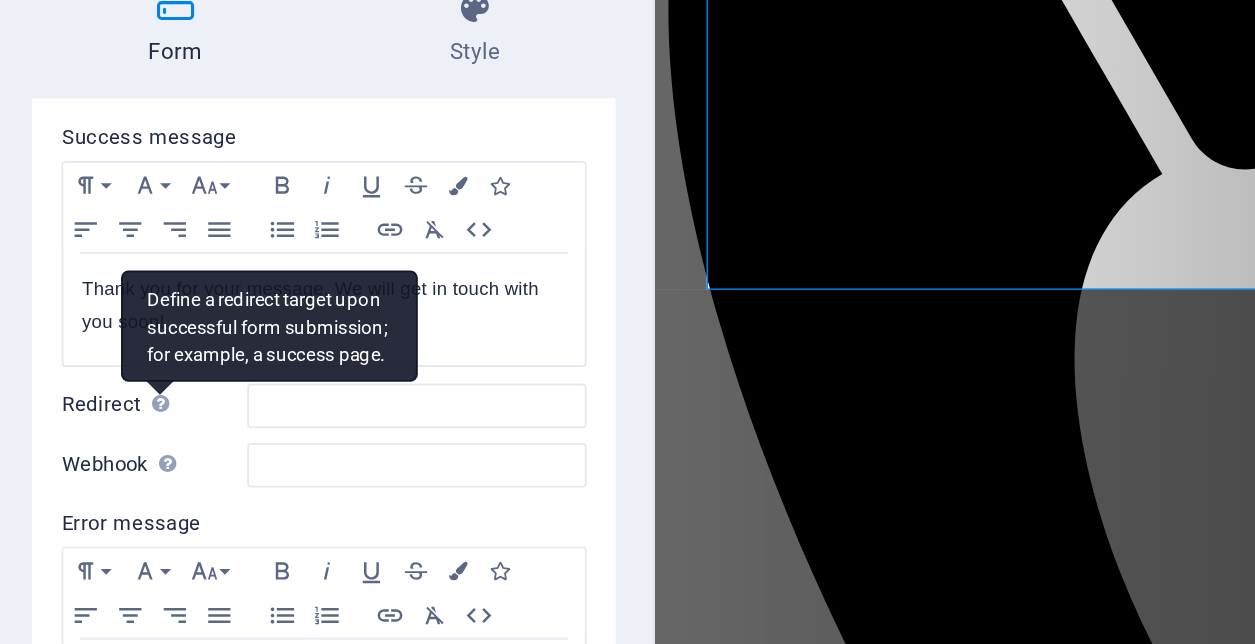drag, startPoint x: 182, startPoint y: 346, endPoint x: 157, endPoint y: 306, distance: 47.169907 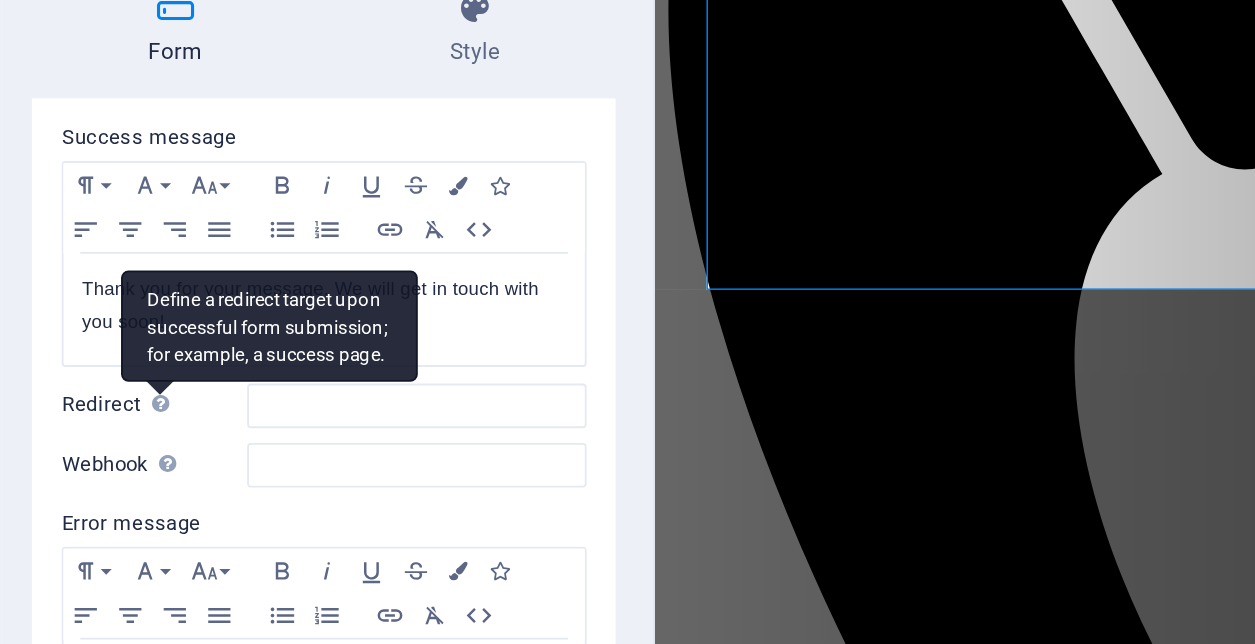 click on "Define a redirect target upon successful form submission; for example, a success page." at bounding box center (224, 329) 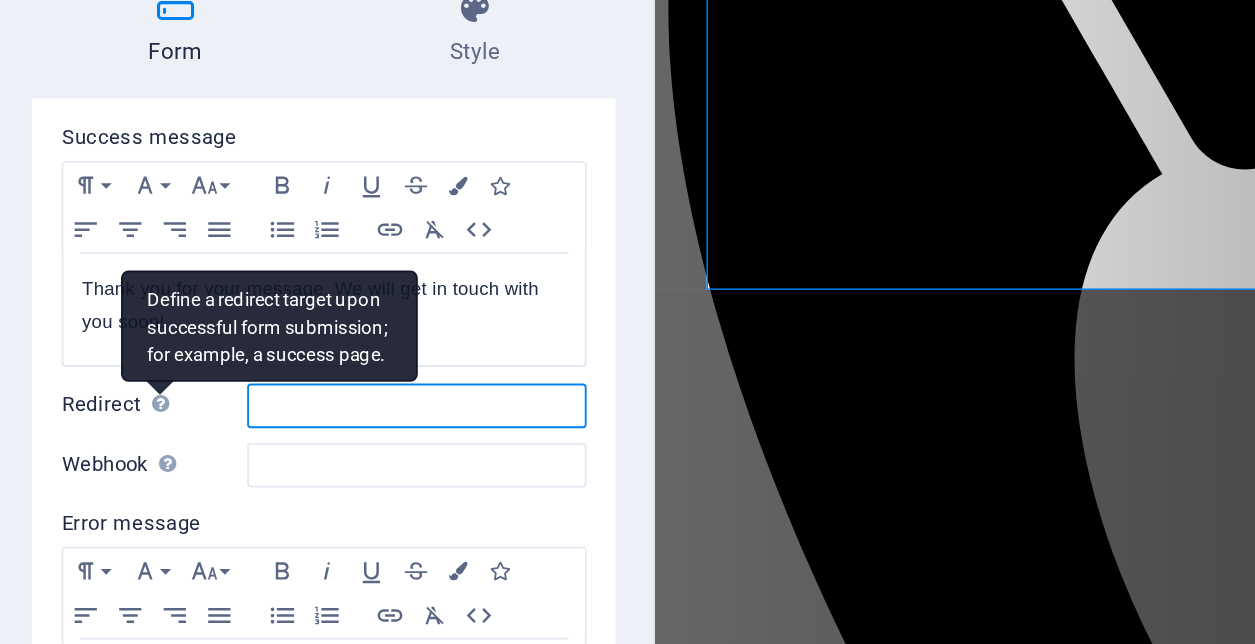 click on "Redirect Define a redirect target upon successful form submission; for example, a success page." at bounding box center [303, 372] 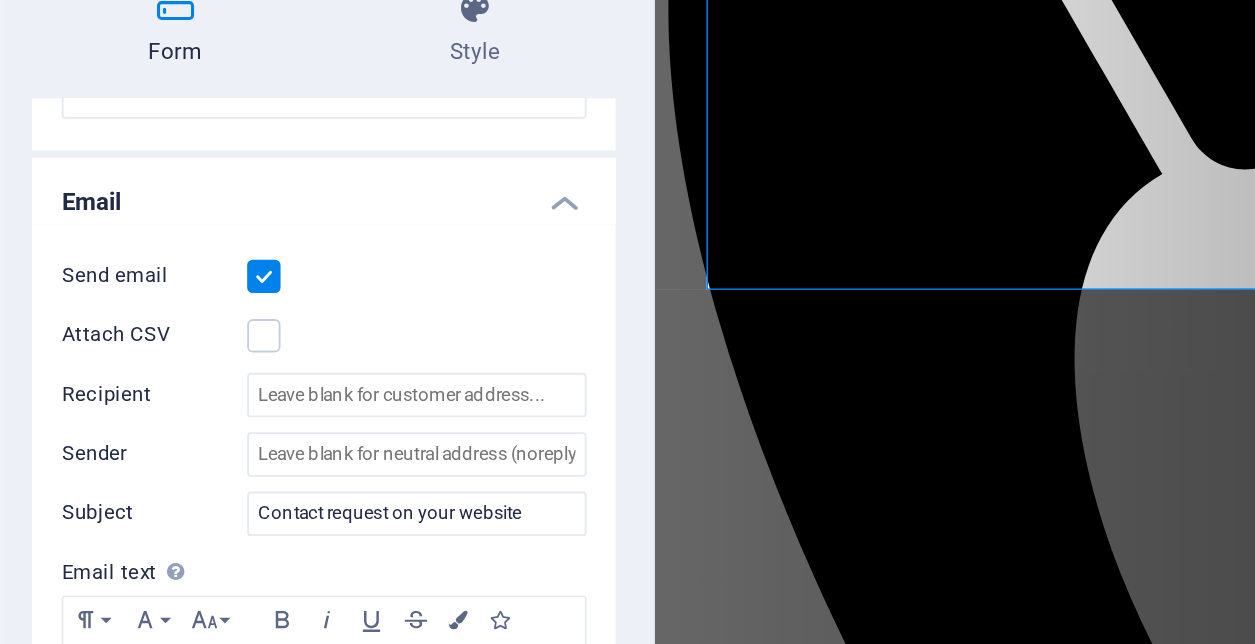 scroll, scrollTop: 481, scrollLeft: 0, axis: vertical 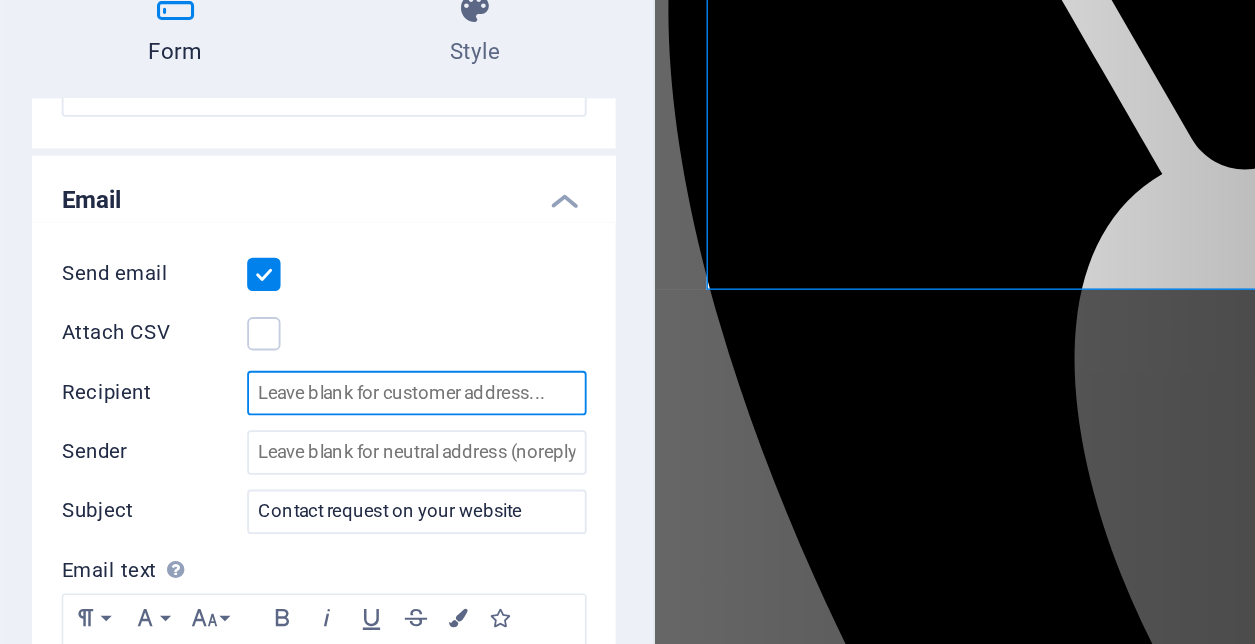 click on "Recipient" at bounding box center [303, 365] 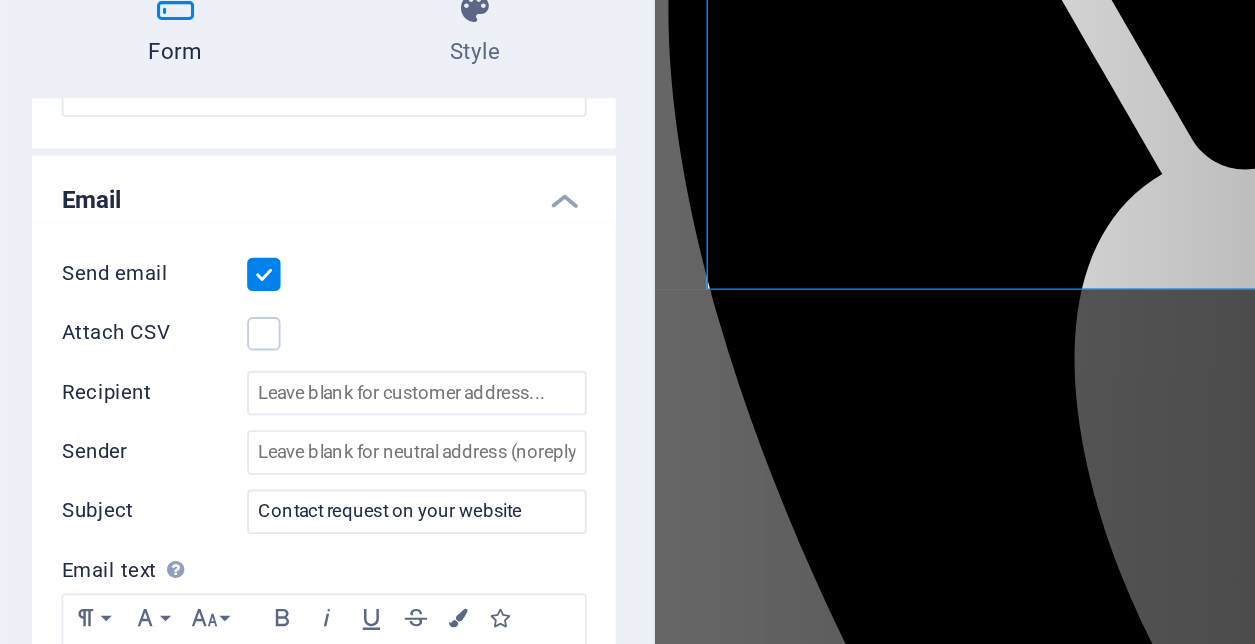 click on "Recipient" at bounding box center (162, 365) 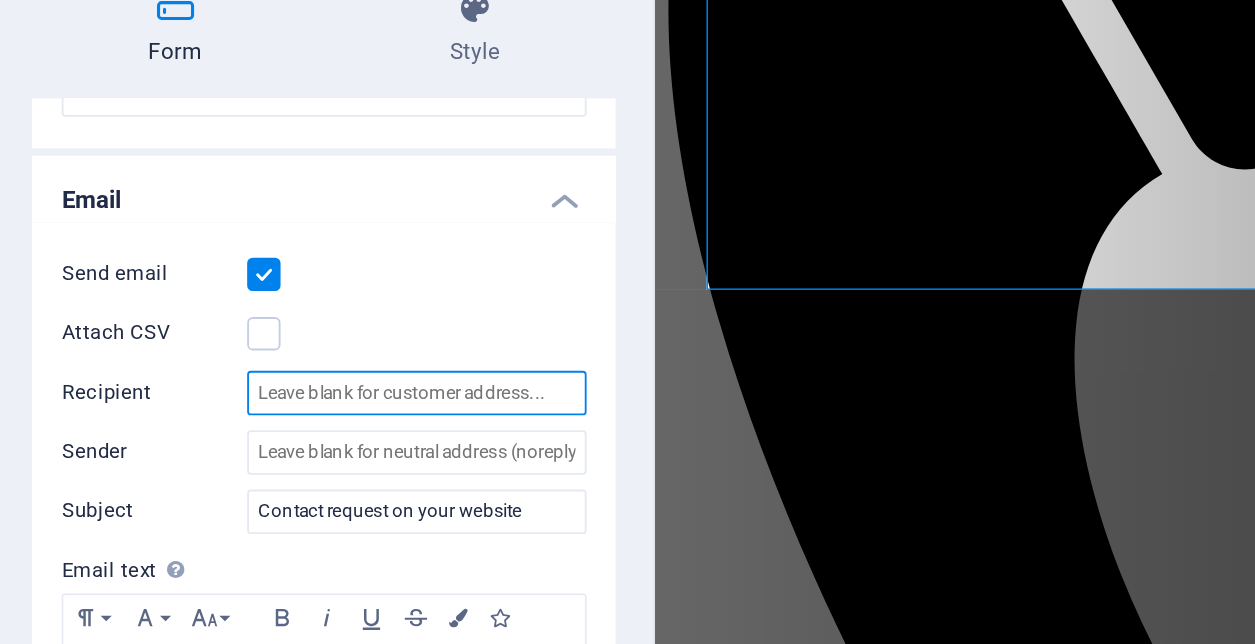 click on "Recipient" at bounding box center [303, 365] 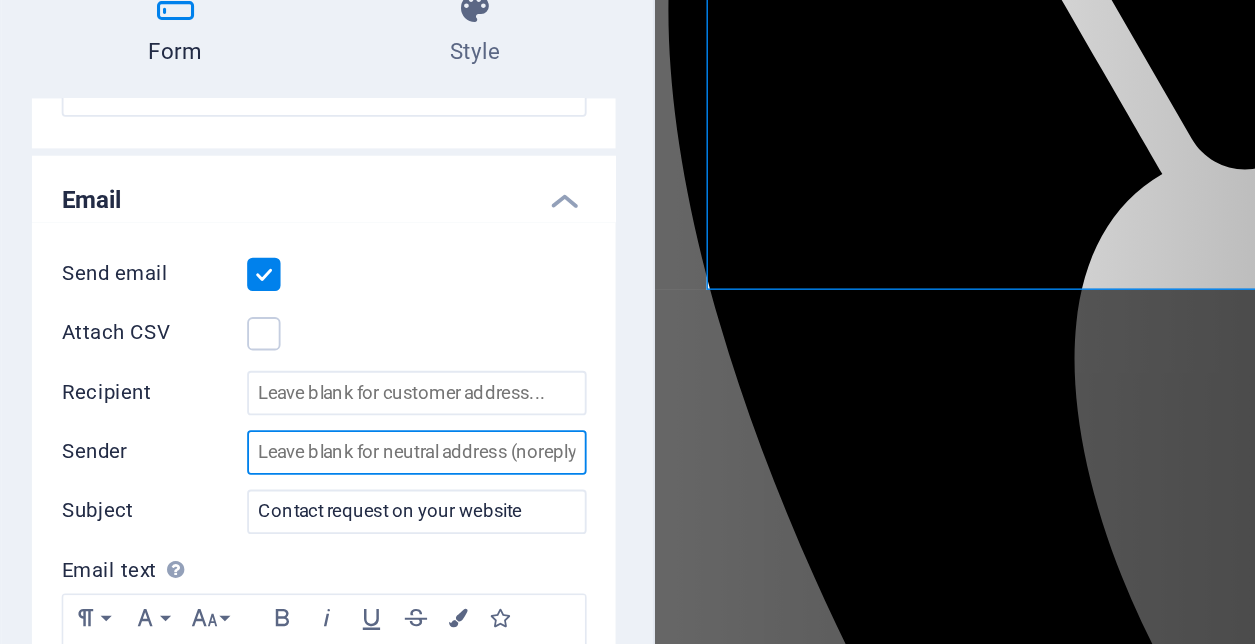 click on "Sender" at bounding box center [303, 397] 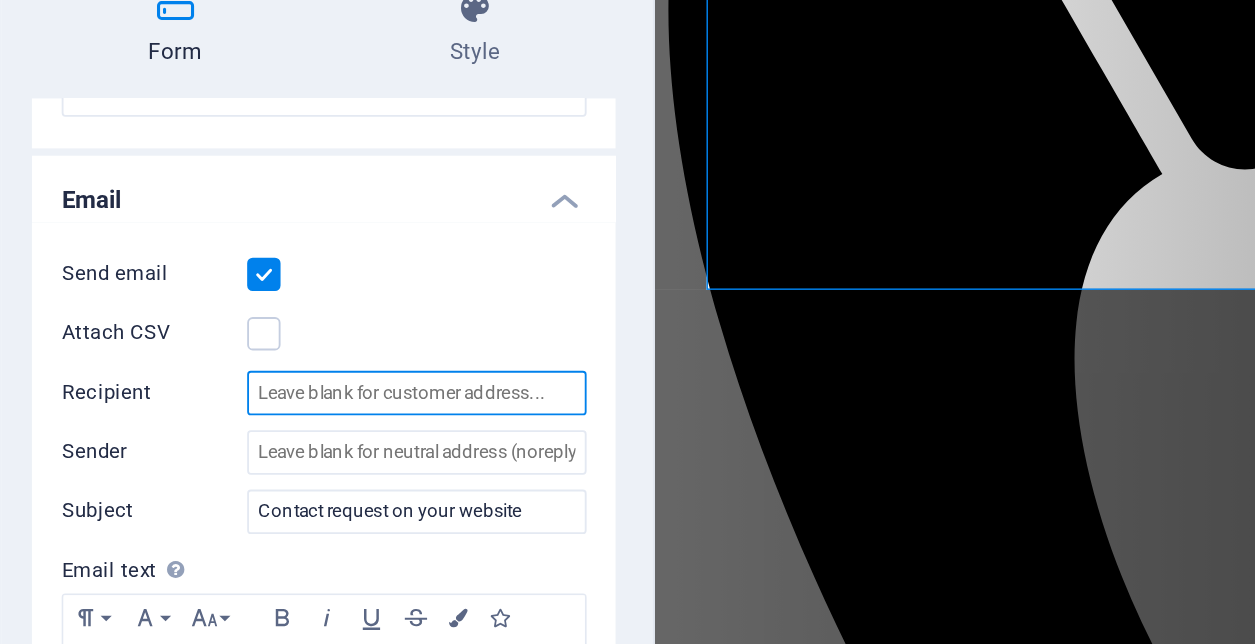 click on "Recipient" at bounding box center (303, 365) 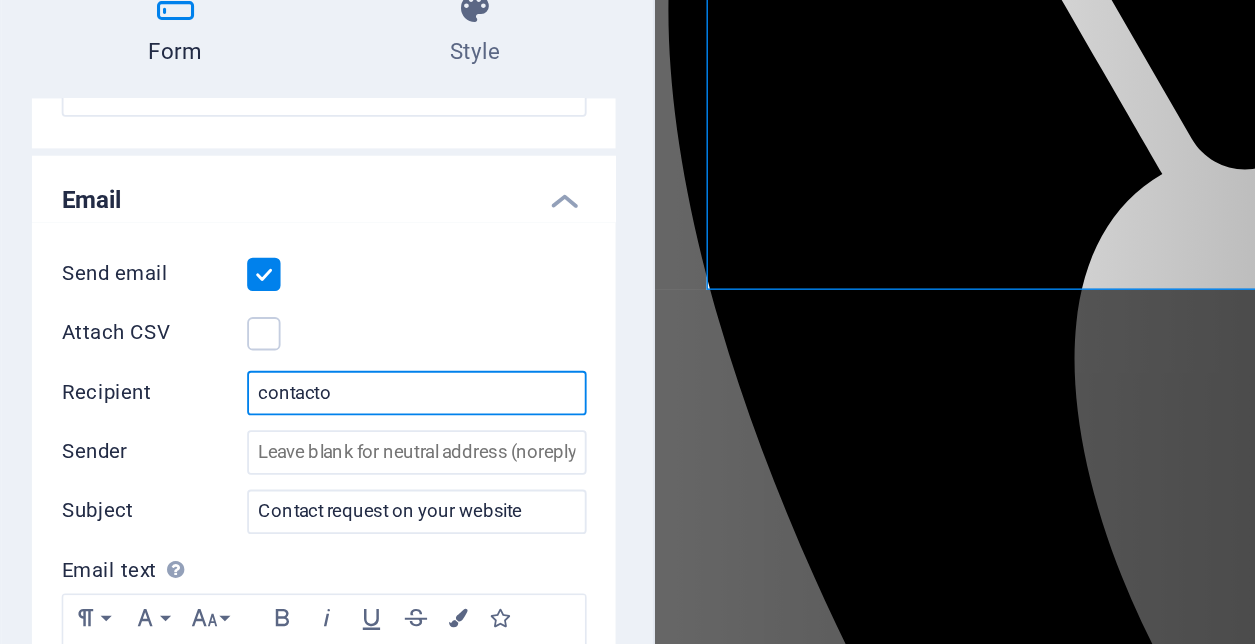scroll, scrollTop: 651, scrollLeft: 0, axis: vertical 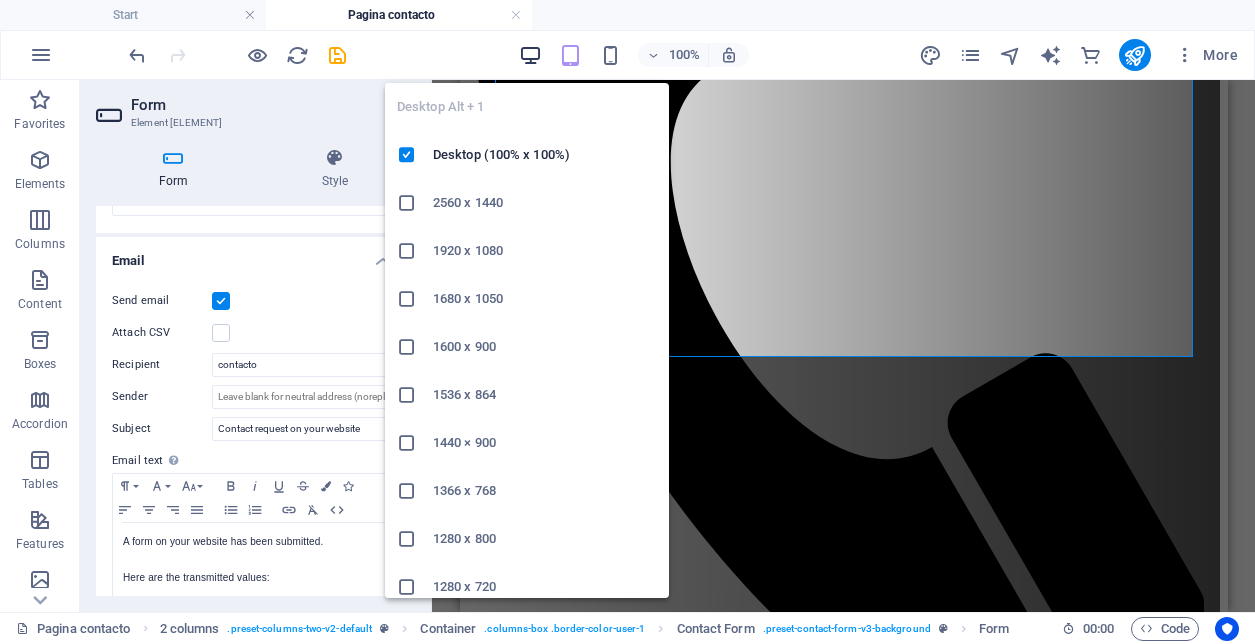 click at bounding box center [530, 55] 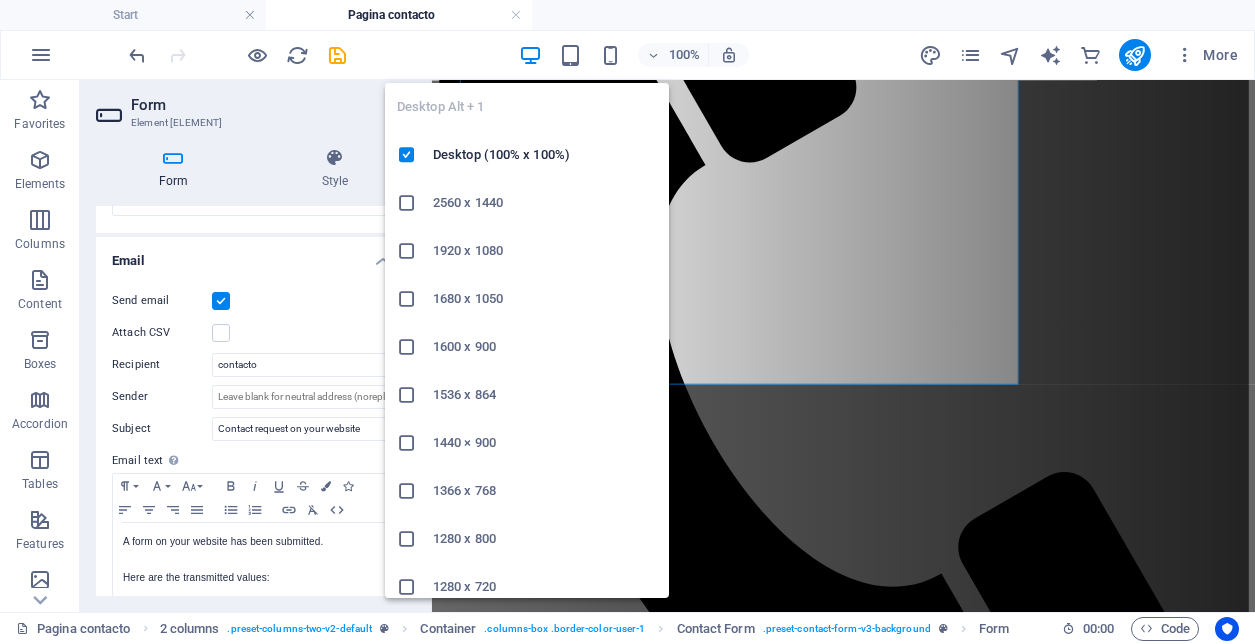 scroll, scrollTop: 548, scrollLeft: 0, axis: vertical 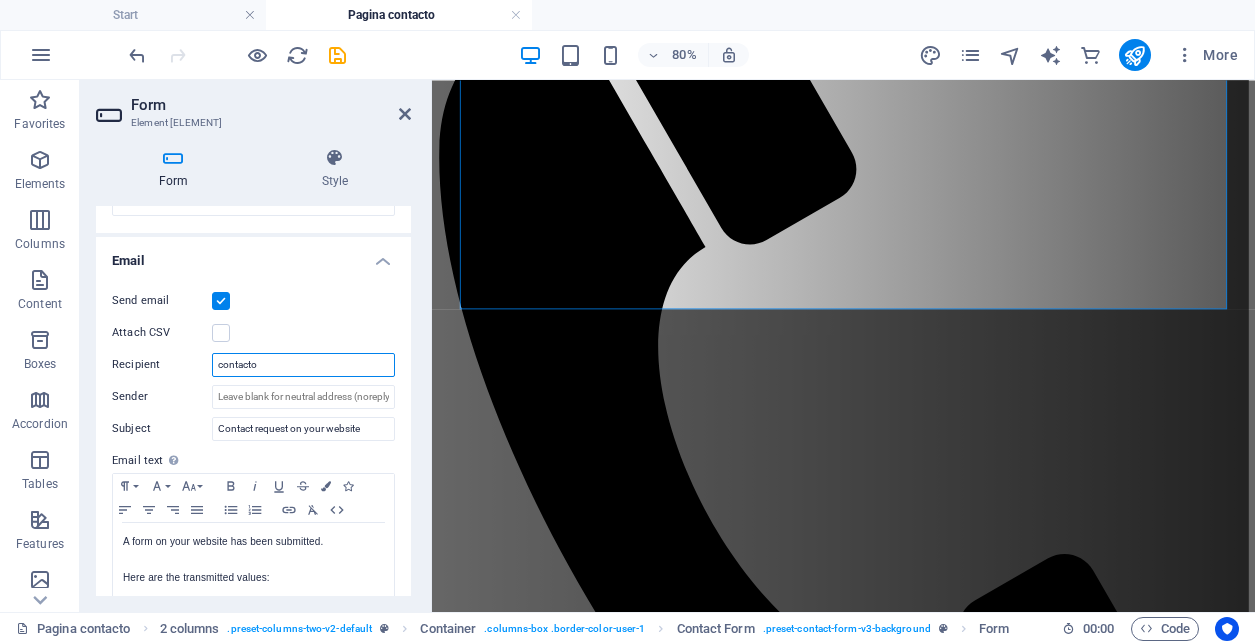 click on "contacto" at bounding box center (303, 365) 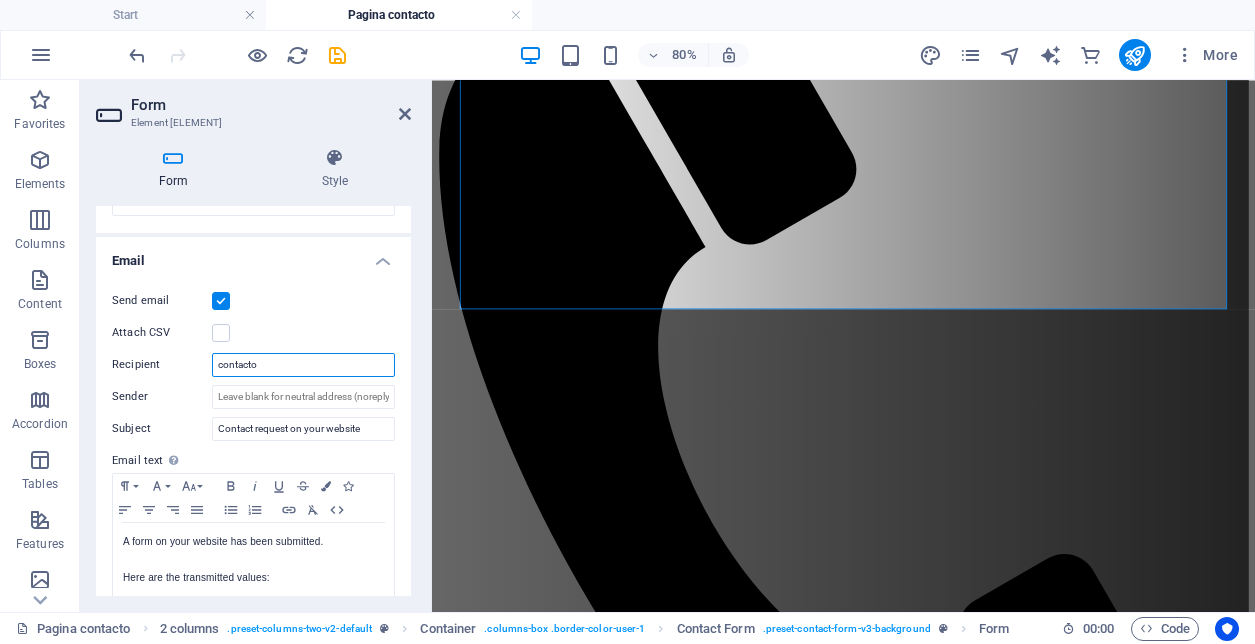 click on "contacto" at bounding box center [303, 365] 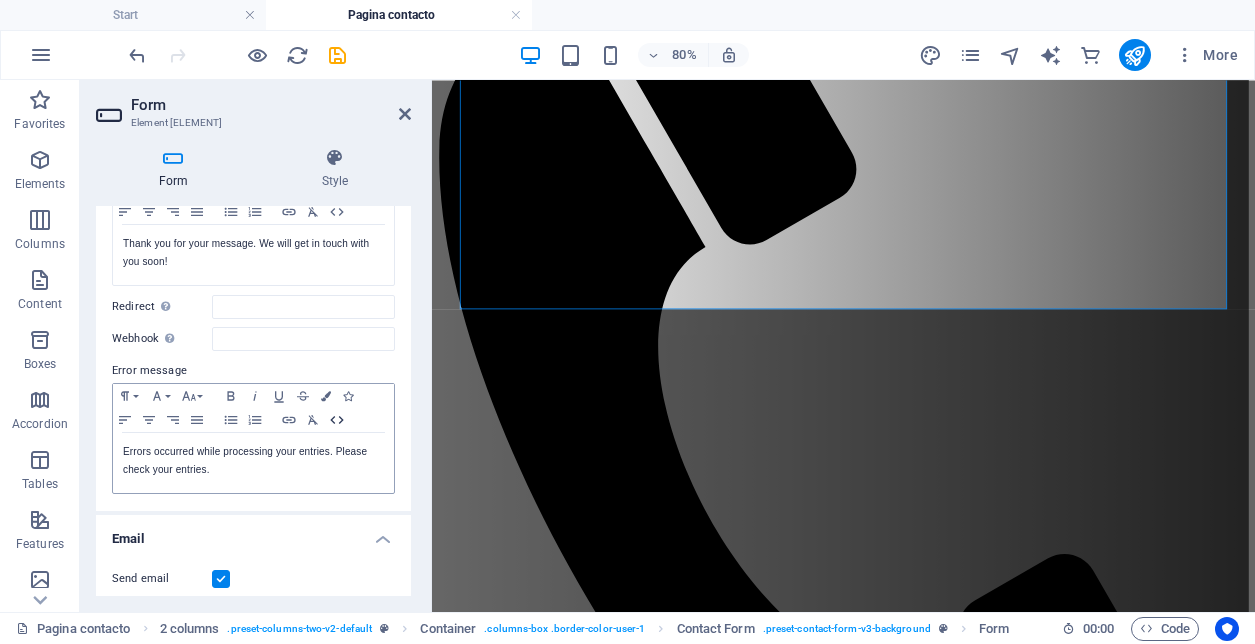 scroll, scrollTop: 402, scrollLeft: 0, axis: vertical 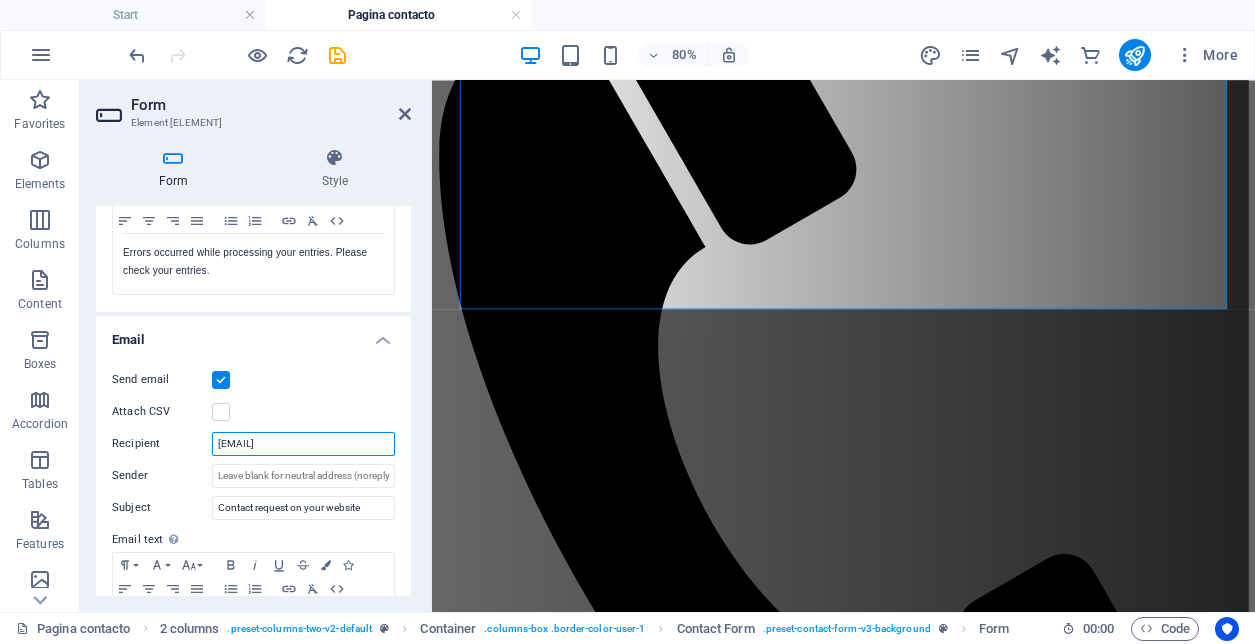 type on "contacto@logistica2050.cl" 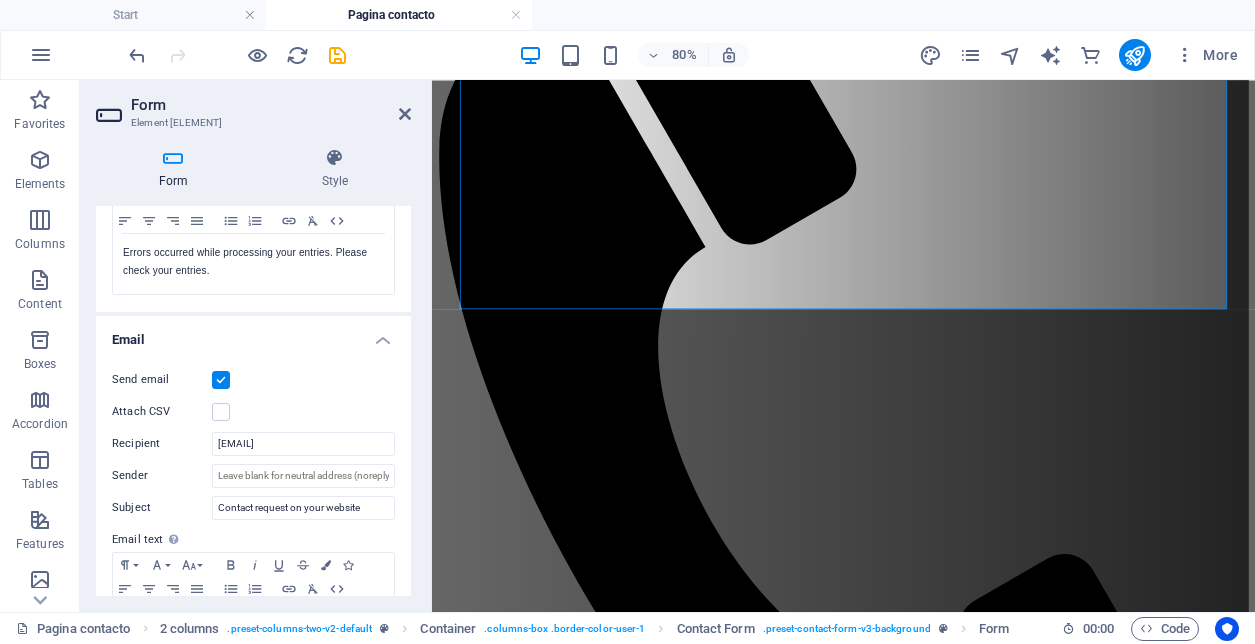 click on "Attach CSV" at bounding box center [253, 412] 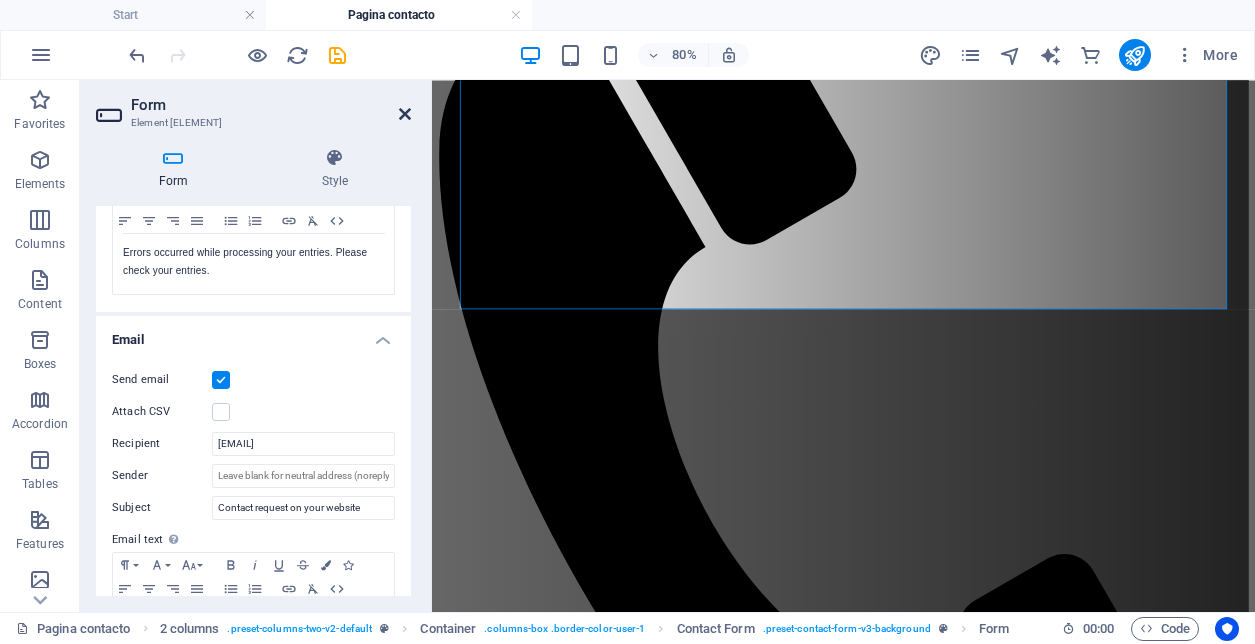 click at bounding box center (405, 114) 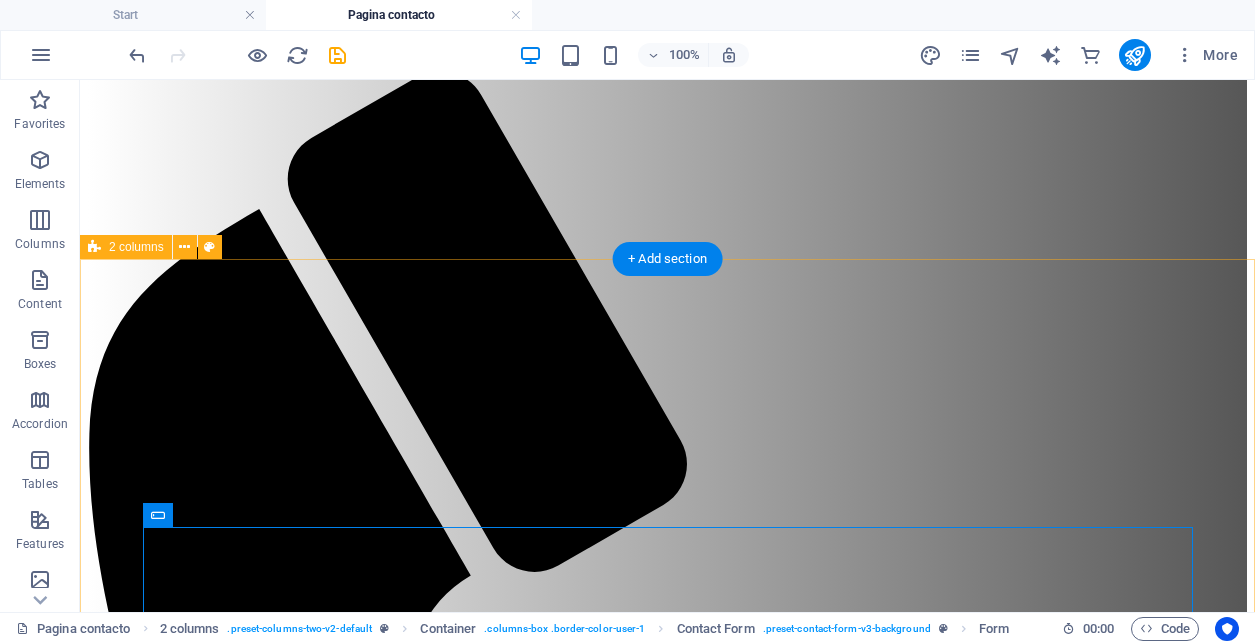 scroll, scrollTop: 0, scrollLeft: 0, axis: both 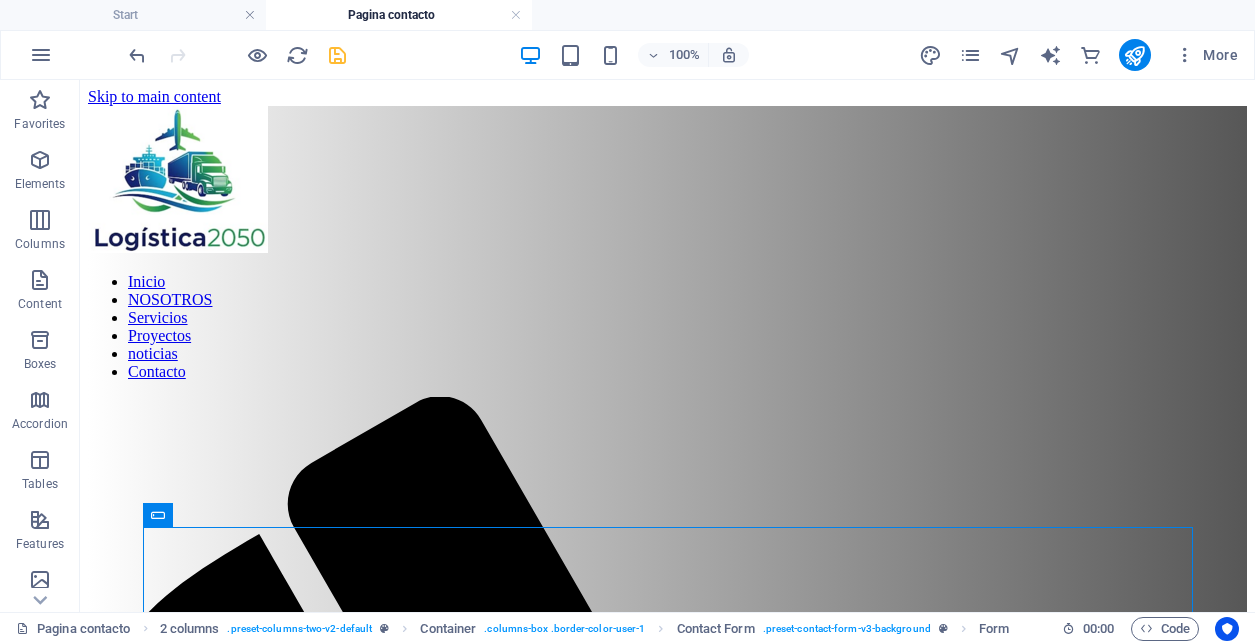click at bounding box center [337, 55] 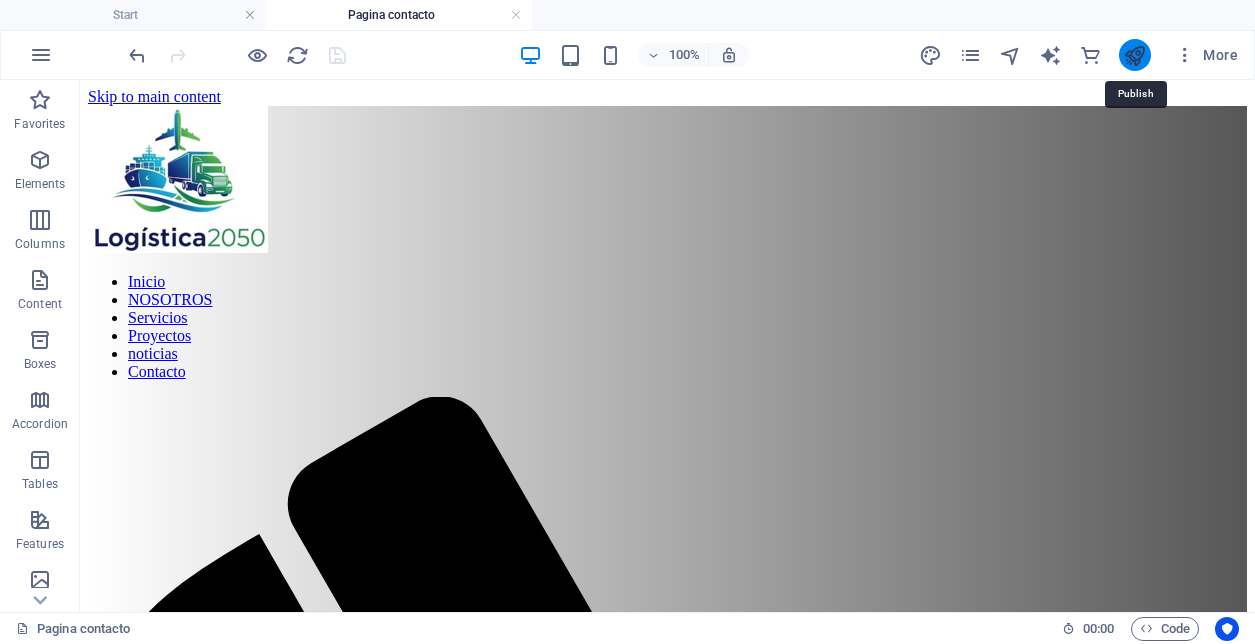 click at bounding box center (1134, 55) 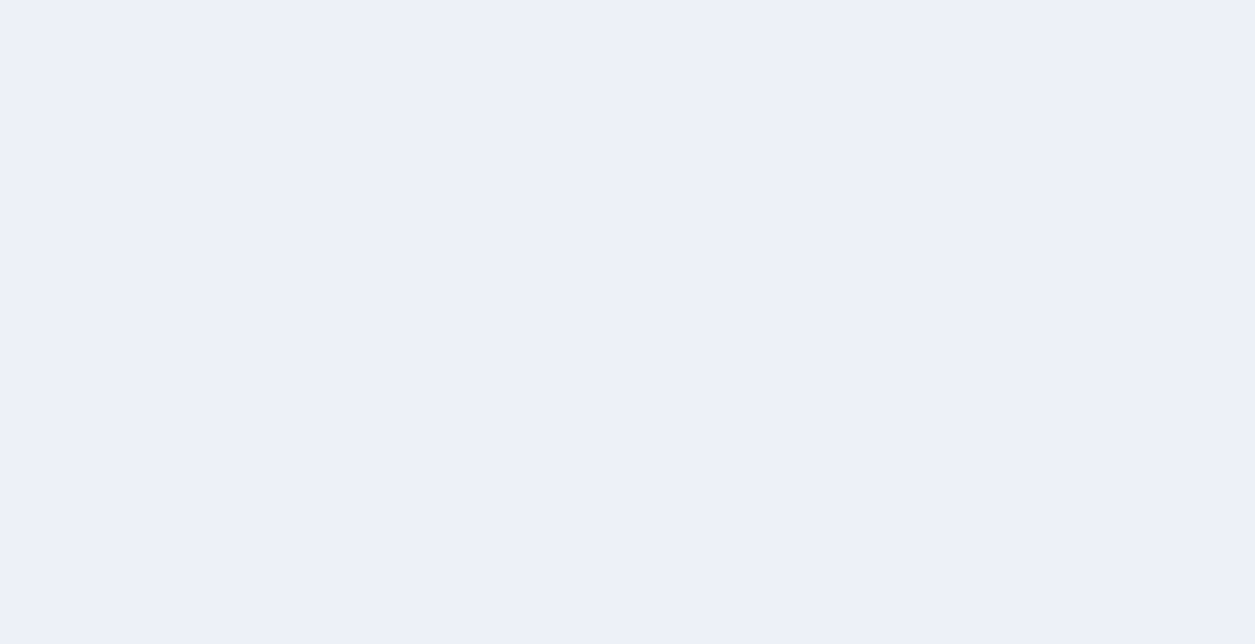 scroll, scrollTop: 0, scrollLeft: 0, axis: both 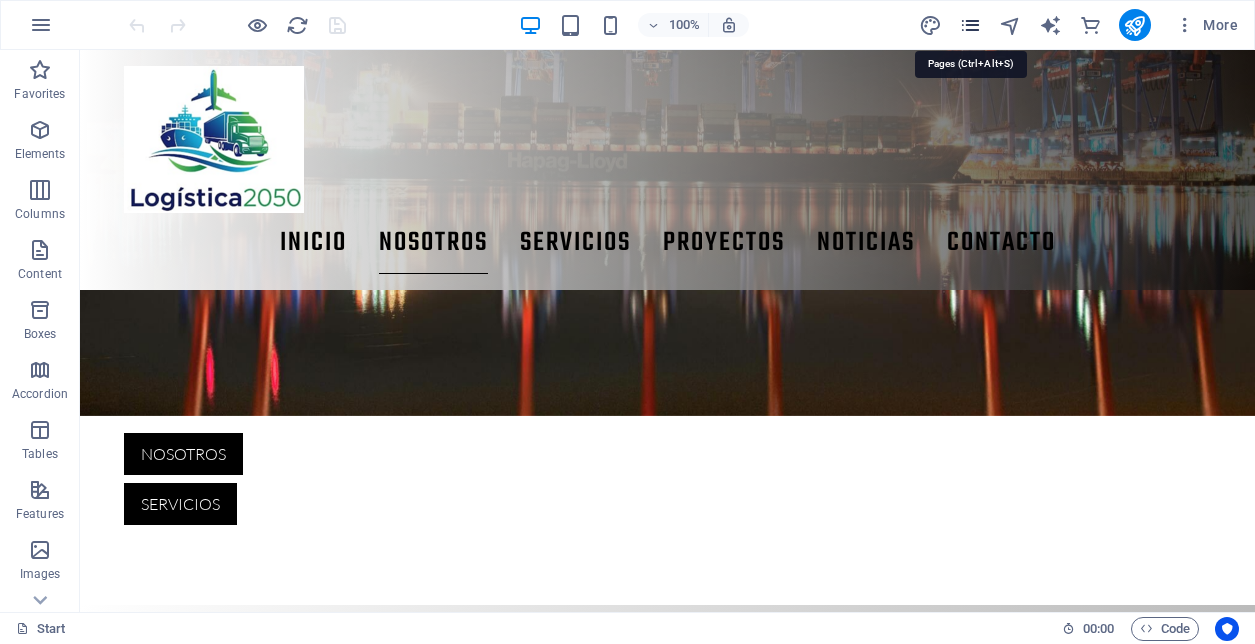 click at bounding box center [970, 25] 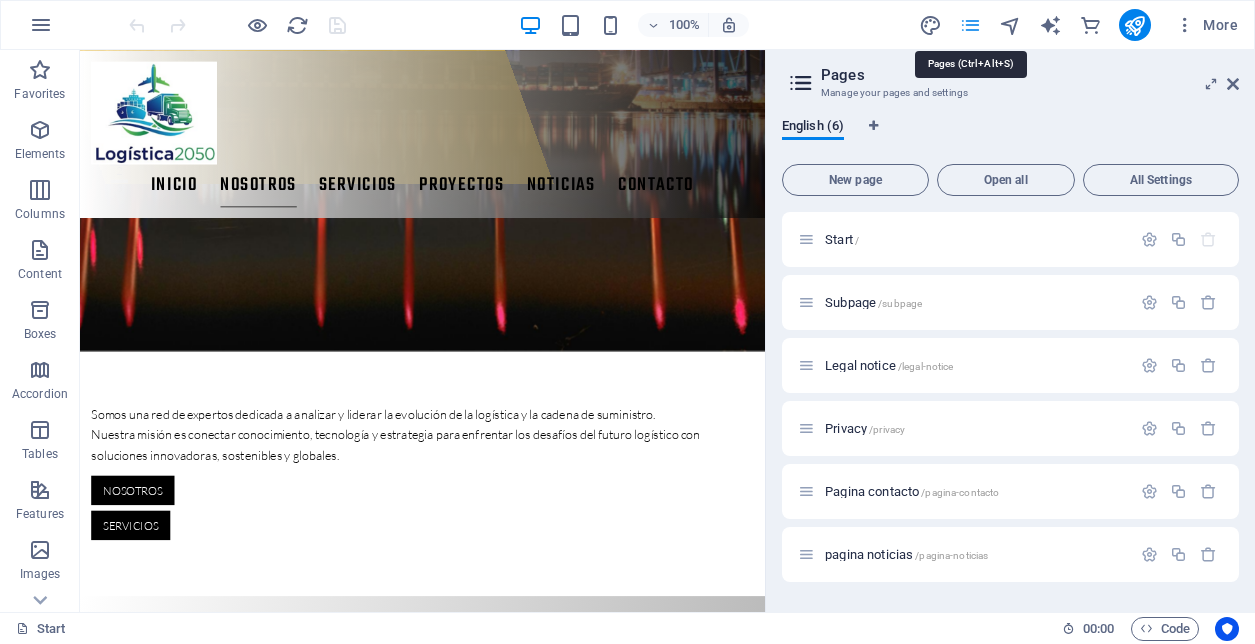 scroll, scrollTop: 700, scrollLeft: 0, axis: vertical 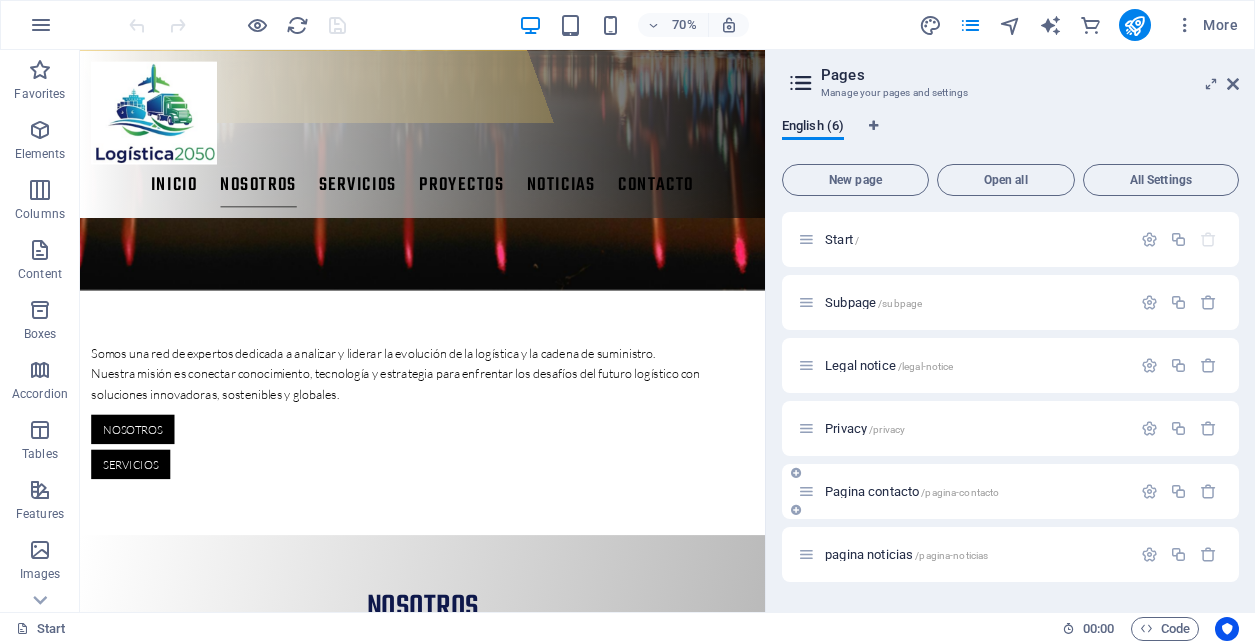 click on "Pagina contacto /pagina-contacto" at bounding box center [912, 491] 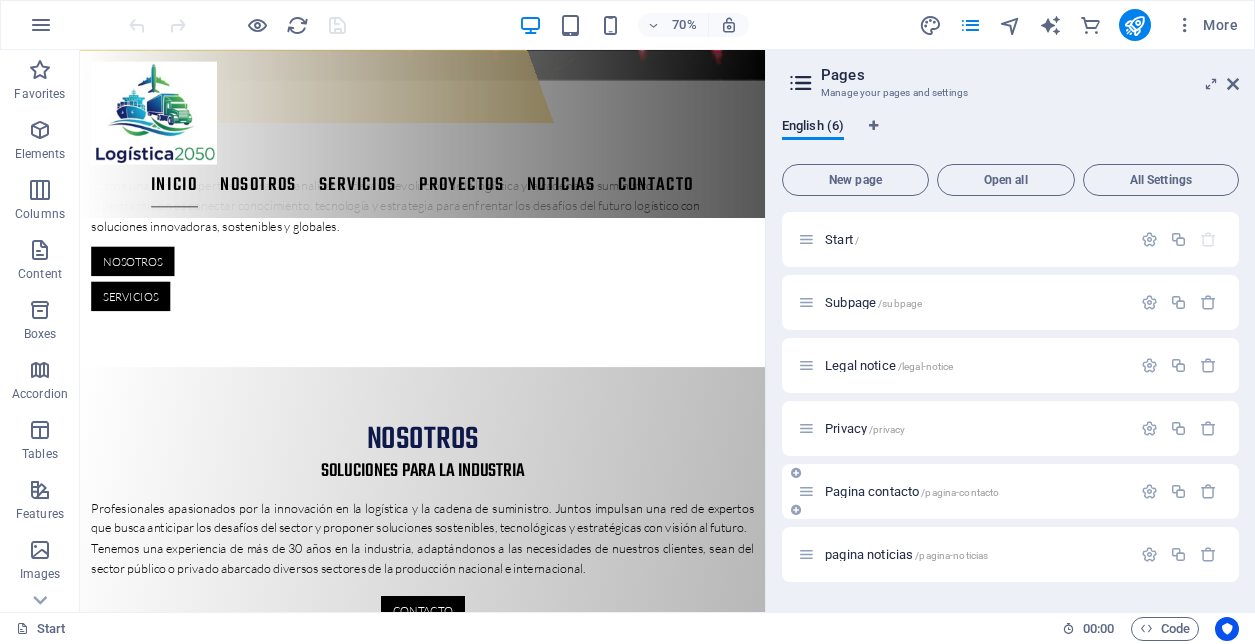 scroll, scrollTop: 0, scrollLeft: 0, axis: both 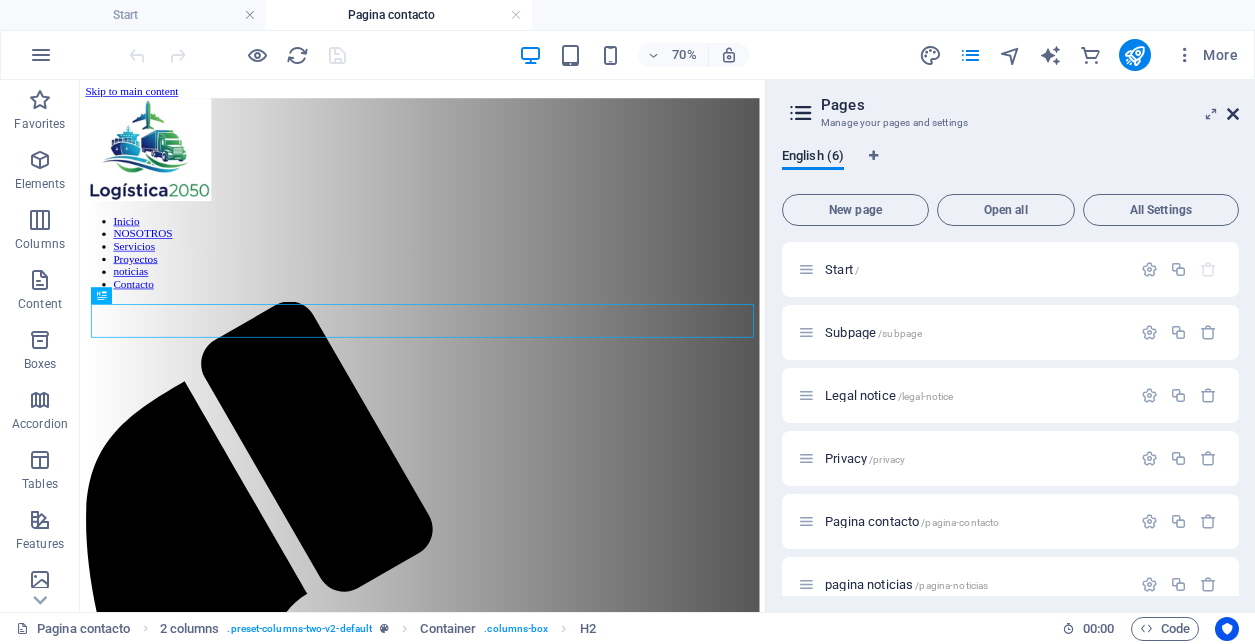 click at bounding box center [1233, 114] 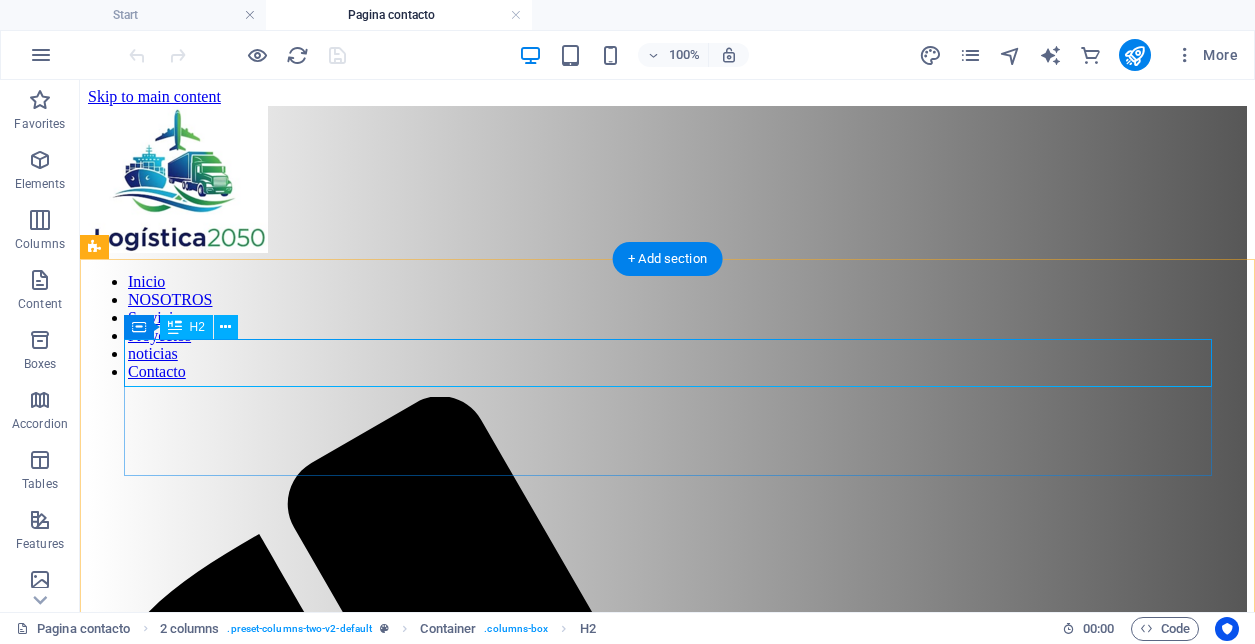 scroll, scrollTop: 108, scrollLeft: 0, axis: vertical 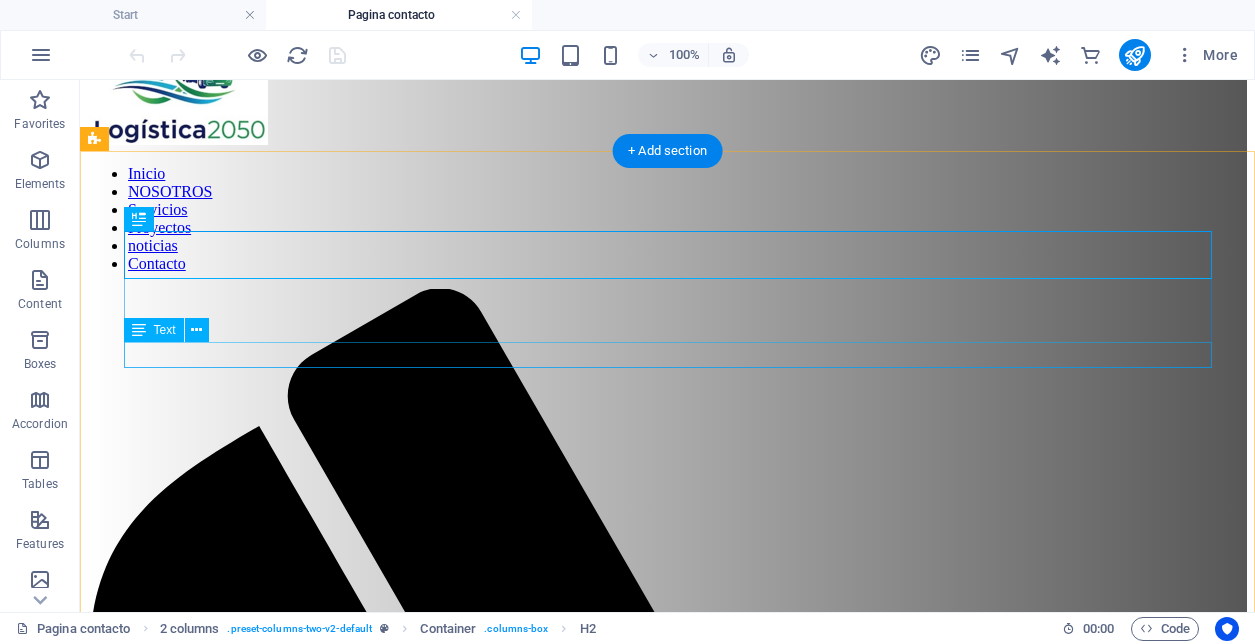 click on "EN CONSTRUCCIÓN.........." at bounding box center [667, 1981] 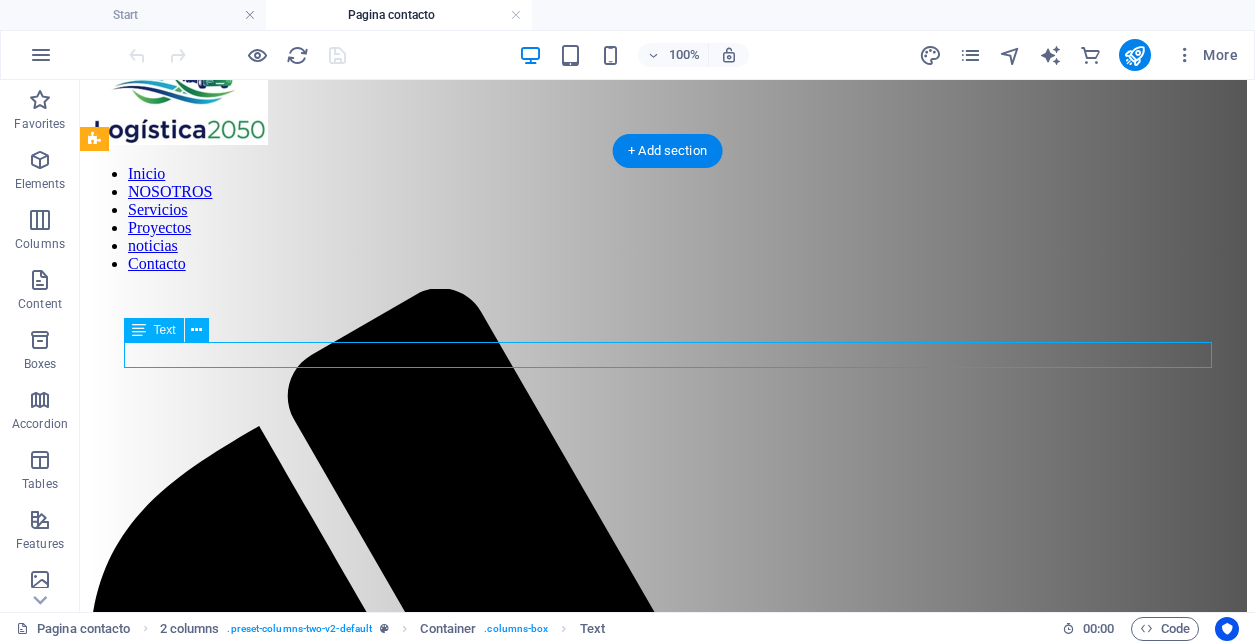 click on "EN CONSTRUCCIÓN.........." at bounding box center [667, 1981] 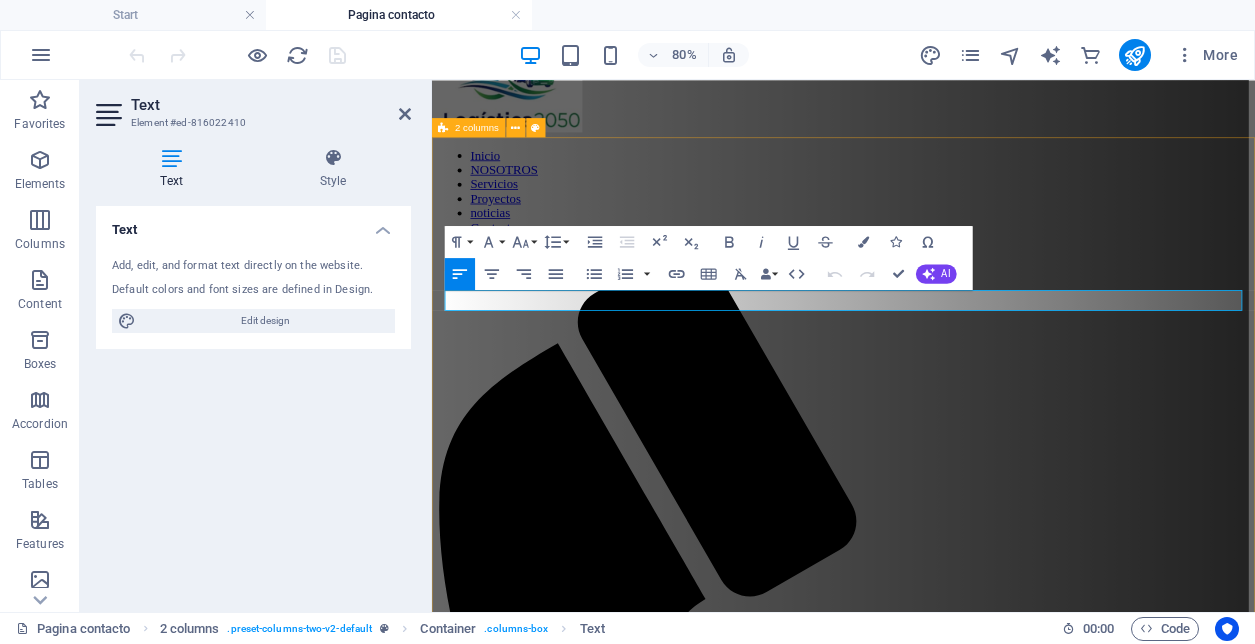 drag, startPoint x: 644, startPoint y: 350, endPoint x: 440, endPoint y: 357, distance: 204.12006 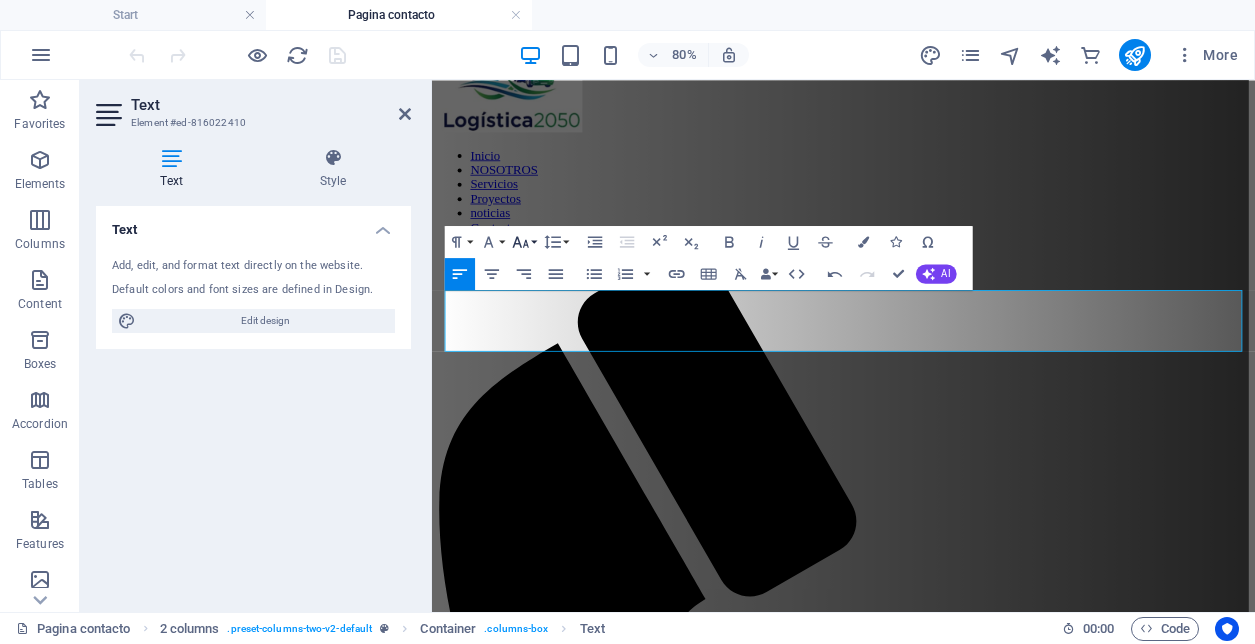 click 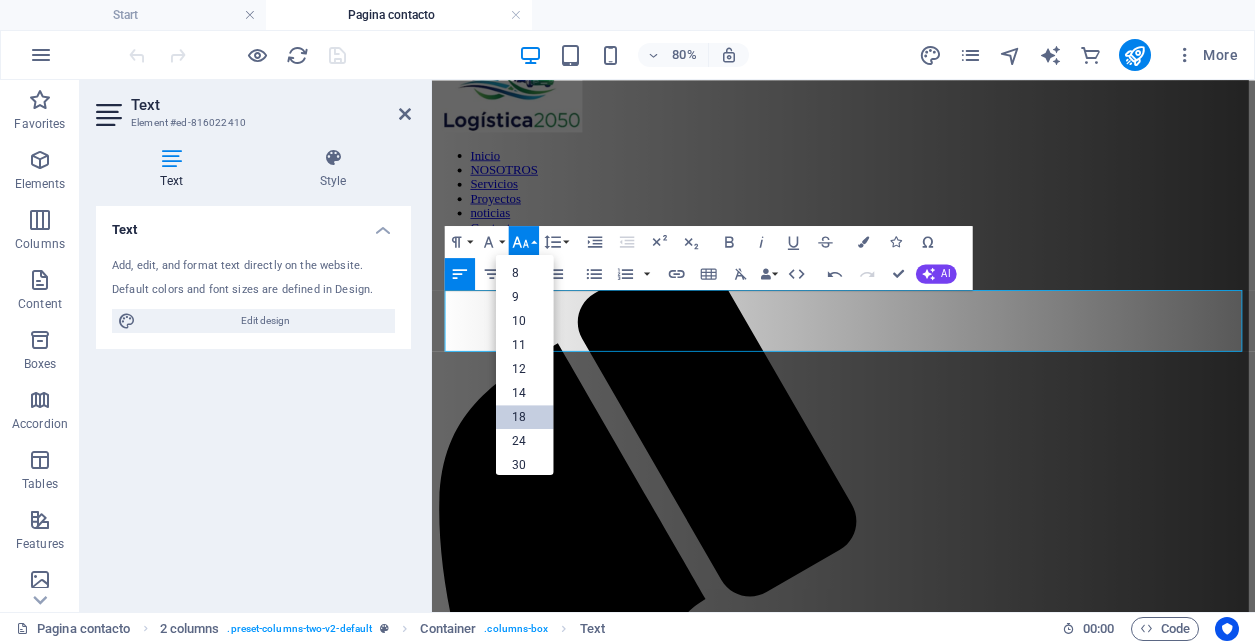 click on "18" at bounding box center [525, 417] 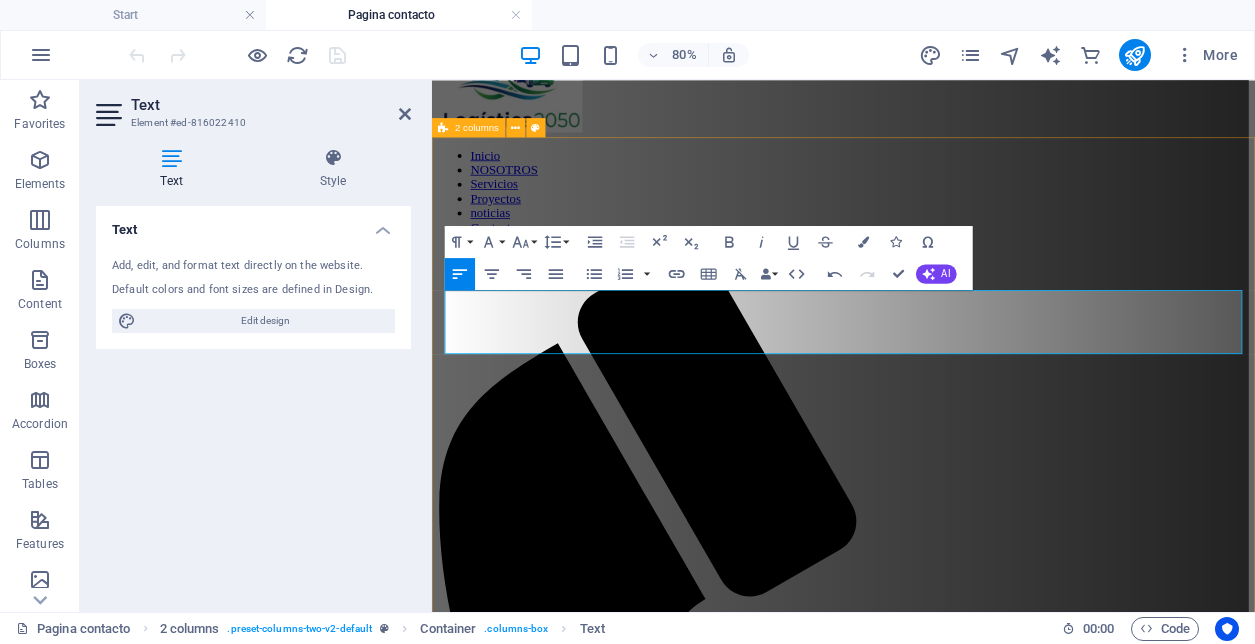 drag, startPoint x: 512, startPoint y: 410, endPoint x: 443, endPoint y: 363, distance: 83.48653 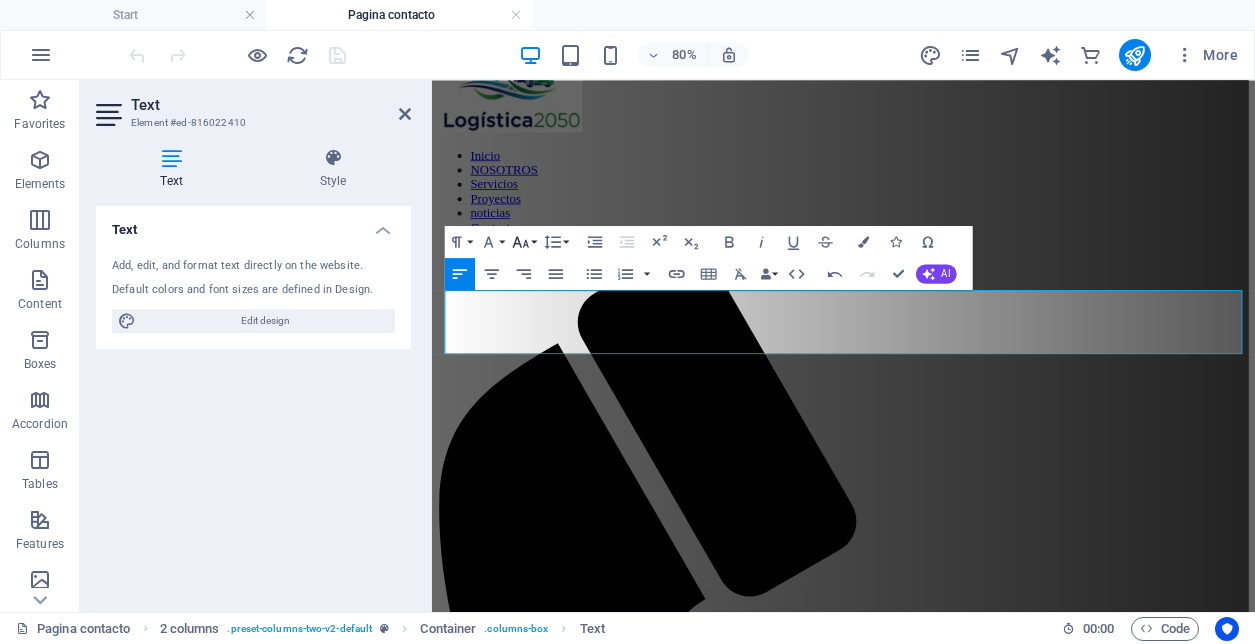 click 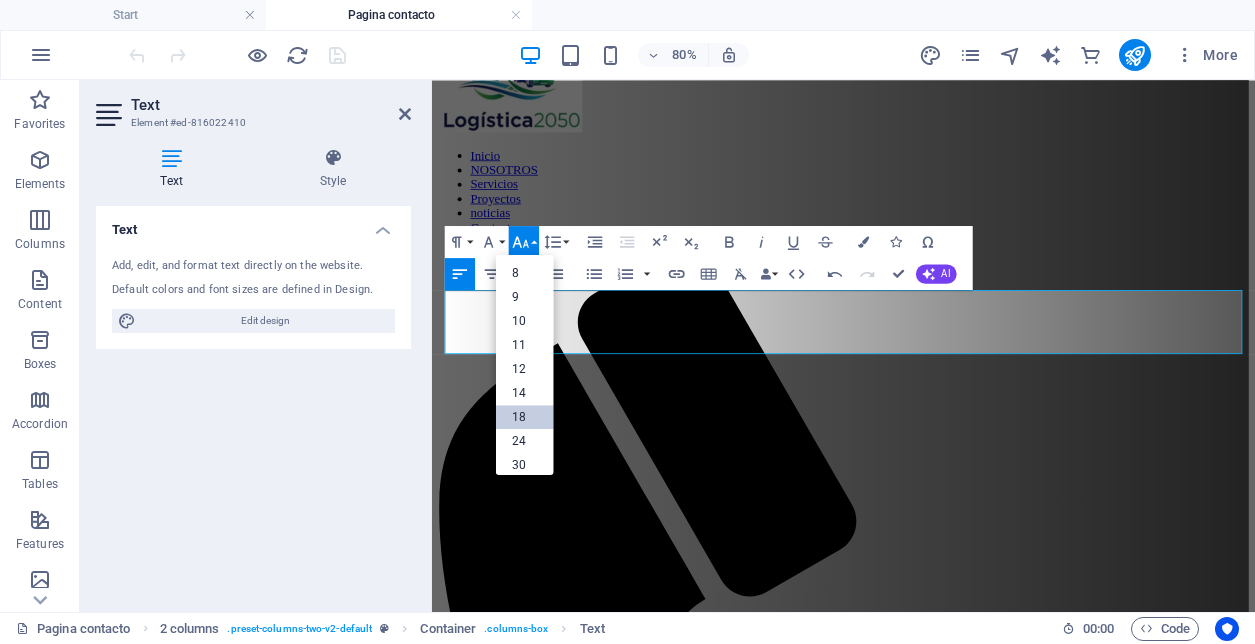 click on "18" at bounding box center [525, 417] 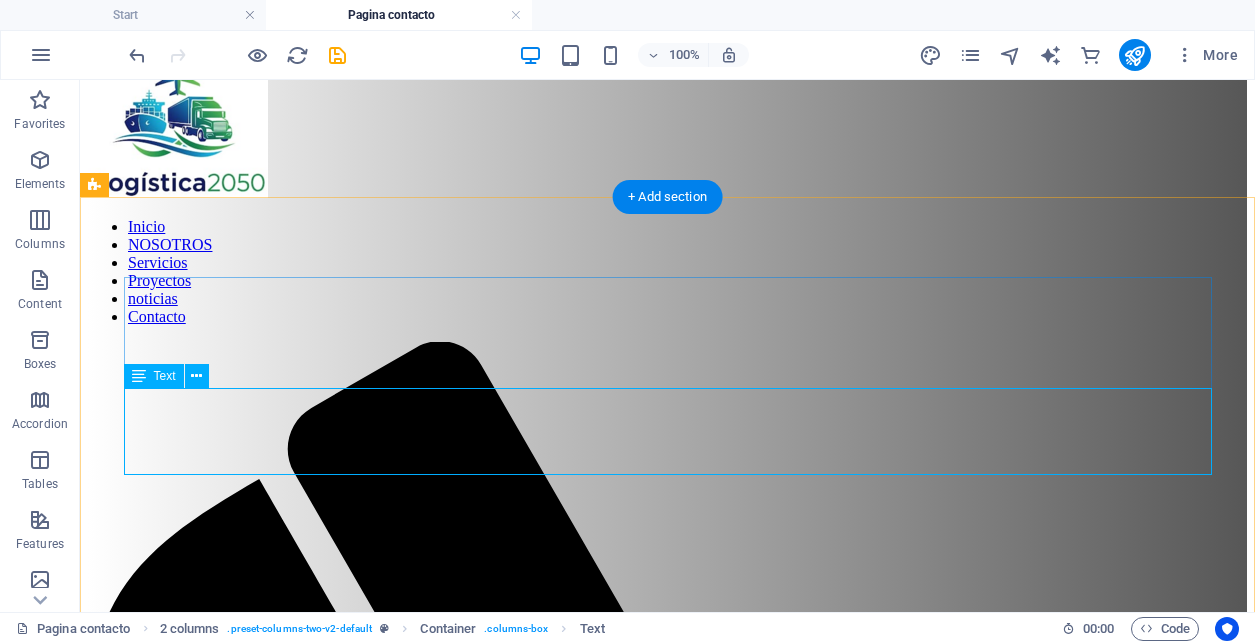 scroll, scrollTop: 53, scrollLeft: 0, axis: vertical 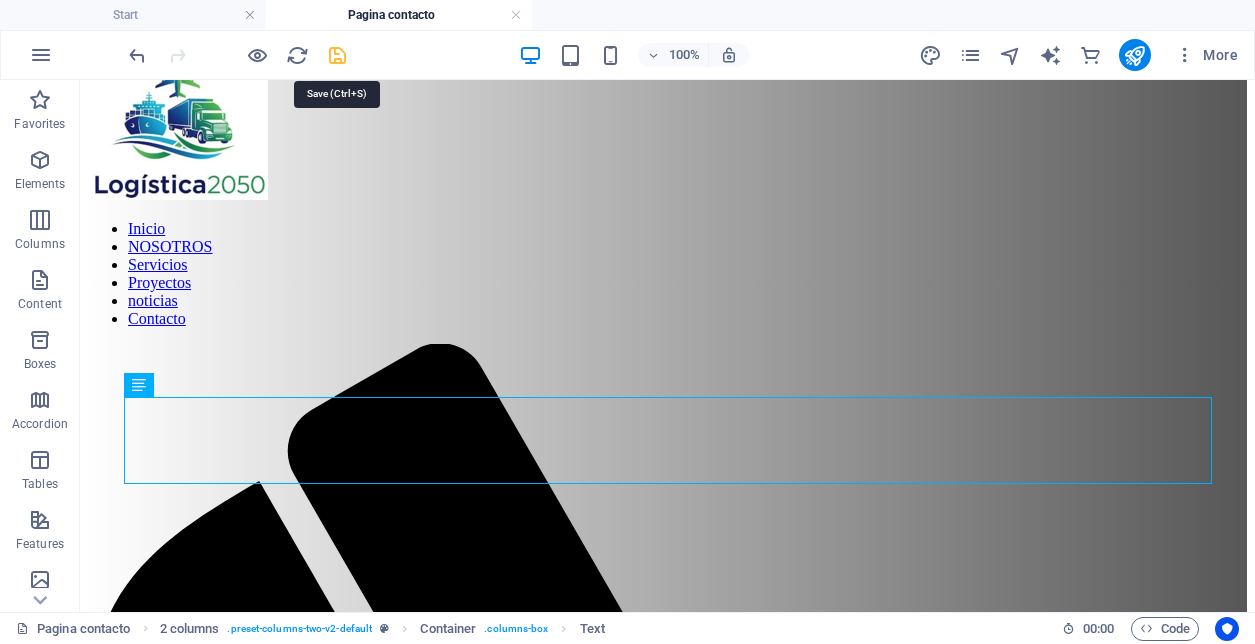click at bounding box center [337, 55] 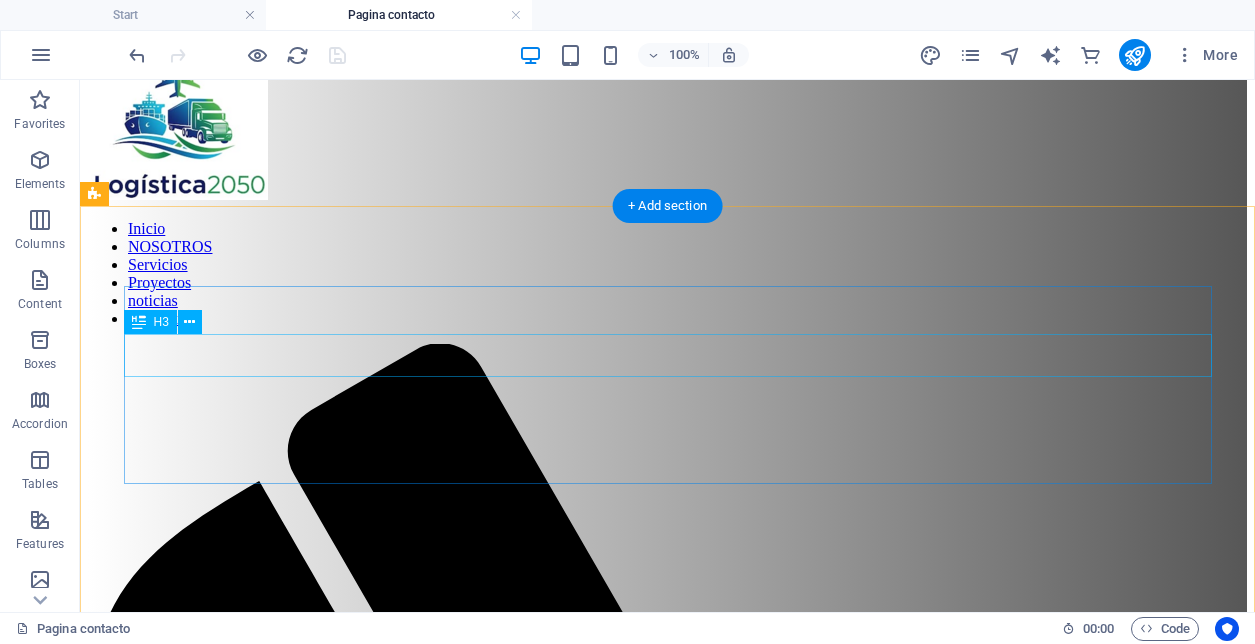 click on "SOLUCIONES PARA LA INDUSTRIA" at bounding box center [667, 1961] 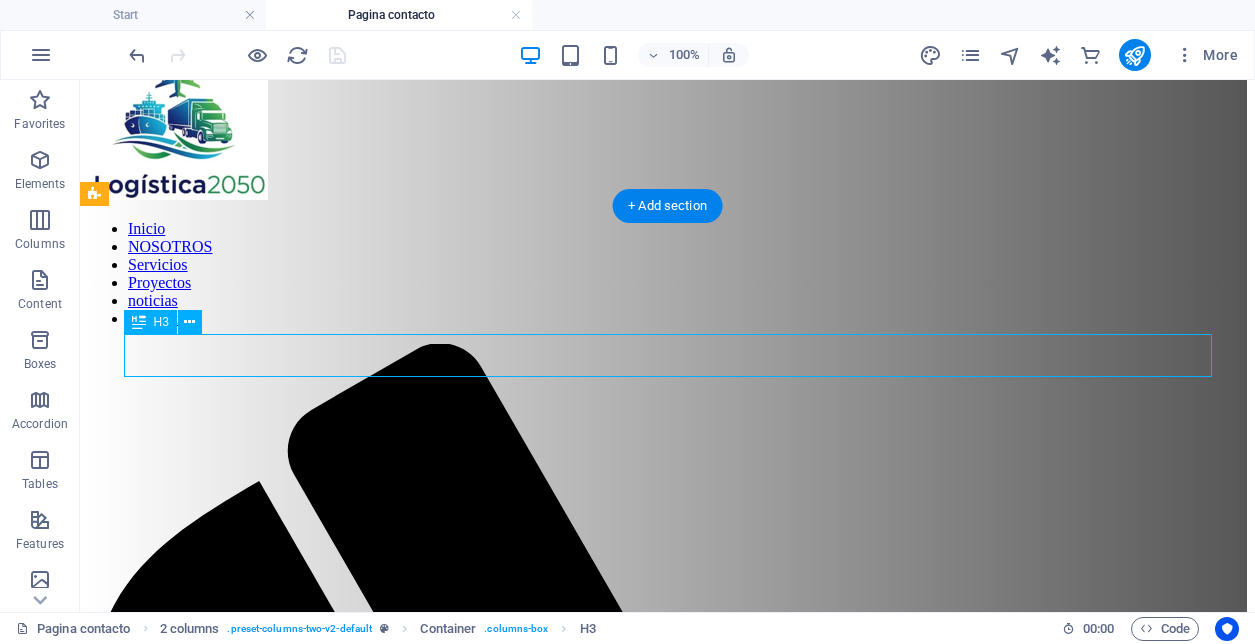 click on "SOLUCIONES PARA LA INDUSTRIA" at bounding box center [667, 1961] 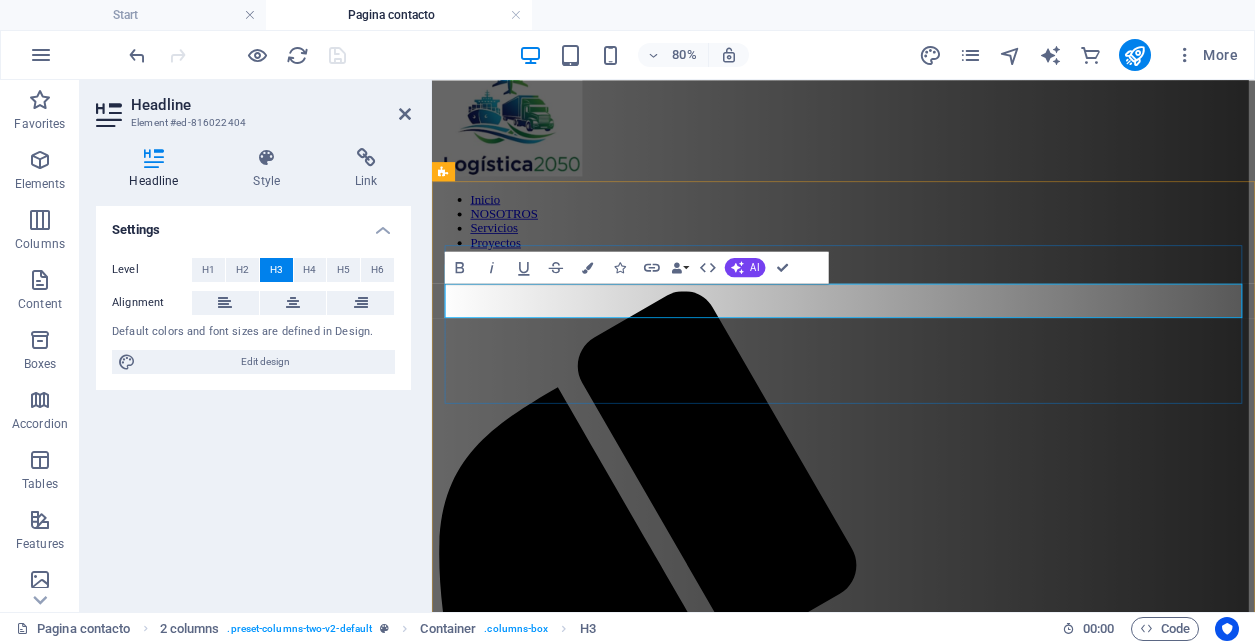 type 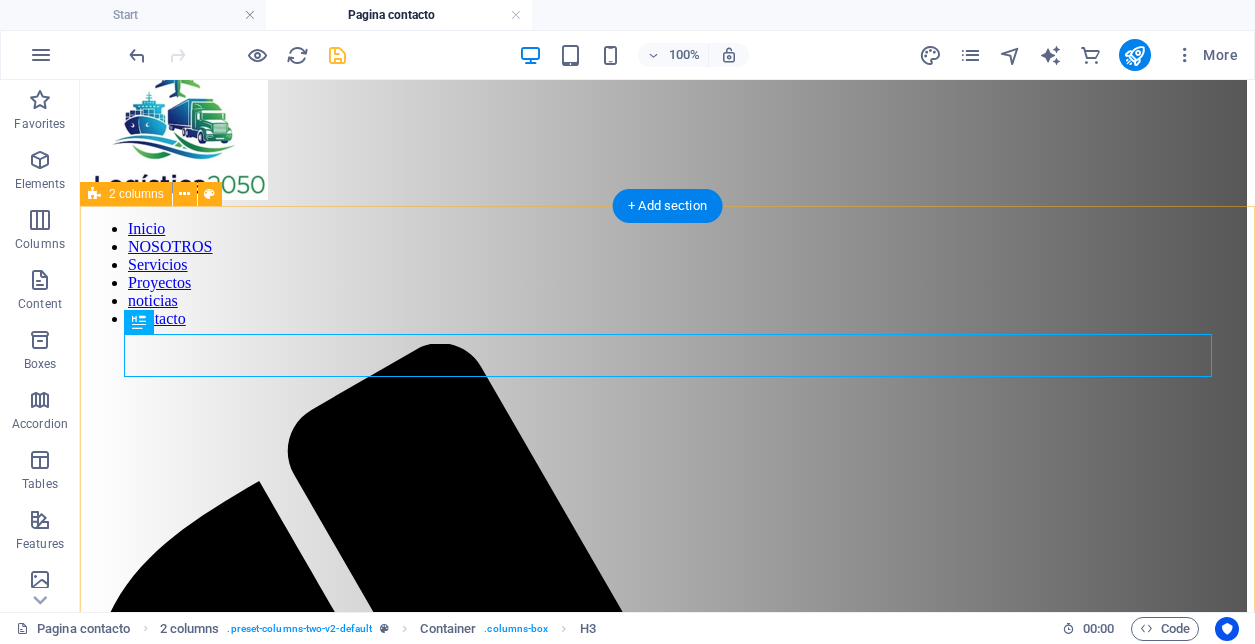 click on "CONTACTO Tienes alguna pregunta? En  Logística2050  creemos en las alianzas estratégicas. Si tu empresa busca soluciones logísticas, asesoría especializada o formar parte de nuestra red de expertos, no dudes en escribirnos. Estamos listos para ayudarte a enfrentar los desafíos del presente y proyectar juntos el futuro de la logística   He leído y comprendido la política de privacidad. Unreadable? Load new Entregar" at bounding box center [667, 2192] 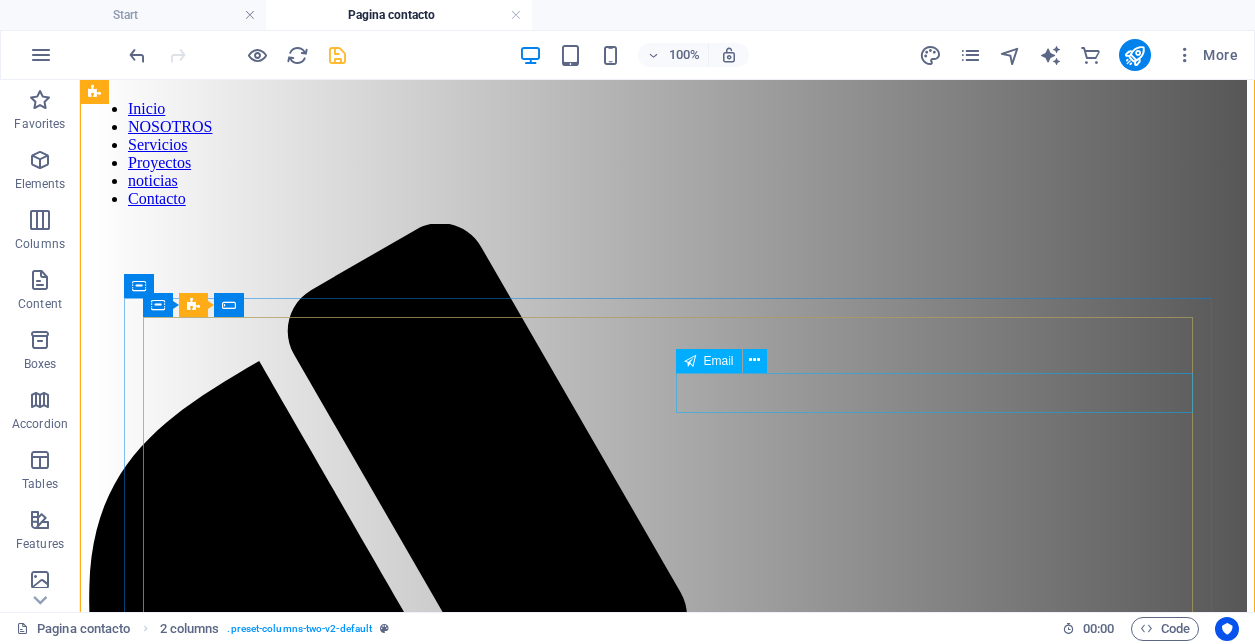 scroll, scrollTop: 285, scrollLeft: 0, axis: vertical 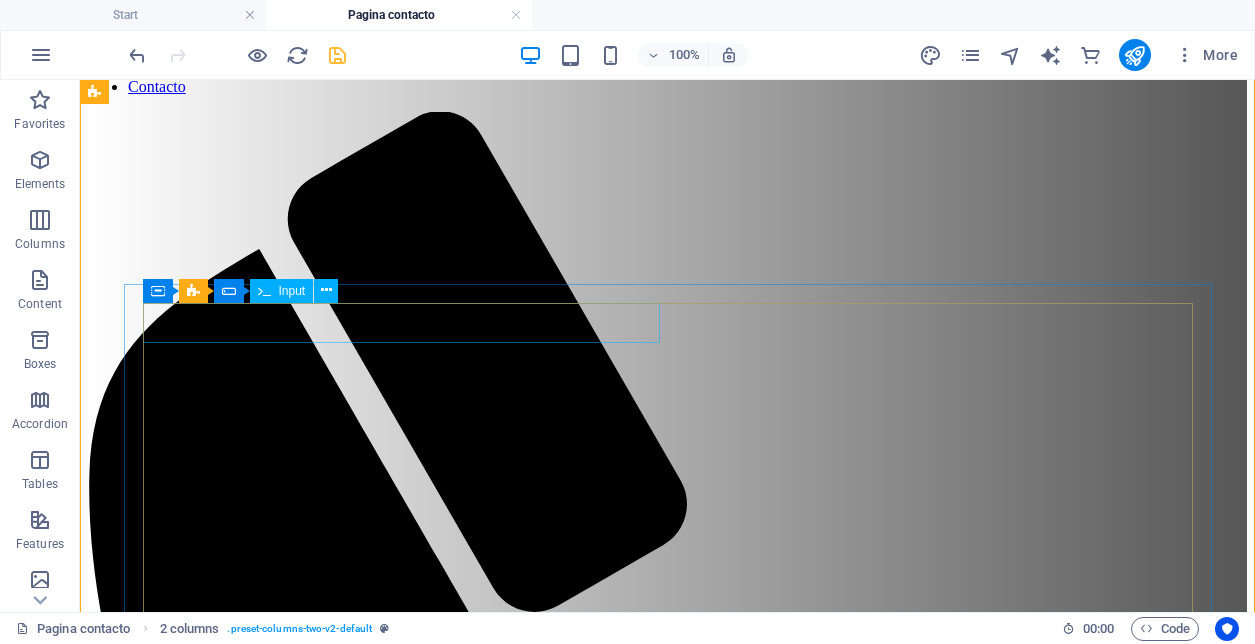 click at bounding box center [667, 1882] 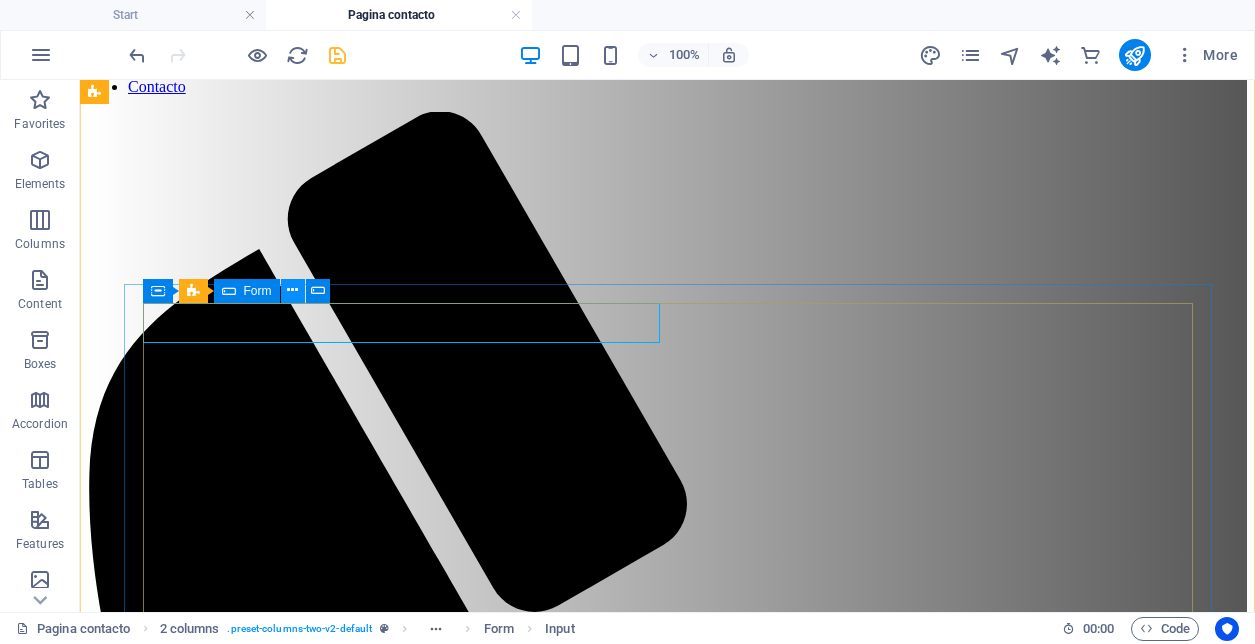 click at bounding box center [292, 290] 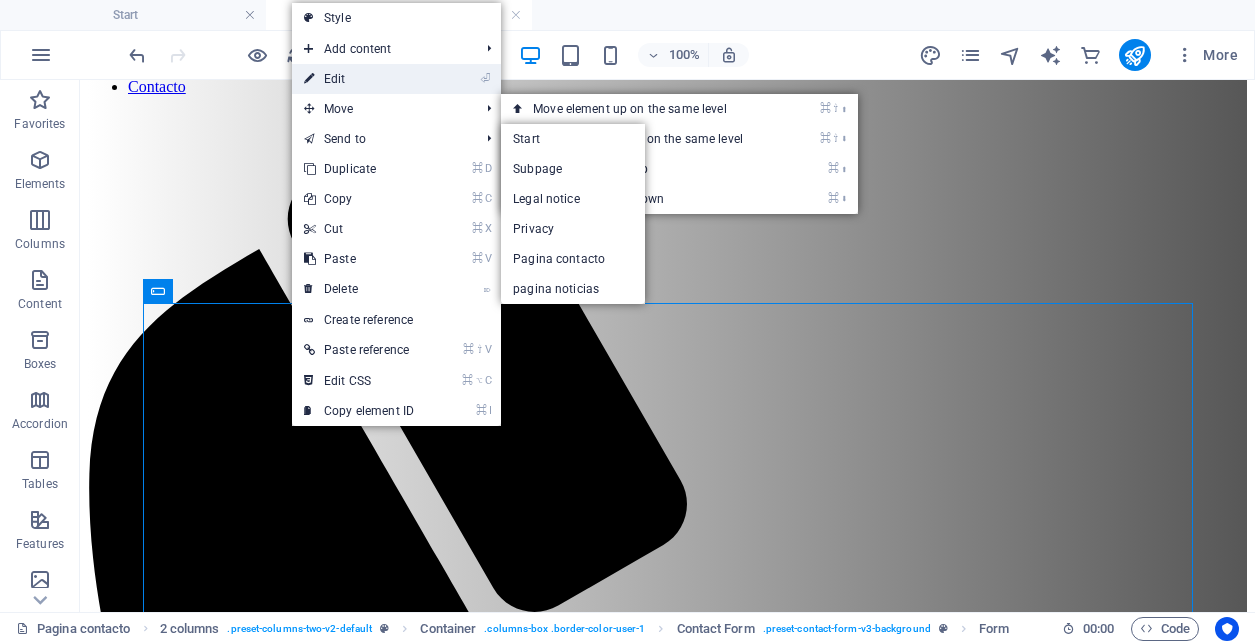 click on "⏎  Edit" at bounding box center [359, 79] 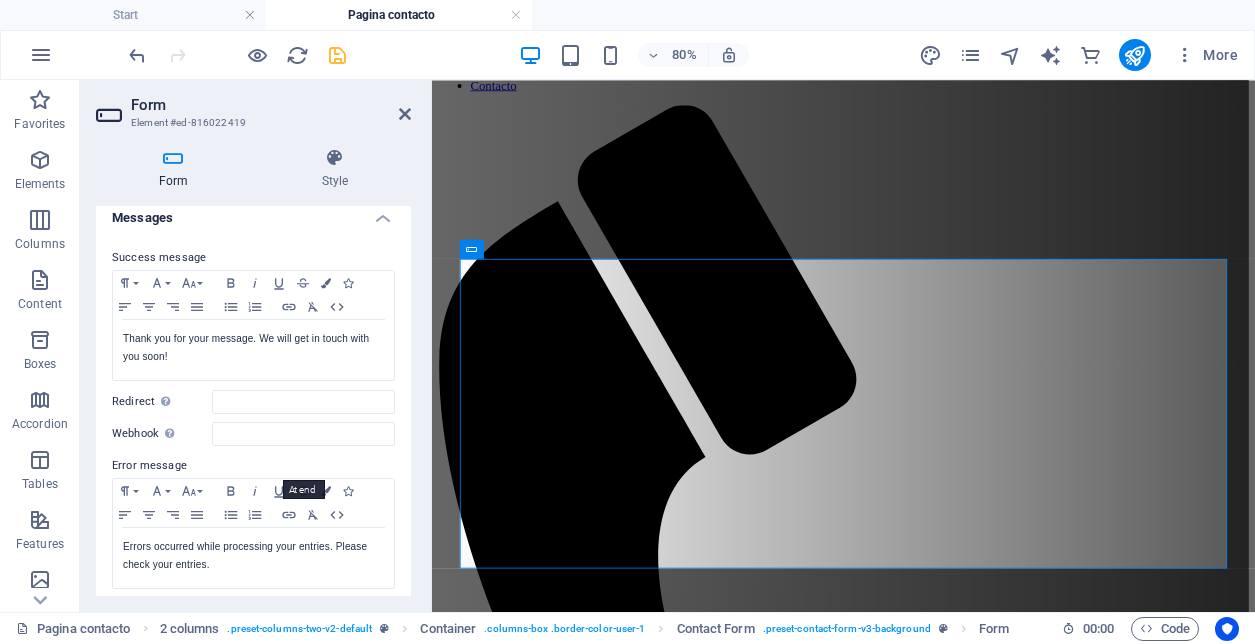 scroll, scrollTop: 0, scrollLeft: 0, axis: both 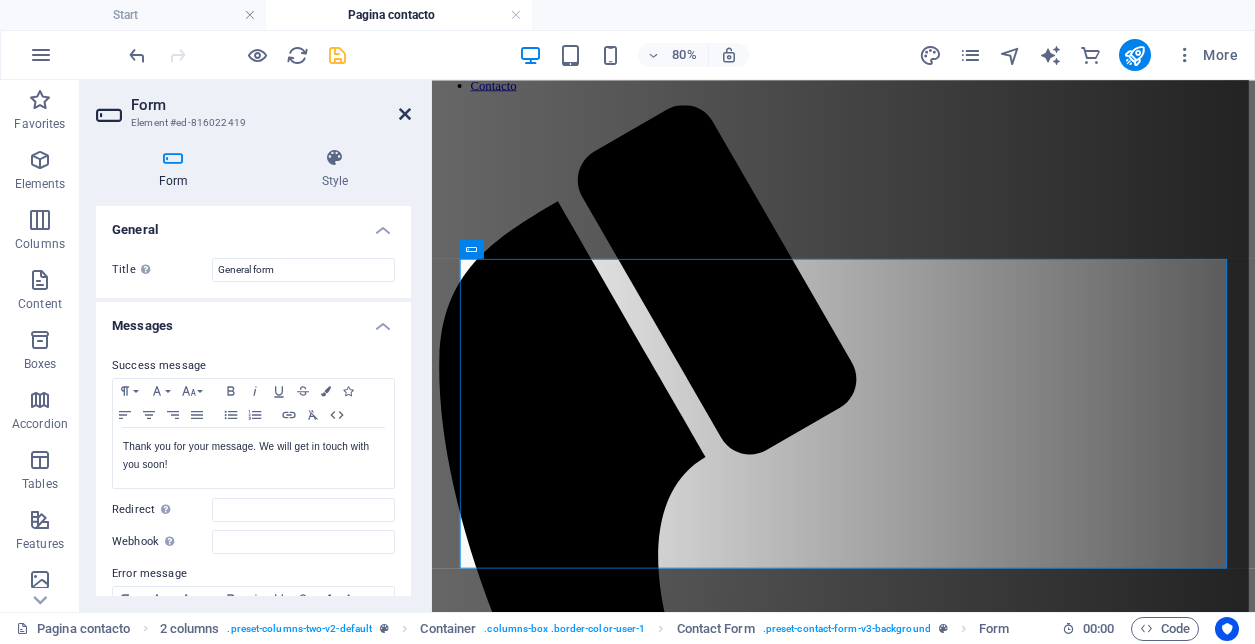 click at bounding box center [405, 114] 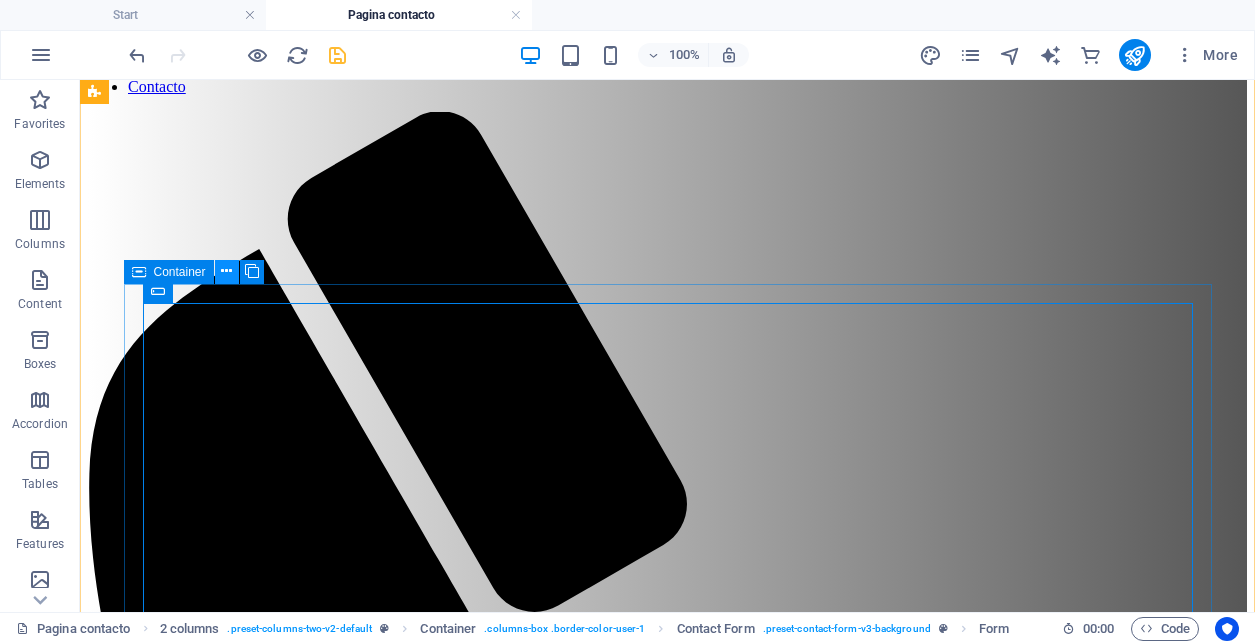 click at bounding box center [226, 271] 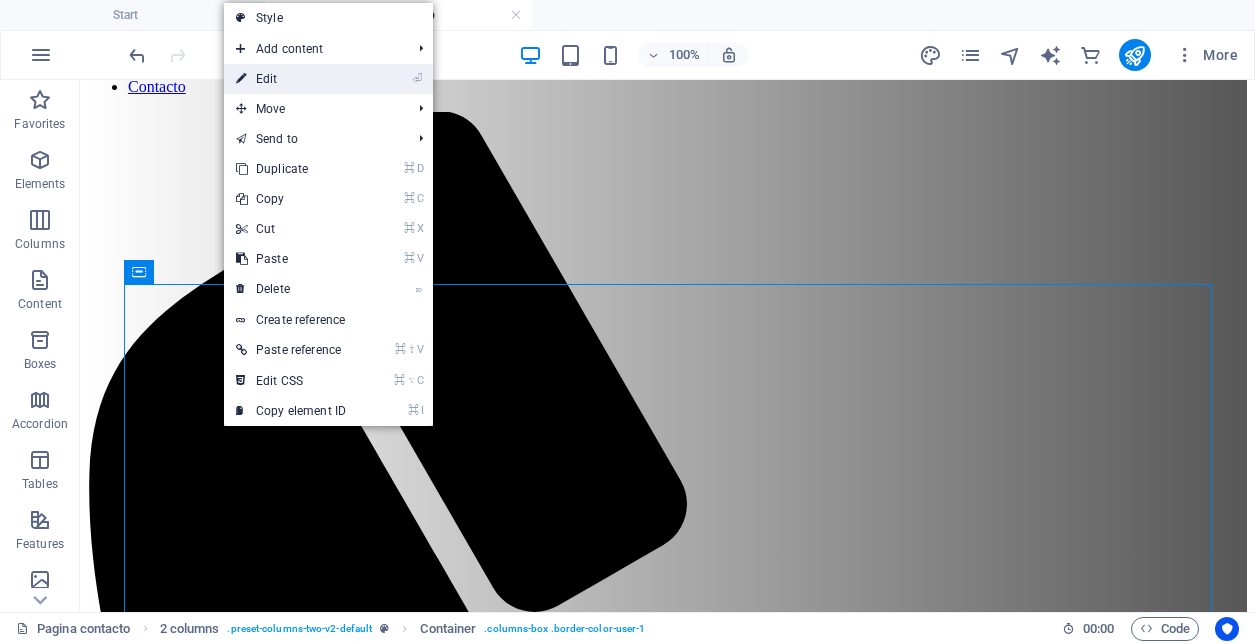 click on "⏎  Edit" at bounding box center (291, 79) 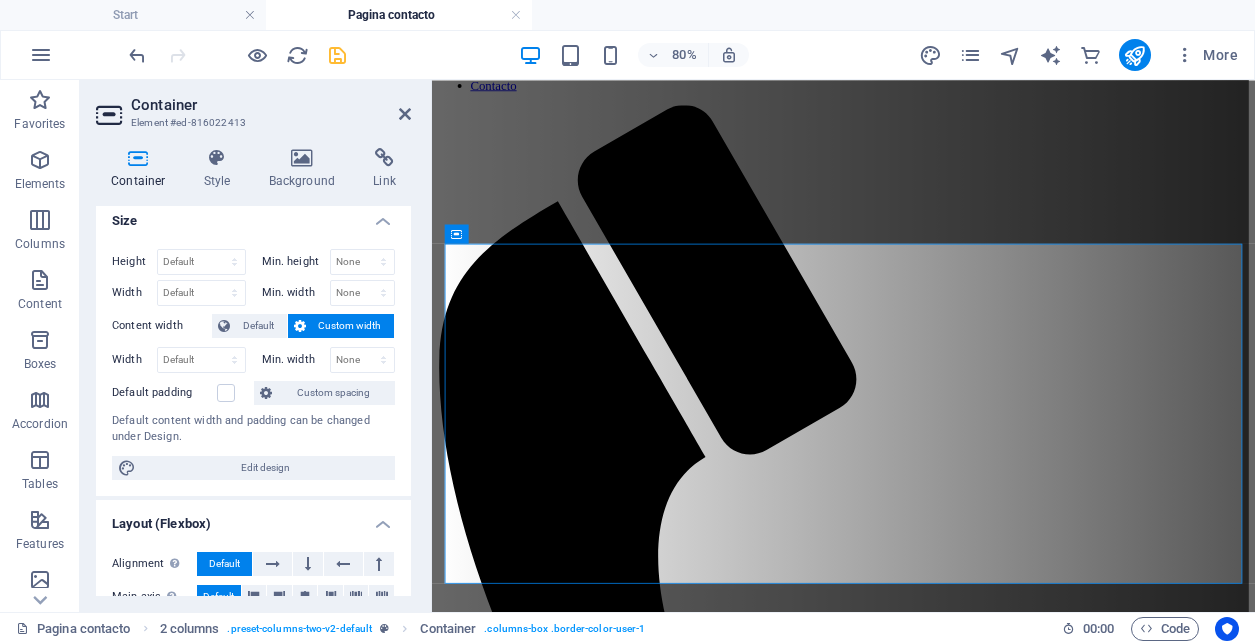 scroll, scrollTop: 0, scrollLeft: 0, axis: both 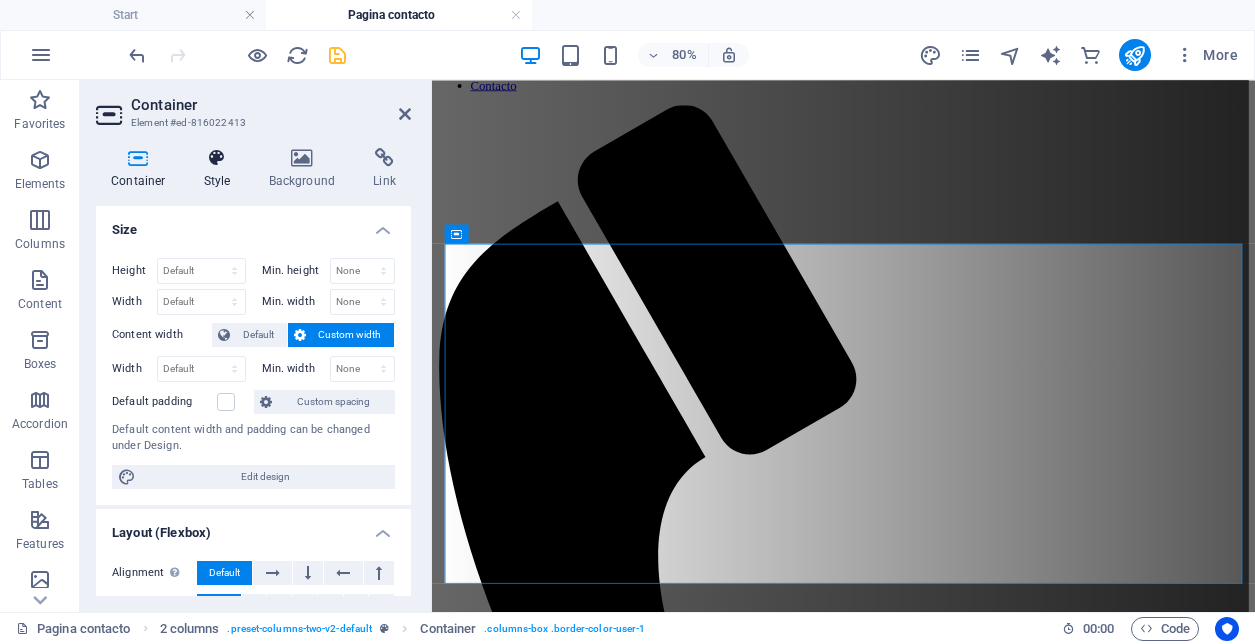 click on "Style" at bounding box center (221, 169) 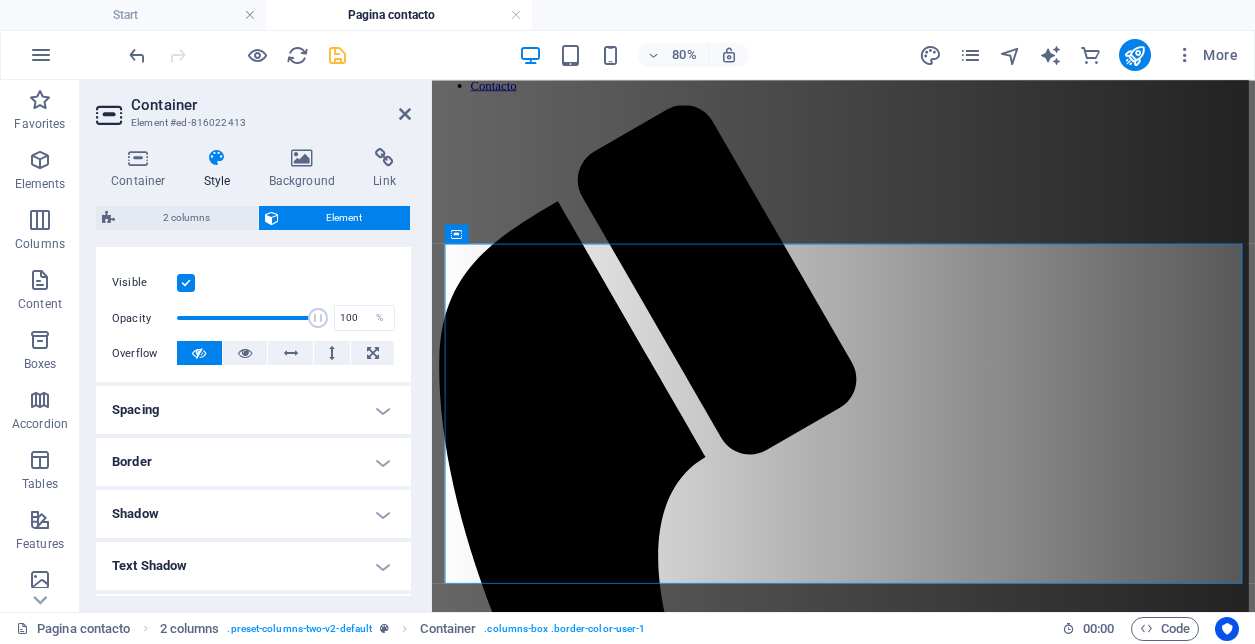 scroll, scrollTop: 0, scrollLeft: 0, axis: both 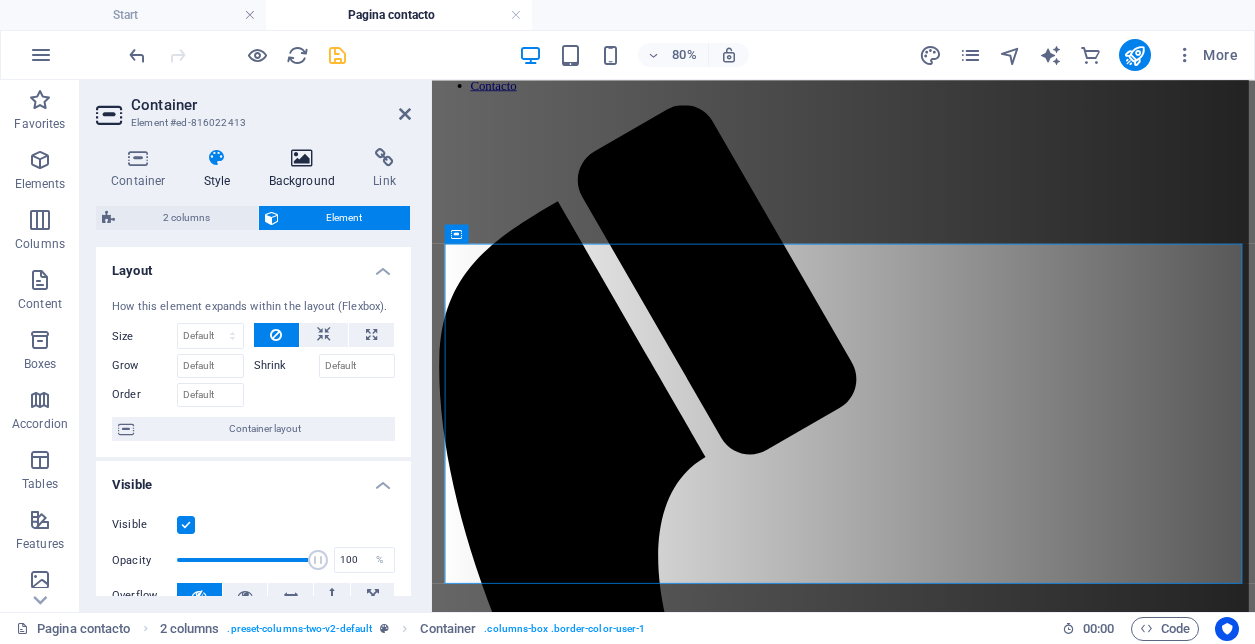 click at bounding box center (302, 158) 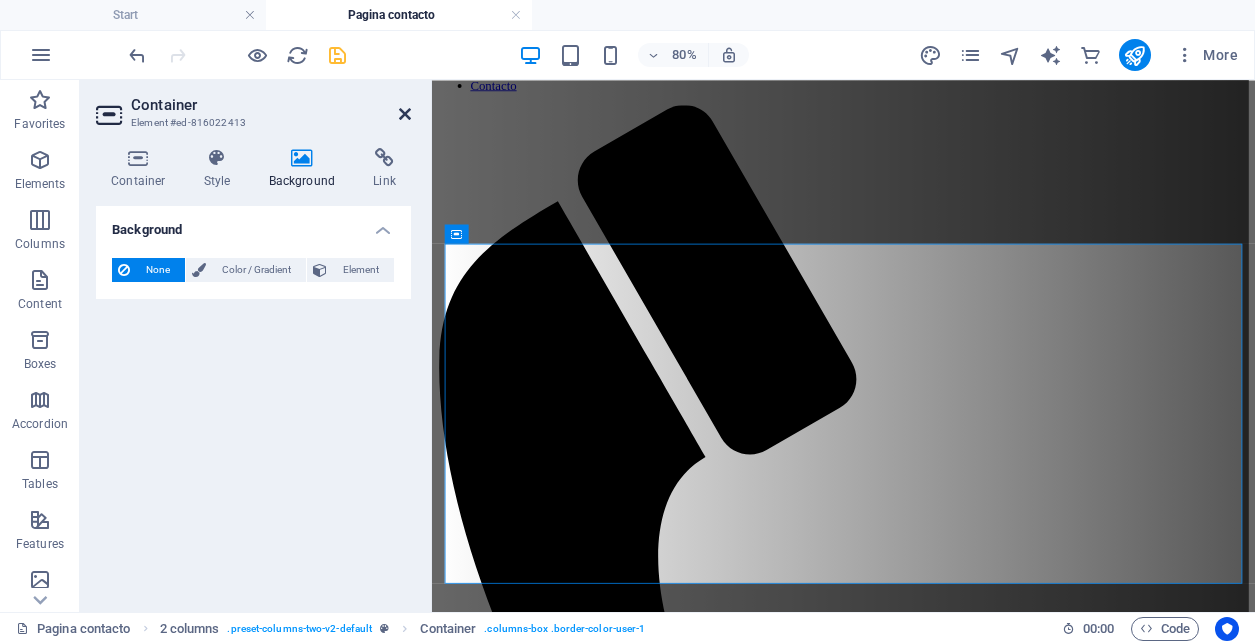 click at bounding box center (405, 114) 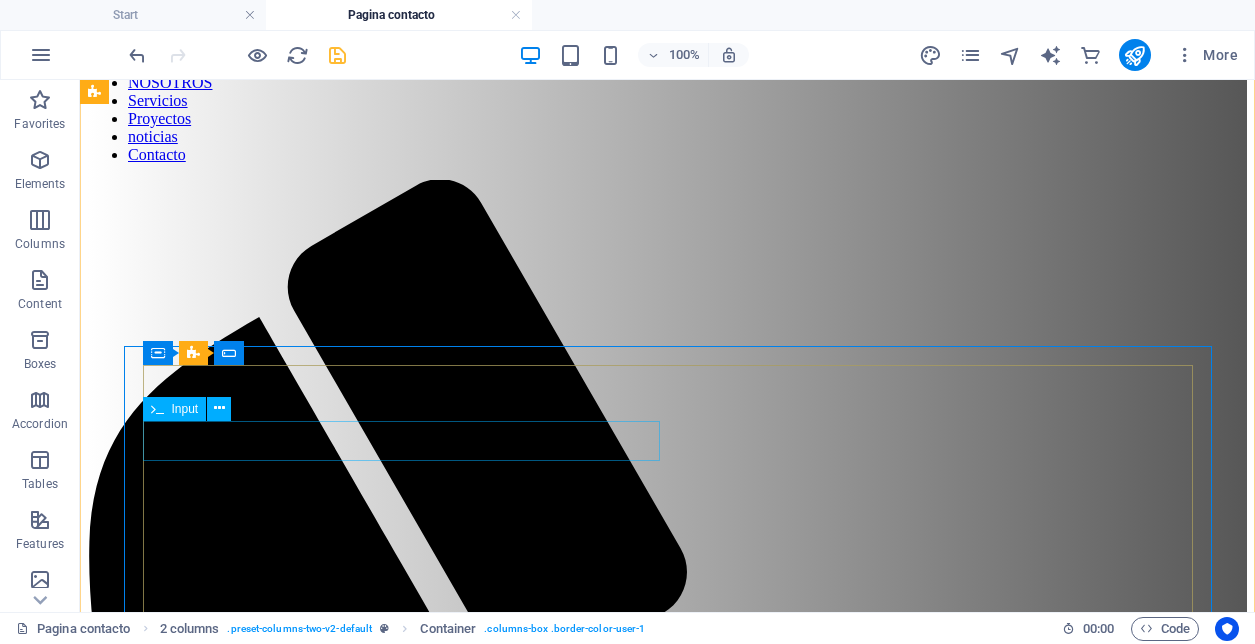 scroll, scrollTop: 206, scrollLeft: 0, axis: vertical 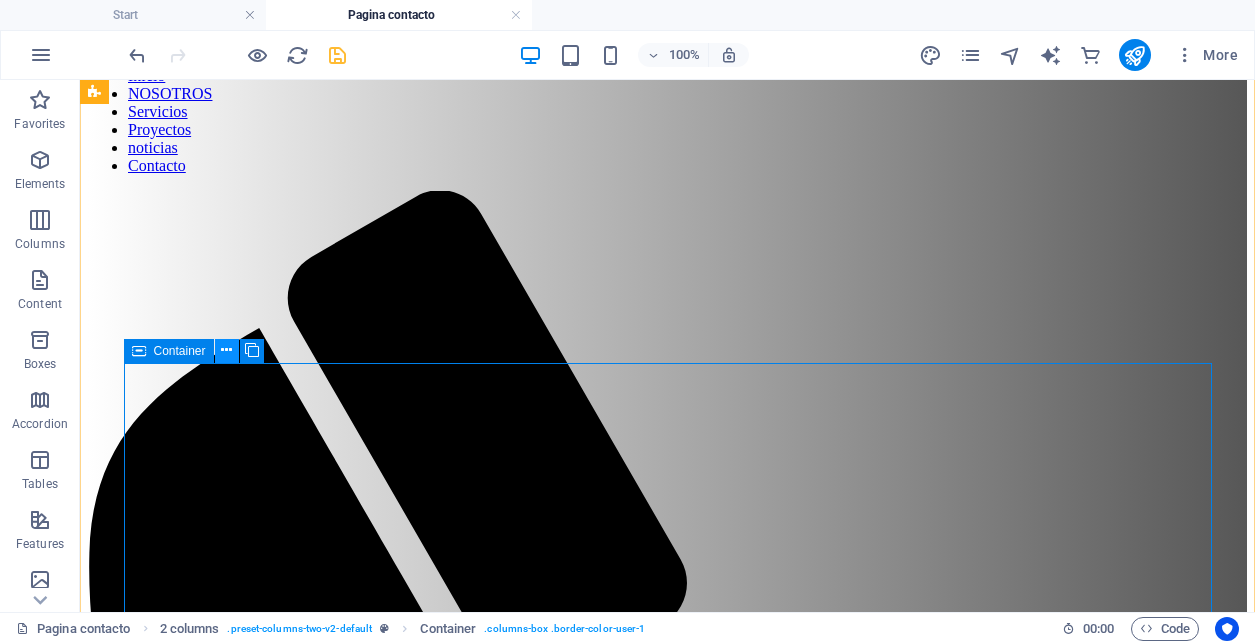 click at bounding box center [226, 350] 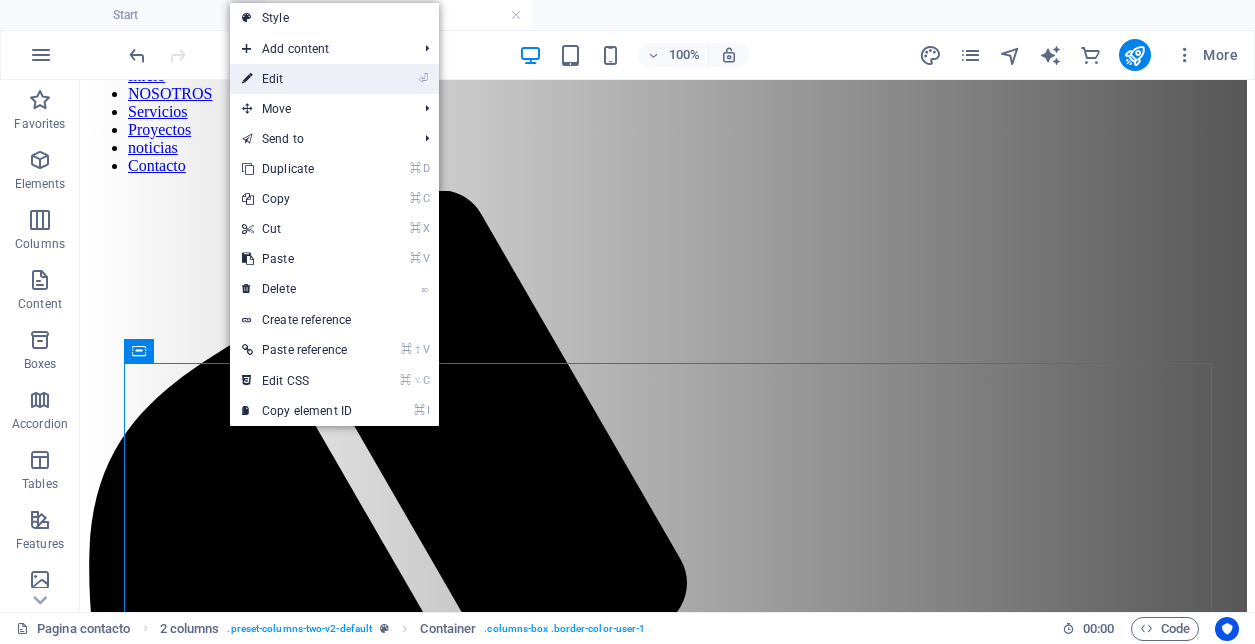 click on "⏎  Edit" at bounding box center (297, 79) 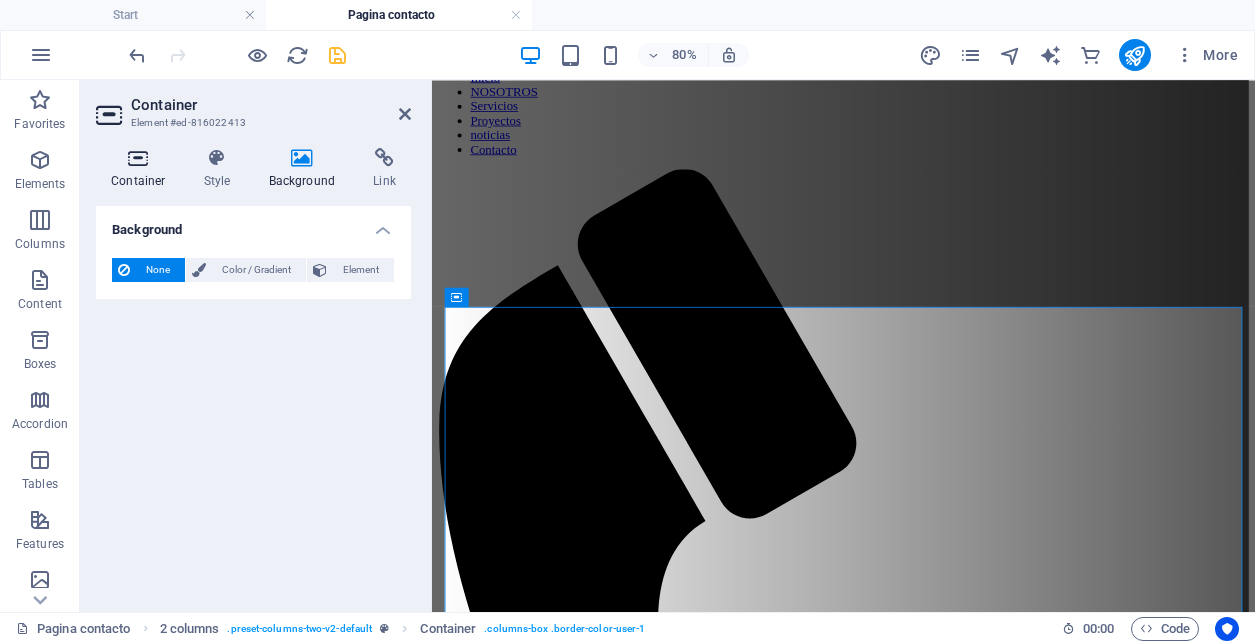 click at bounding box center [138, 158] 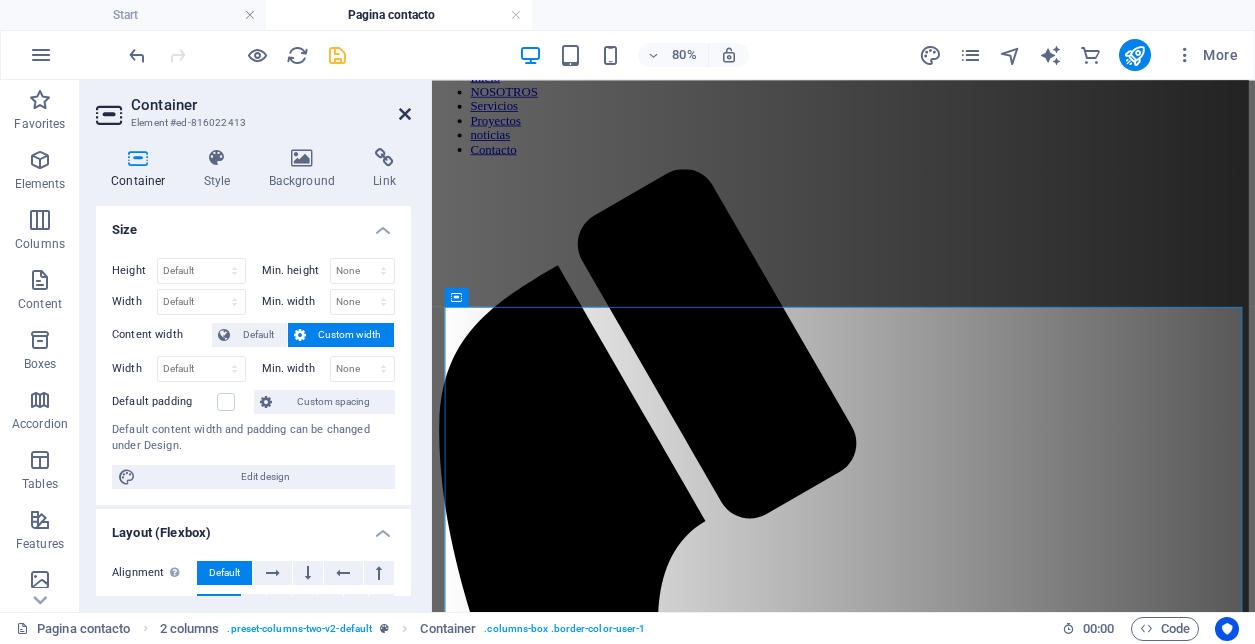 click at bounding box center [405, 114] 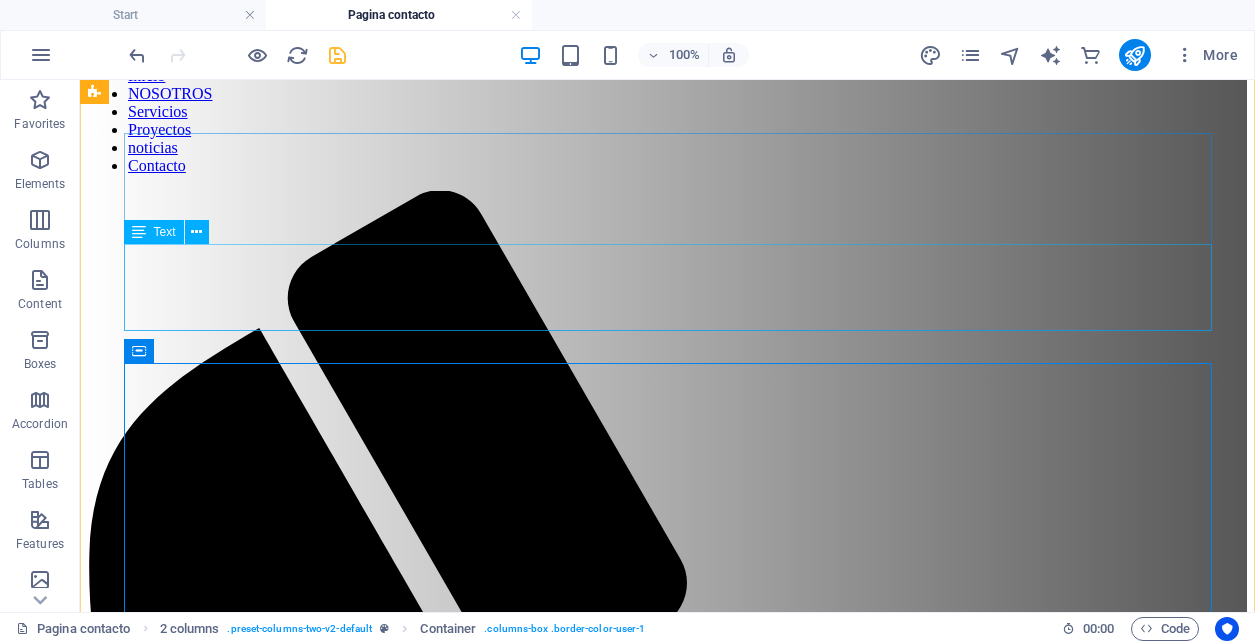 click at bounding box center (667, 1961) 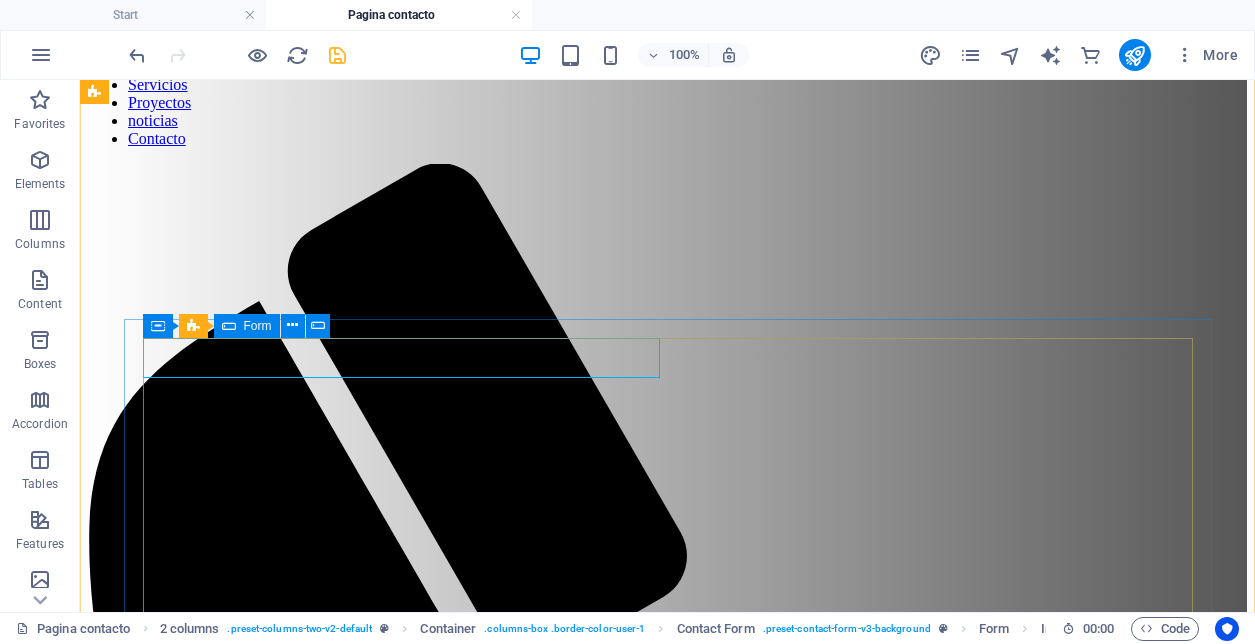 scroll, scrollTop: 230, scrollLeft: 0, axis: vertical 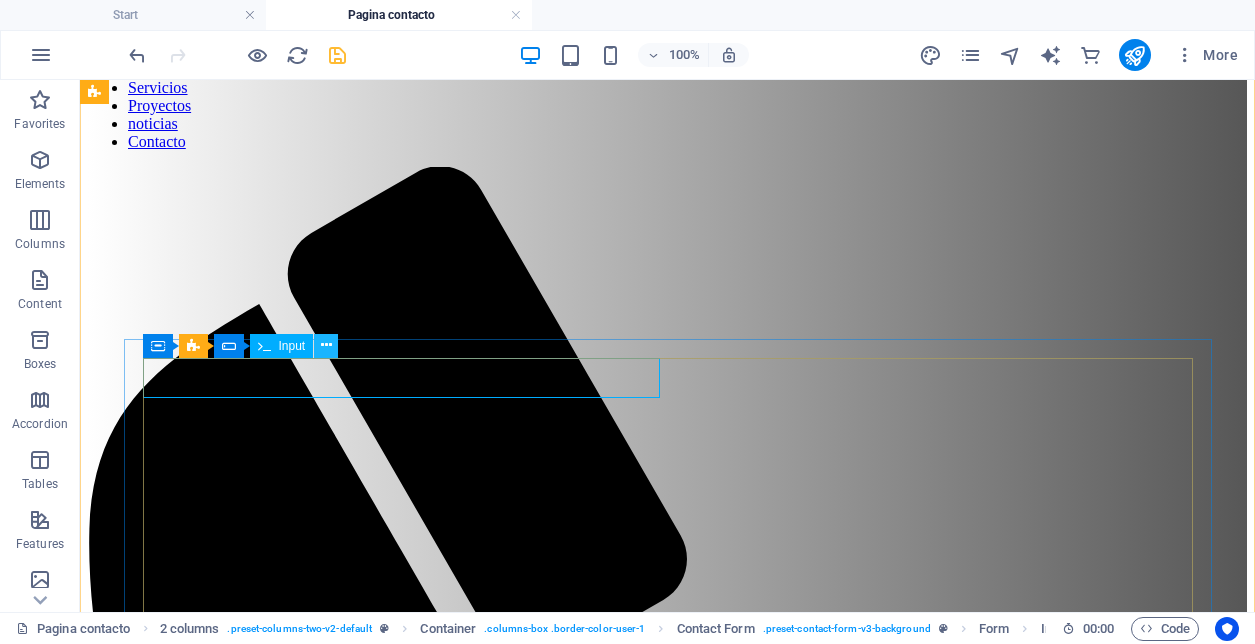 click at bounding box center (326, 345) 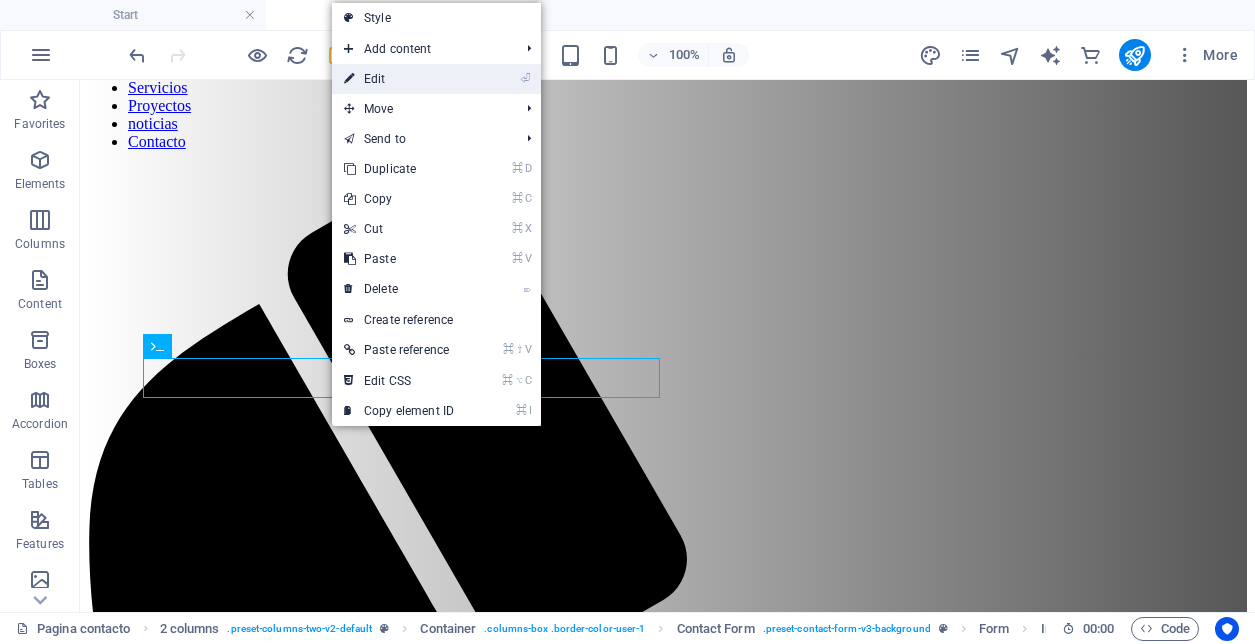 click on "⏎  Edit" at bounding box center (399, 79) 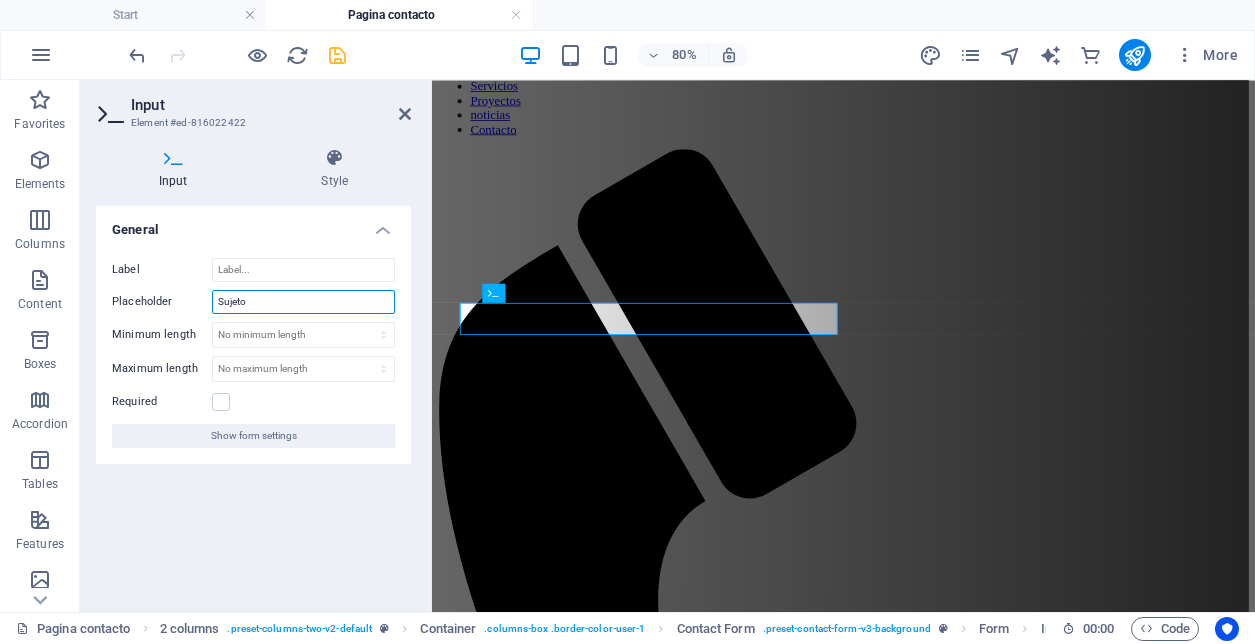 click on "Sujeto" at bounding box center [303, 302] 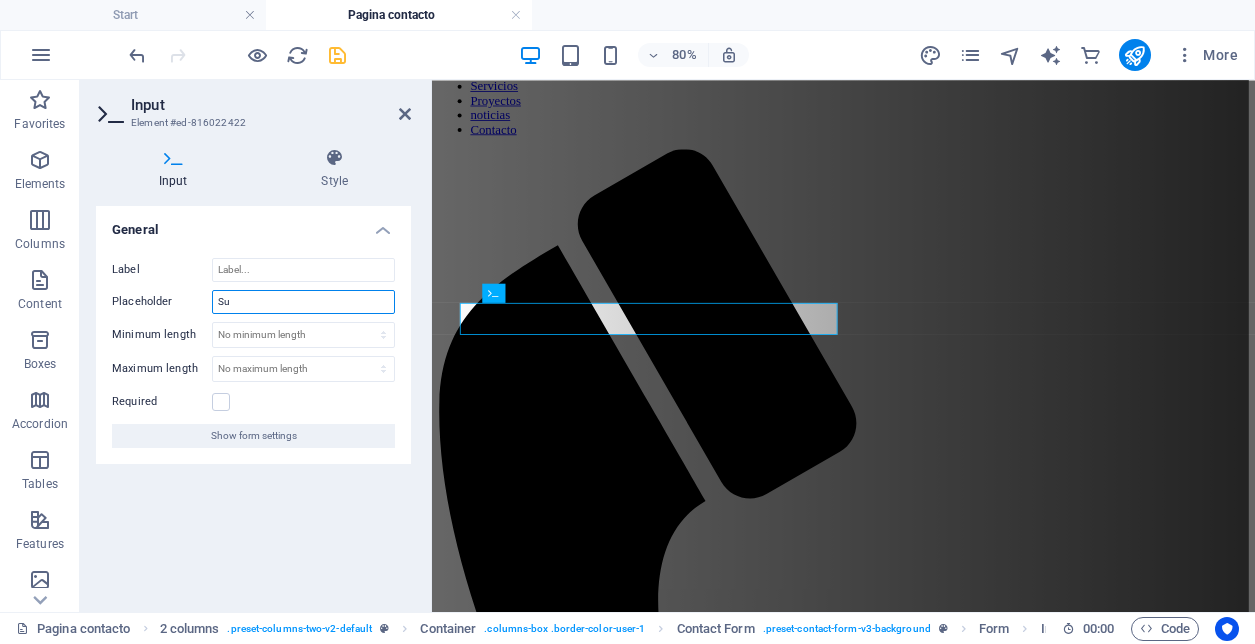 type on "S" 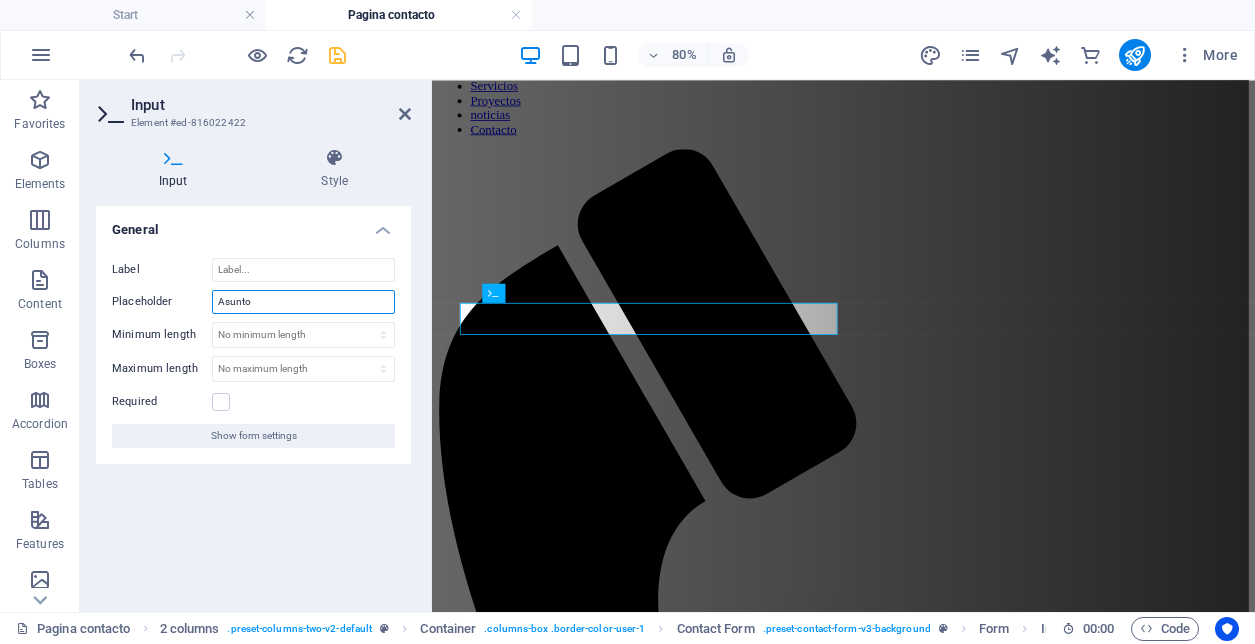type on "Asunto" 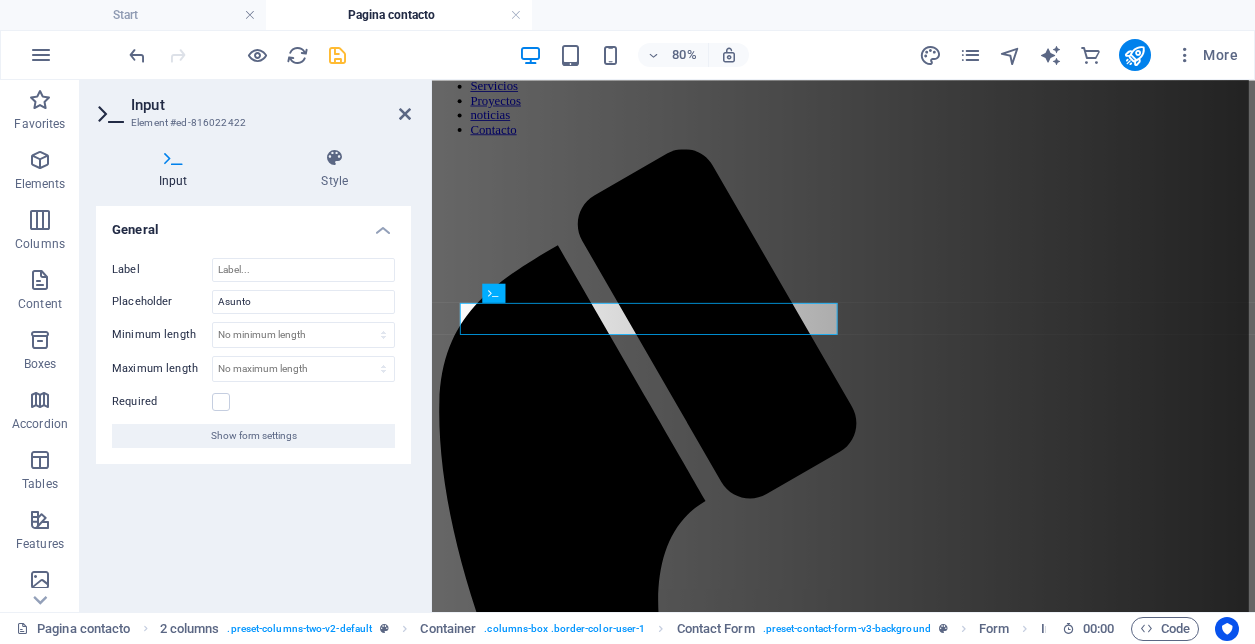 click on "General Label Placeholder Asunto Minimum length No minimum length chars Maximum length No maximum length chars Required Show form settings" at bounding box center (253, 401) 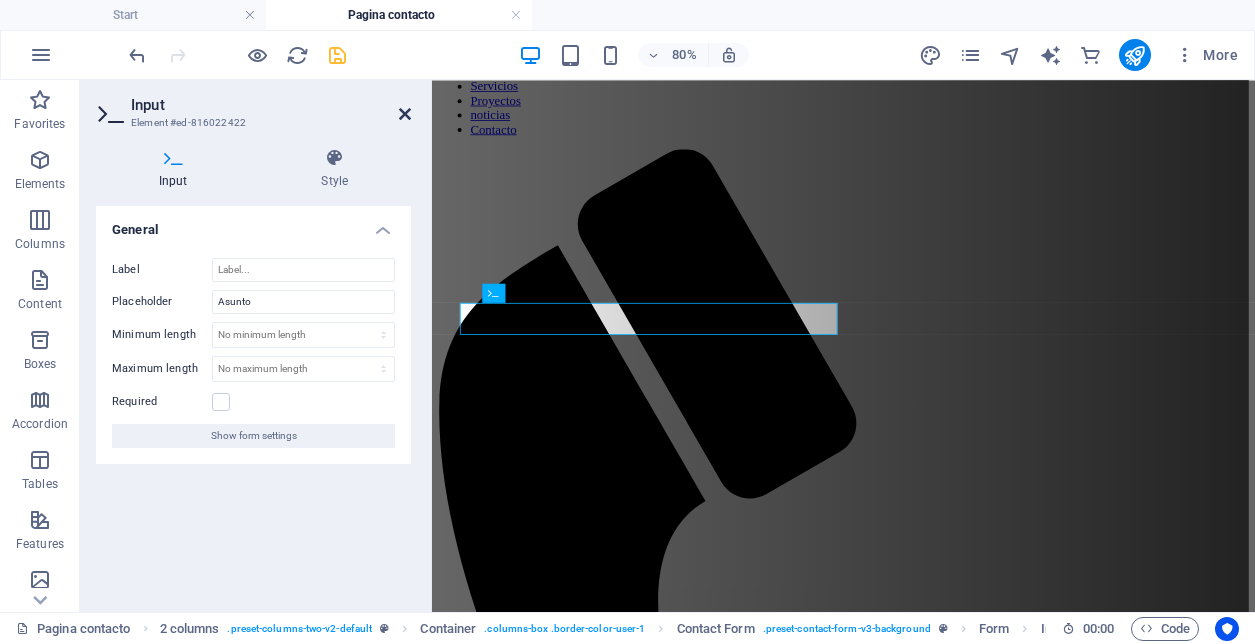 click at bounding box center [405, 114] 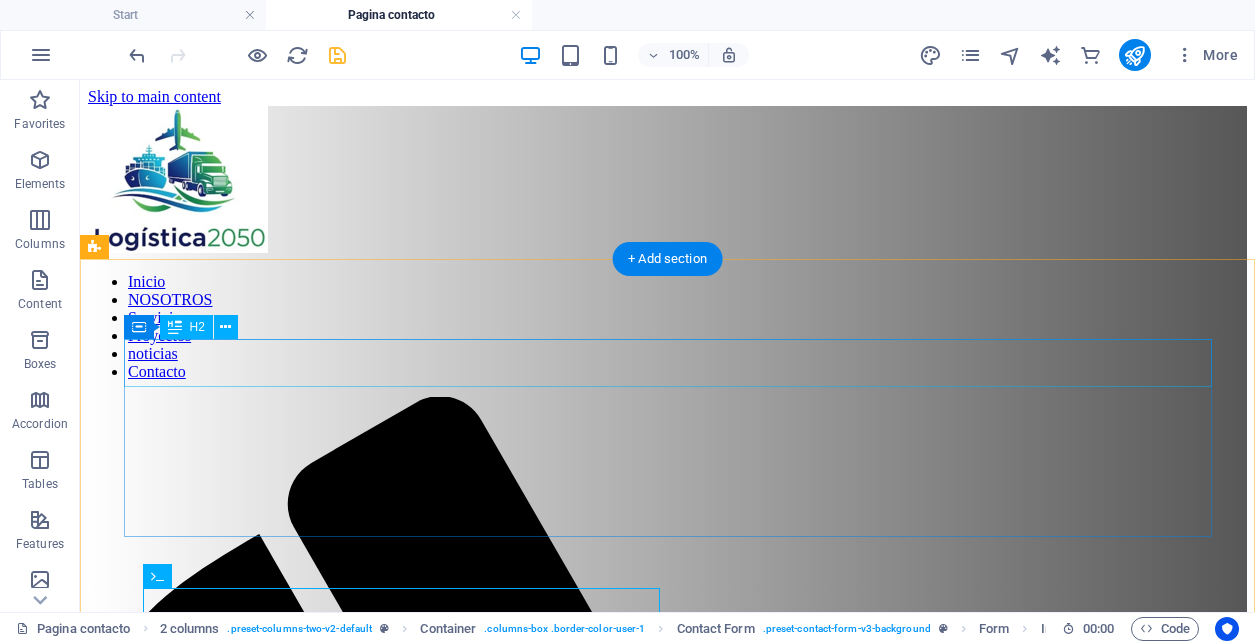 scroll, scrollTop: 30, scrollLeft: 0, axis: vertical 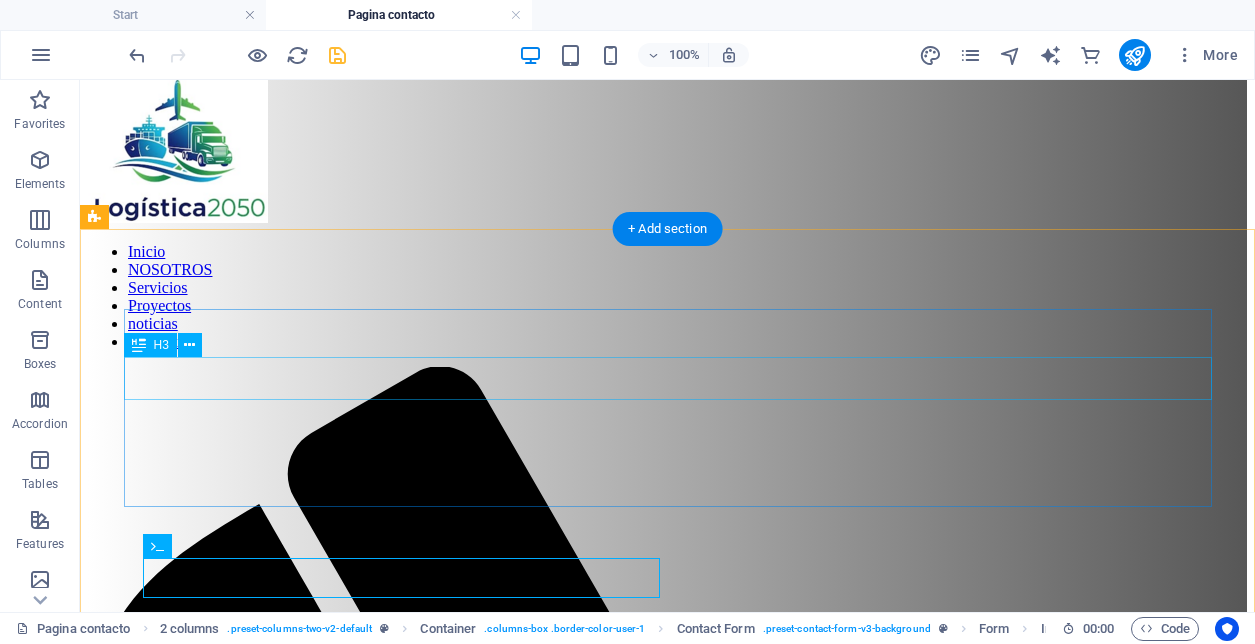 click on "Tienes alguna pregunta?" at bounding box center [667, 1984] 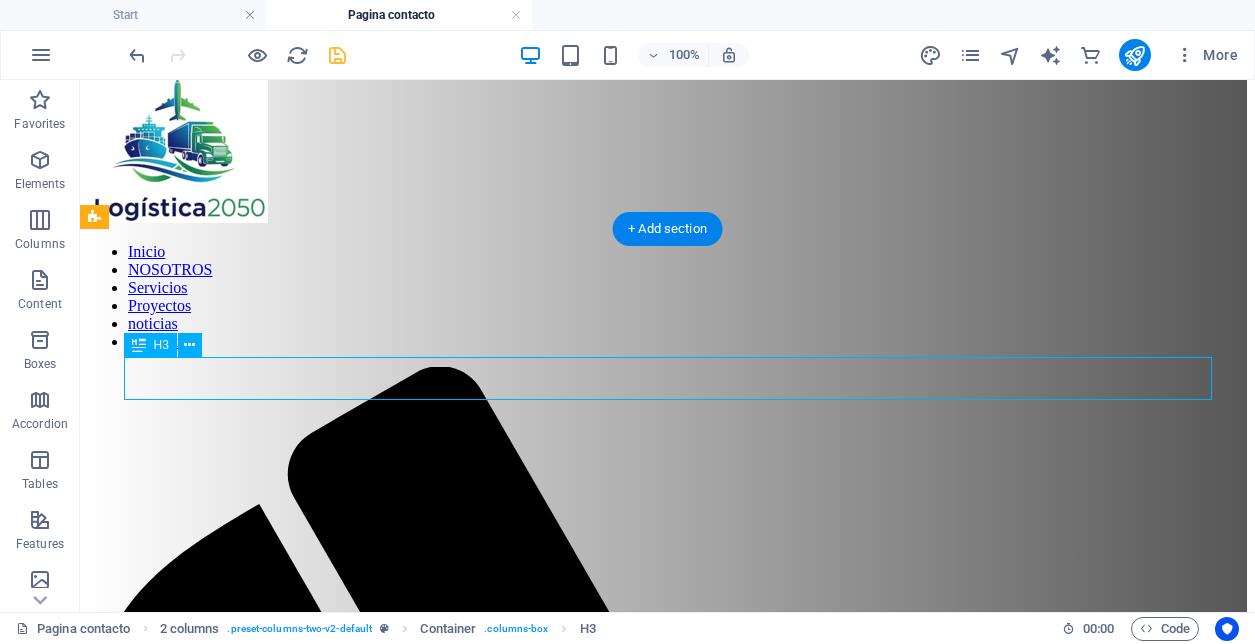 click on "Tienes alguna pregunta?" at bounding box center (667, 1984) 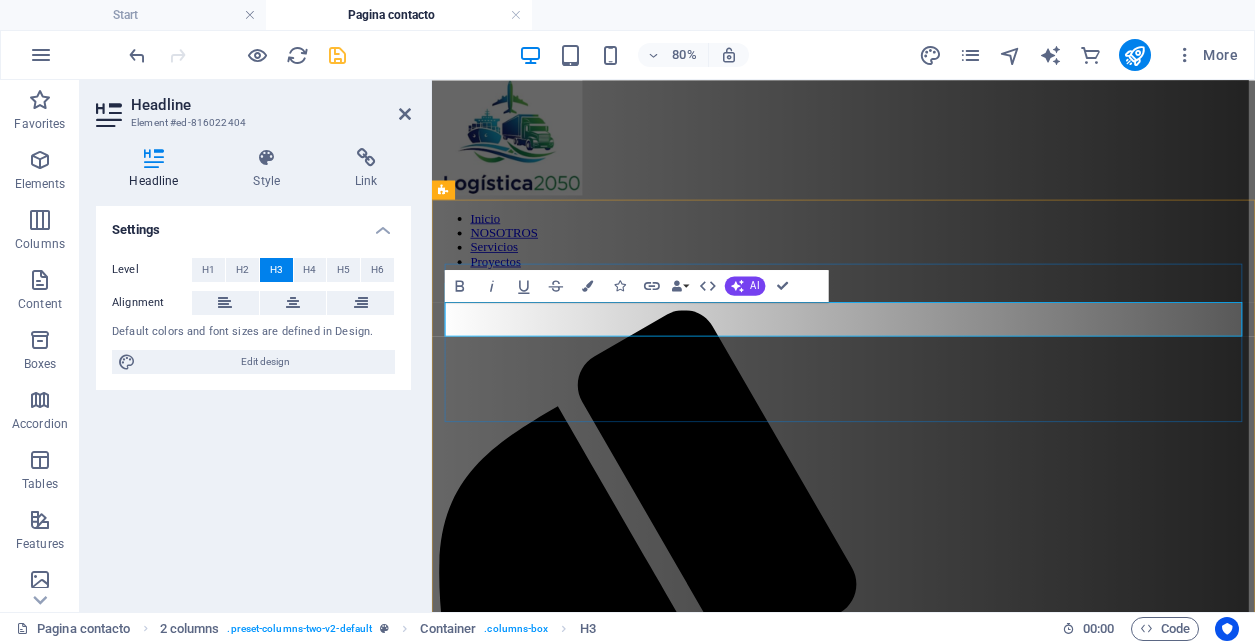 click on "Tienes alguna pregunta?" at bounding box center [946, 1791] 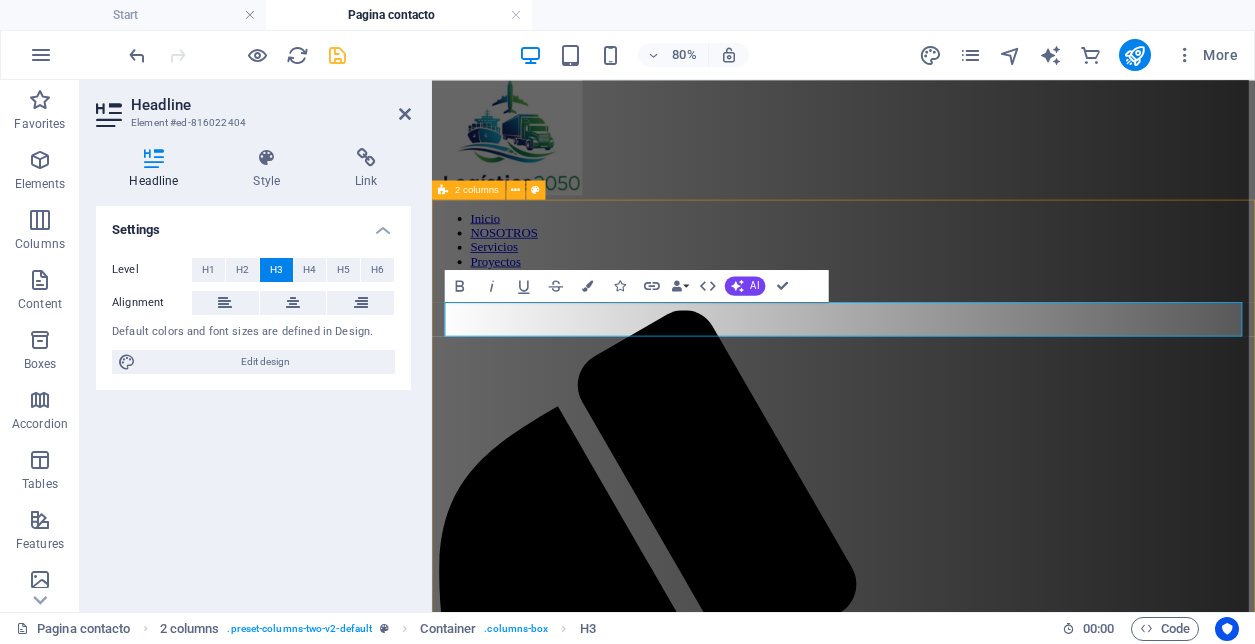type 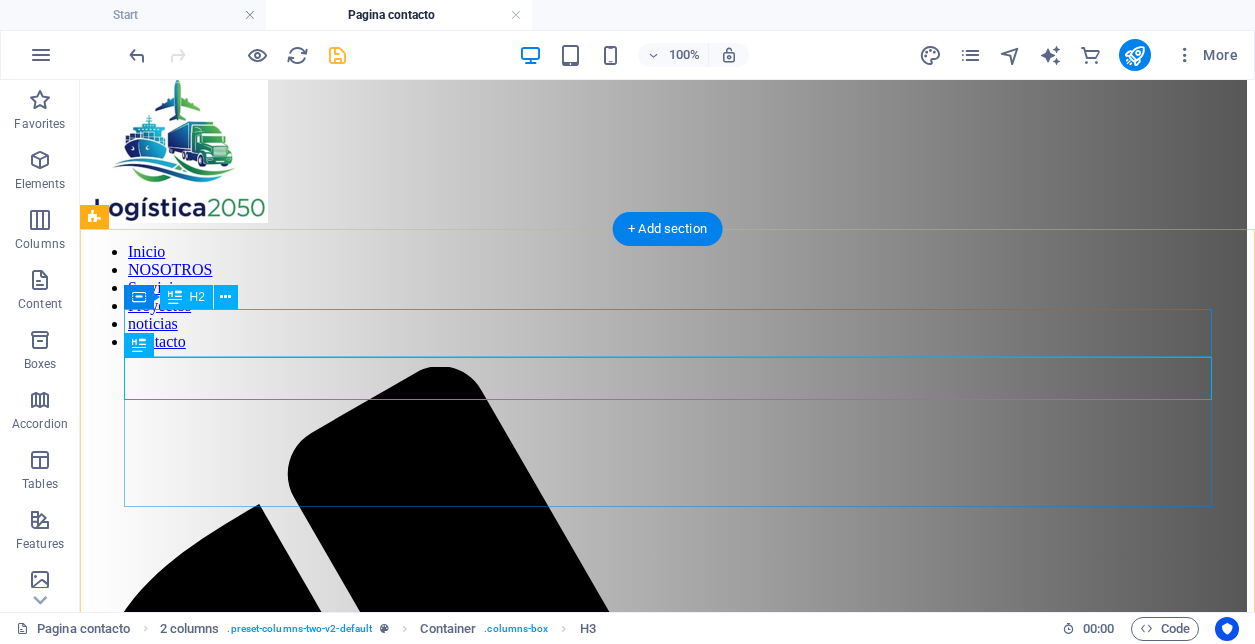 click on "CONTACTO" at bounding box center (667, 1940) 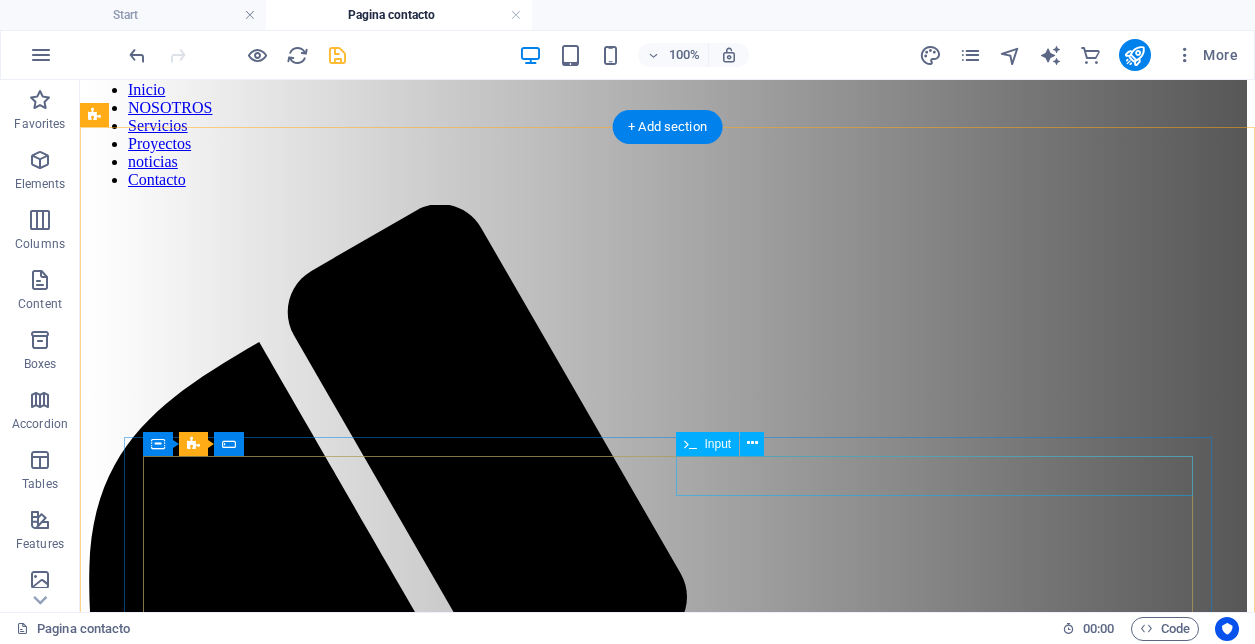 scroll, scrollTop: 0, scrollLeft: 0, axis: both 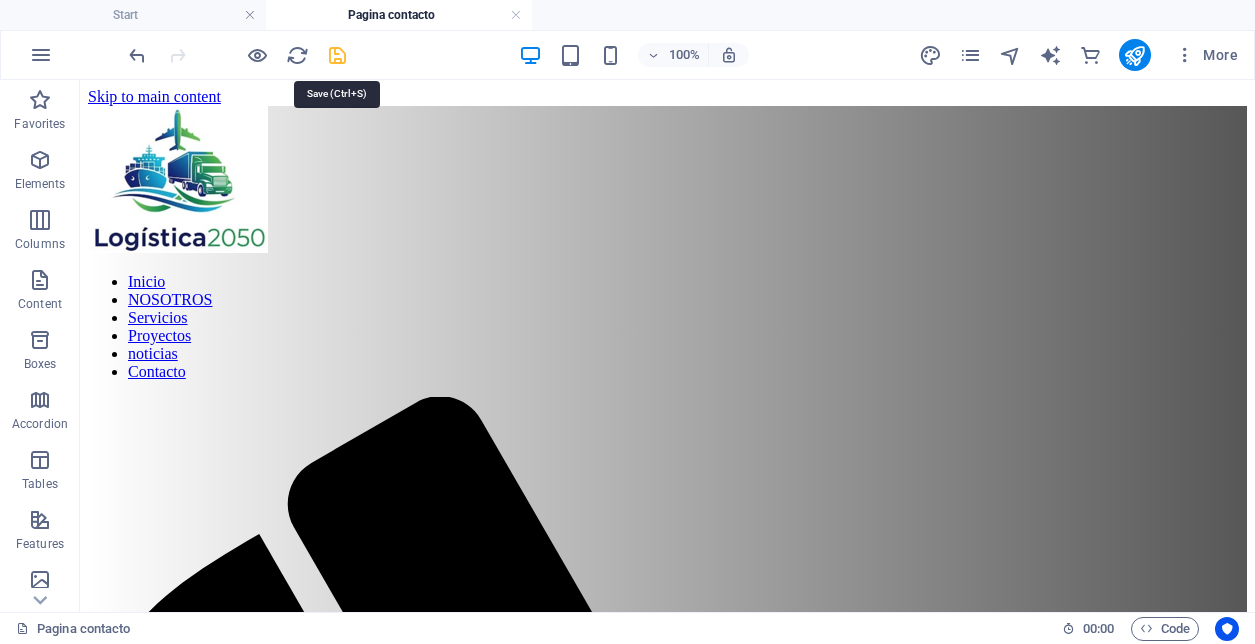 click at bounding box center [337, 55] 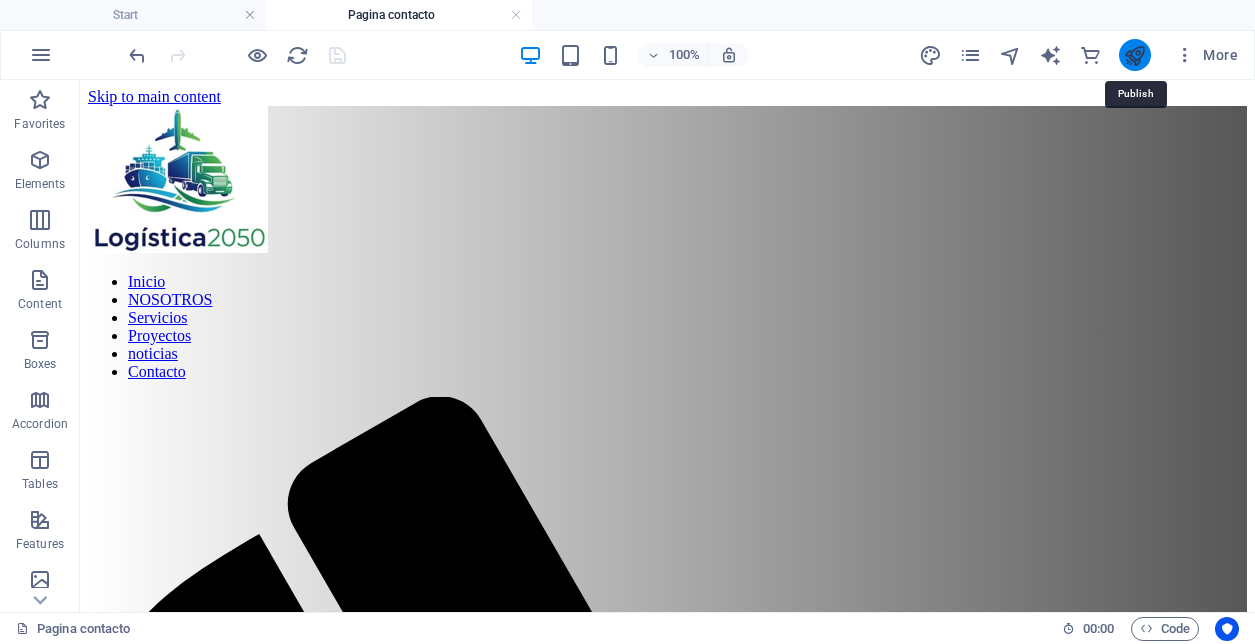 click at bounding box center (1134, 55) 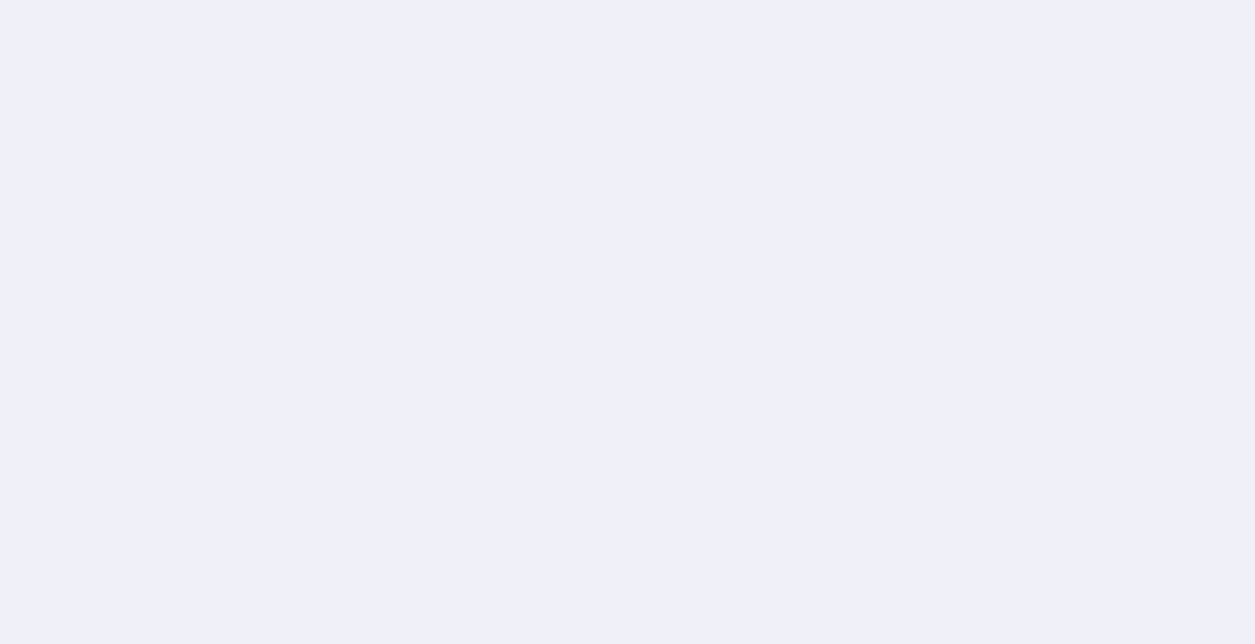 scroll, scrollTop: 0, scrollLeft: 0, axis: both 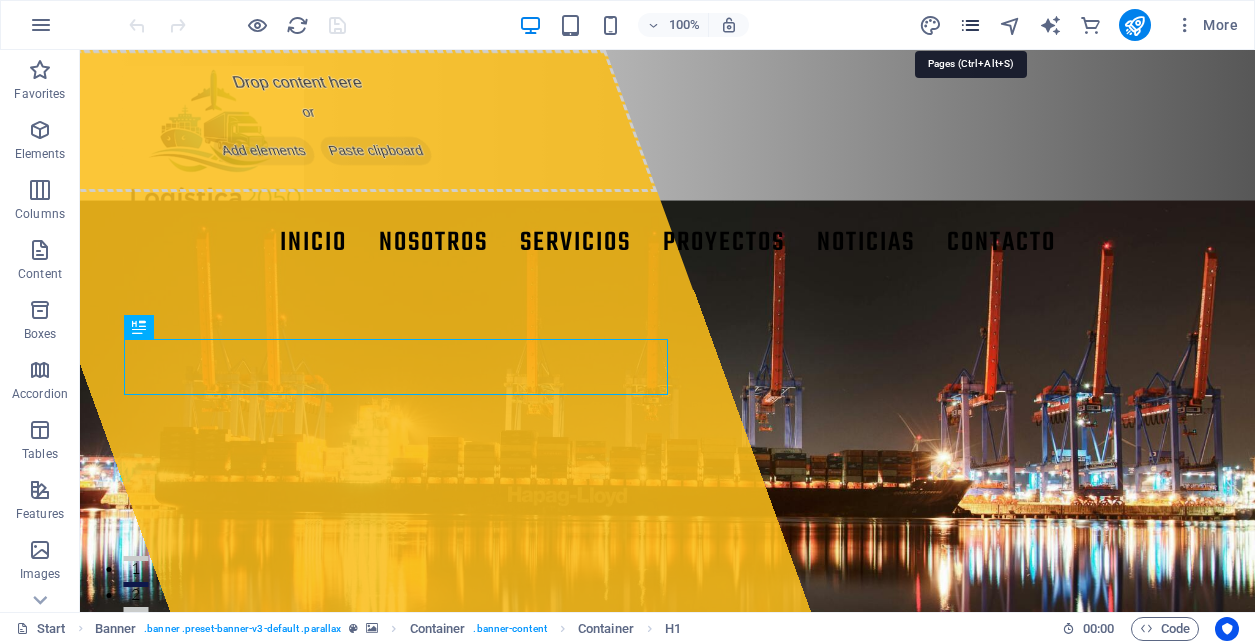 click at bounding box center (970, 25) 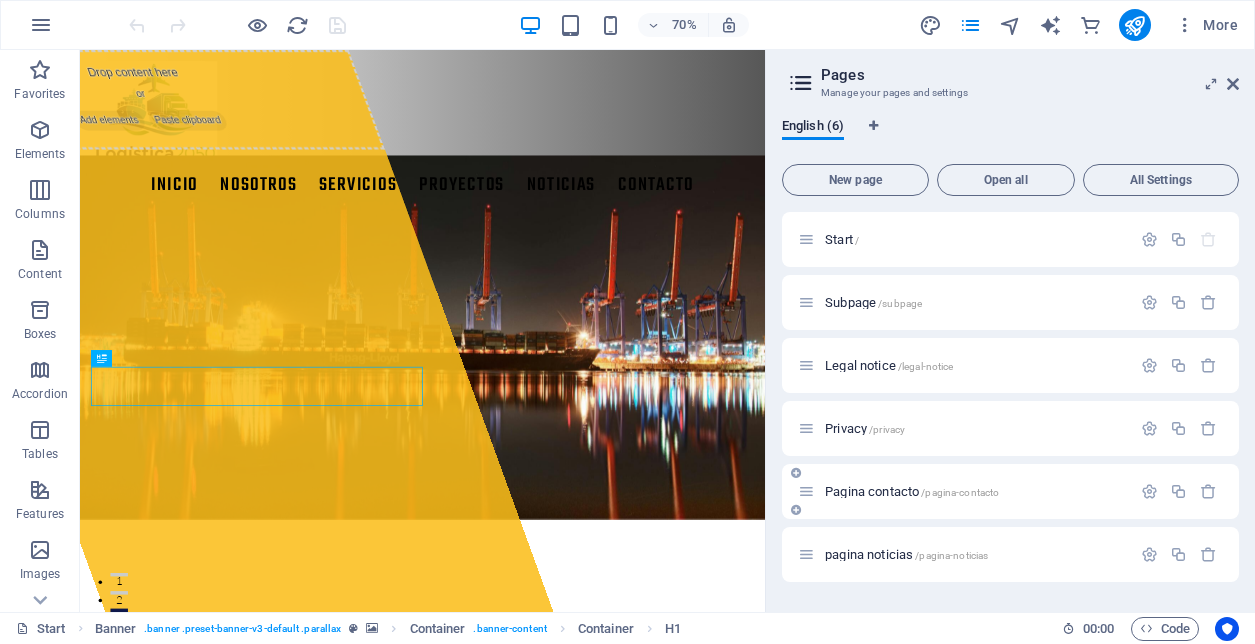 click on "Pagina contacto /pagina-contacto" at bounding box center (912, 491) 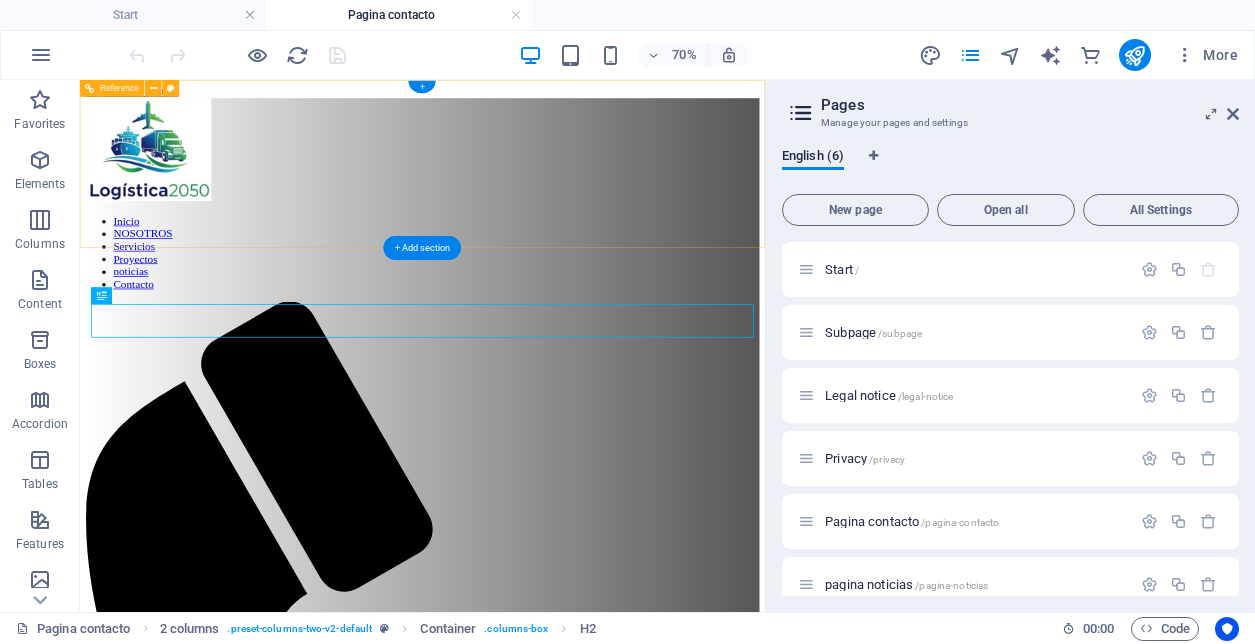 scroll, scrollTop: 0, scrollLeft: 0, axis: both 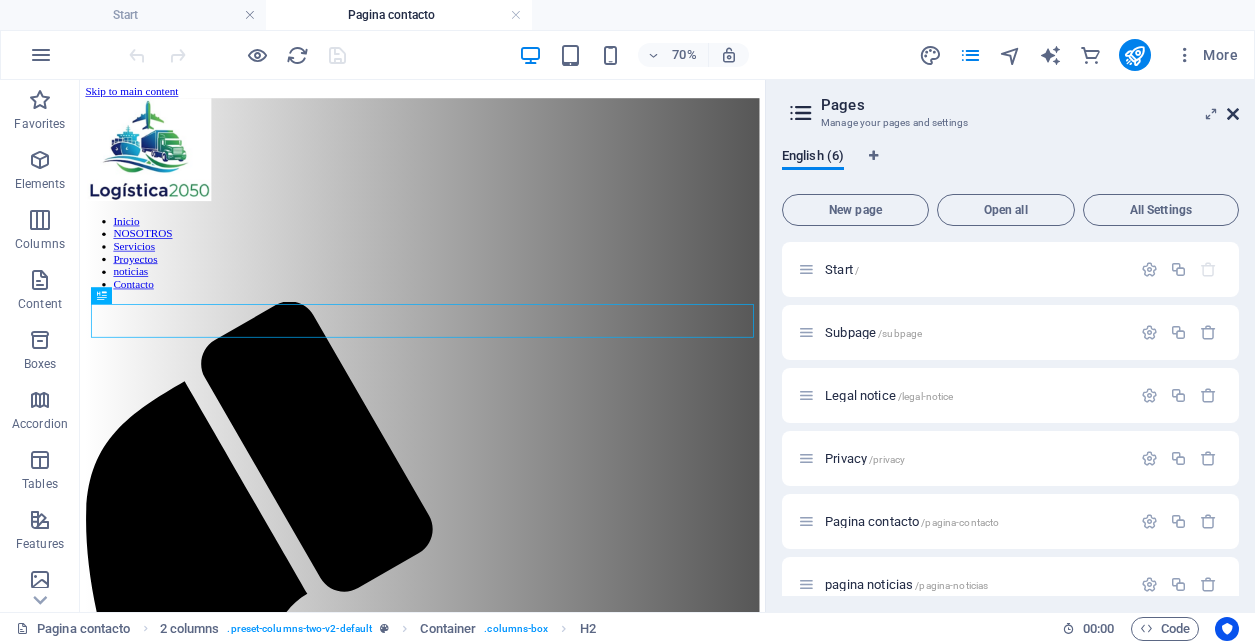 click at bounding box center [1233, 114] 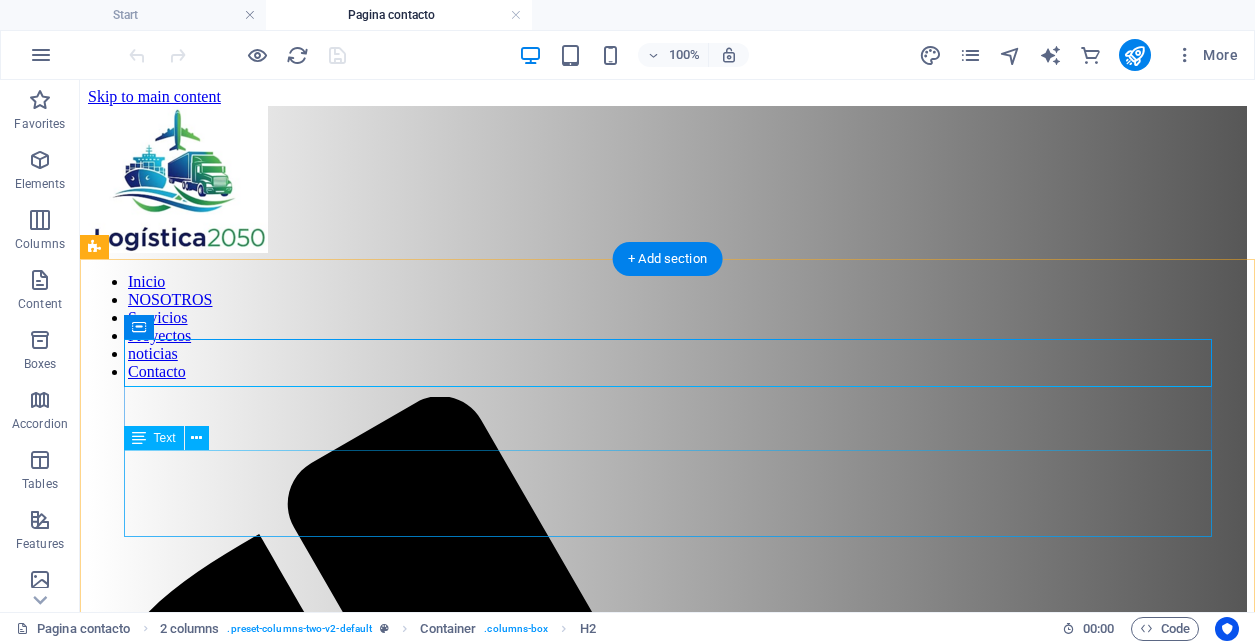click on "En  Logística2050  creemos en las alianzas estratégicas. Si tu empresa busca soluciones logísticas, asesoría especializada o formar parte de nuestra red de expertos, no dudes en escribirnos. Estamos listos para ayudarte a enfrentar los desafíos del presente y proyectar juntos el futuro de la logística" at bounding box center [667, 2101] 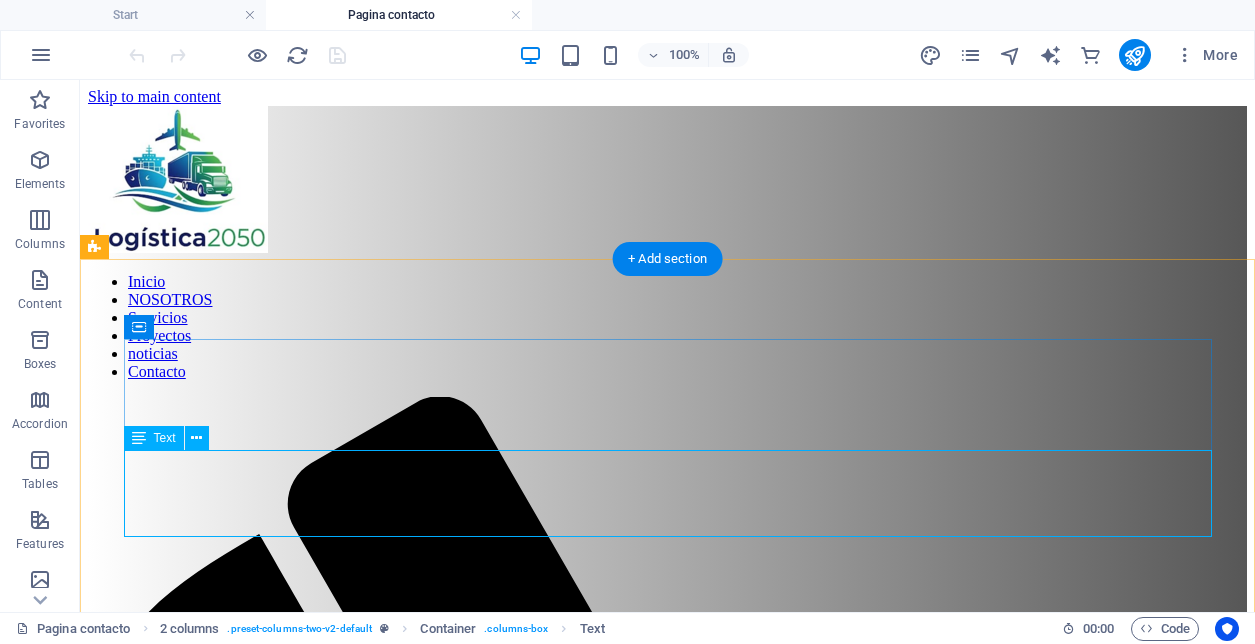 drag, startPoint x: 258, startPoint y: 509, endPoint x: 356, endPoint y: 584, distance: 123.40584 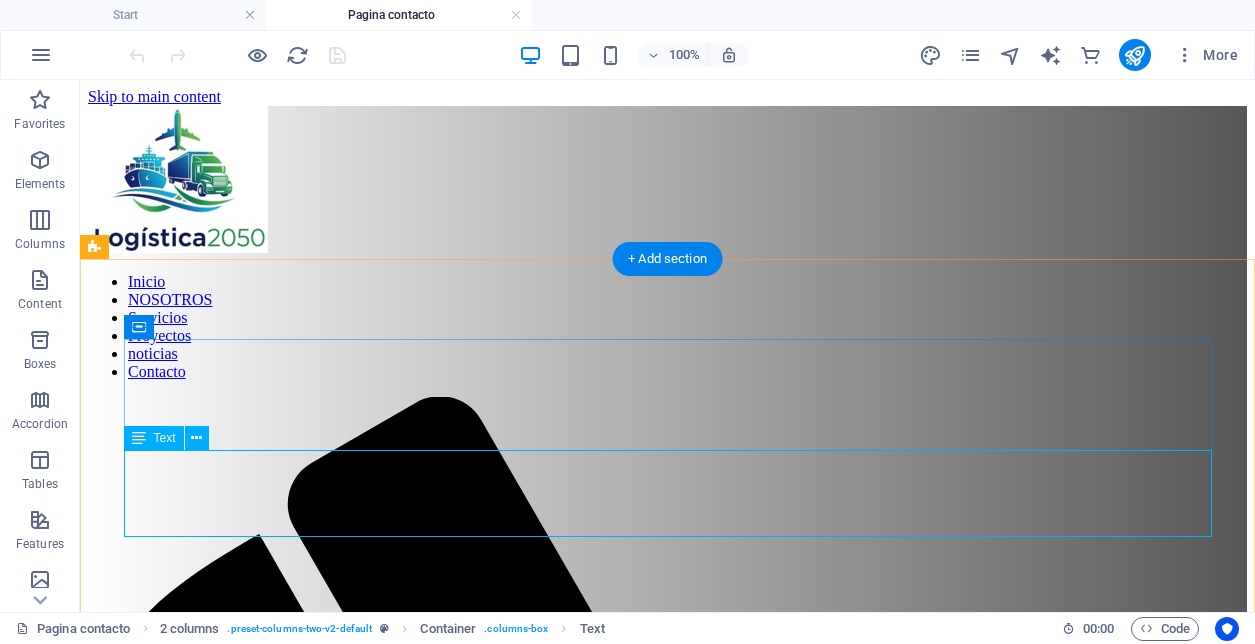 click on "En  Logística2050  creemos en las alianzas estratégicas. Si tu empresa busca soluciones logísticas, asesoría especializada o formar parte de nuestra red de expertos, no dudes en escribirnos. Estamos listos para ayudarte a enfrentar los desafíos del presente y proyectar juntos el futuro de la logística" at bounding box center (667, 2101) 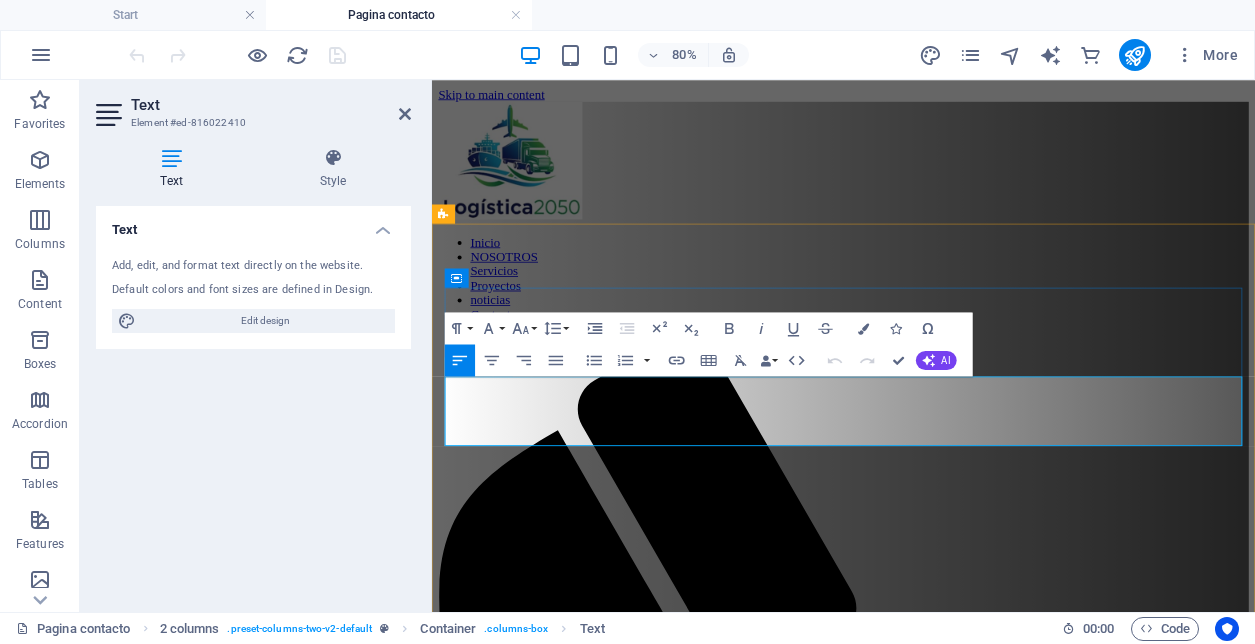 drag, startPoint x: 756, startPoint y: 526, endPoint x: 449, endPoint y: 471, distance: 311.8878 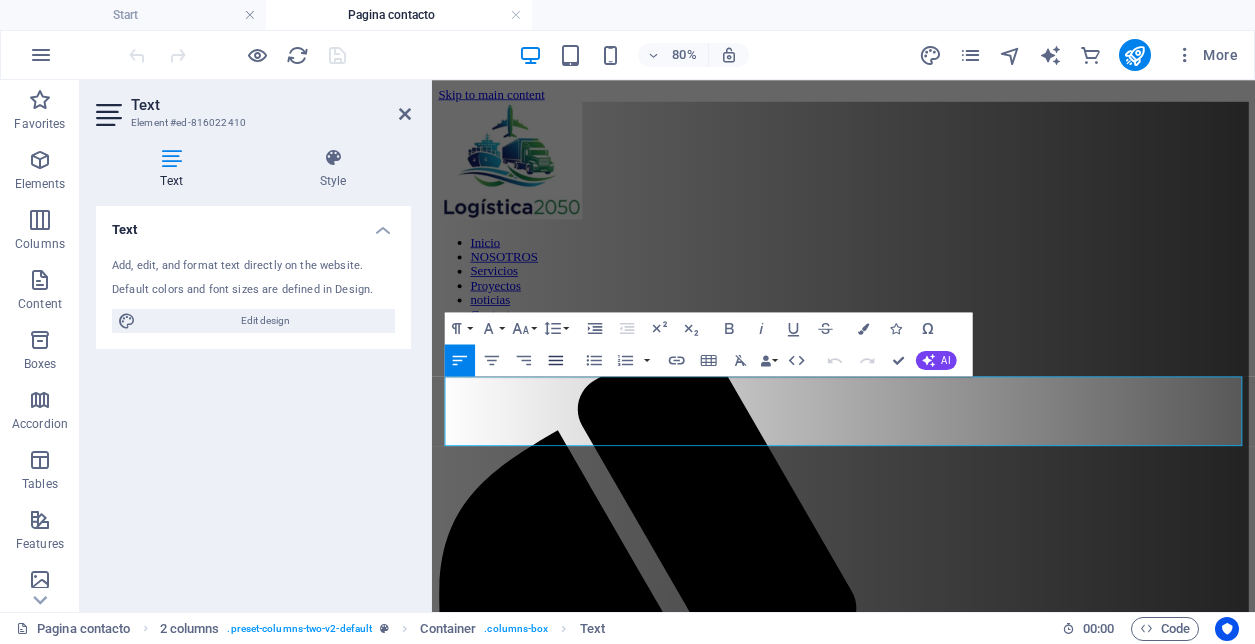 click 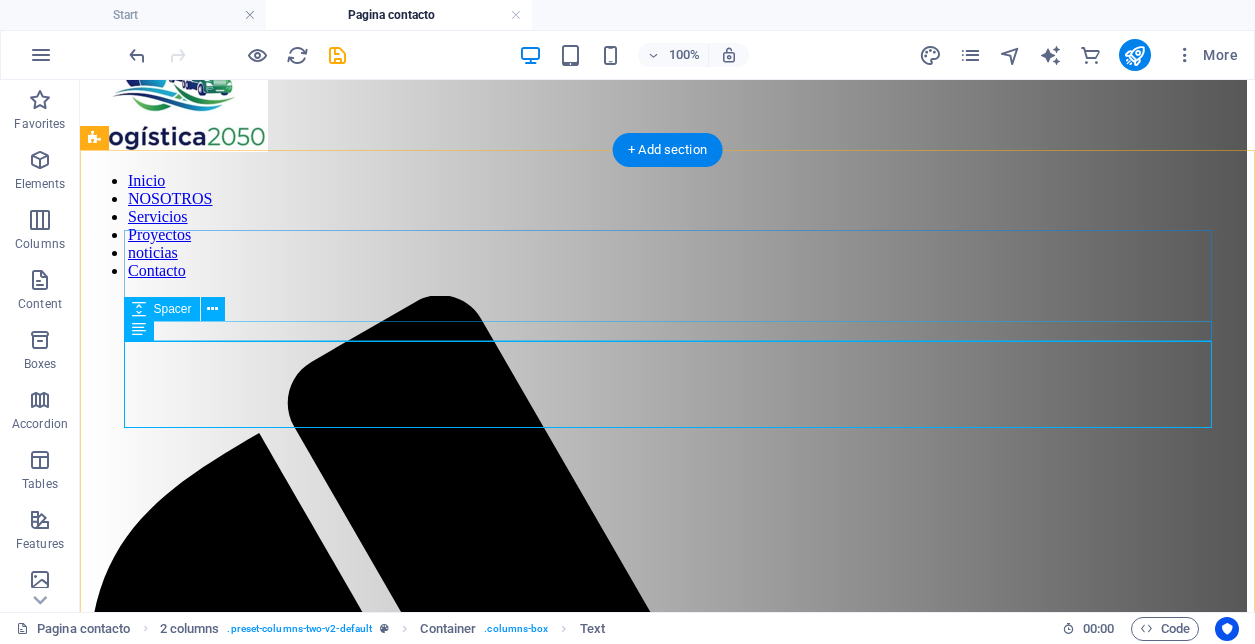 scroll, scrollTop: 116, scrollLeft: 0, axis: vertical 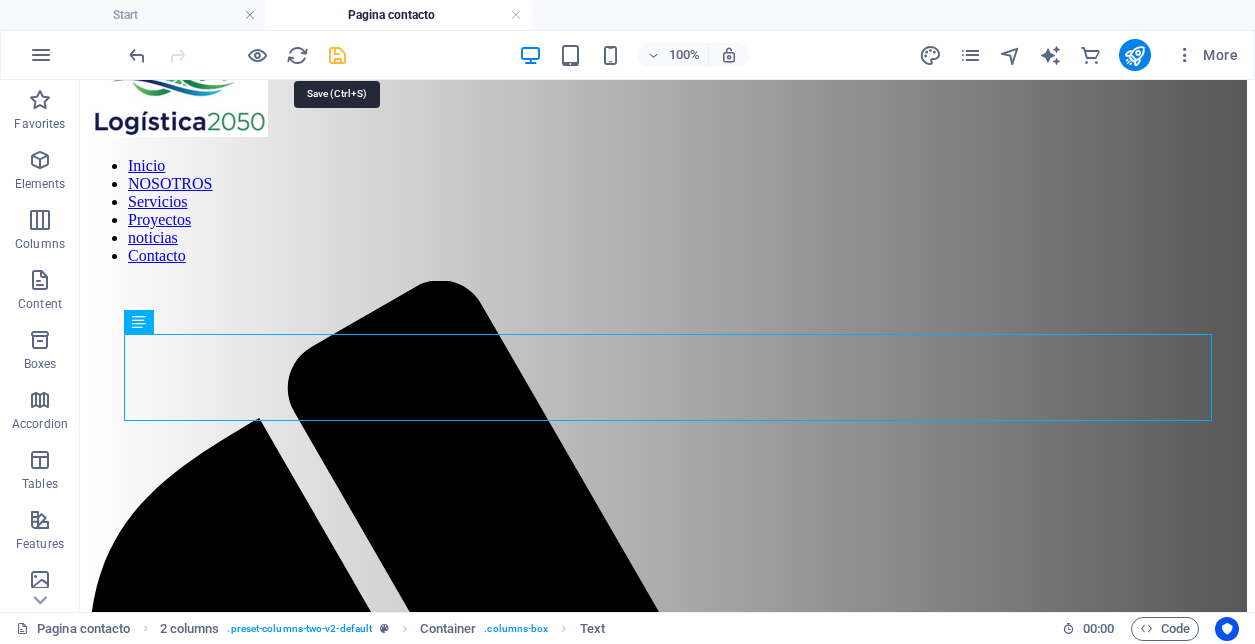 click at bounding box center (337, 55) 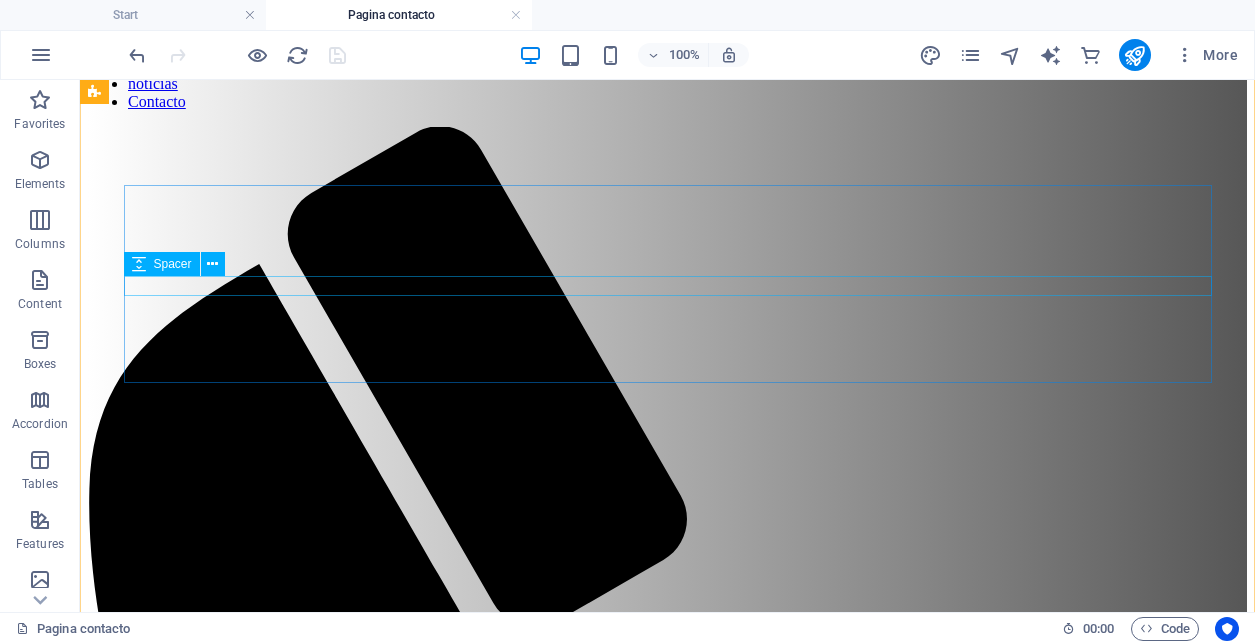 scroll, scrollTop: 0, scrollLeft: 0, axis: both 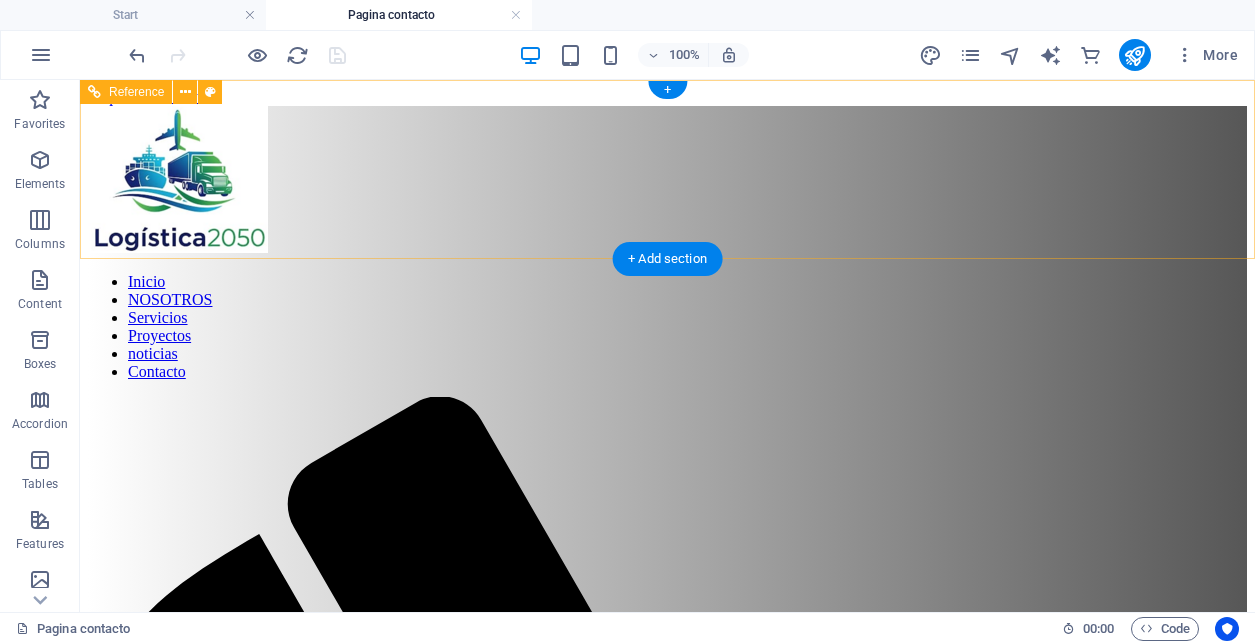click on "Inicio NOSOTROS Servicios Proyectos noticias Contacto" at bounding box center [667, 327] 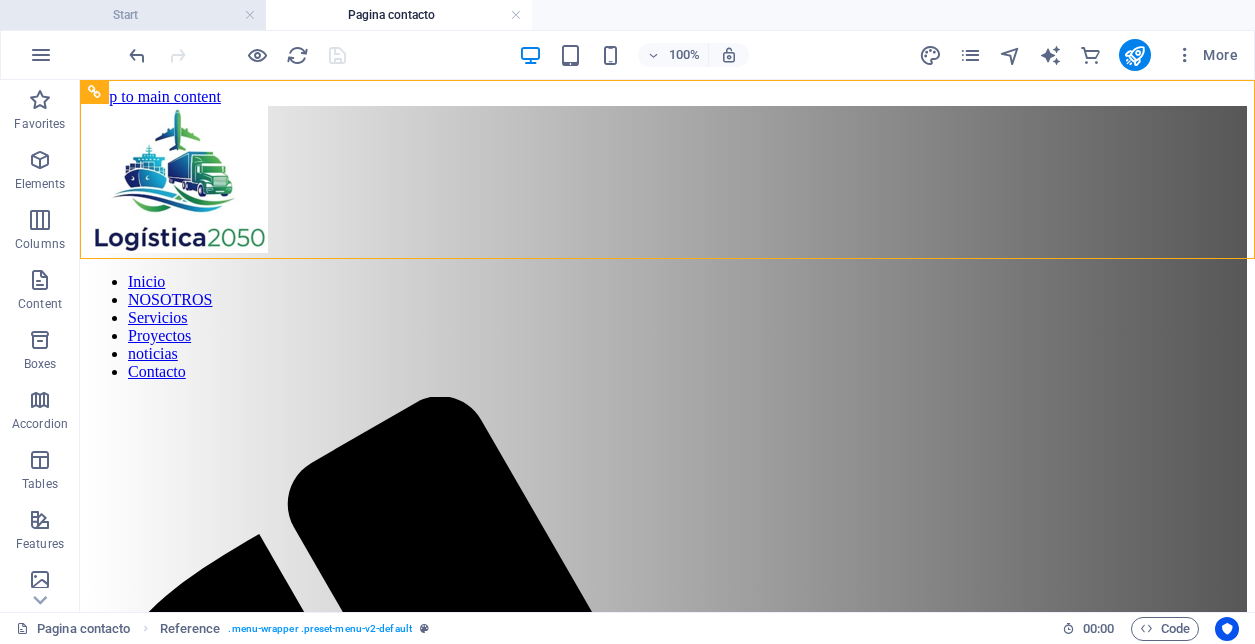 click on "Start" at bounding box center (133, 15) 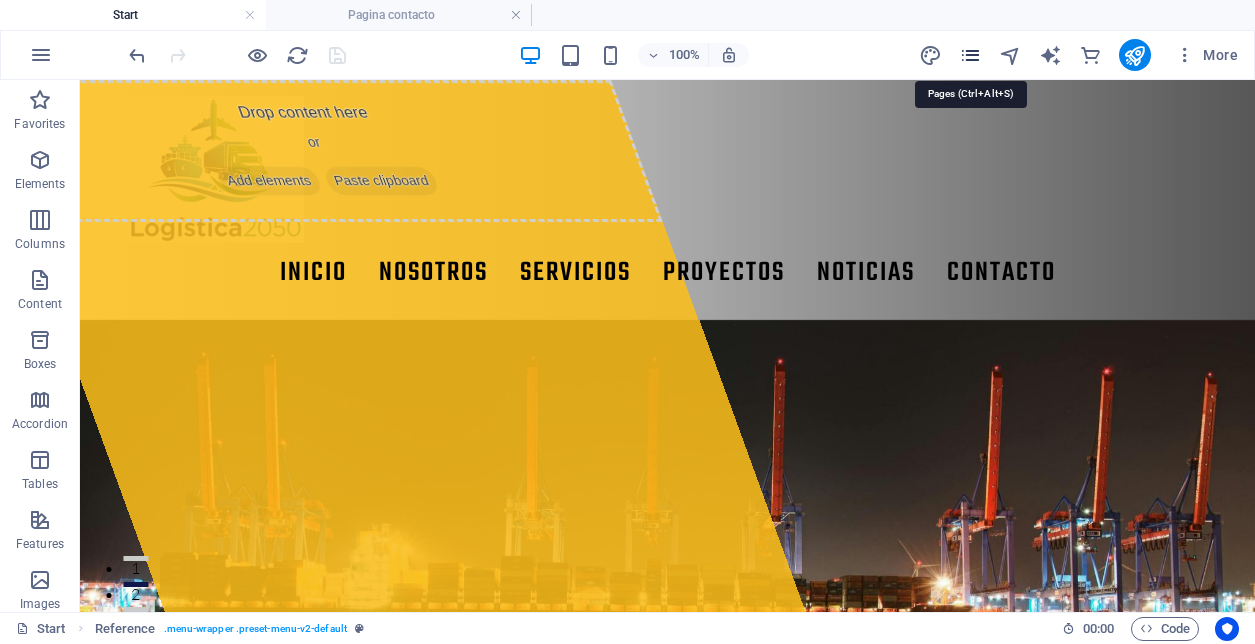 click at bounding box center (970, 55) 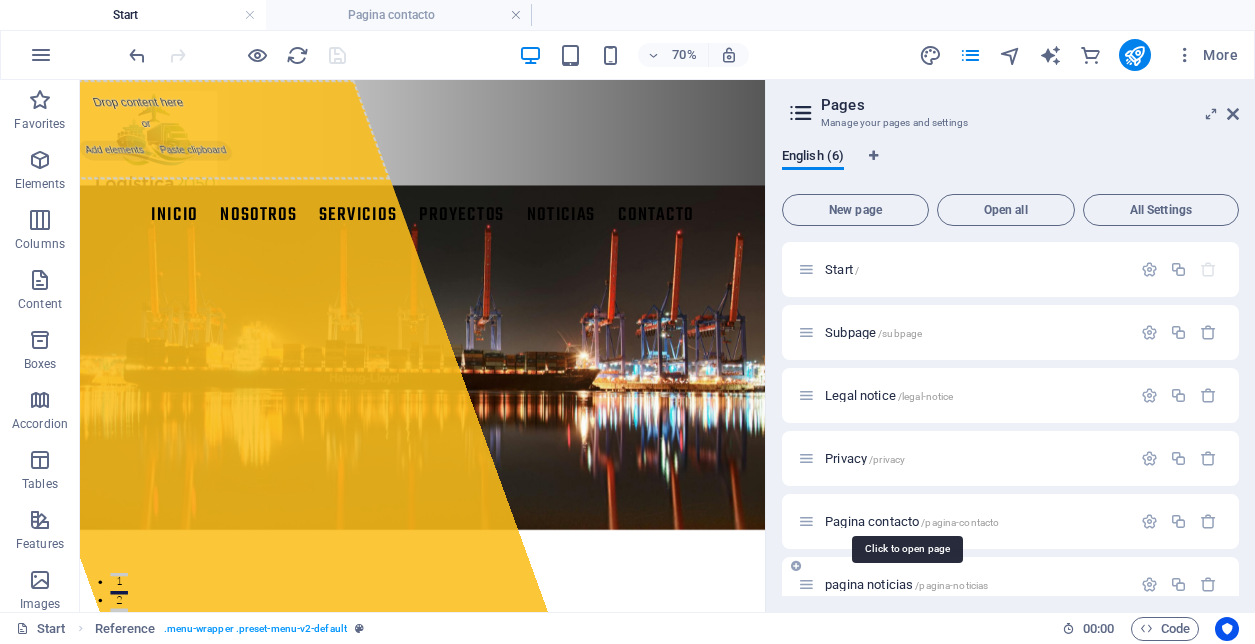 click on "pagina noticias /pagina-noticias" at bounding box center (906, 584) 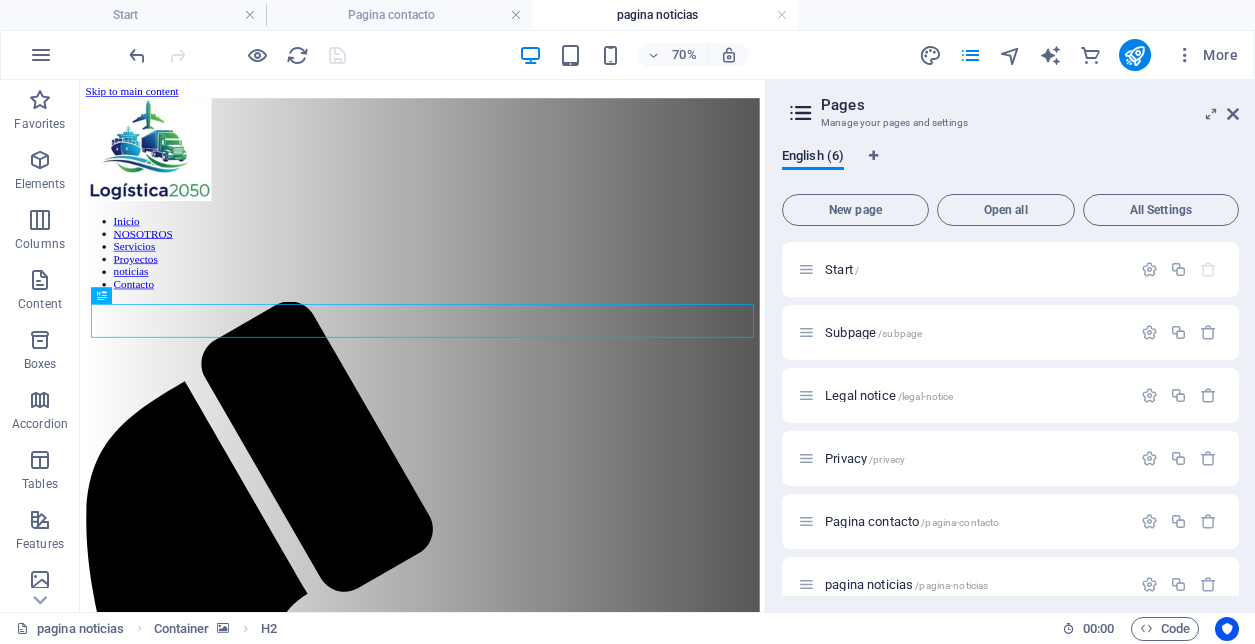 scroll, scrollTop: 0, scrollLeft: 0, axis: both 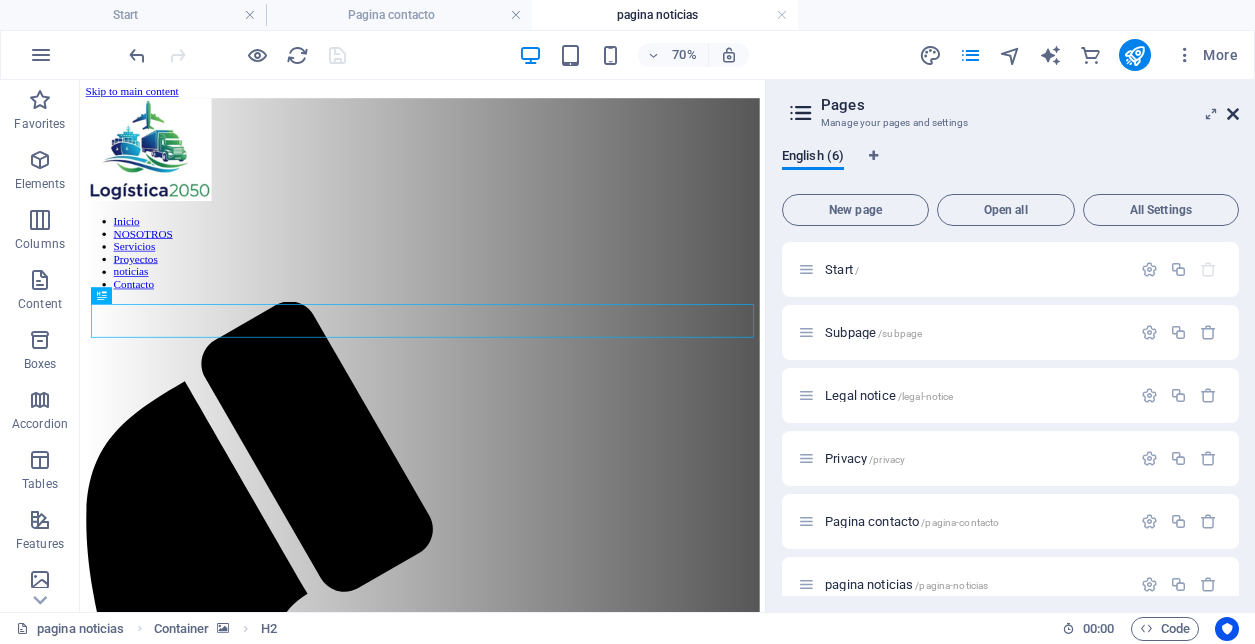 click at bounding box center (1233, 114) 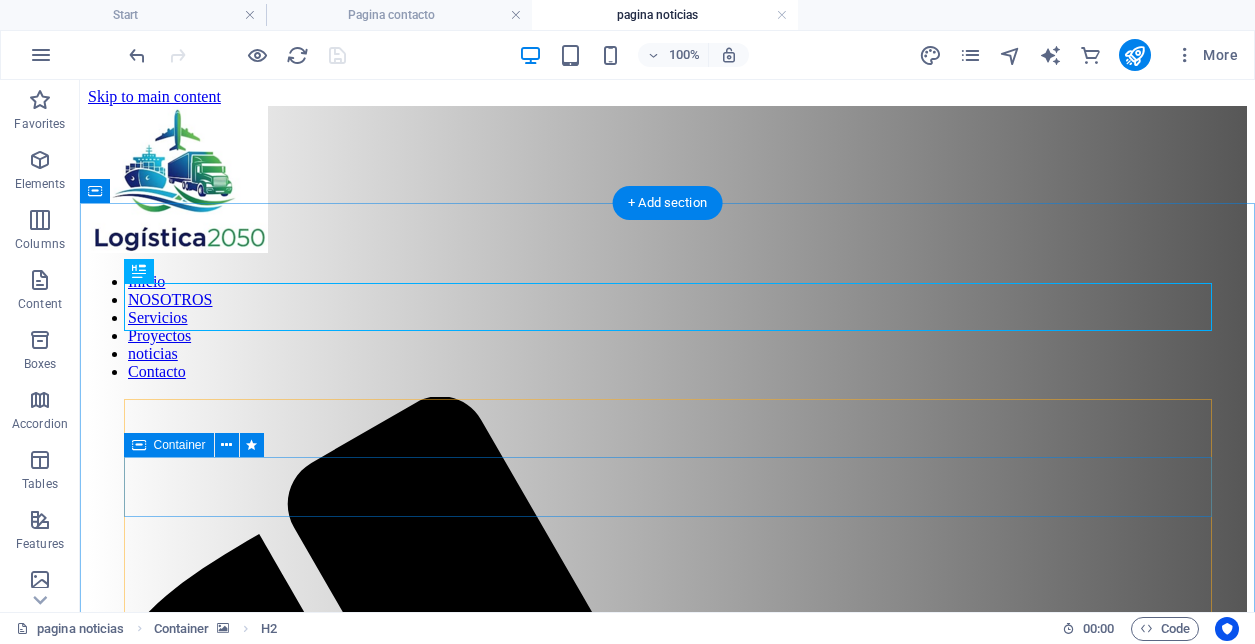 scroll, scrollTop: 80, scrollLeft: 0, axis: vertical 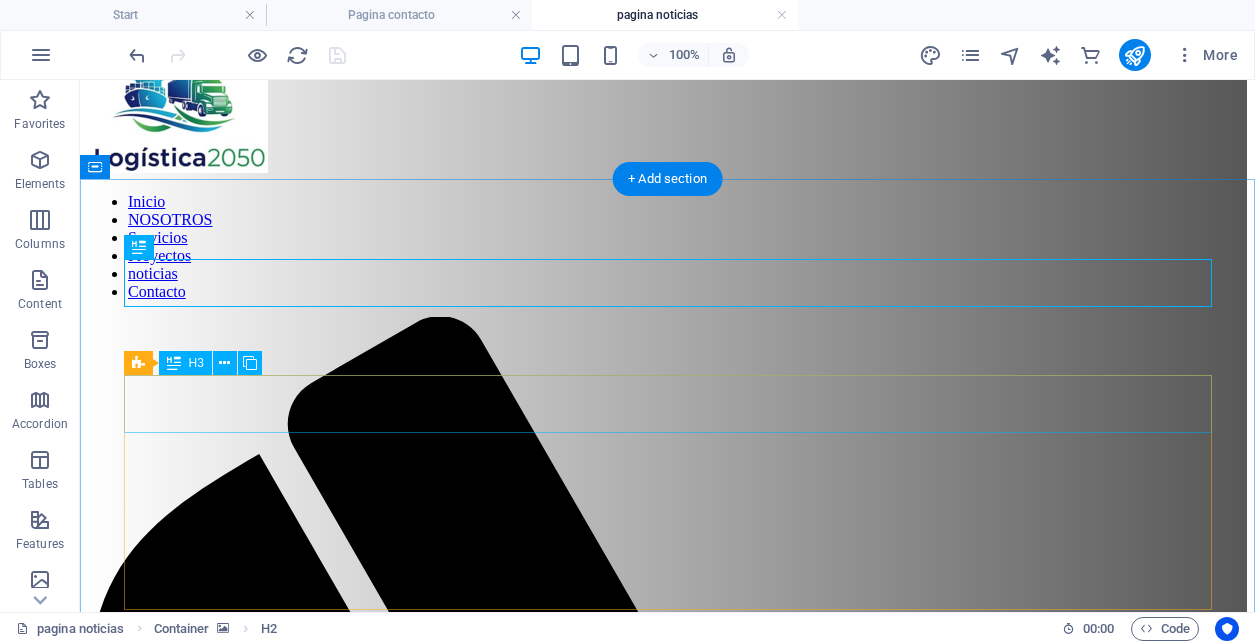 click on "PROXIMAMENTE .........." at bounding box center [667, 2530] 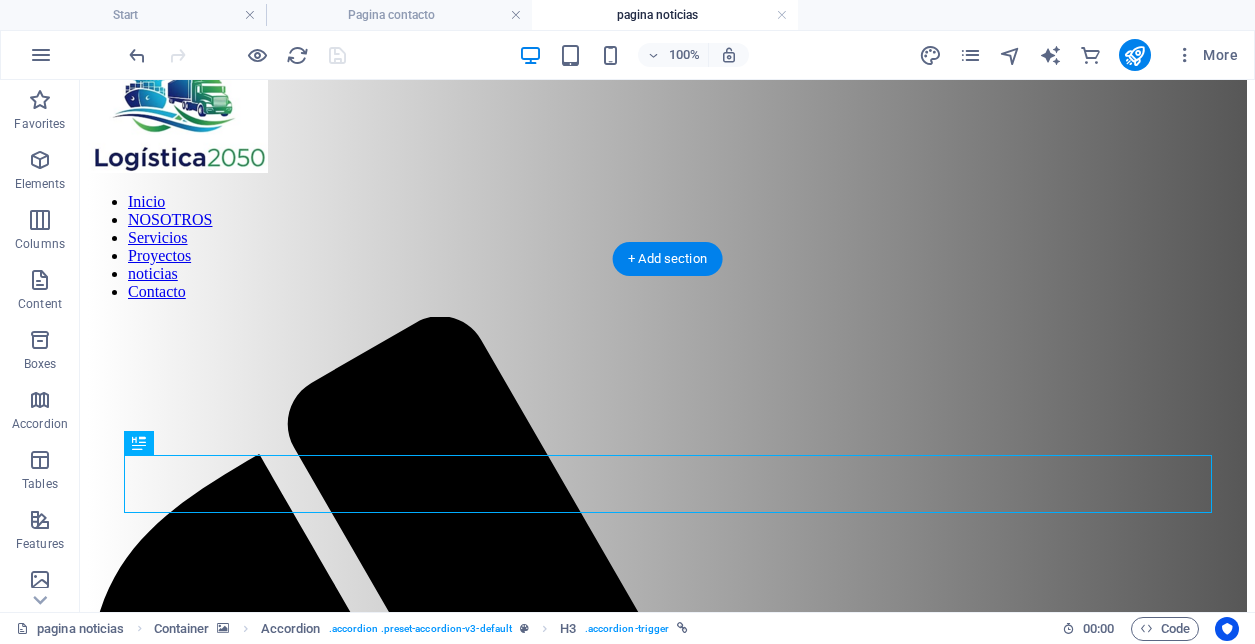 scroll, scrollTop: 0, scrollLeft: 0, axis: both 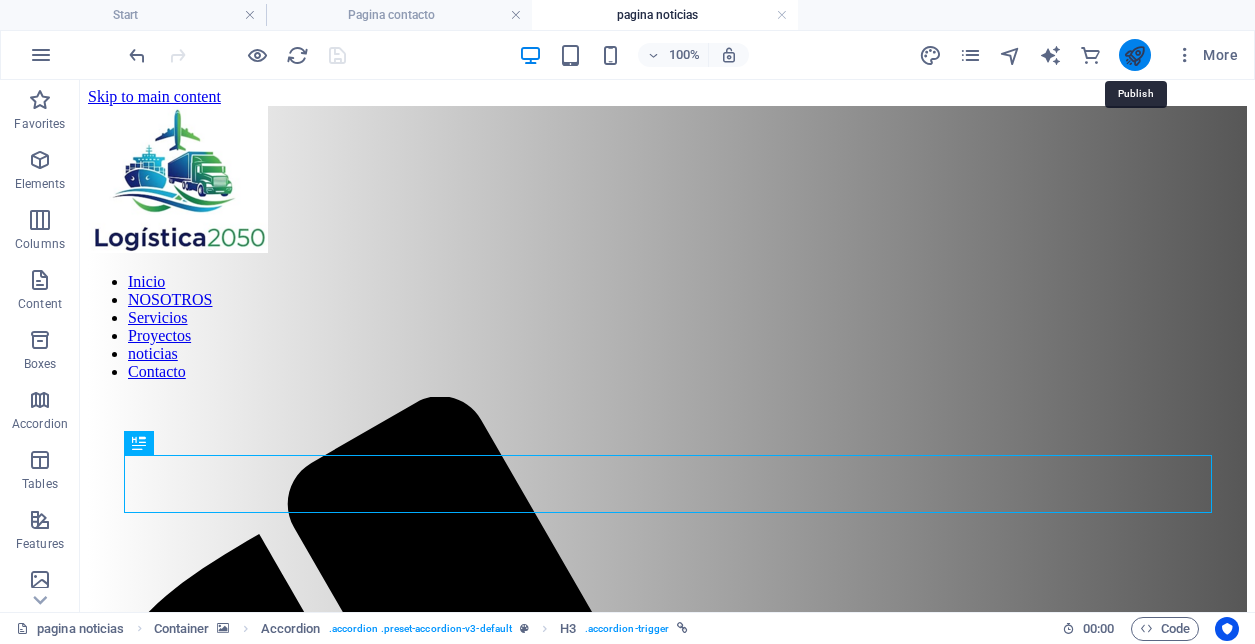click at bounding box center (1134, 55) 